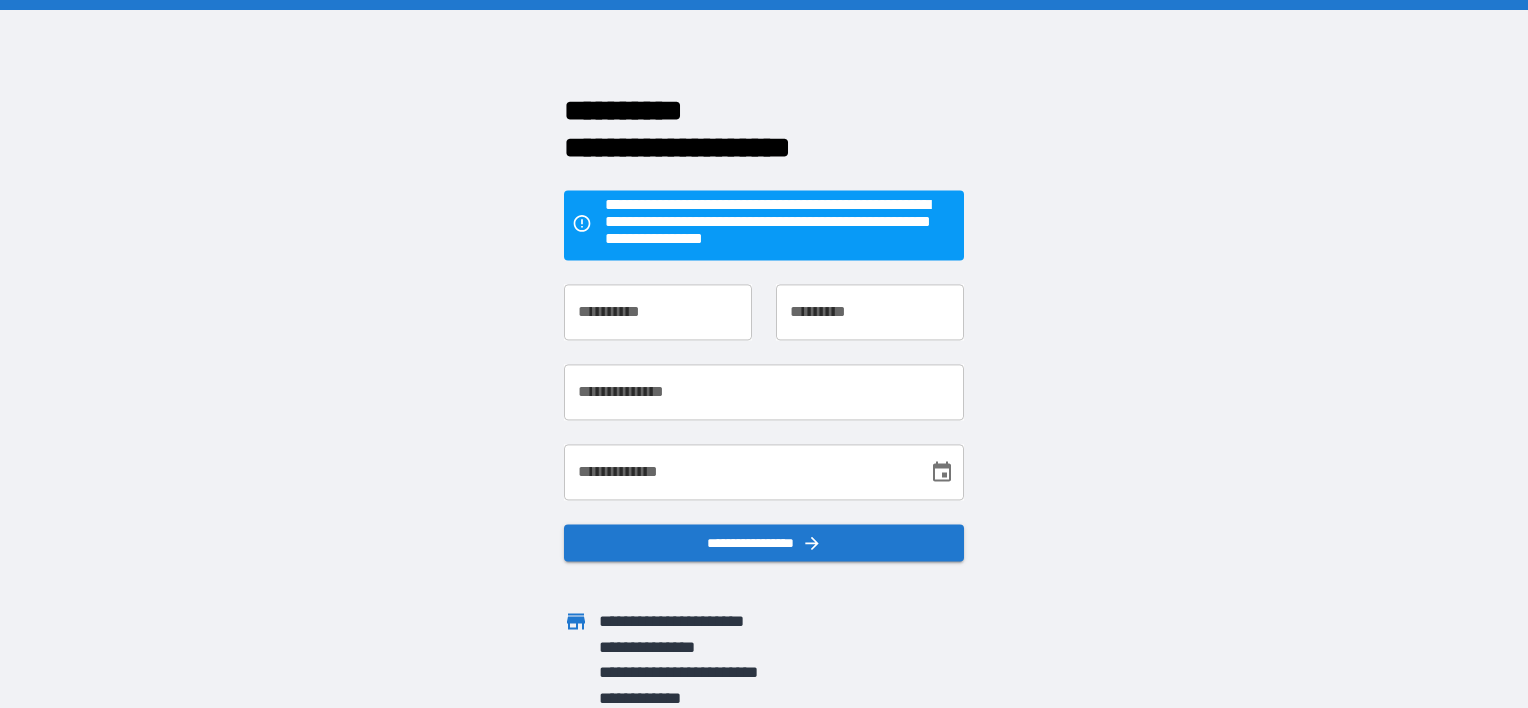 scroll, scrollTop: 0, scrollLeft: 0, axis: both 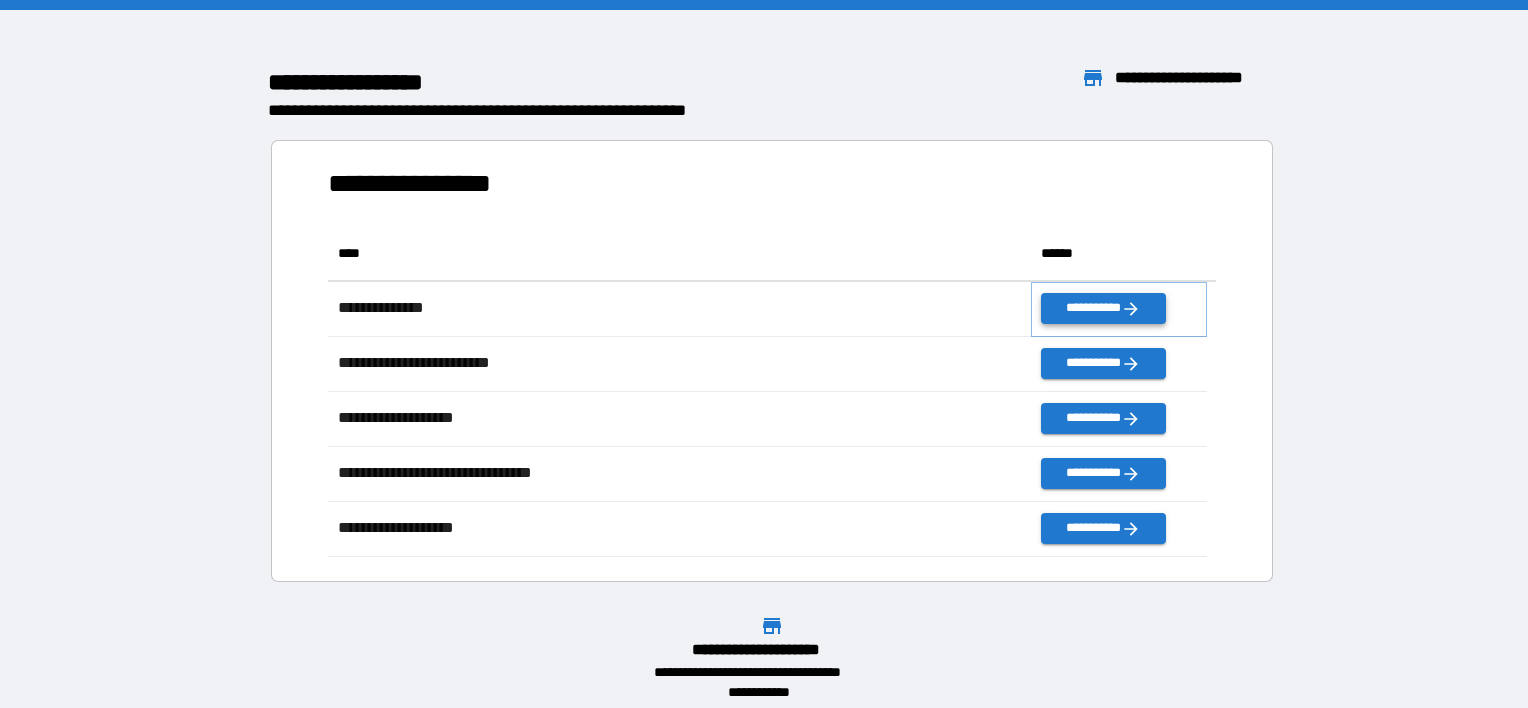 click on "**********" at bounding box center [1103, 308] 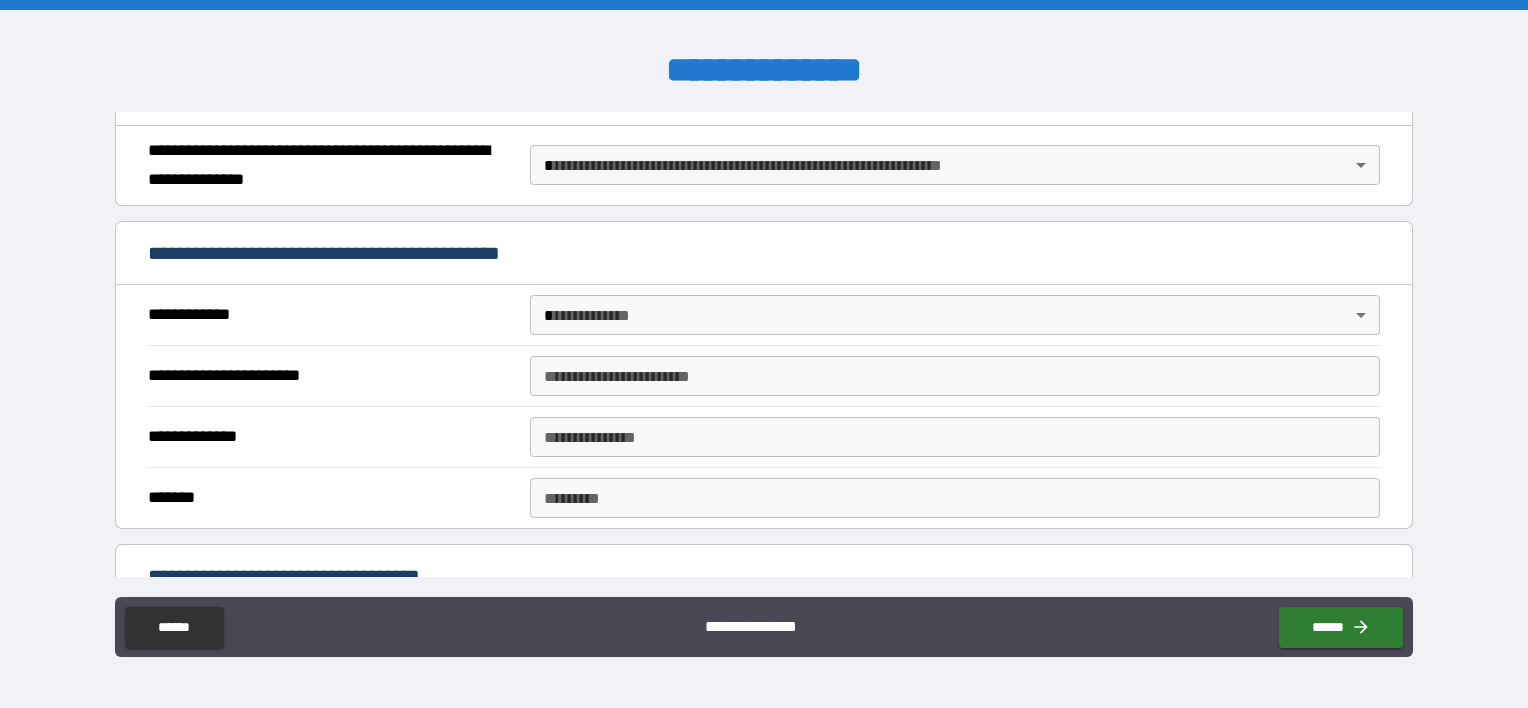 scroll, scrollTop: 300, scrollLeft: 0, axis: vertical 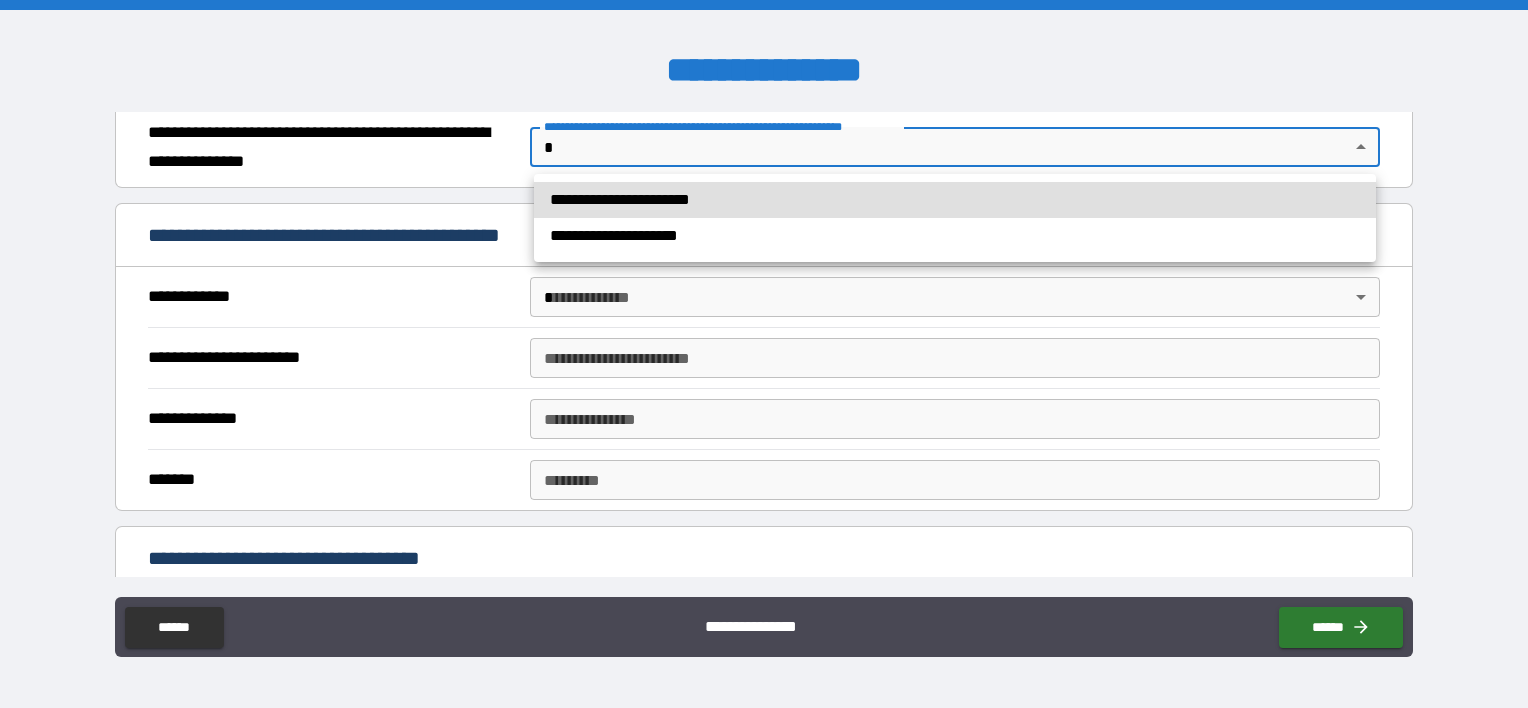 click on "**********" at bounding box center [764, 354] 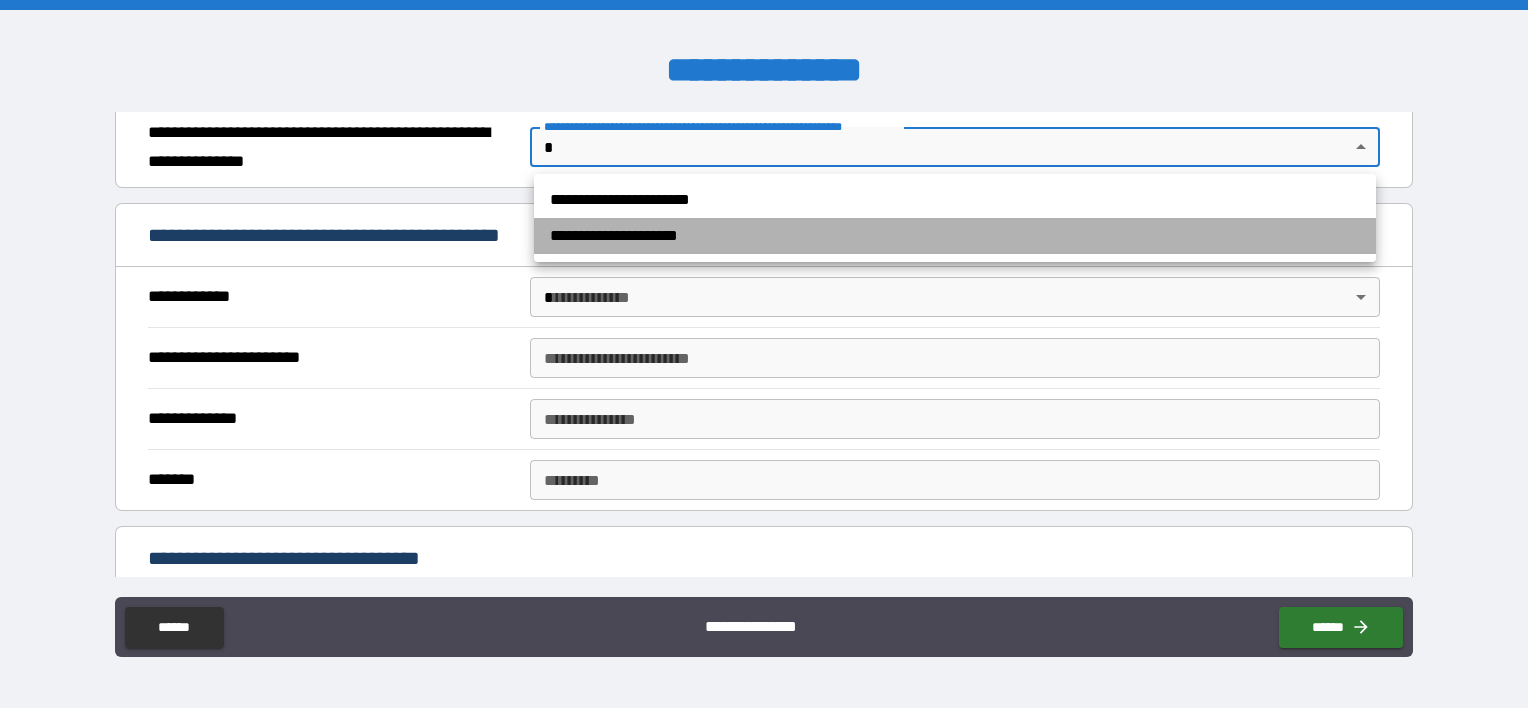 click on "**********" at bounding box center [955, 236] 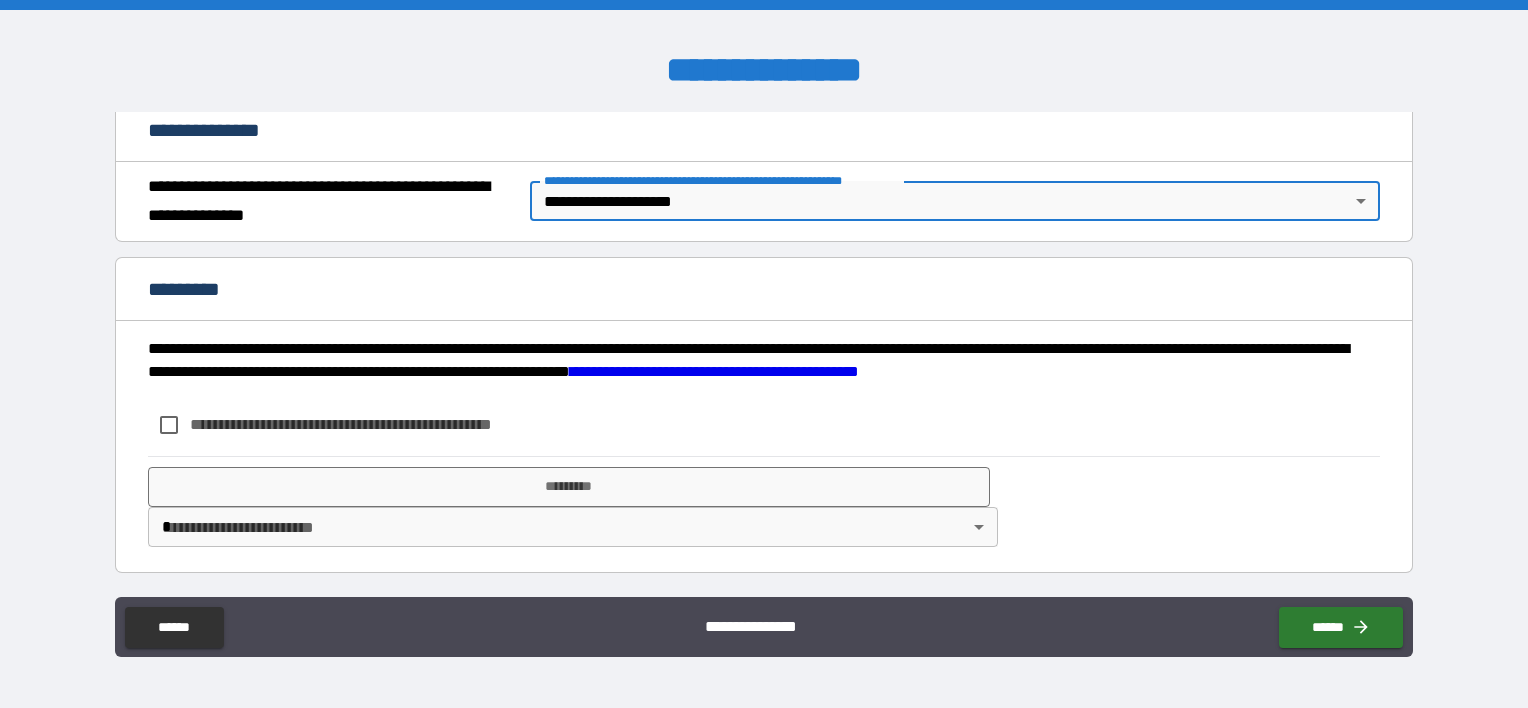 scroll, scrollTop: 244, scrollLeft: 0, axis: vertical 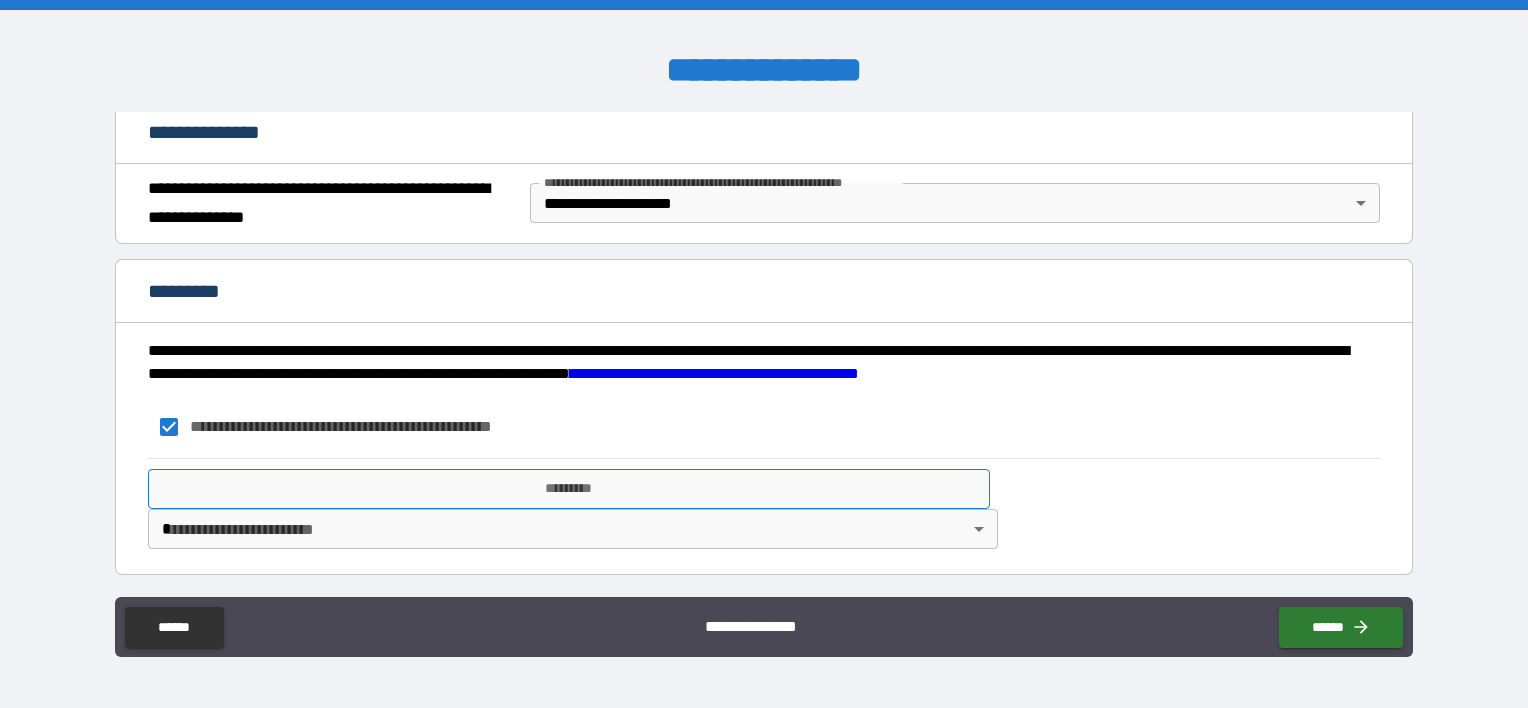 click on "*********" at bounding box center (569, 489) 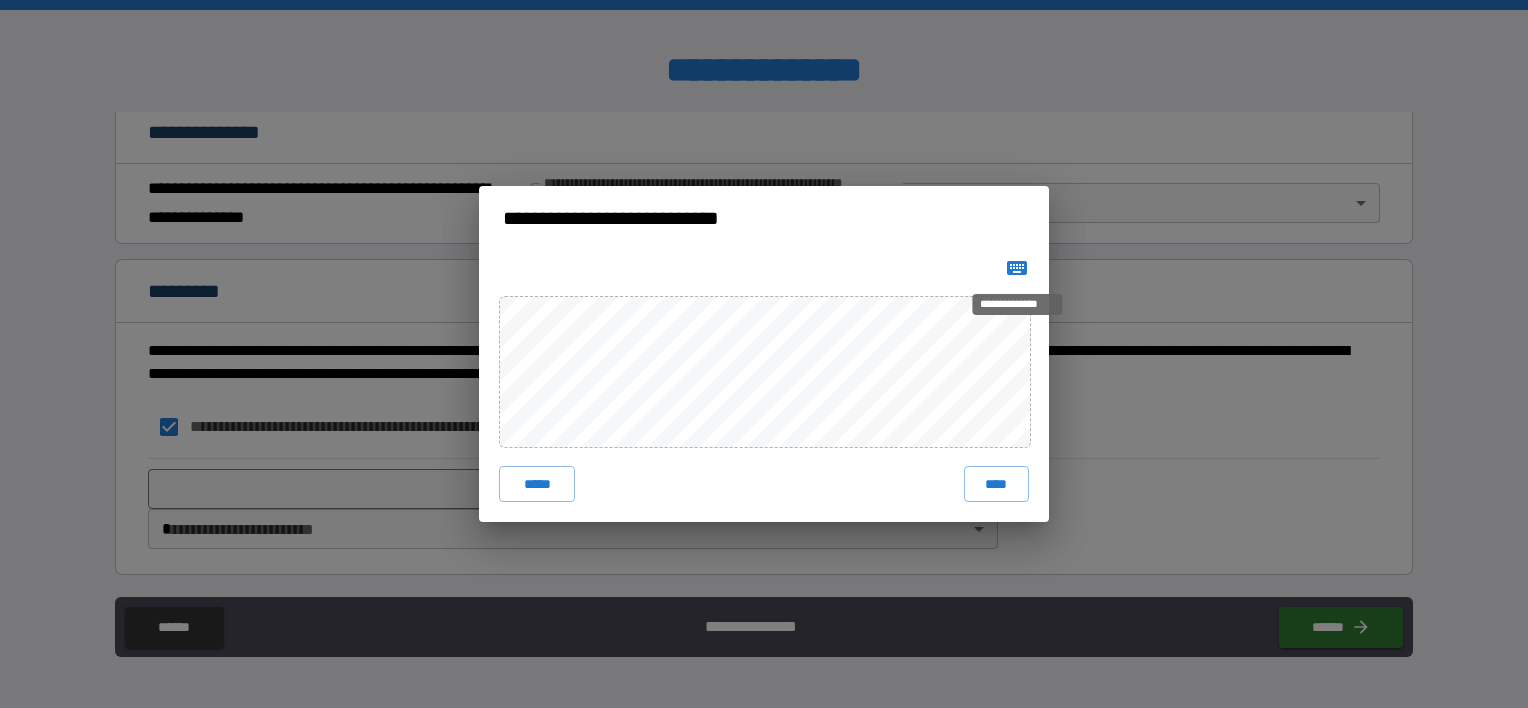 click 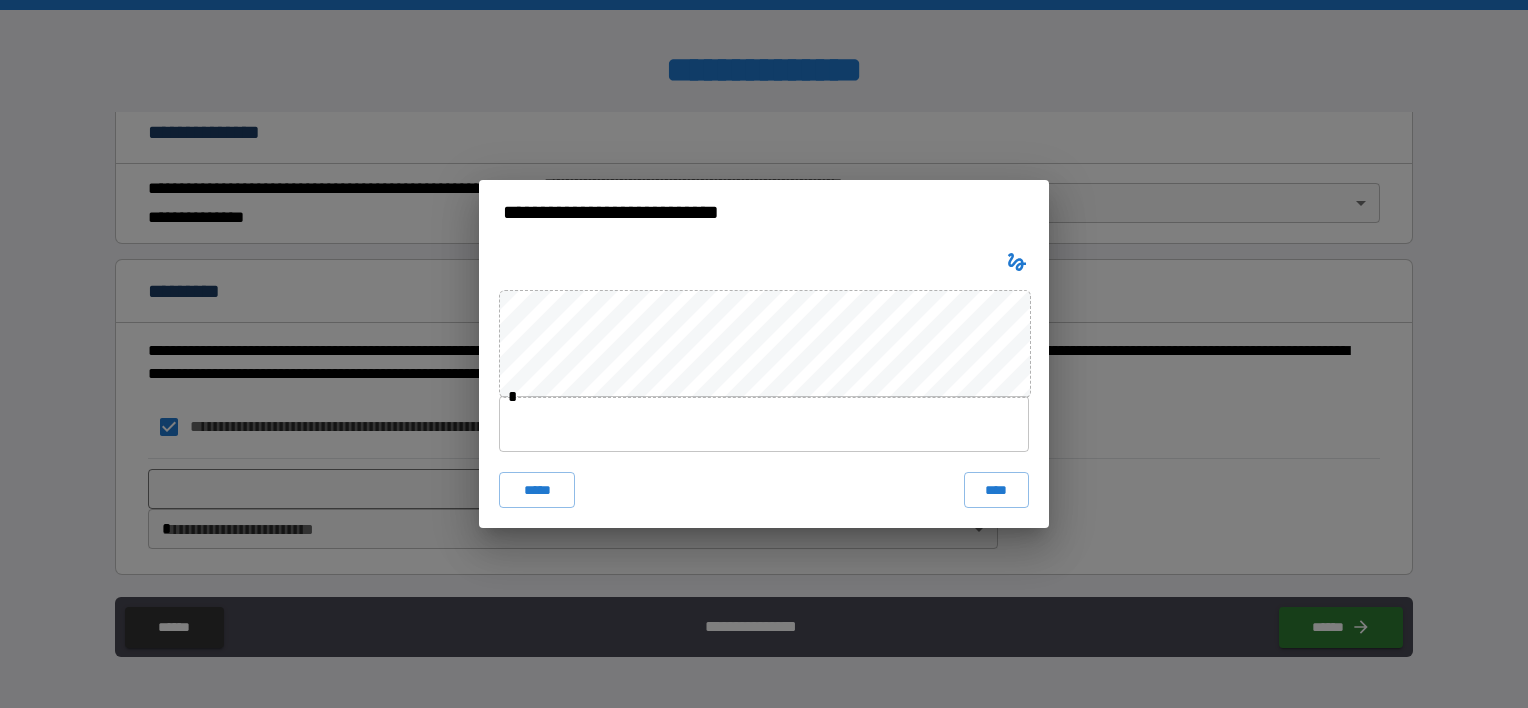 type 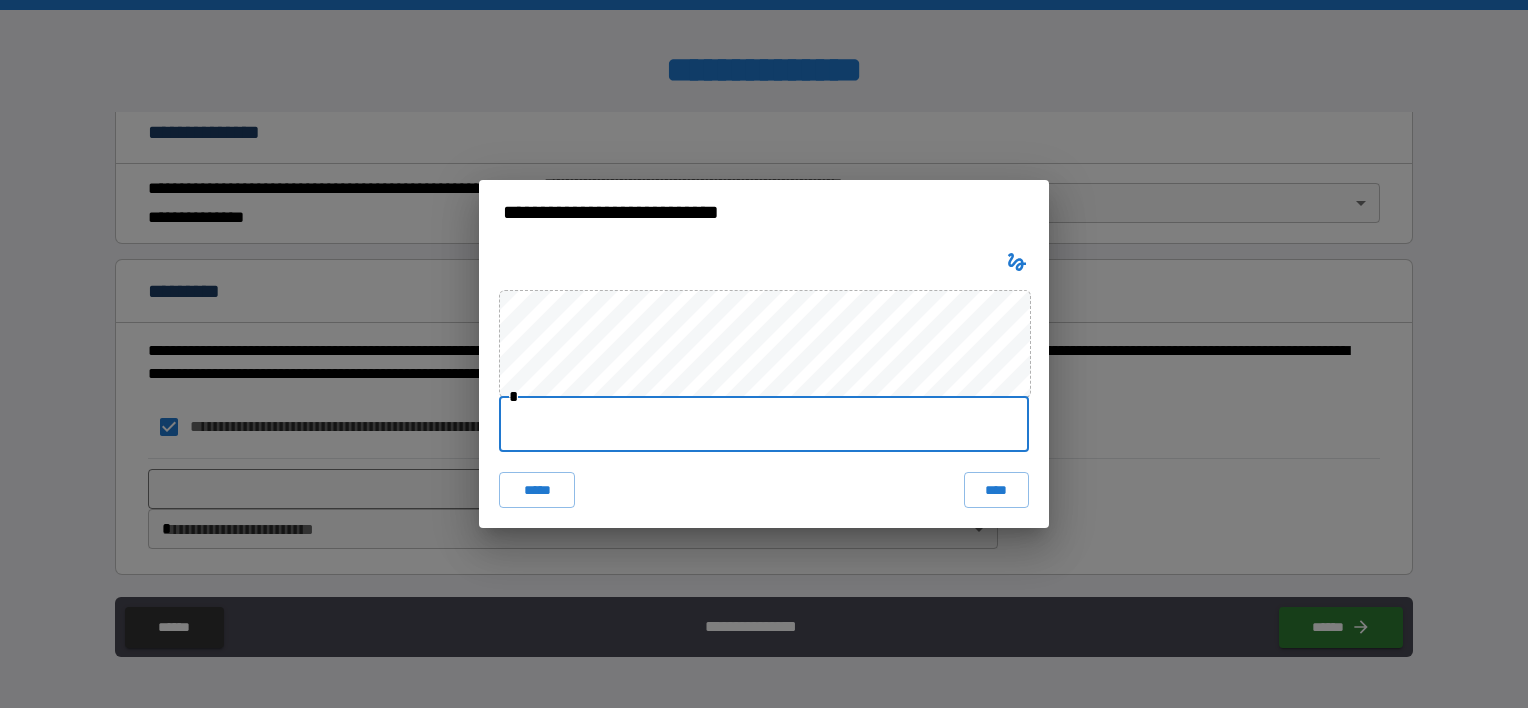 click at bounding box center (764, 424) 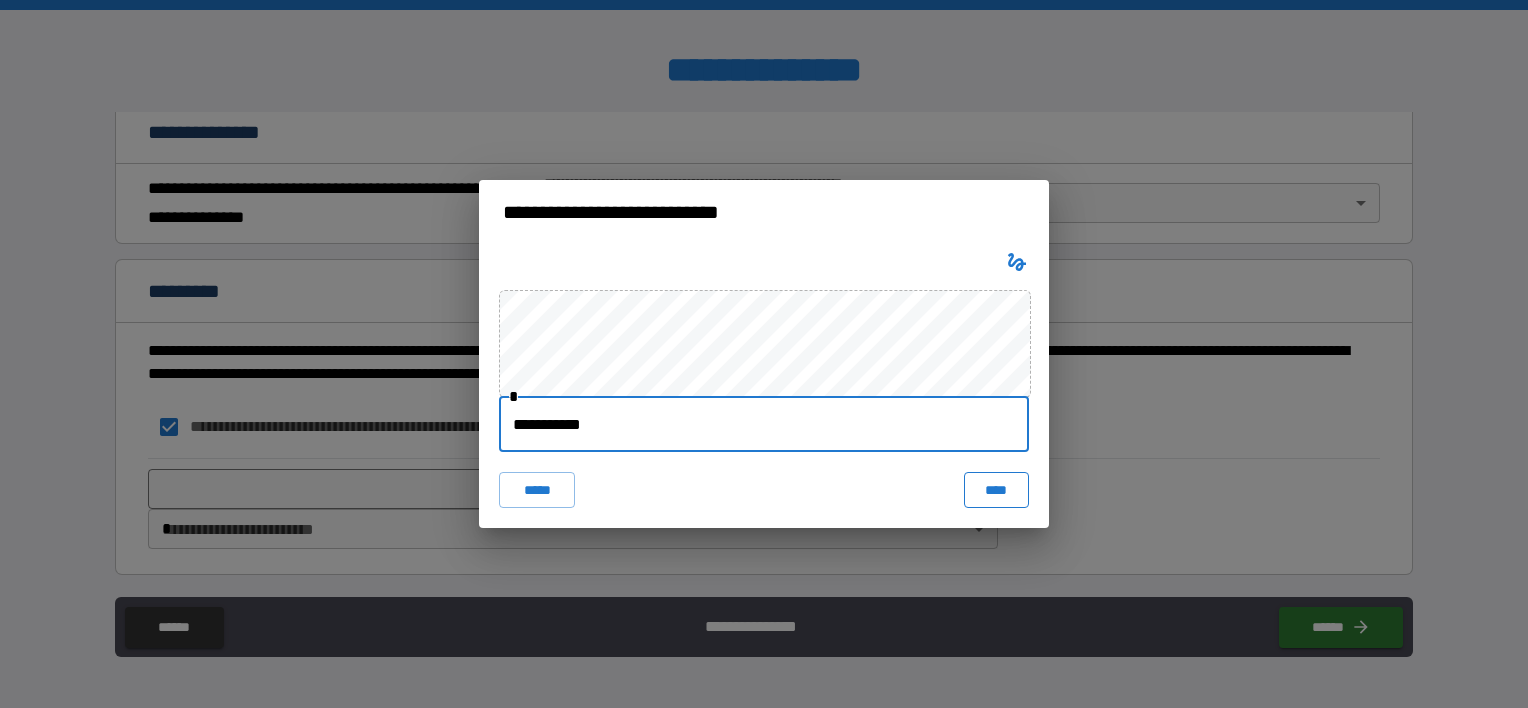type on "**********" 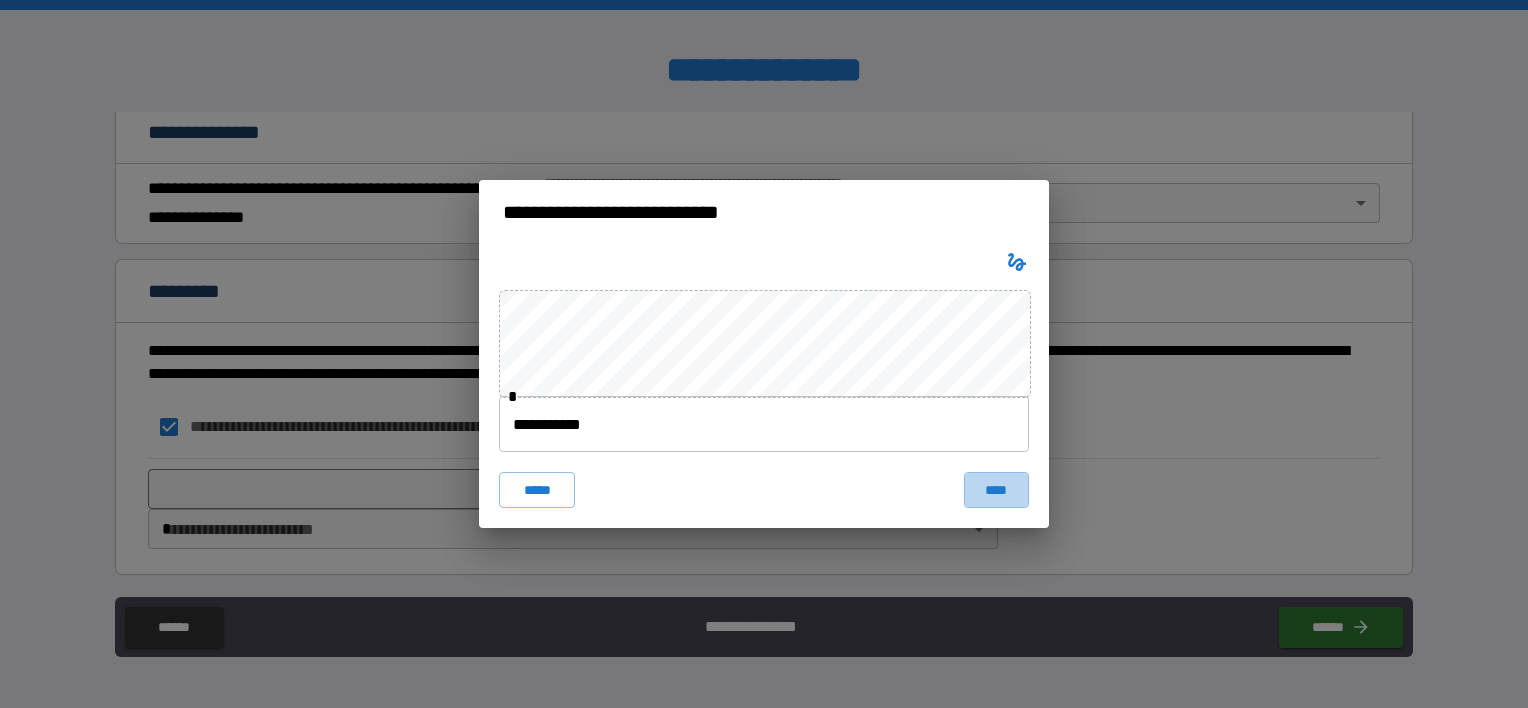 click on "****" at bounding box center (996, 490) 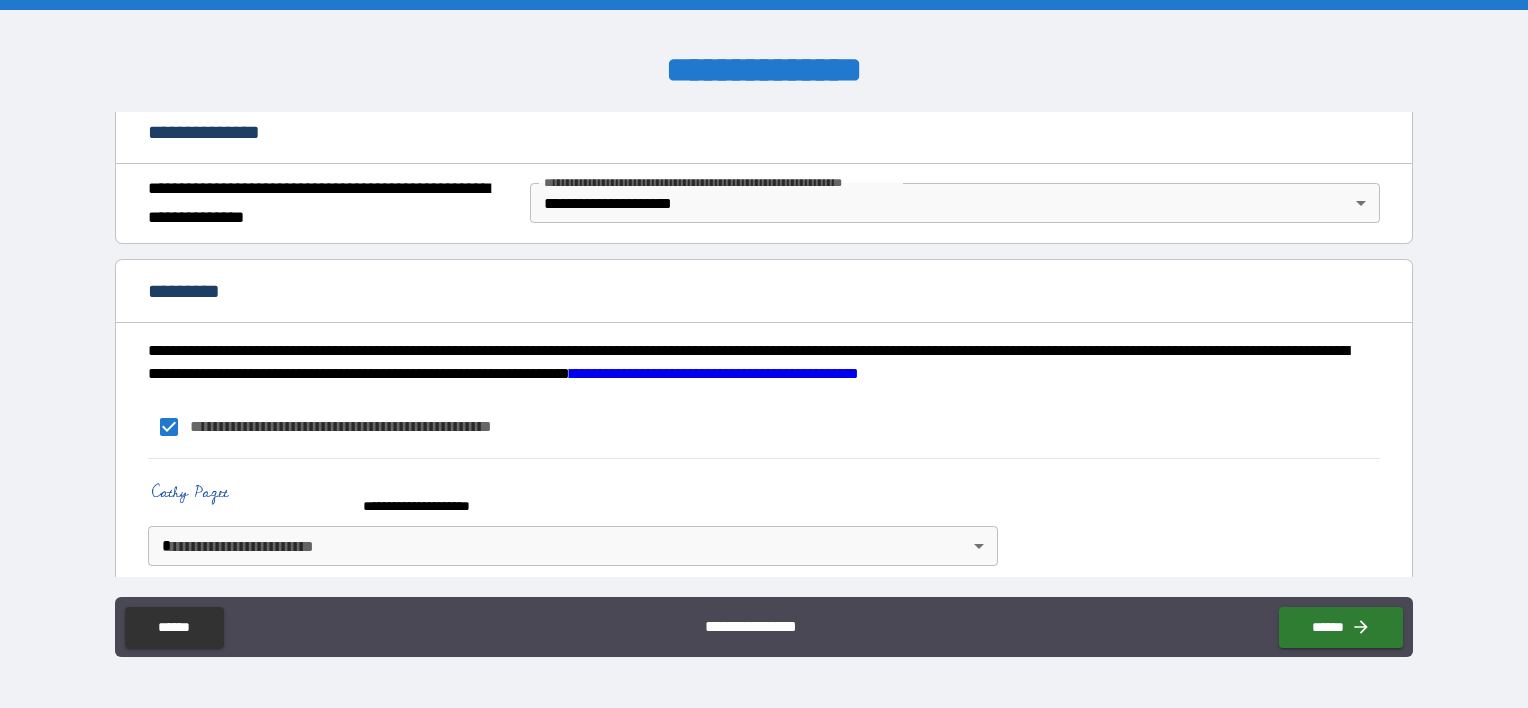 scroll, scrollTop: 260, scrollLeft: 0, axis: vertical 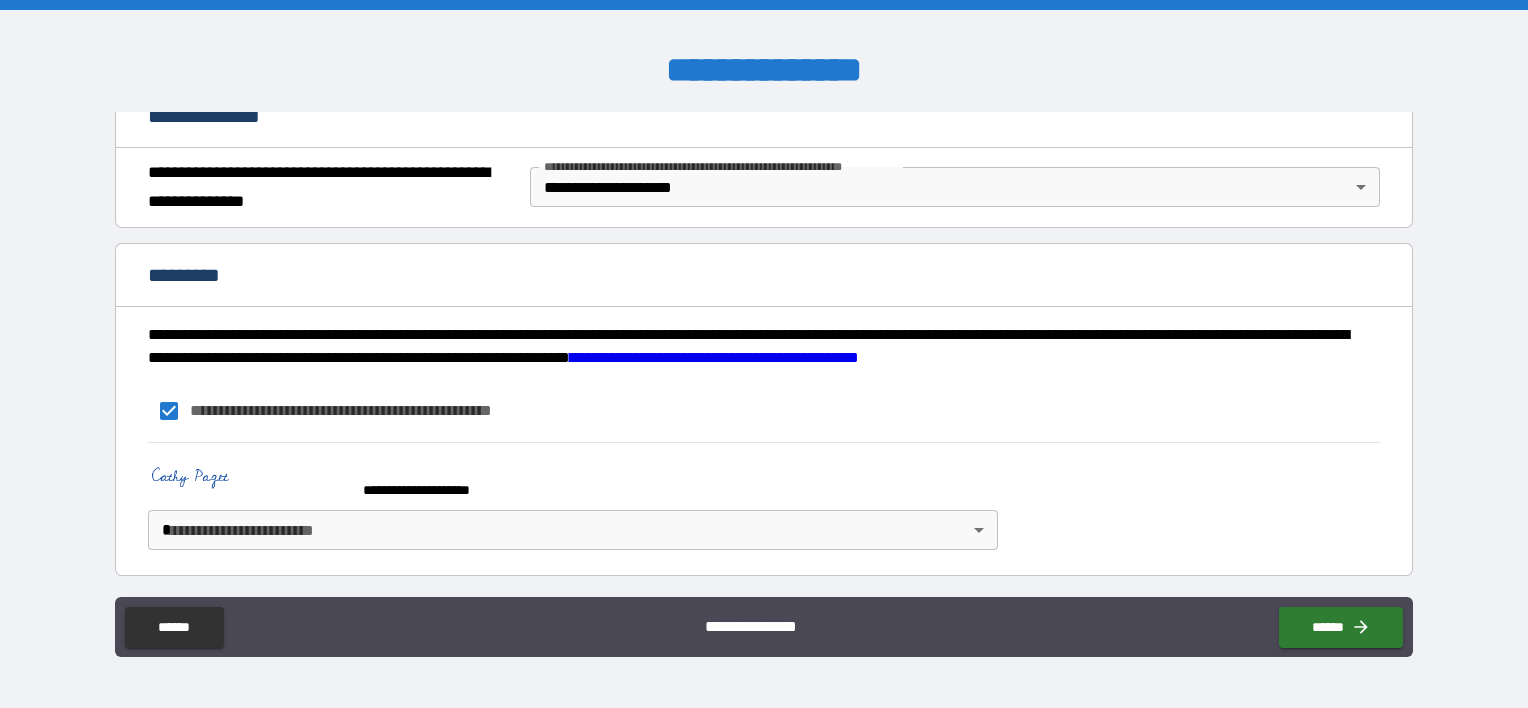 click on "**********" at bounding box center (764, 354) 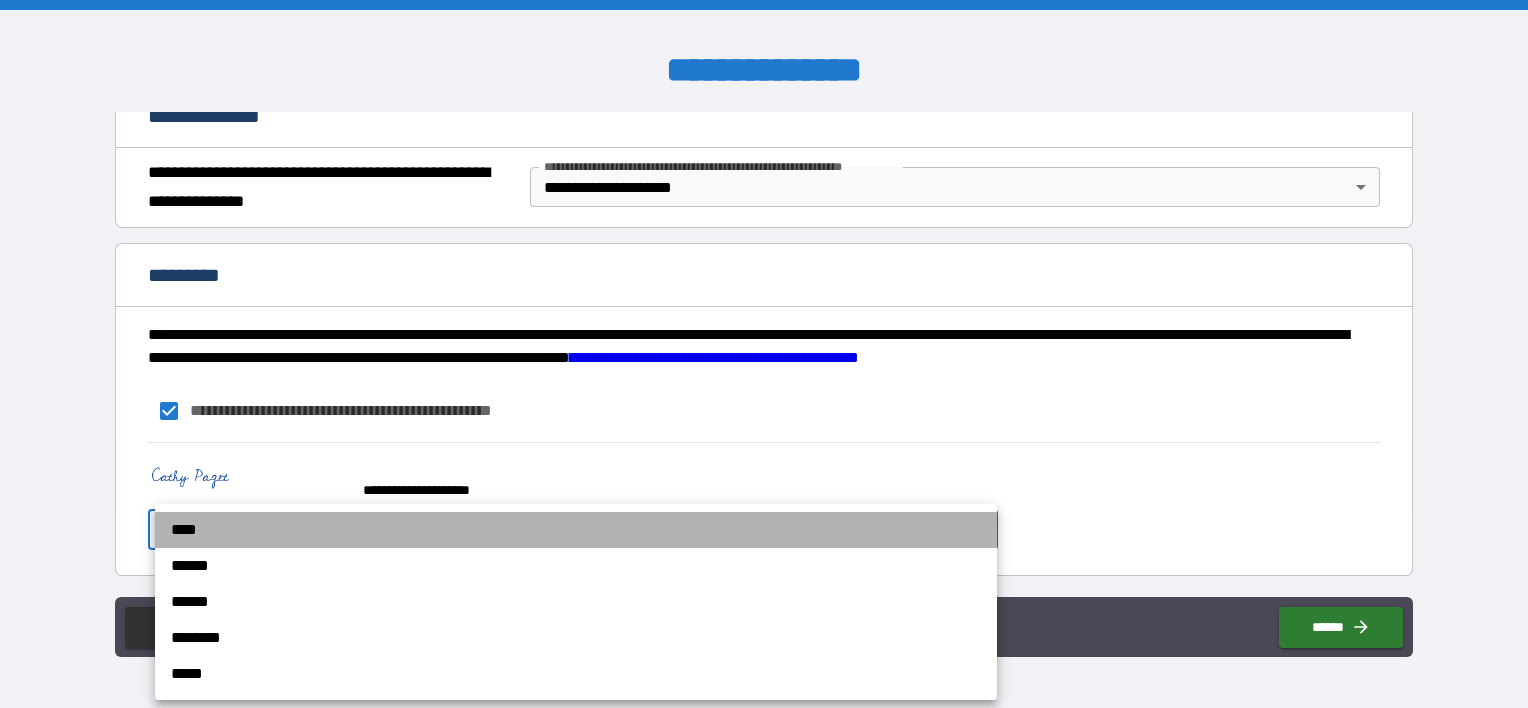 click on "****" at bounding box center [576, 530] 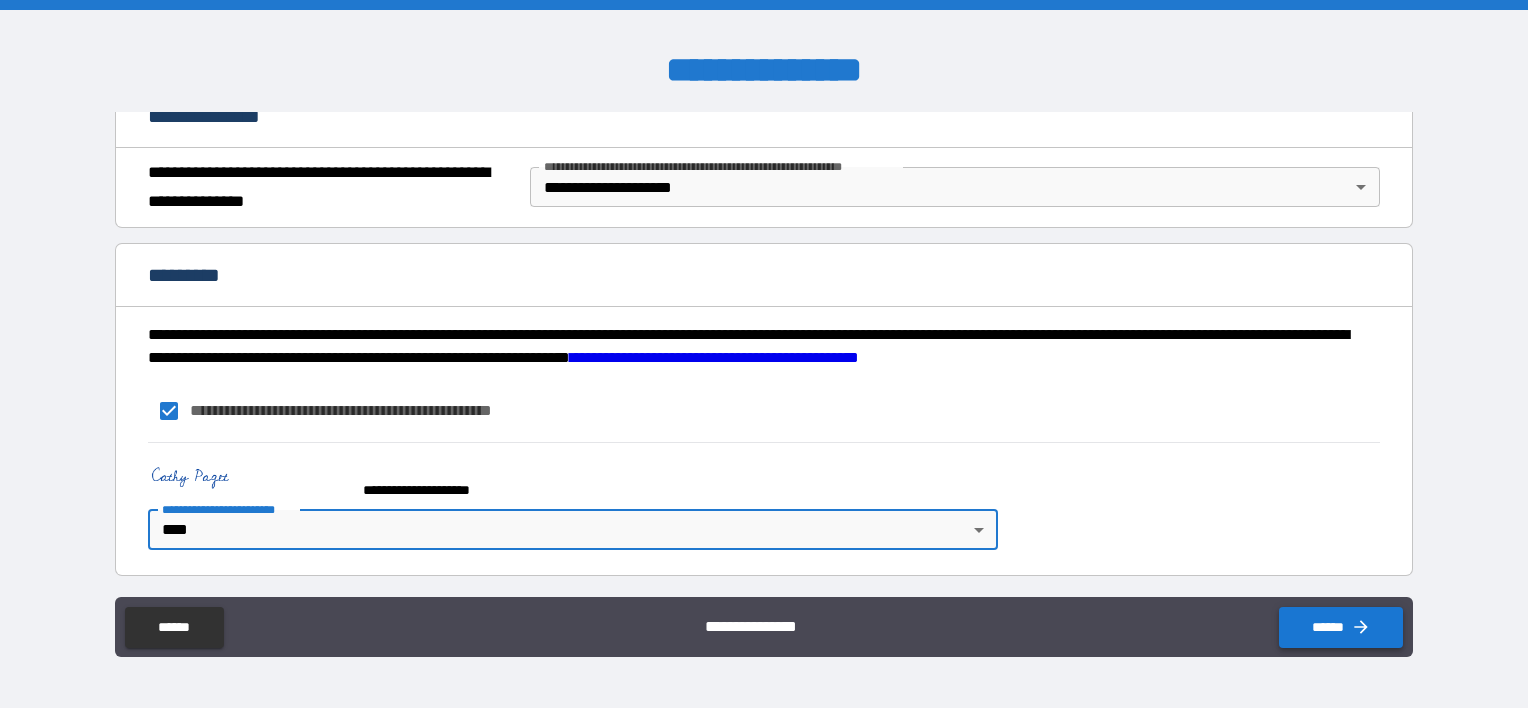 click on "******" at bounding box center [1341, 627] 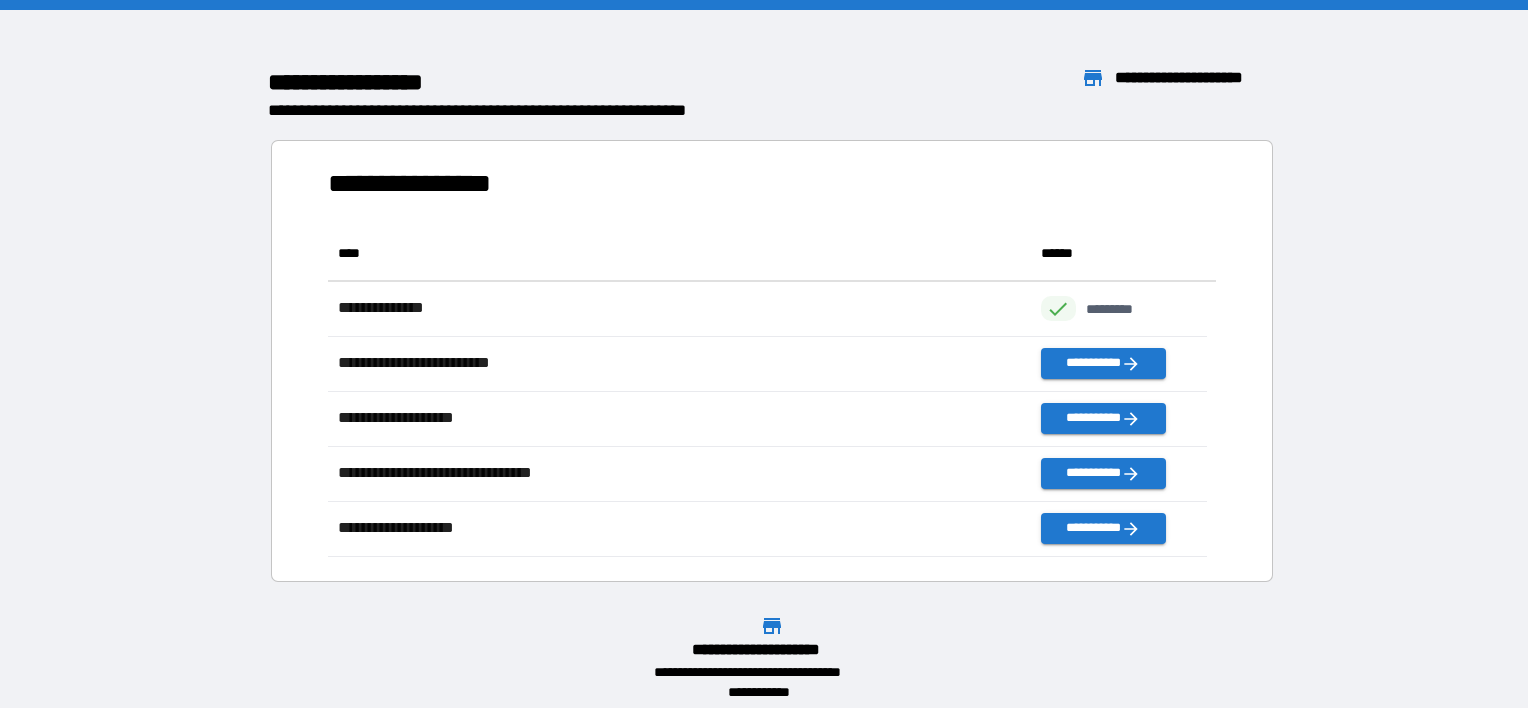 scroll, scrollTop: 316, scrollLeft: 863, axis: both 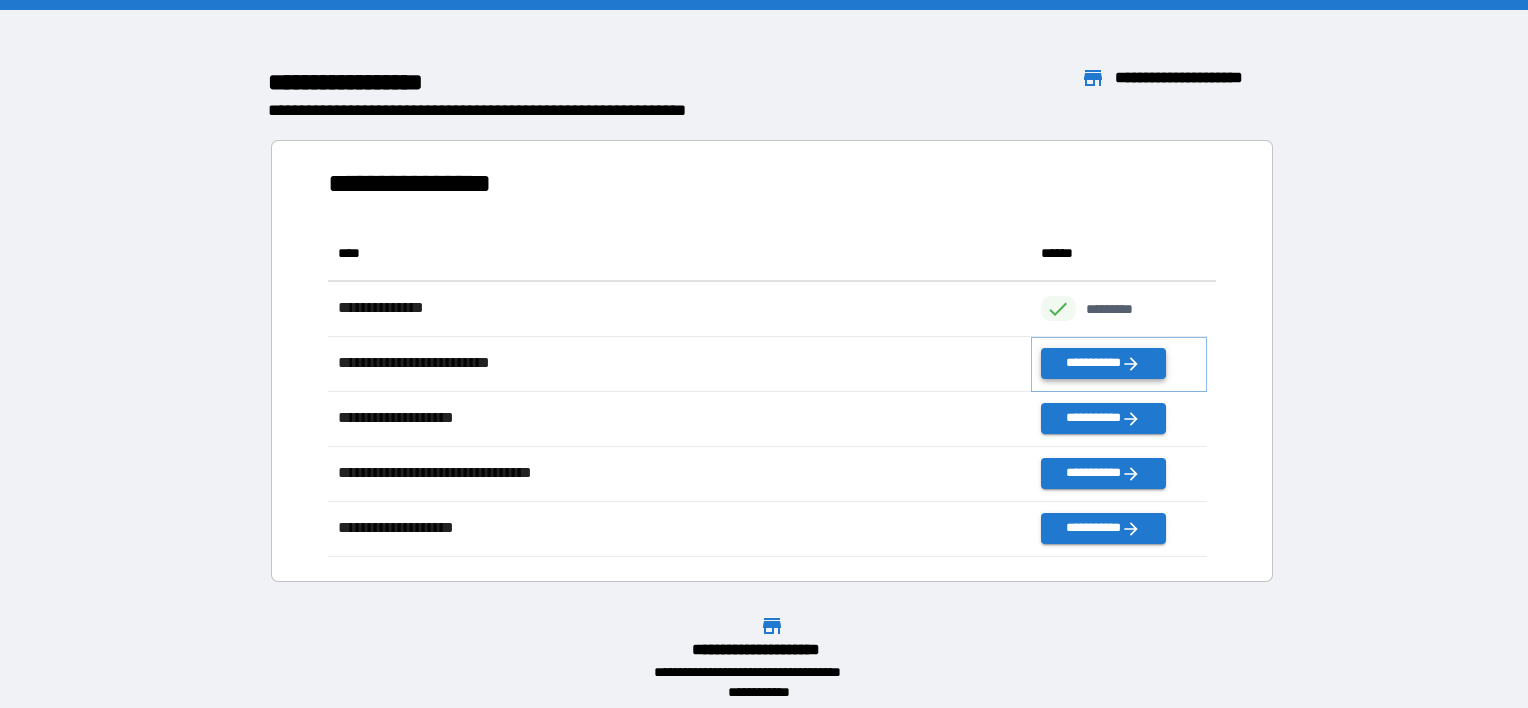 click on "**********" at bounding box center (1103, 363) 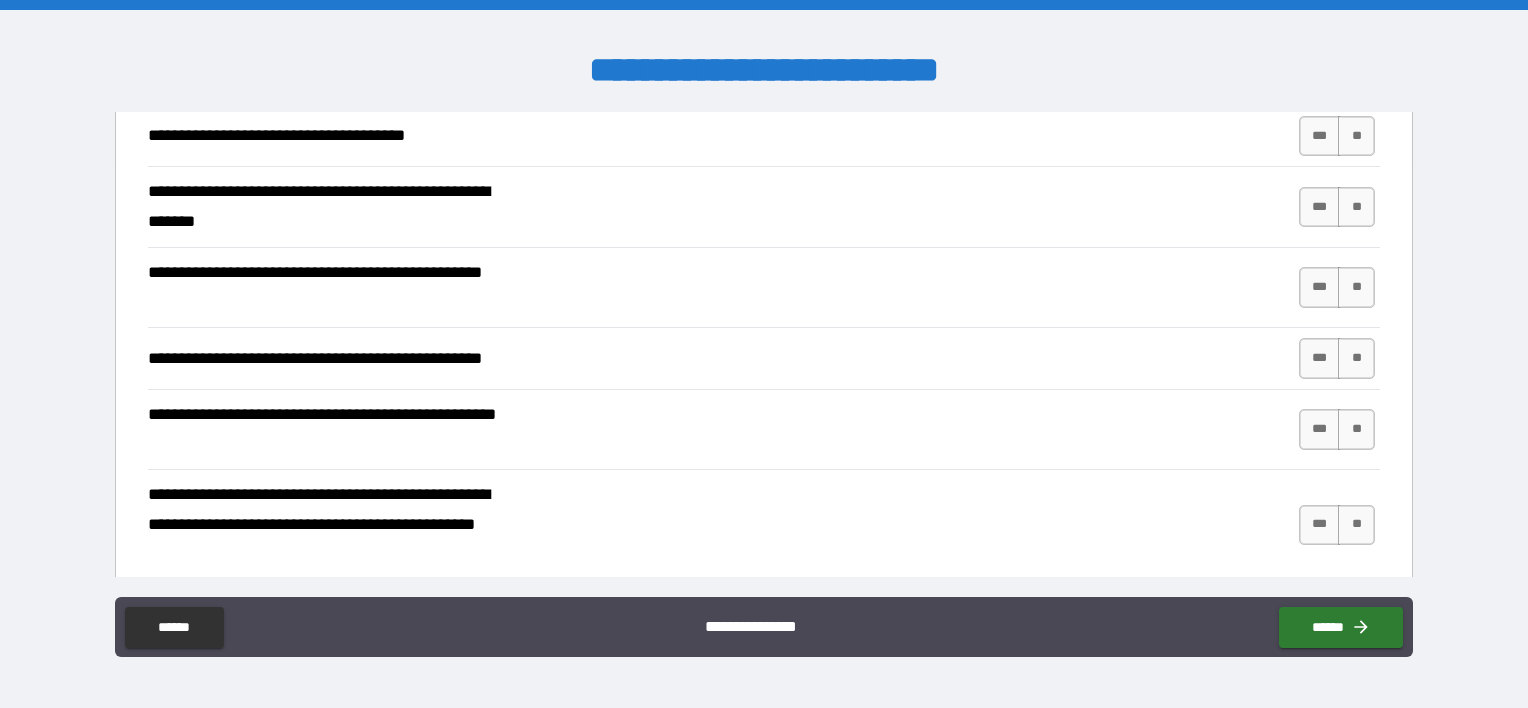 scroll, scrollTop: 300, scrollLeft: 0, axis: vertical 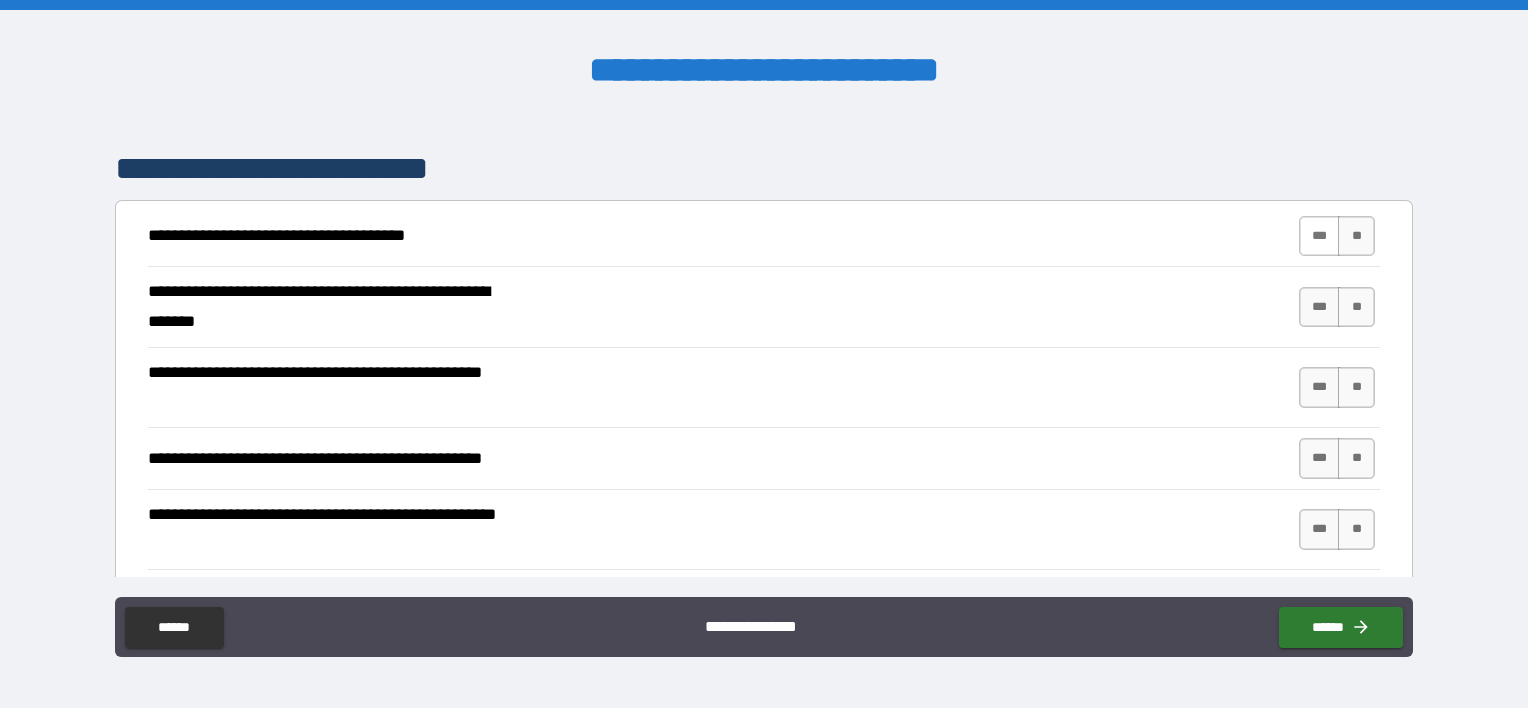 click on "***" at bounding box center [1320, 236] 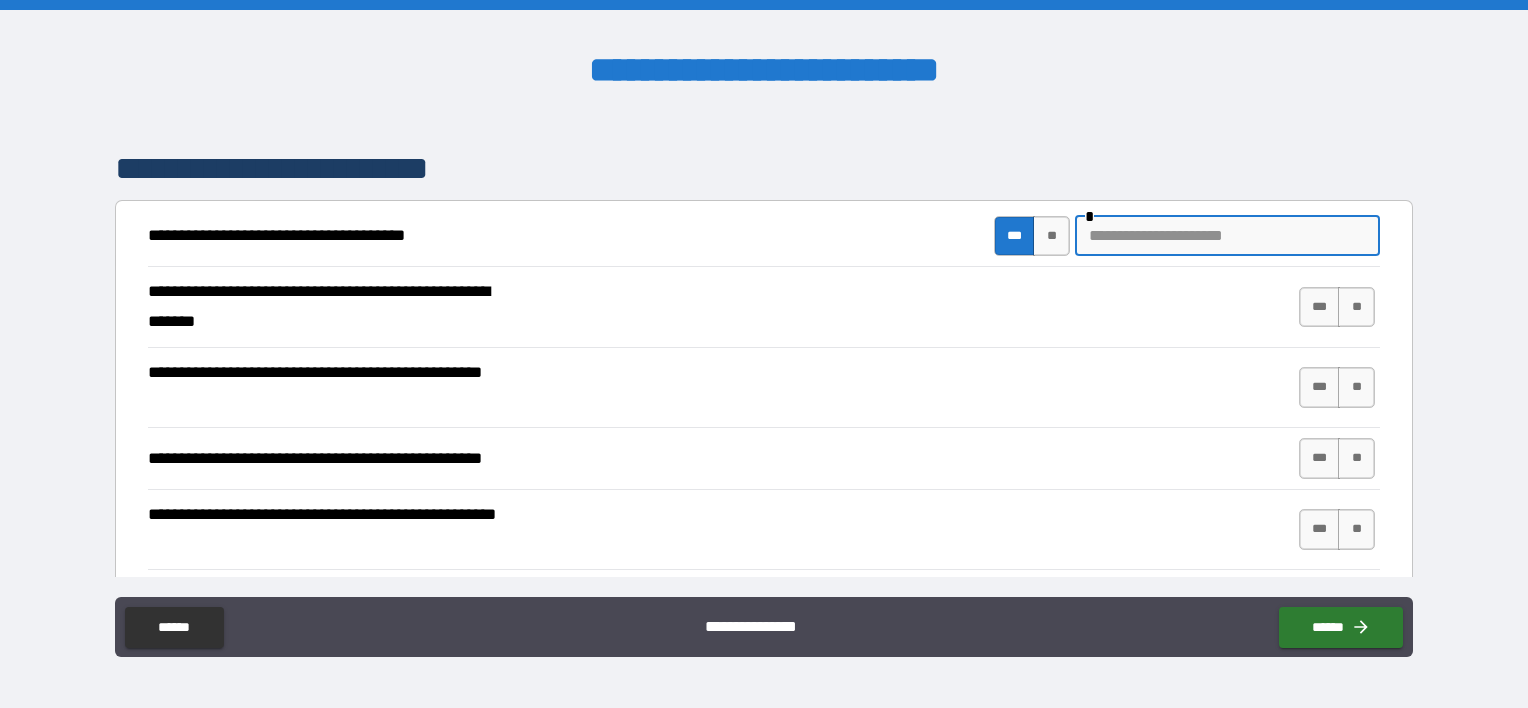 click at bounding box center [1227, 236] 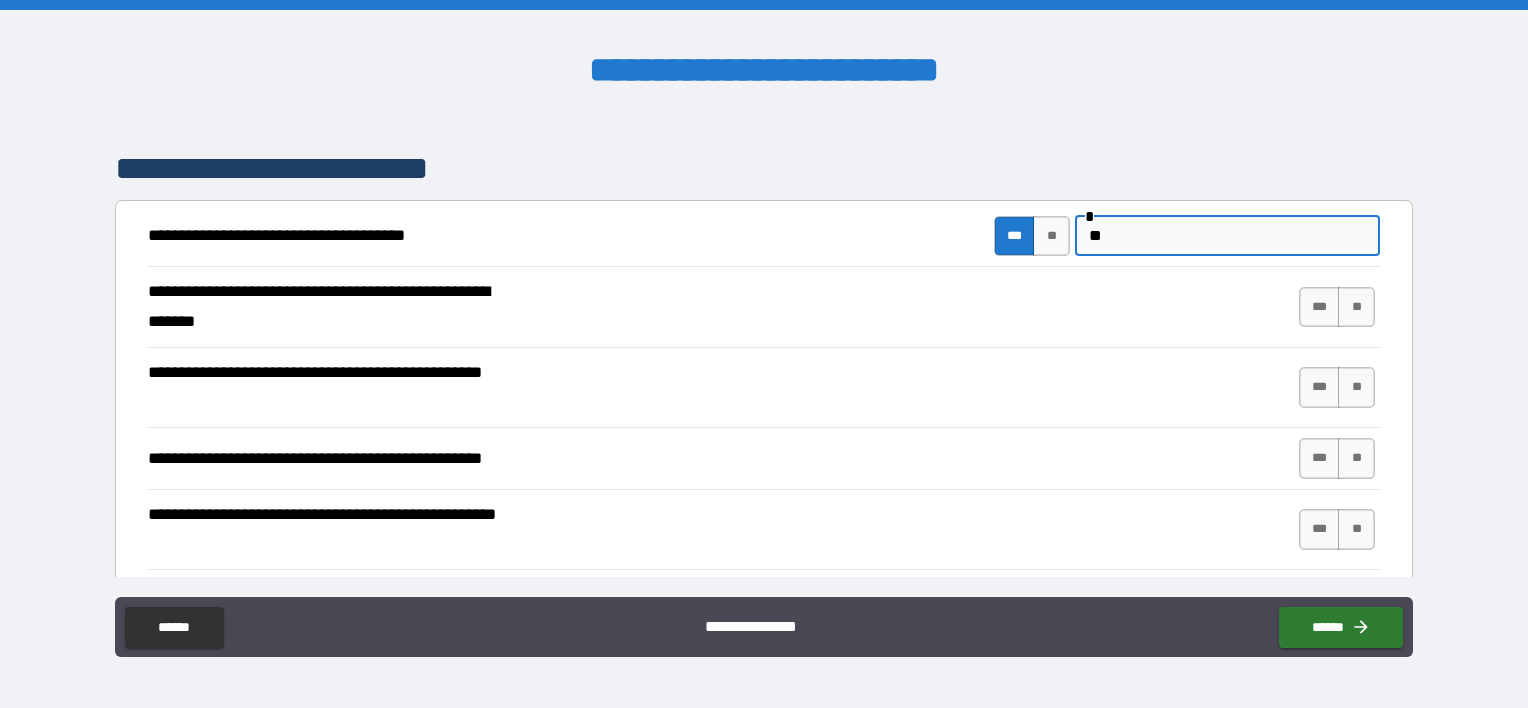 type on "*" 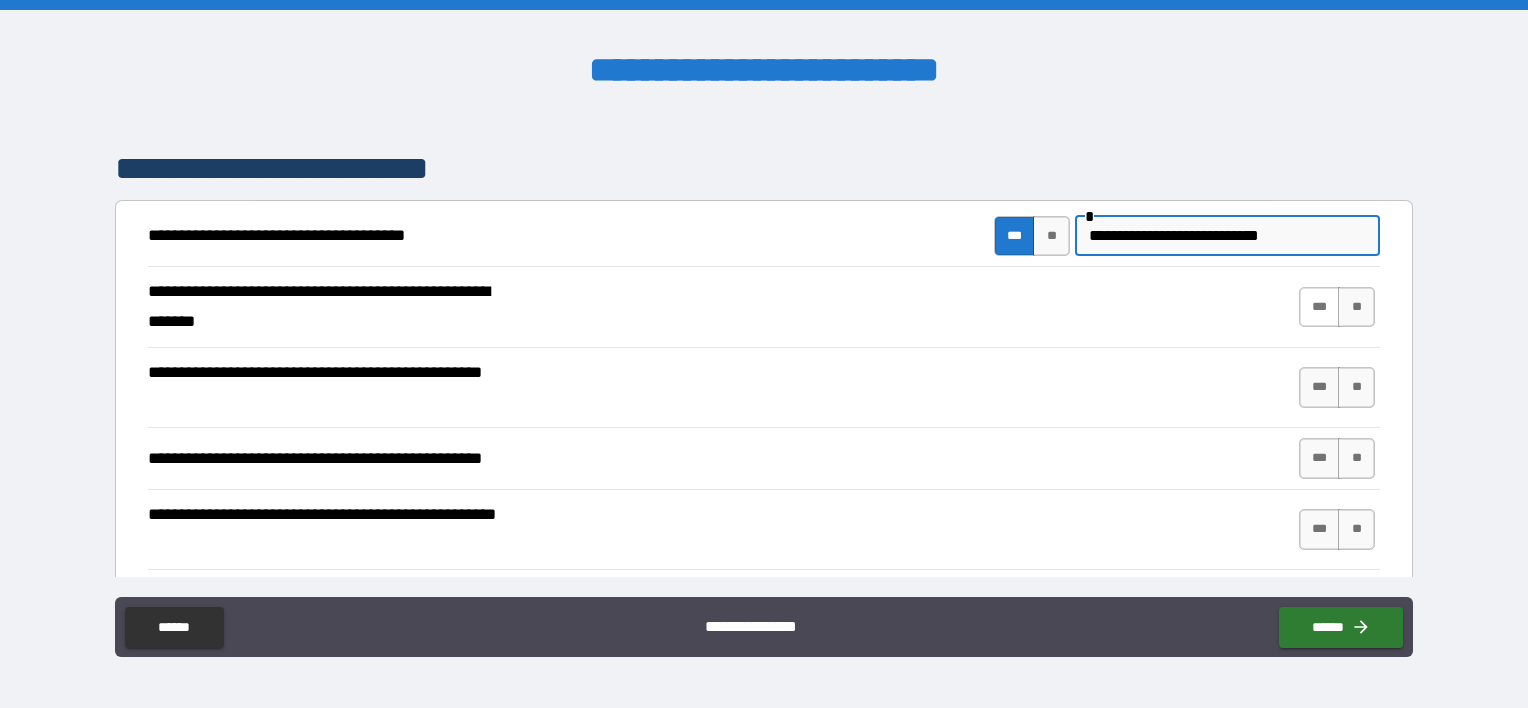 type on "**********" 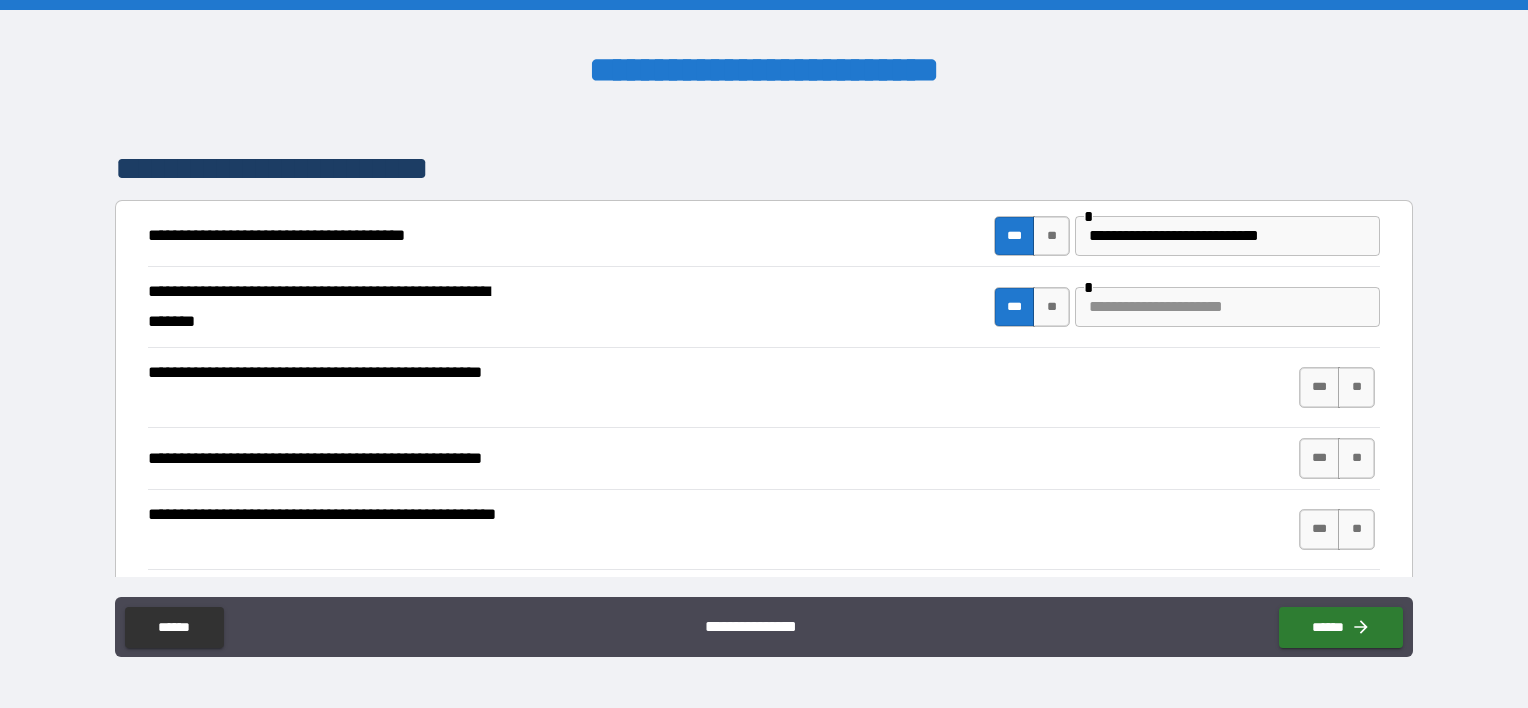 type on "****" 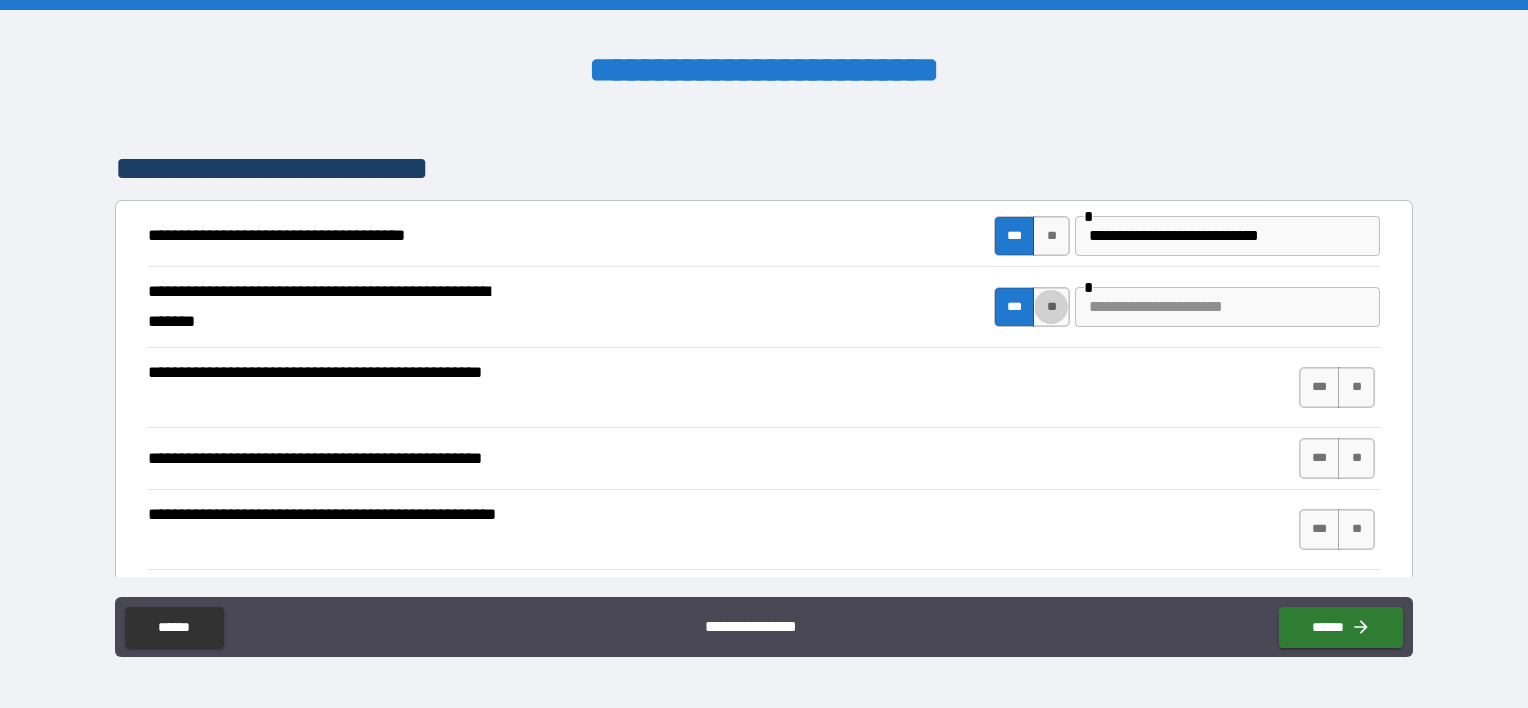 type on "*****" 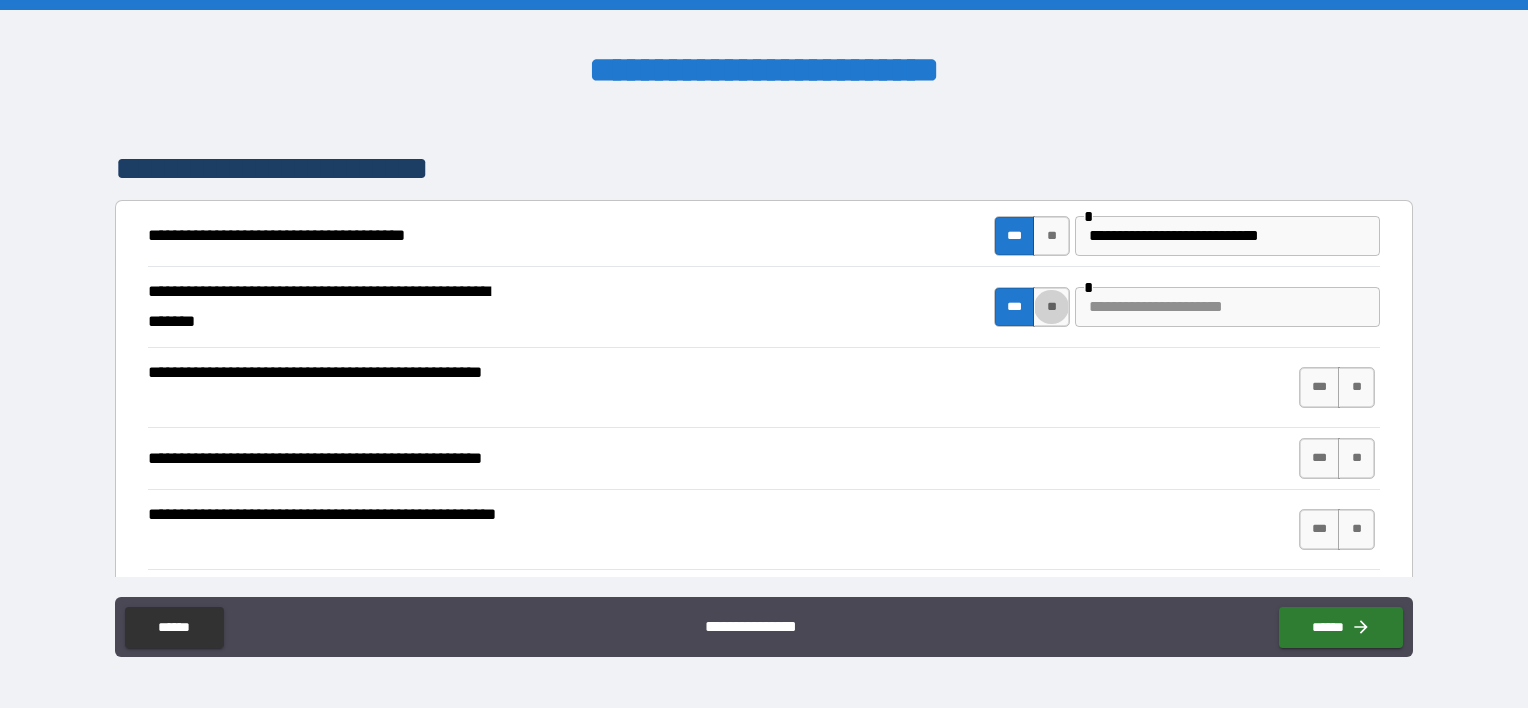 click on "**" at bounding box center [1051, 307] 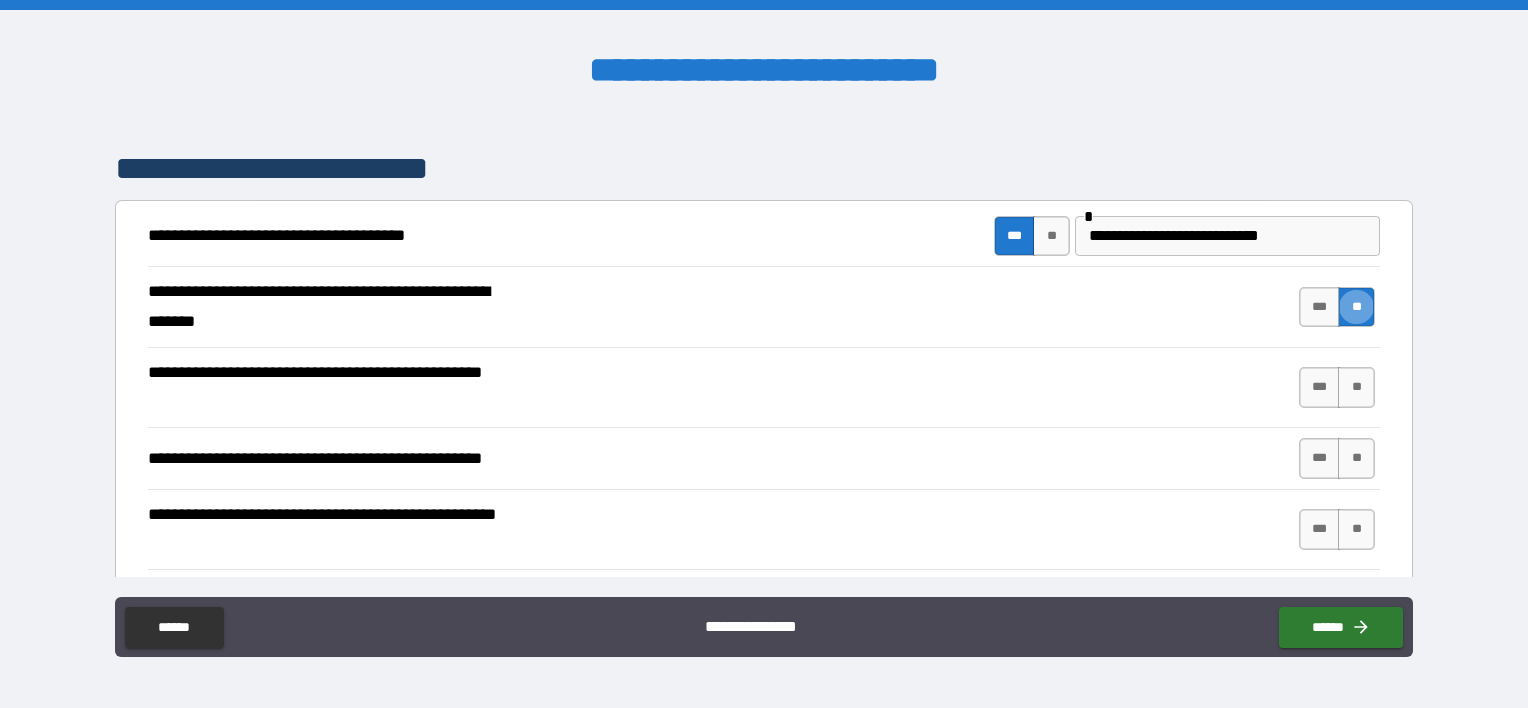 click on "**********" at bounding box center (1227, 236) 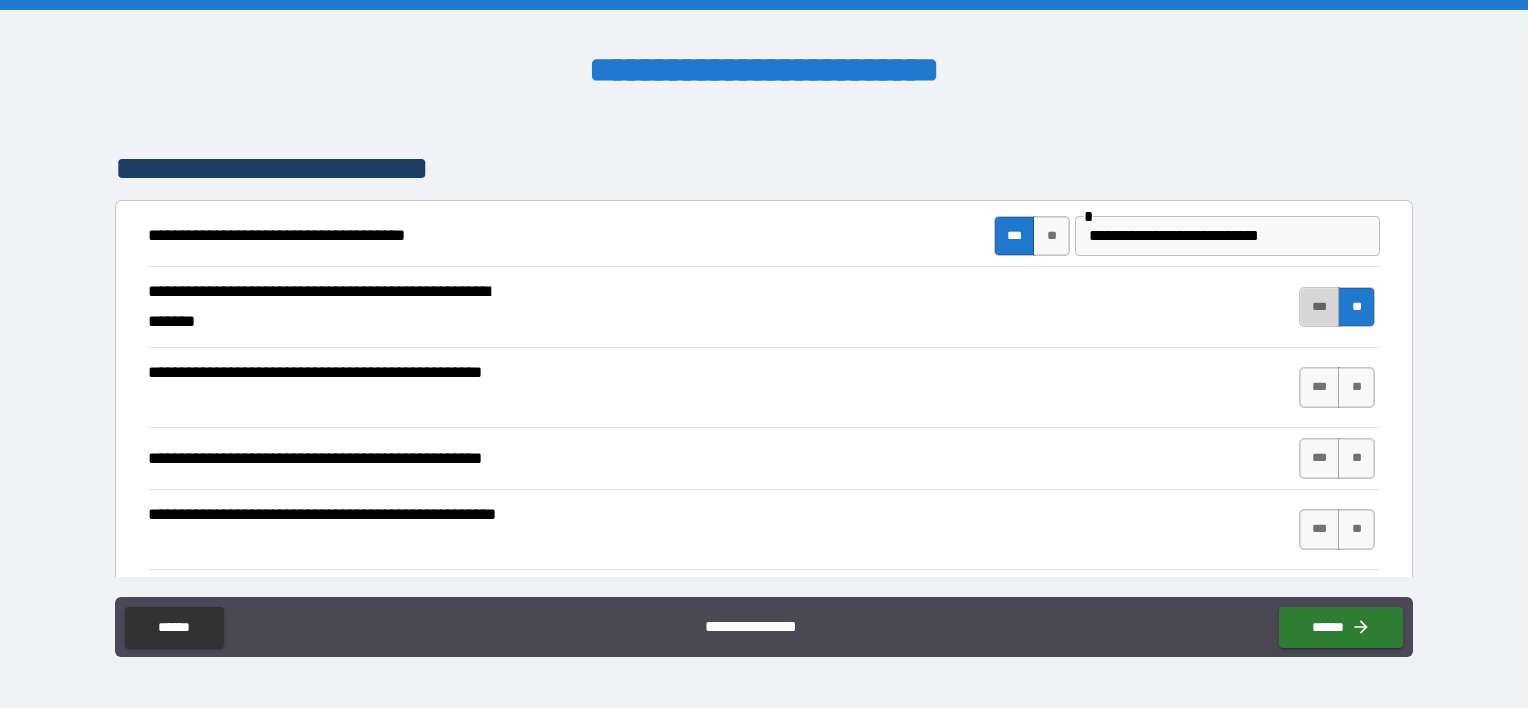 click on "***" at bounding box center [1320, 307] 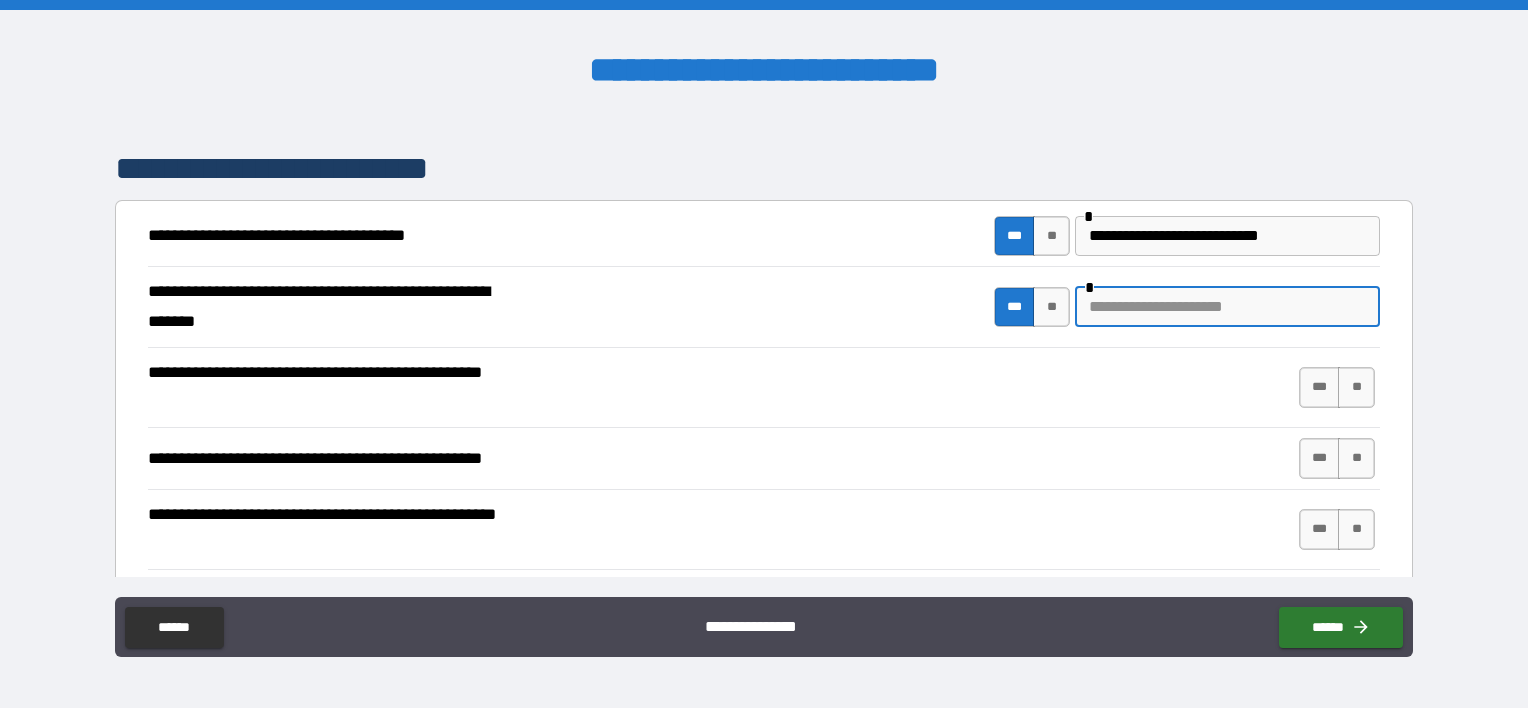 click at bounding box center [1227, 307] 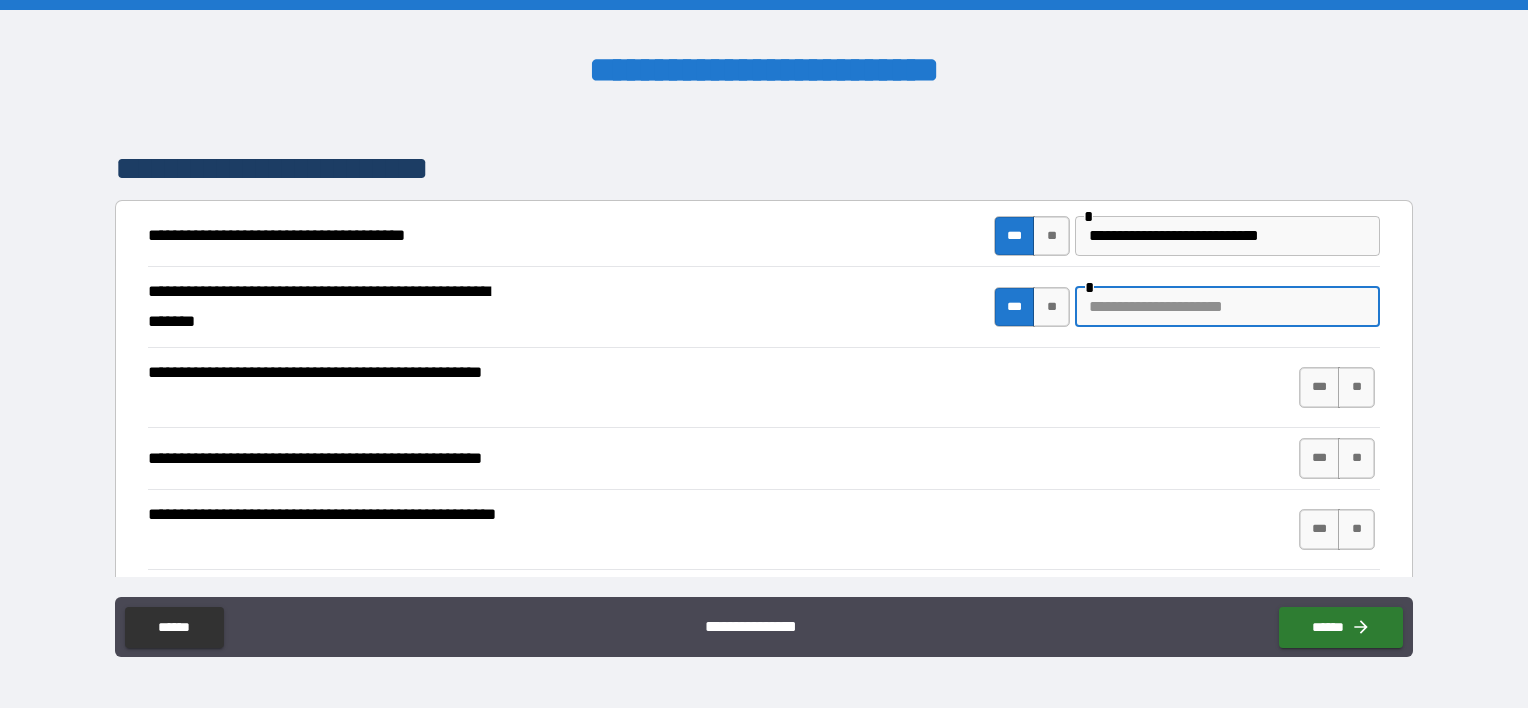 type on "*" 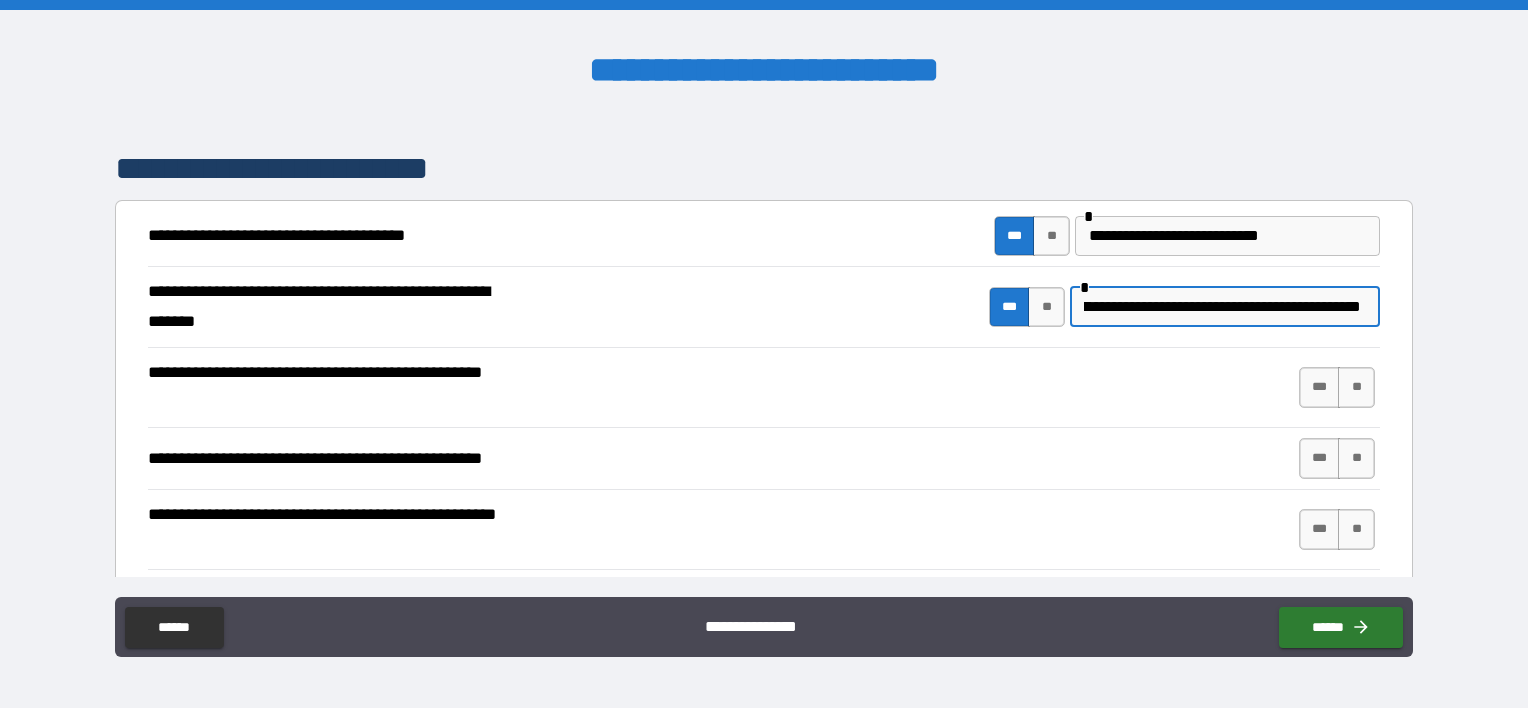 scroll, scrollTop: 0, scrollLeft: 85, axis: horizontal 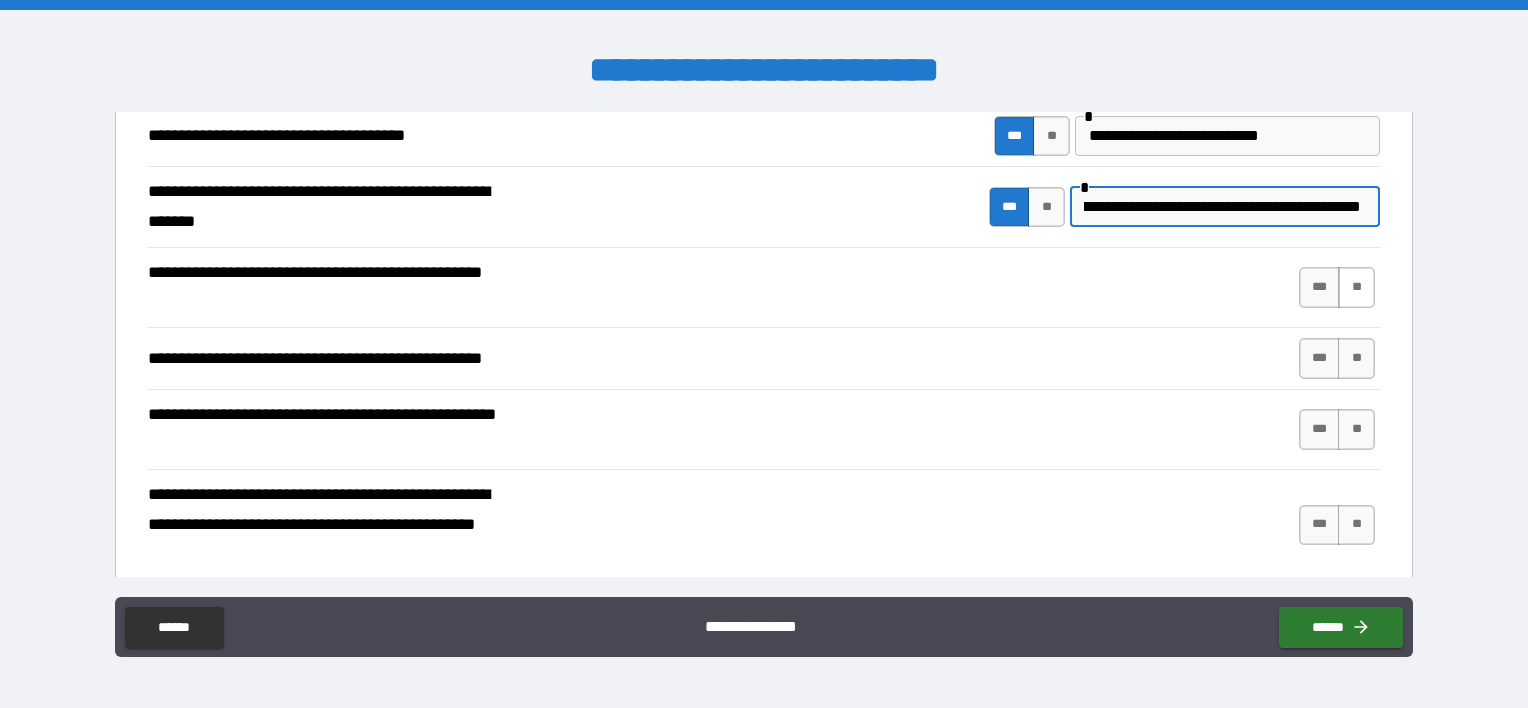 type on "**********" 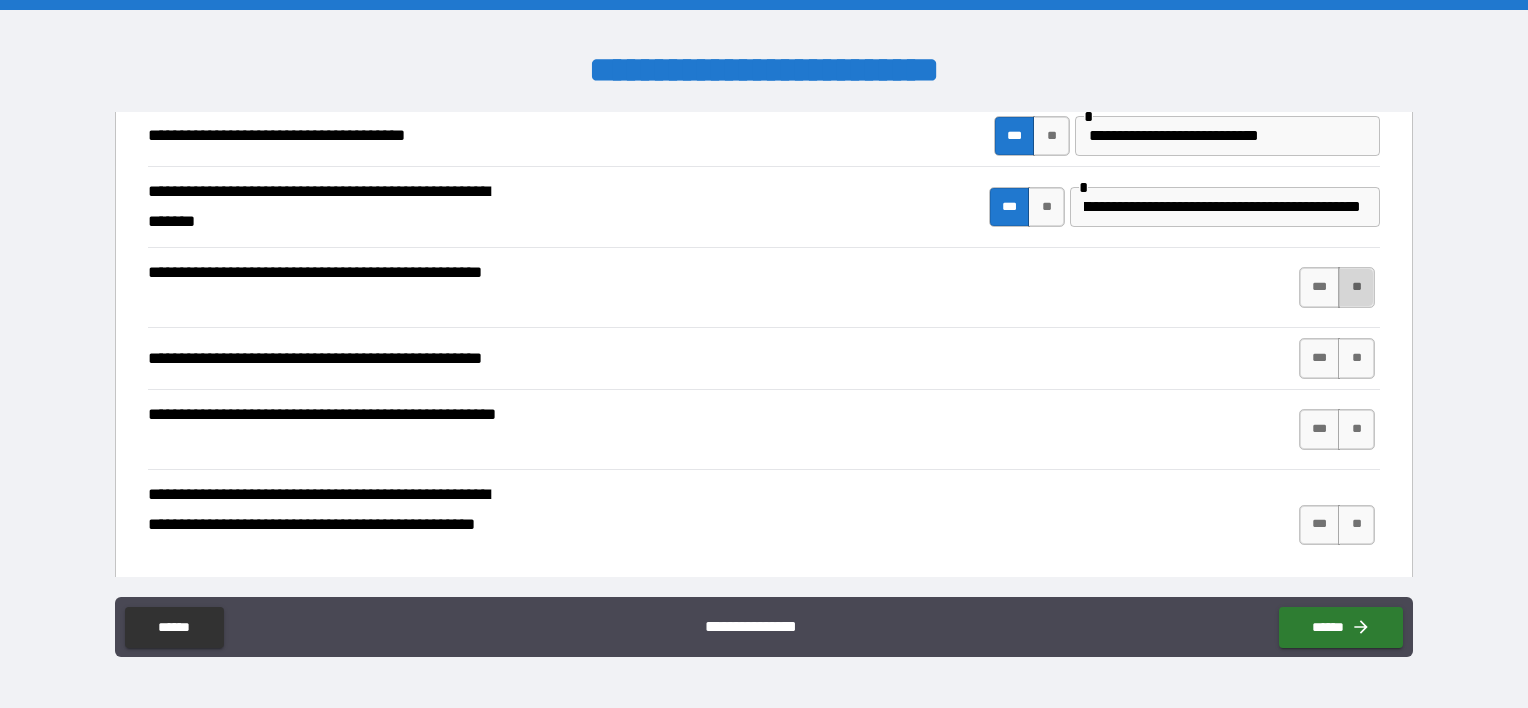 click on "**" at bounding box center [1356, 287] 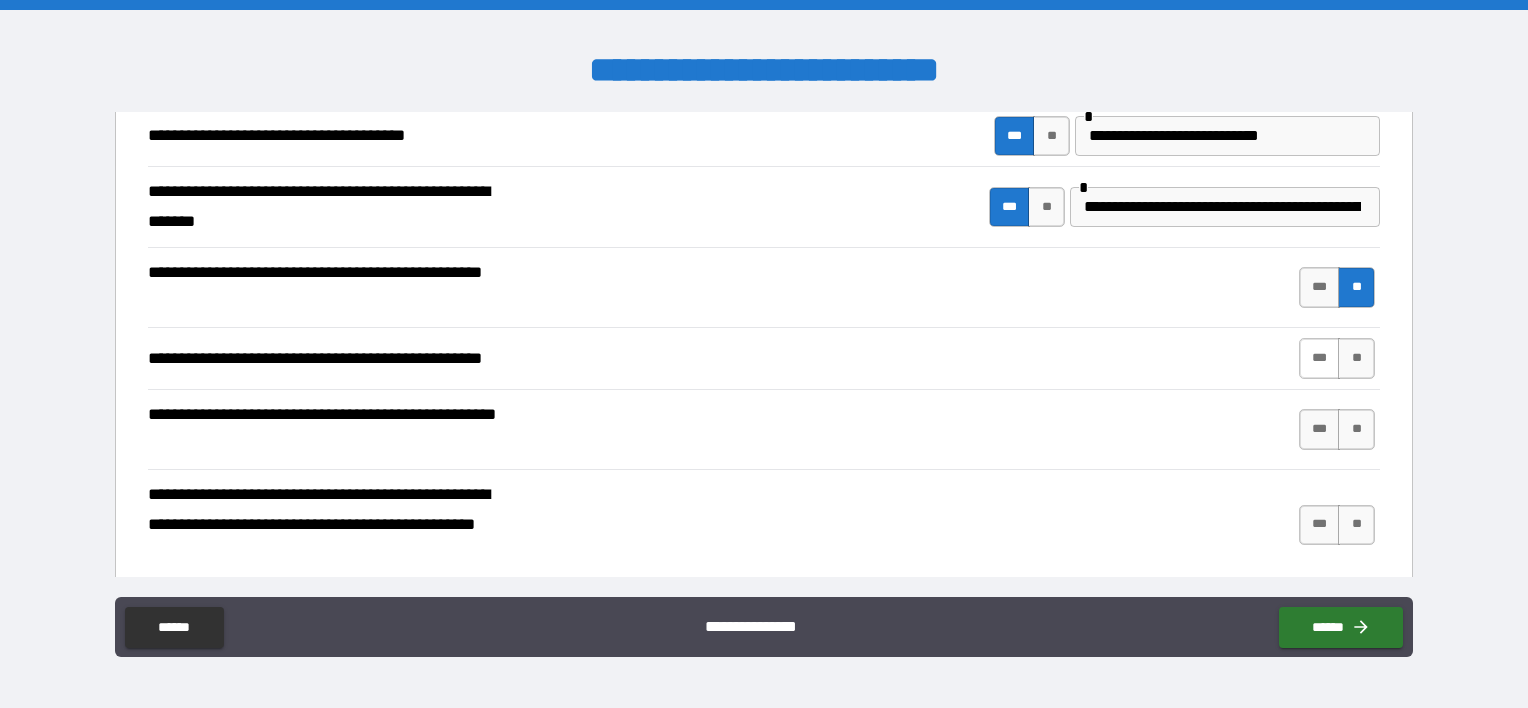 click on "***" at bounding box center [1320, 358] 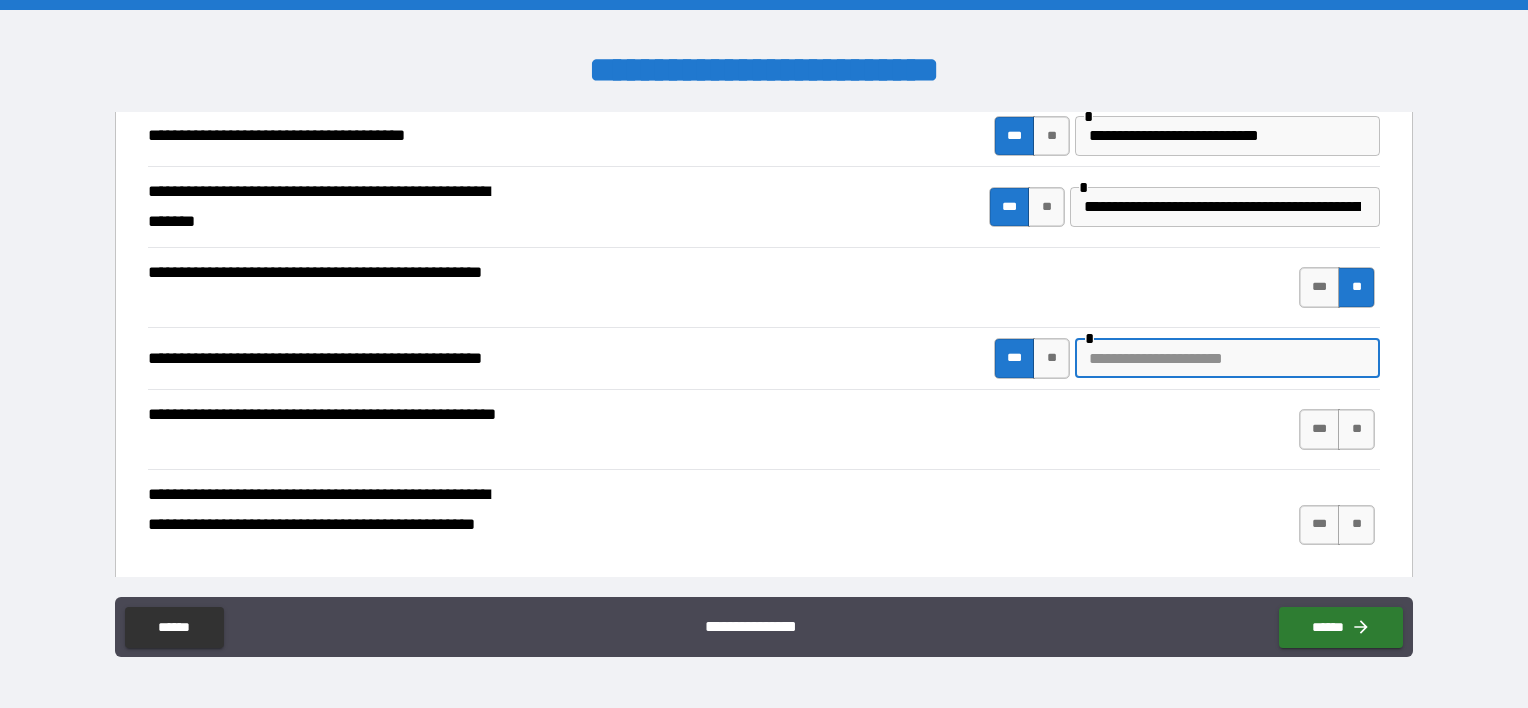 click at bounding box center (1227, 358) 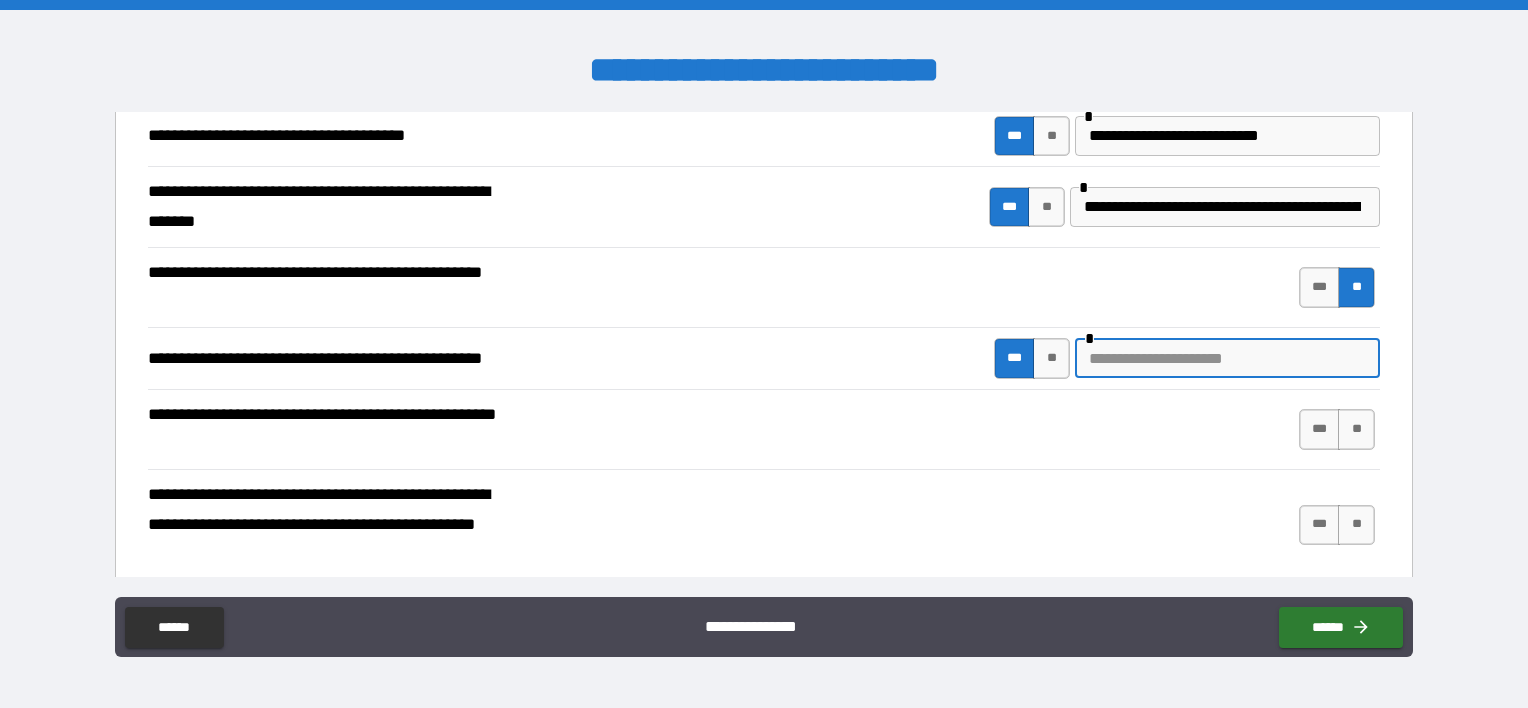paste on "**********" 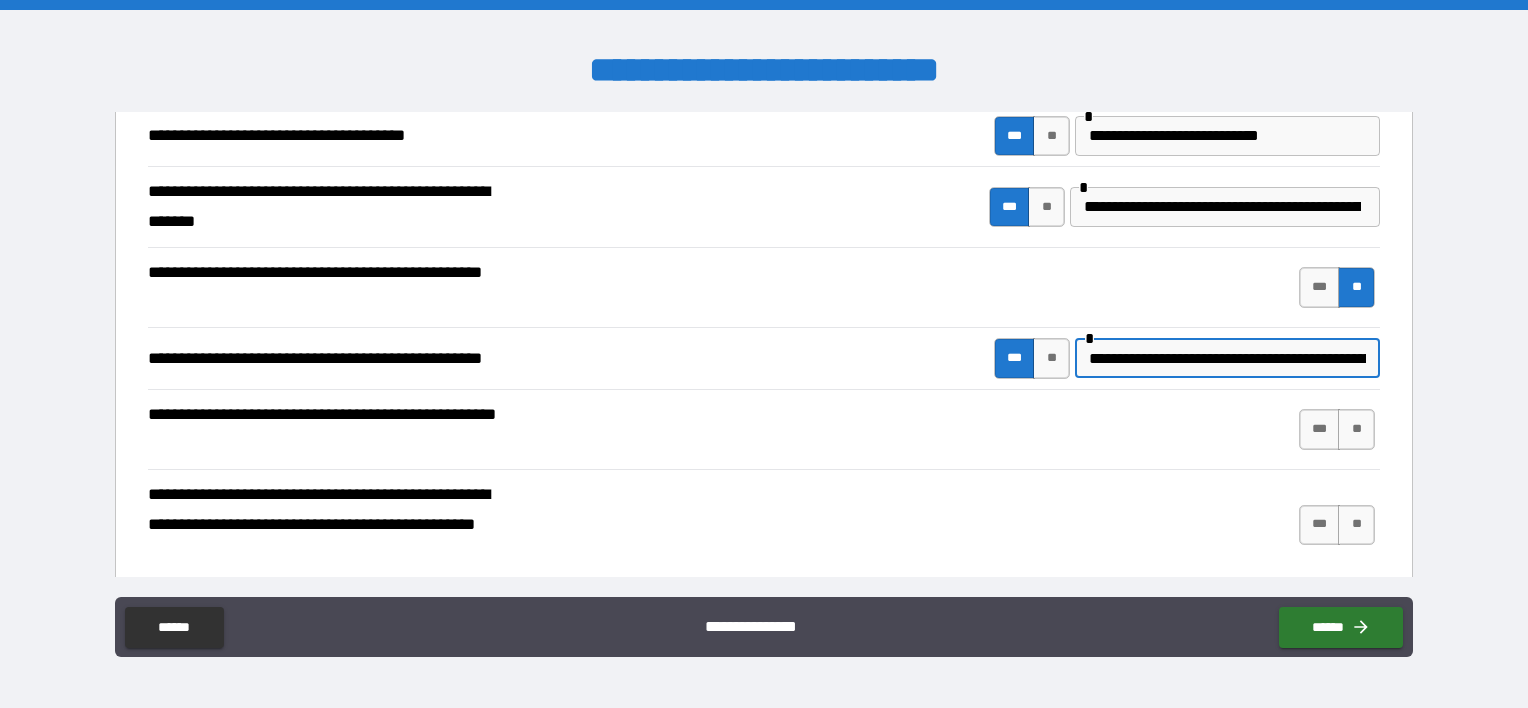 scroll, scrollTop: 0, scrollLeft: 656, axis: horizontal 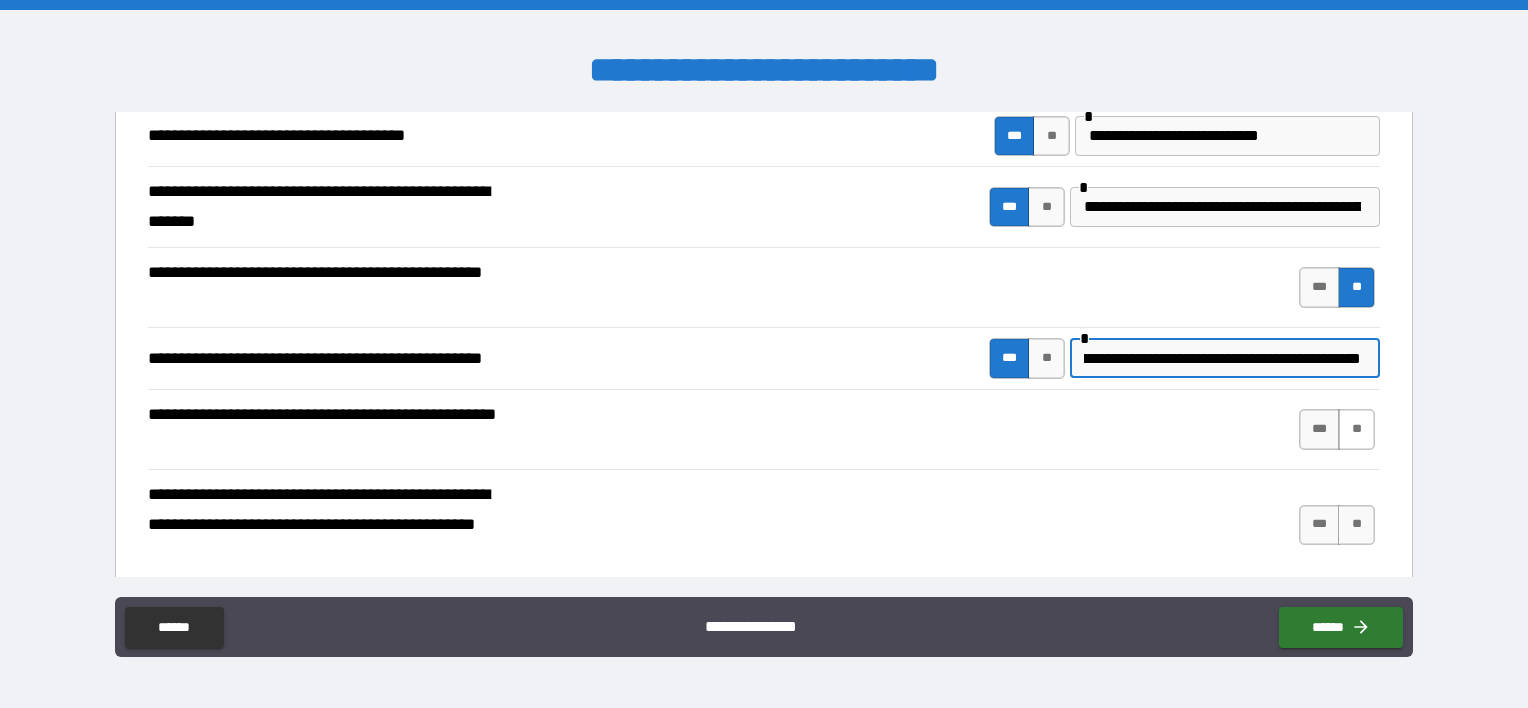 type on "**********" 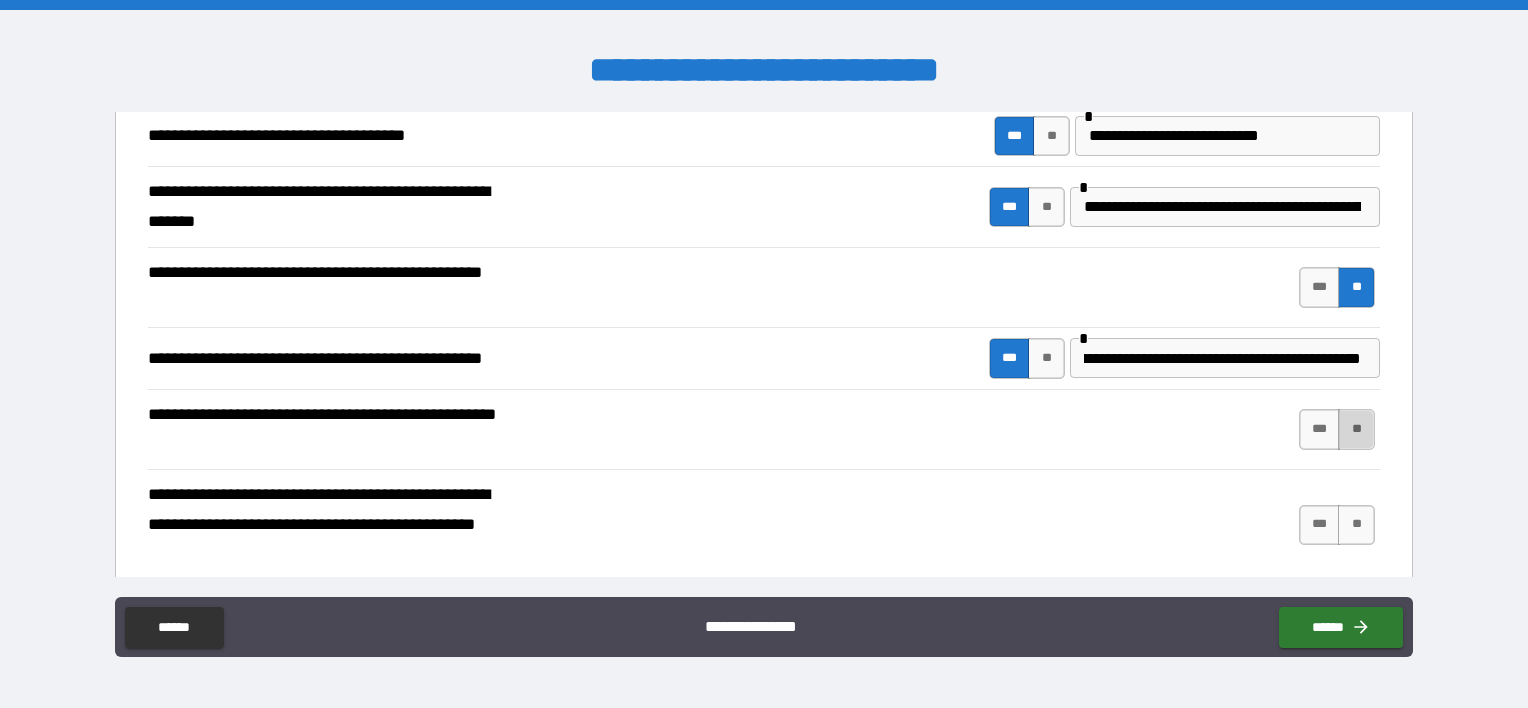 click on "**" at bounding box center [1356, 429] 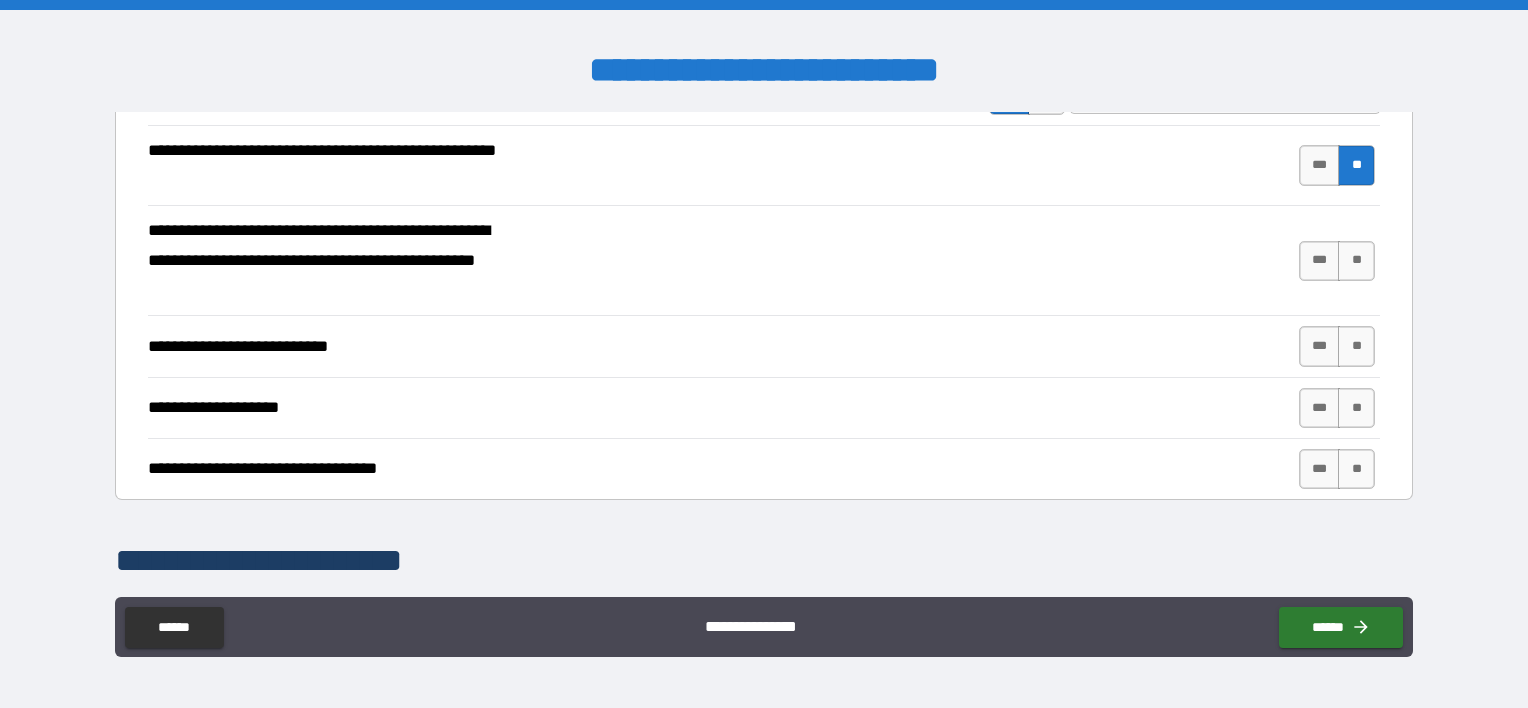 scroll, scrollTop: 700, scrollLeft: 0, axis: vertical 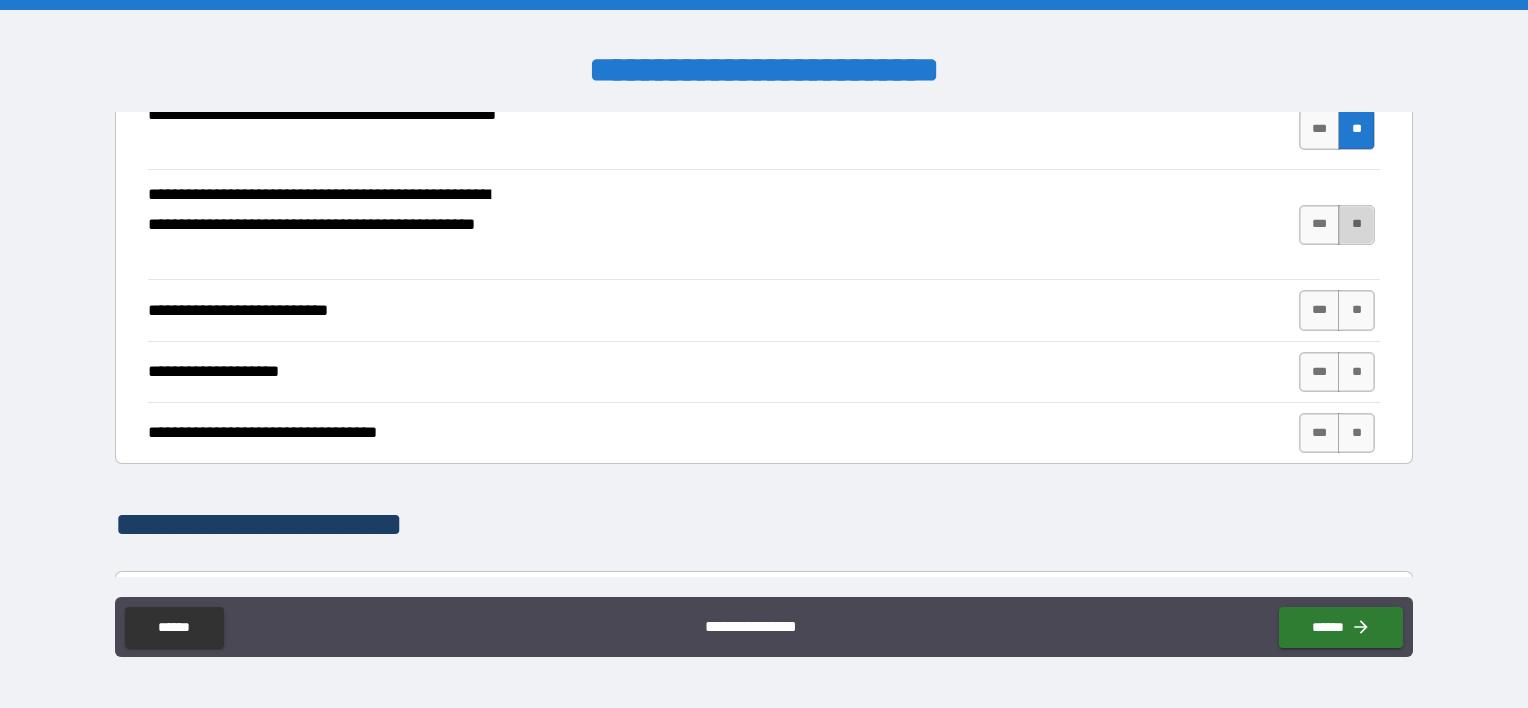 click on "**" at bounding box center [1356, 225] 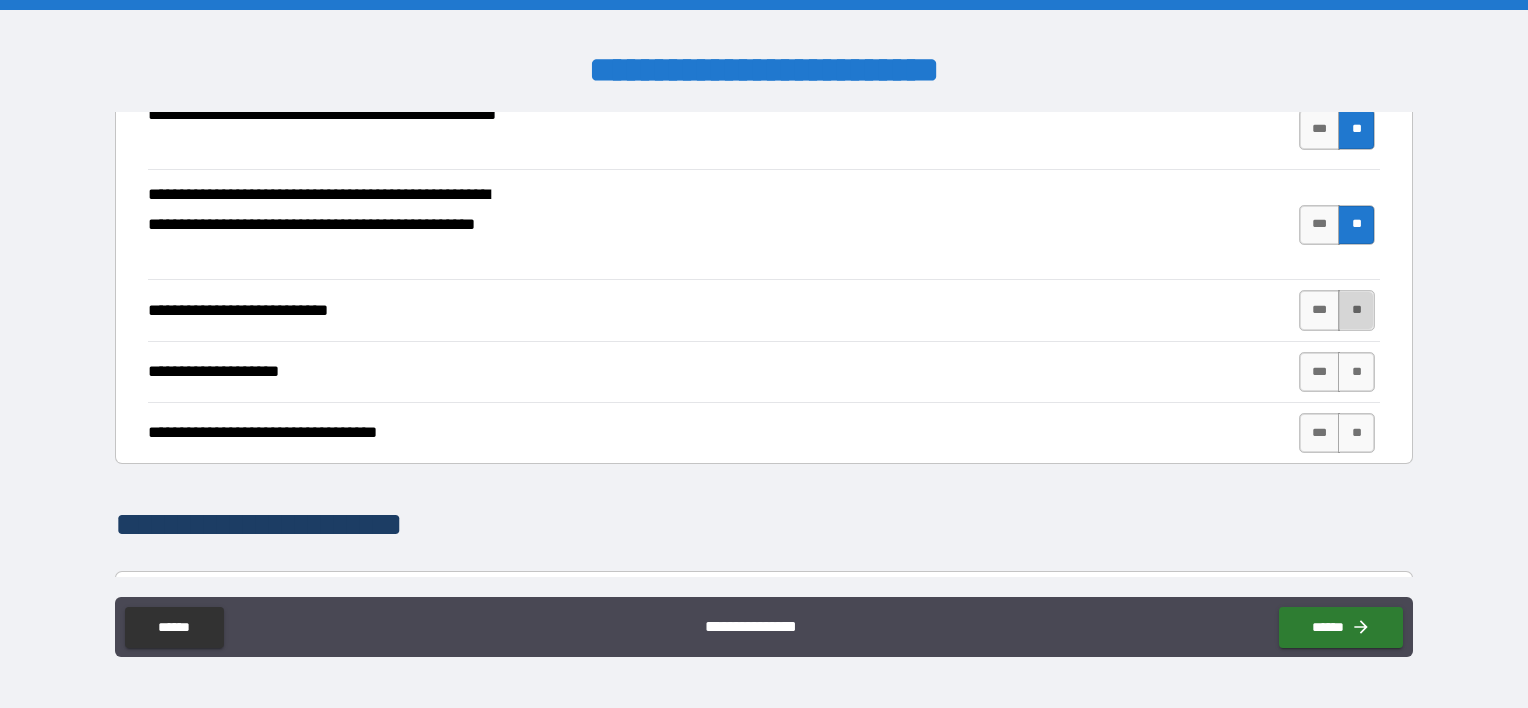 click on "**" at bounding box center (1356, 310) 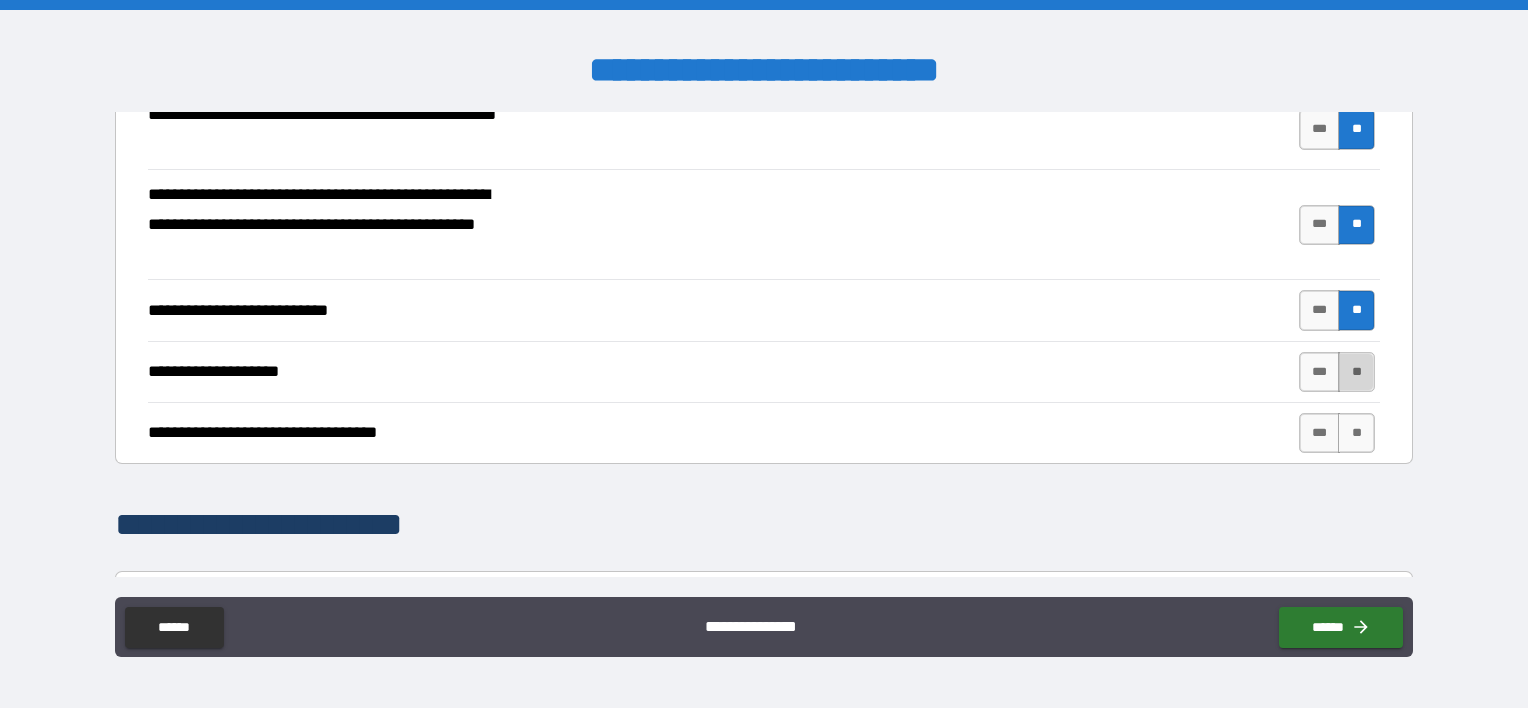 click on "**" at bounding box center (1356, 372) 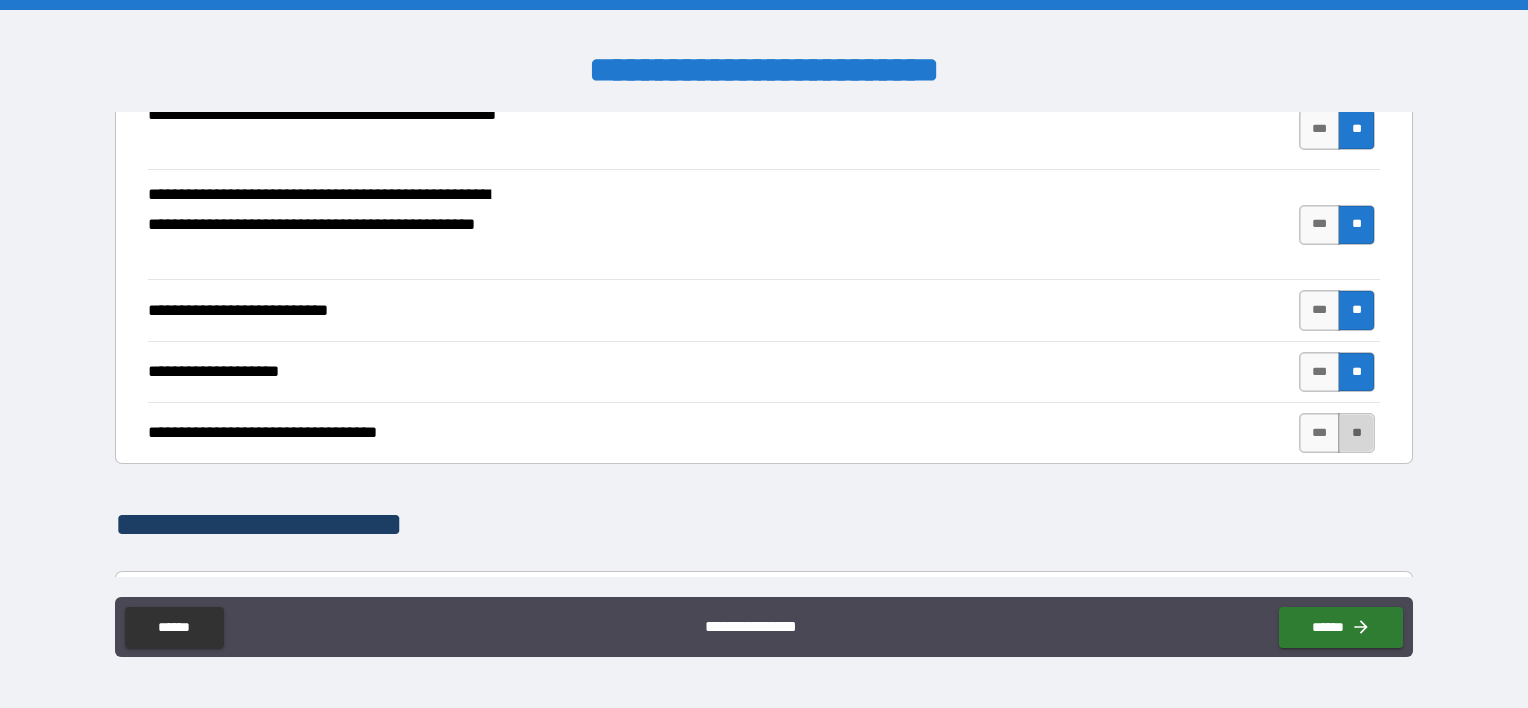 click on "**" at bounding box center (1356, 433) 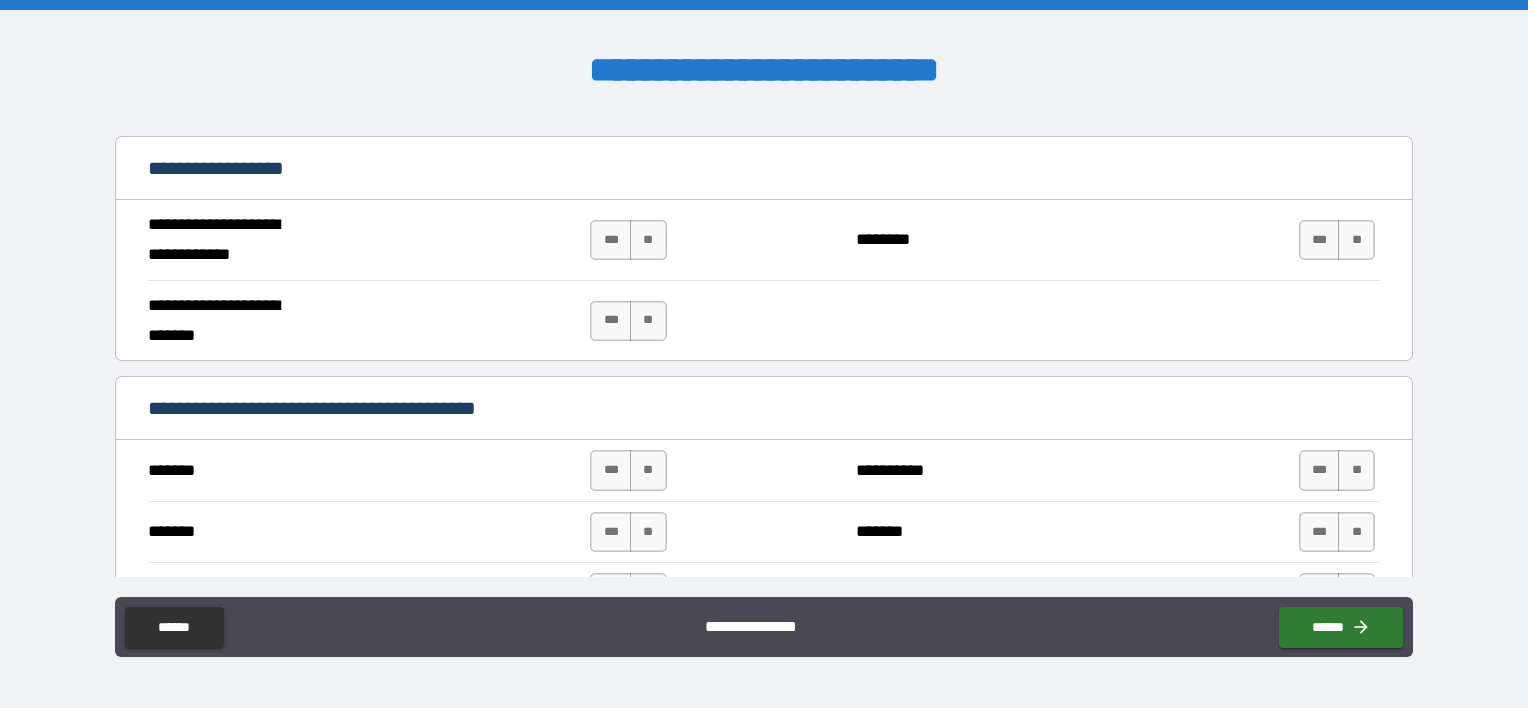 scroll, scrollTop: 1100, scrollLeft: 0, axis: vertical 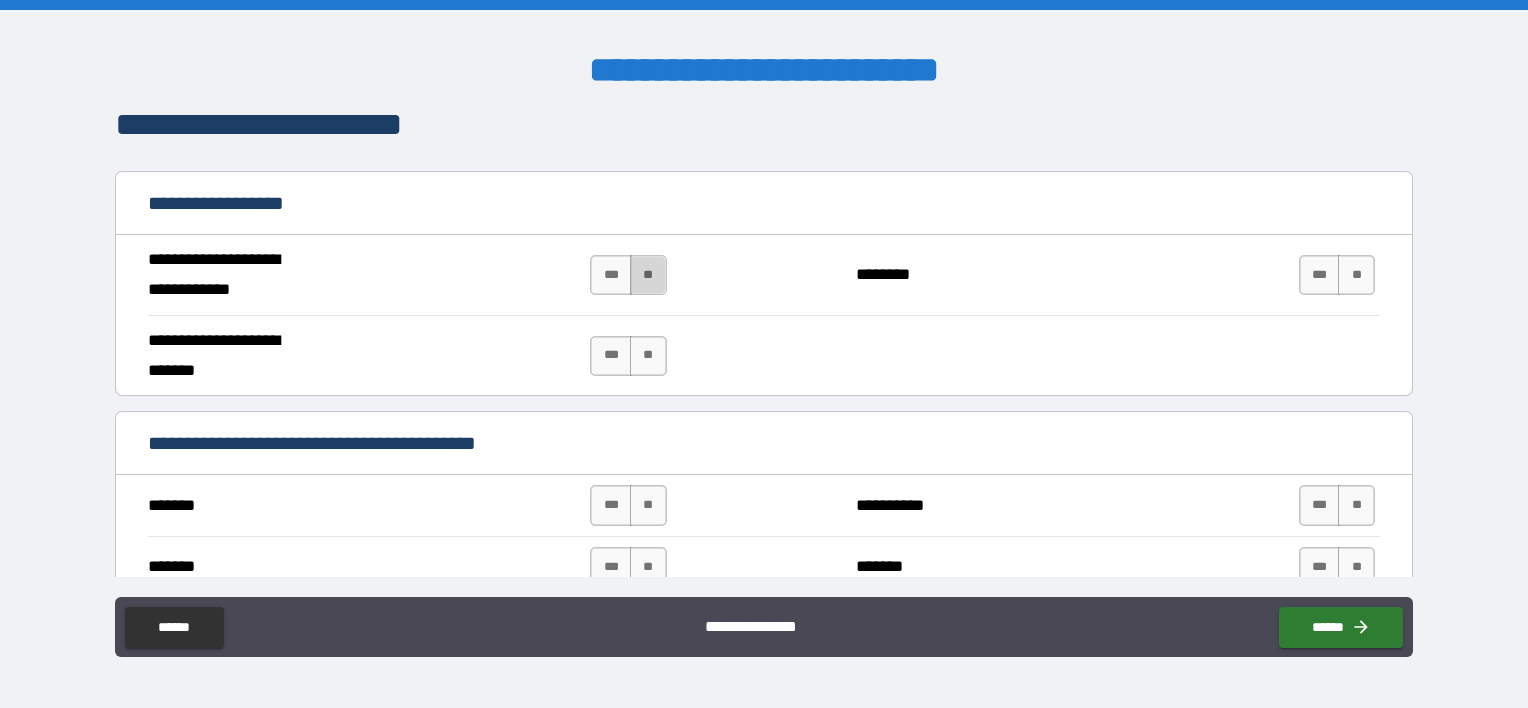 click on "**" at bounding box center (648, 275) 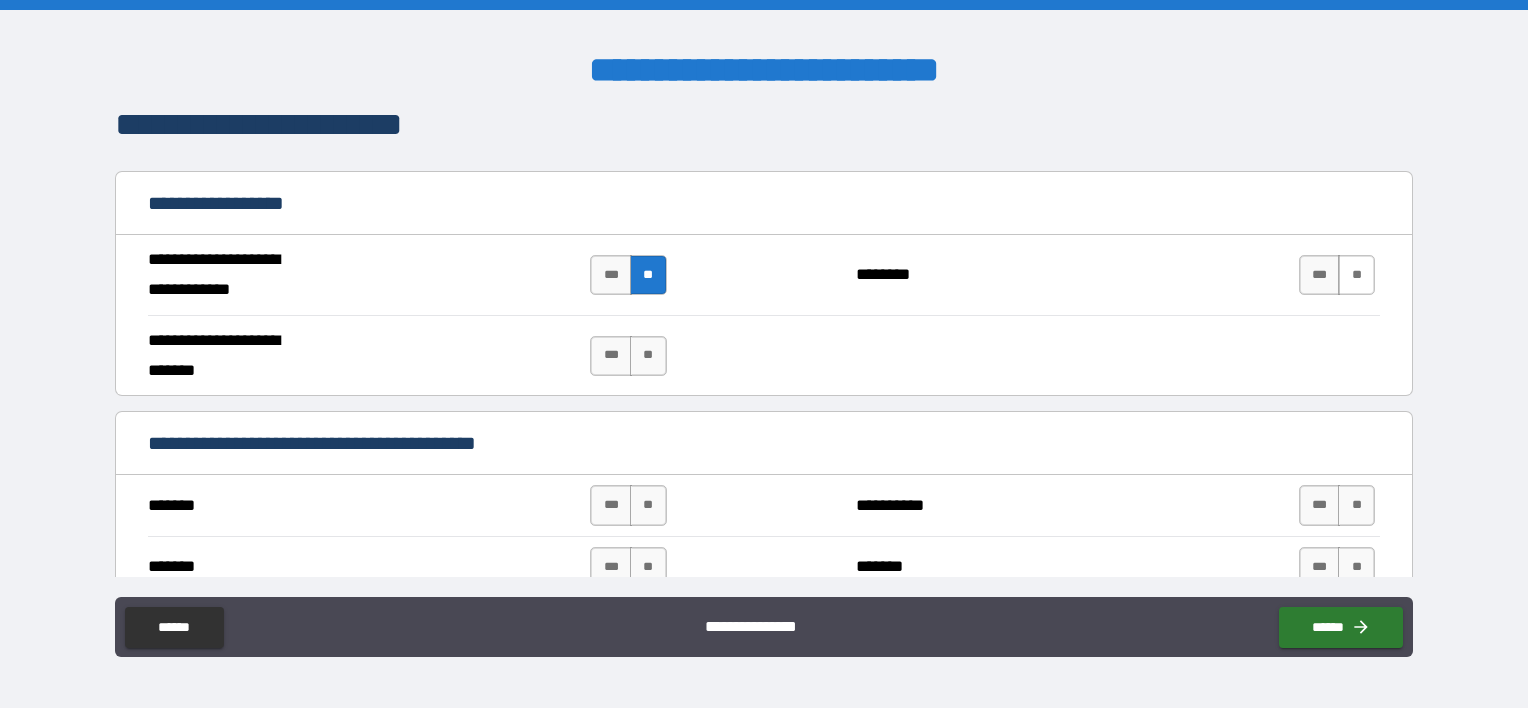 click on "**" at bounding box center (1356, 275) 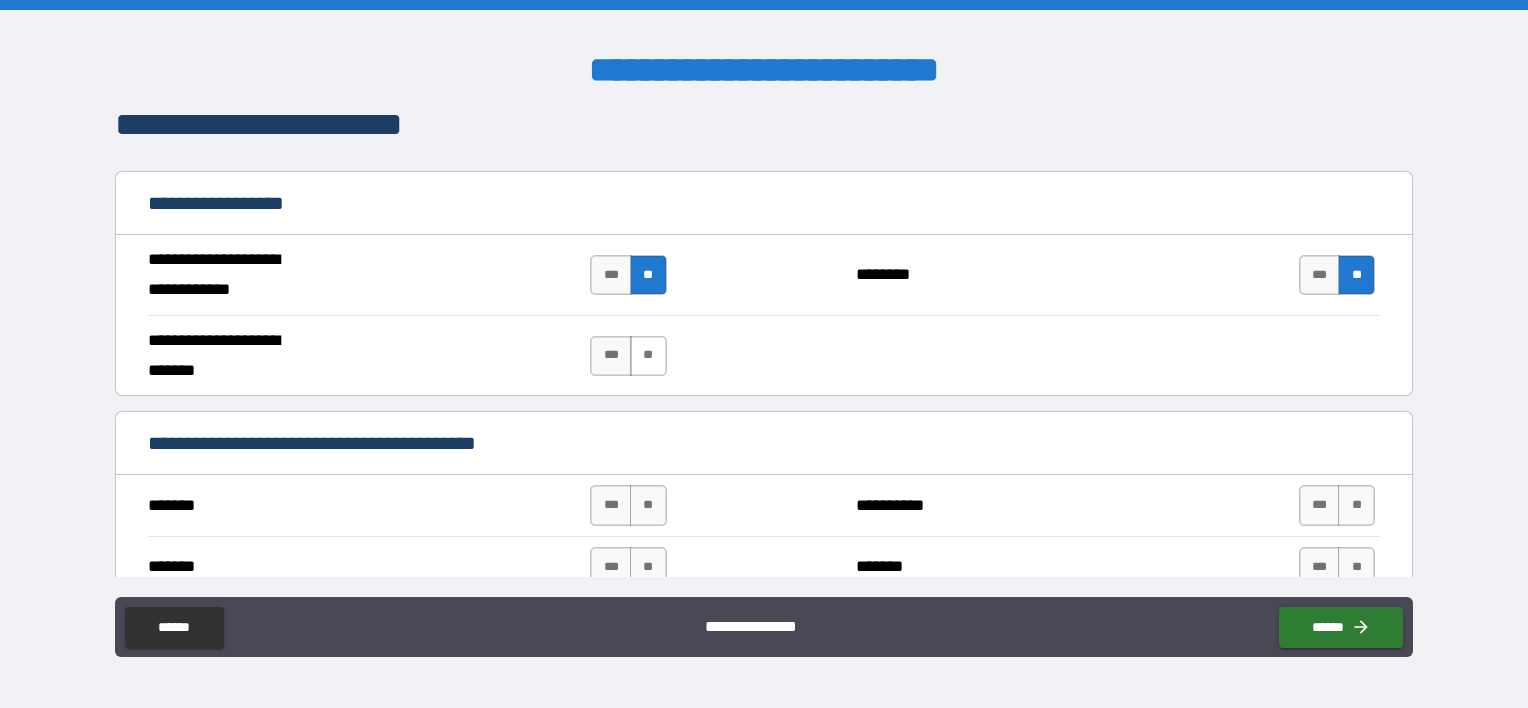 click on "**" at bounding box center (648, 356) 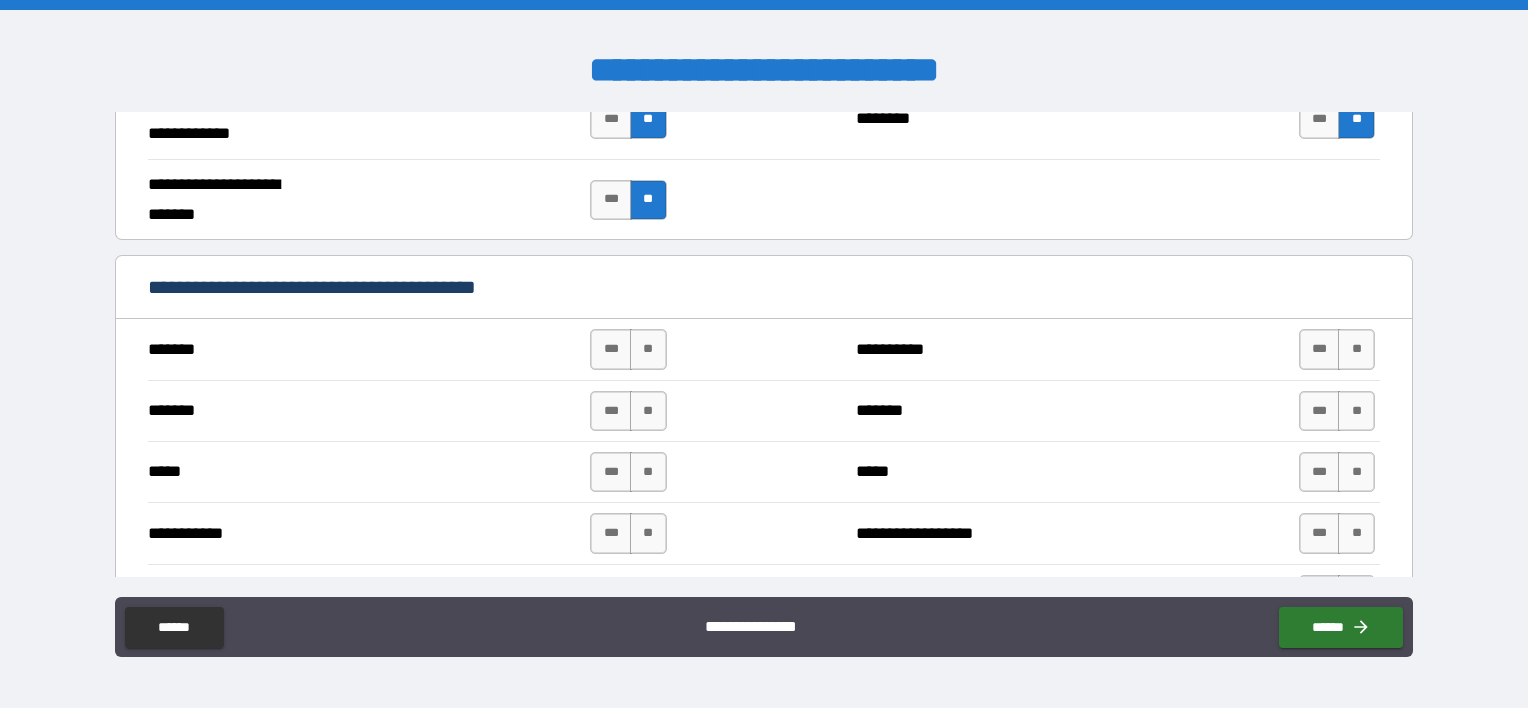 scroll, scrollTop: 1400, scrollLeft: 0, axis: vertical 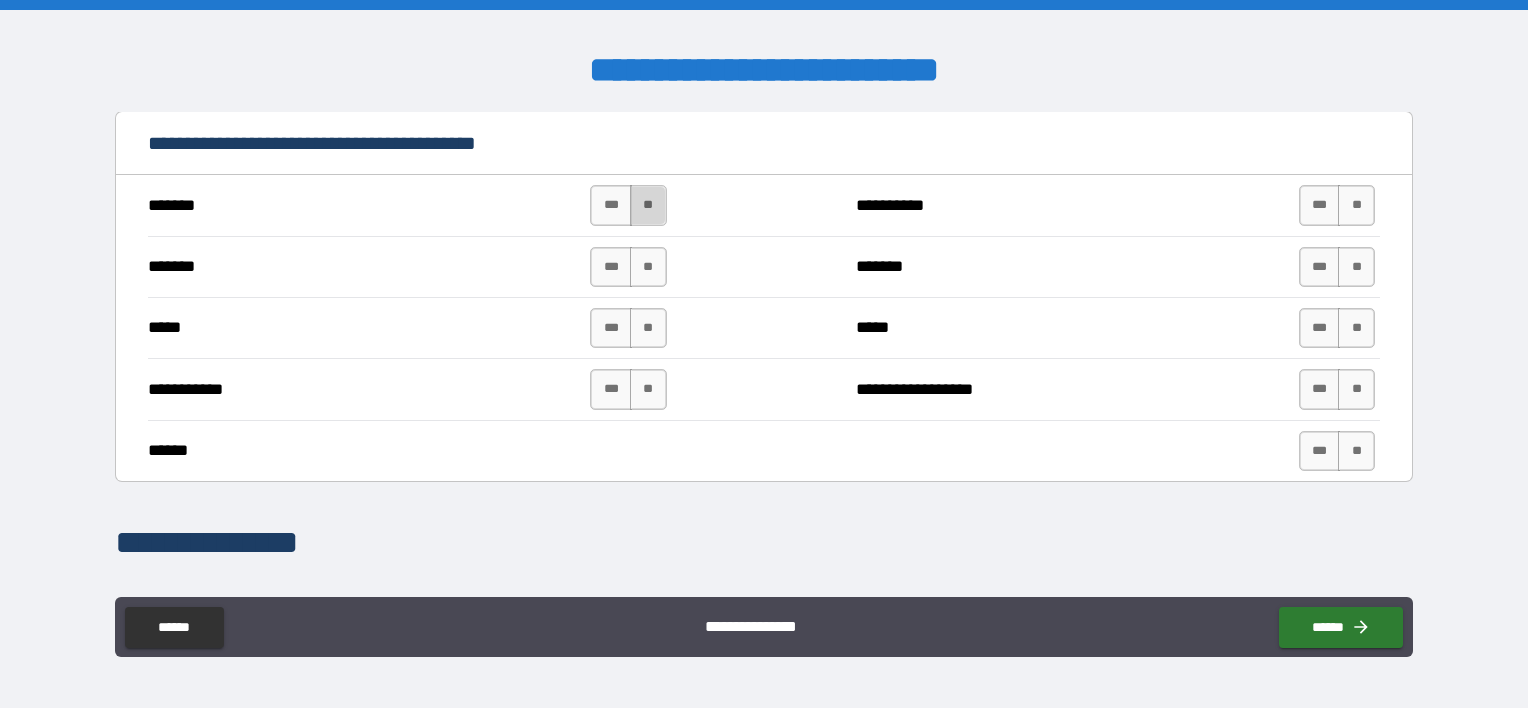 click on "**" at bounding box center (648, 205) 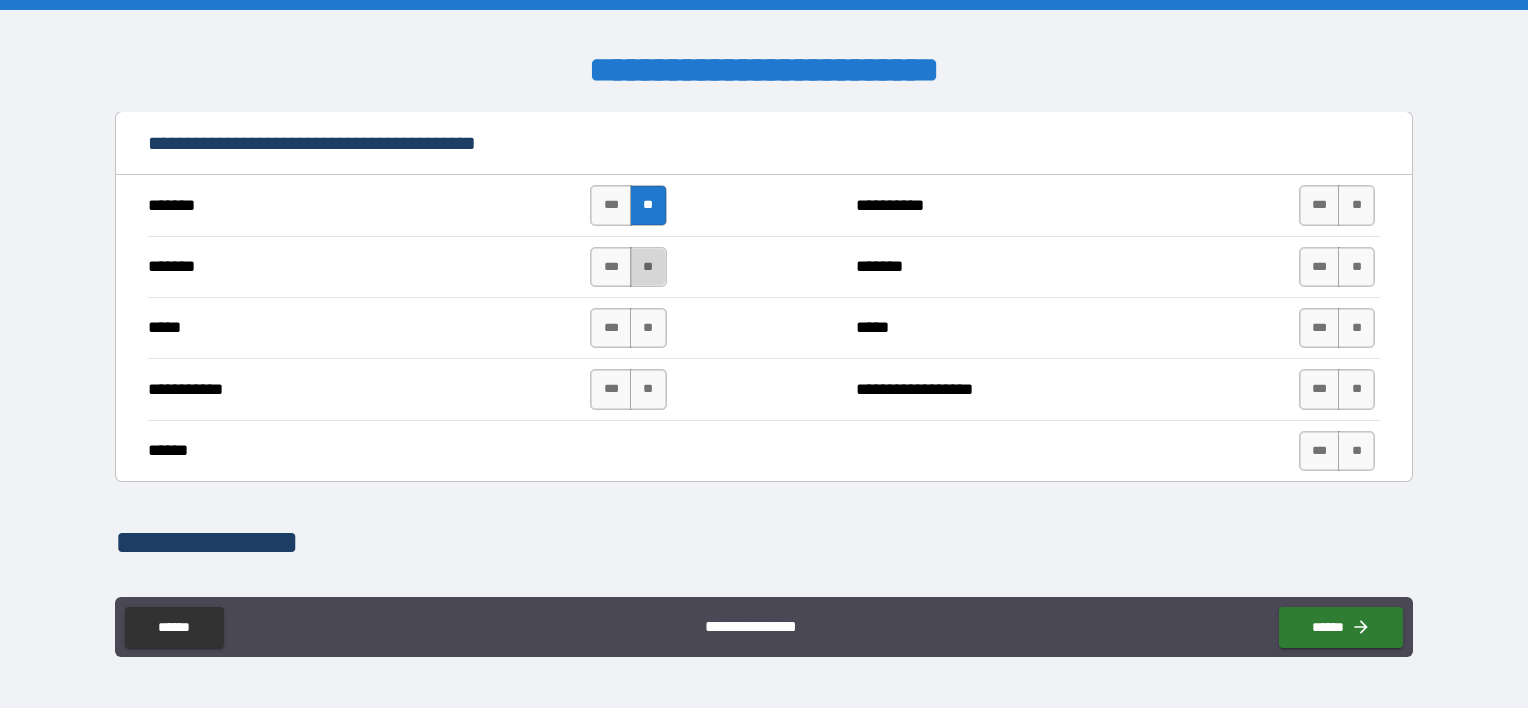 click on "**" at bounding box center (648, 267) 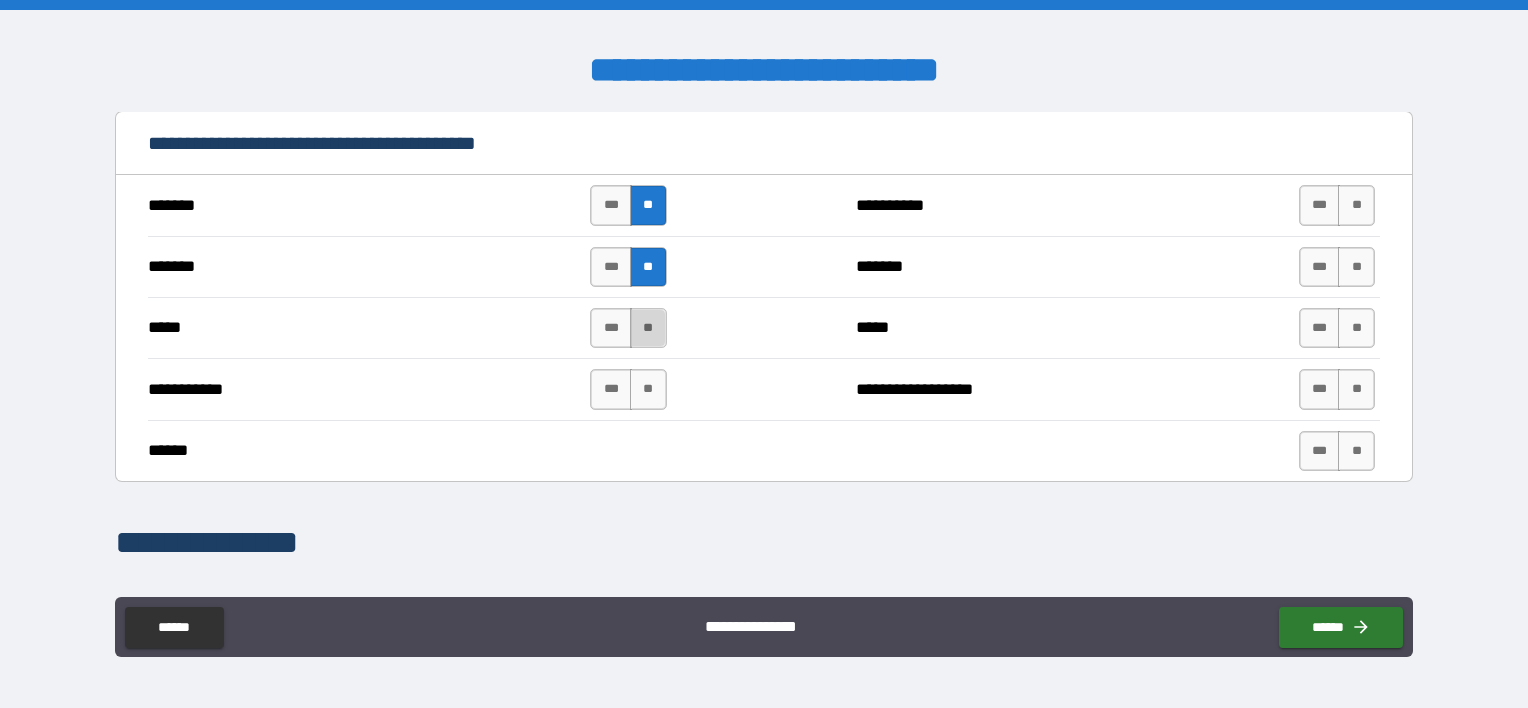 click on "**" at bounding box center (648, 328) 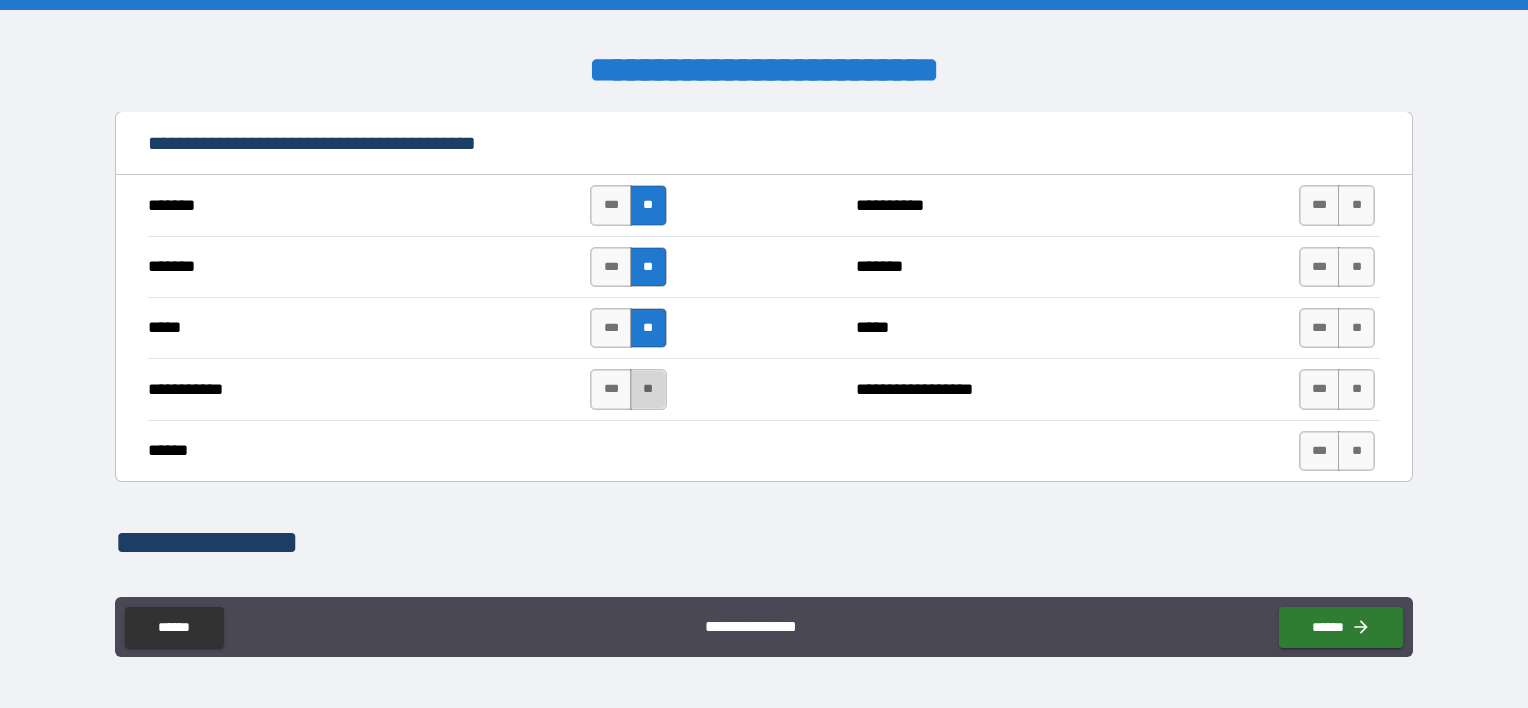 click on "**" at bounding box center (648, 389) 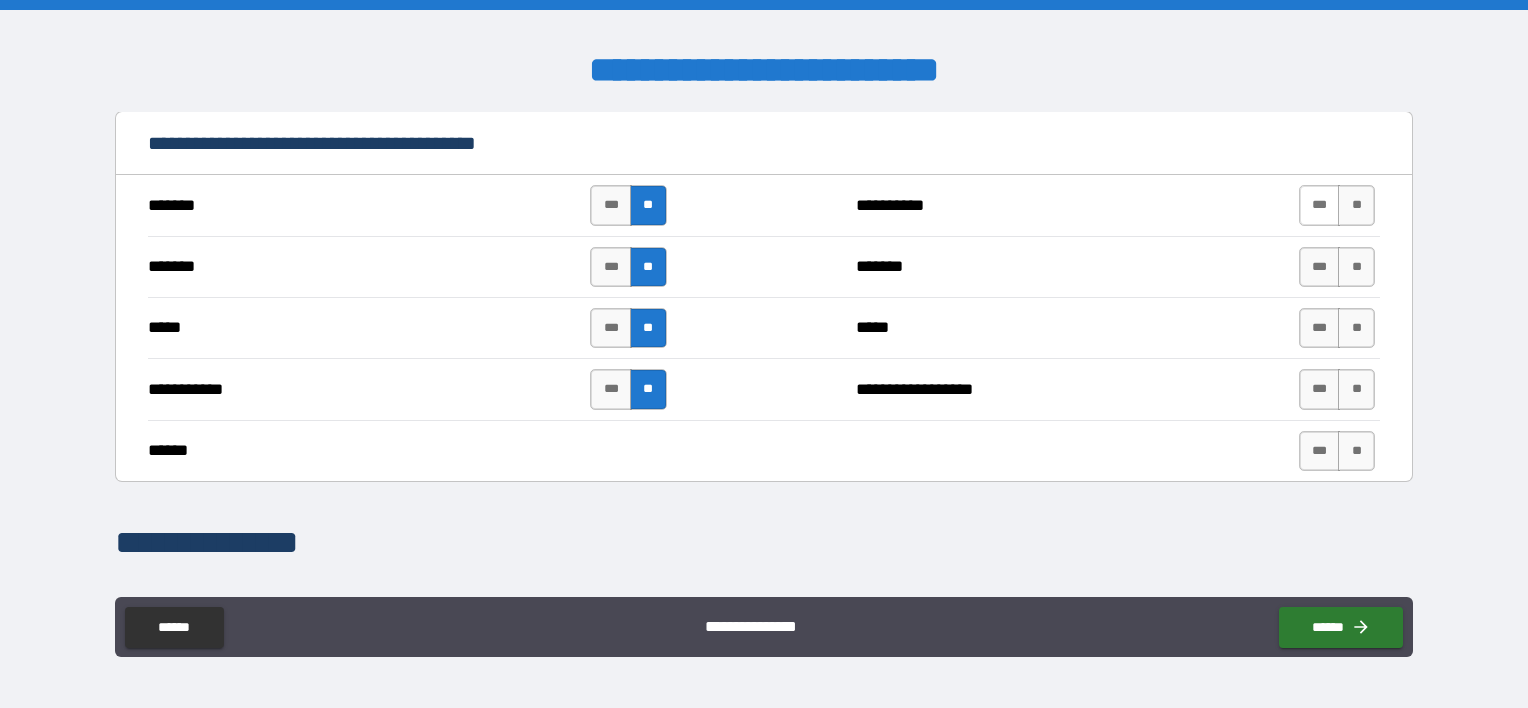 click on "***" at bounding box center (1320, 205) 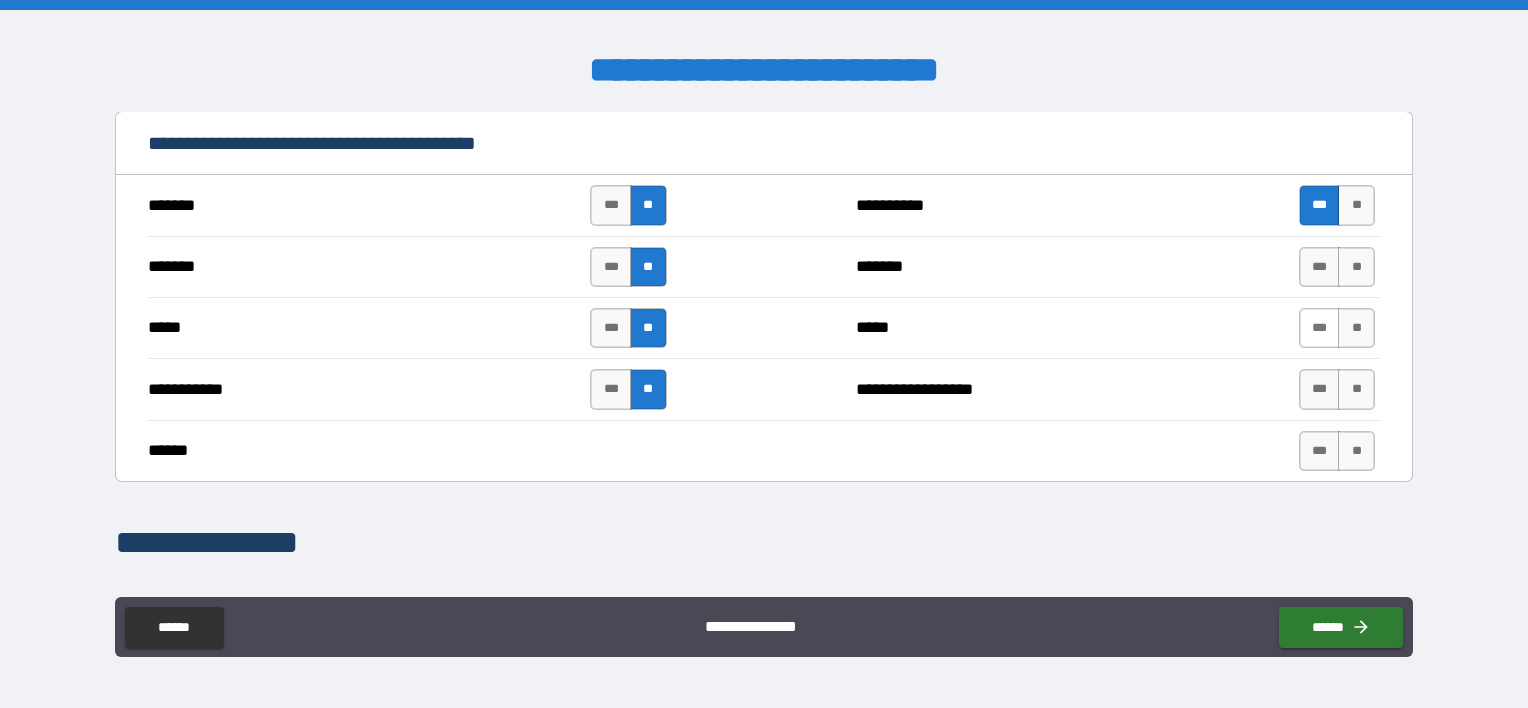 click on "***" at bounding box center [1320, 328] 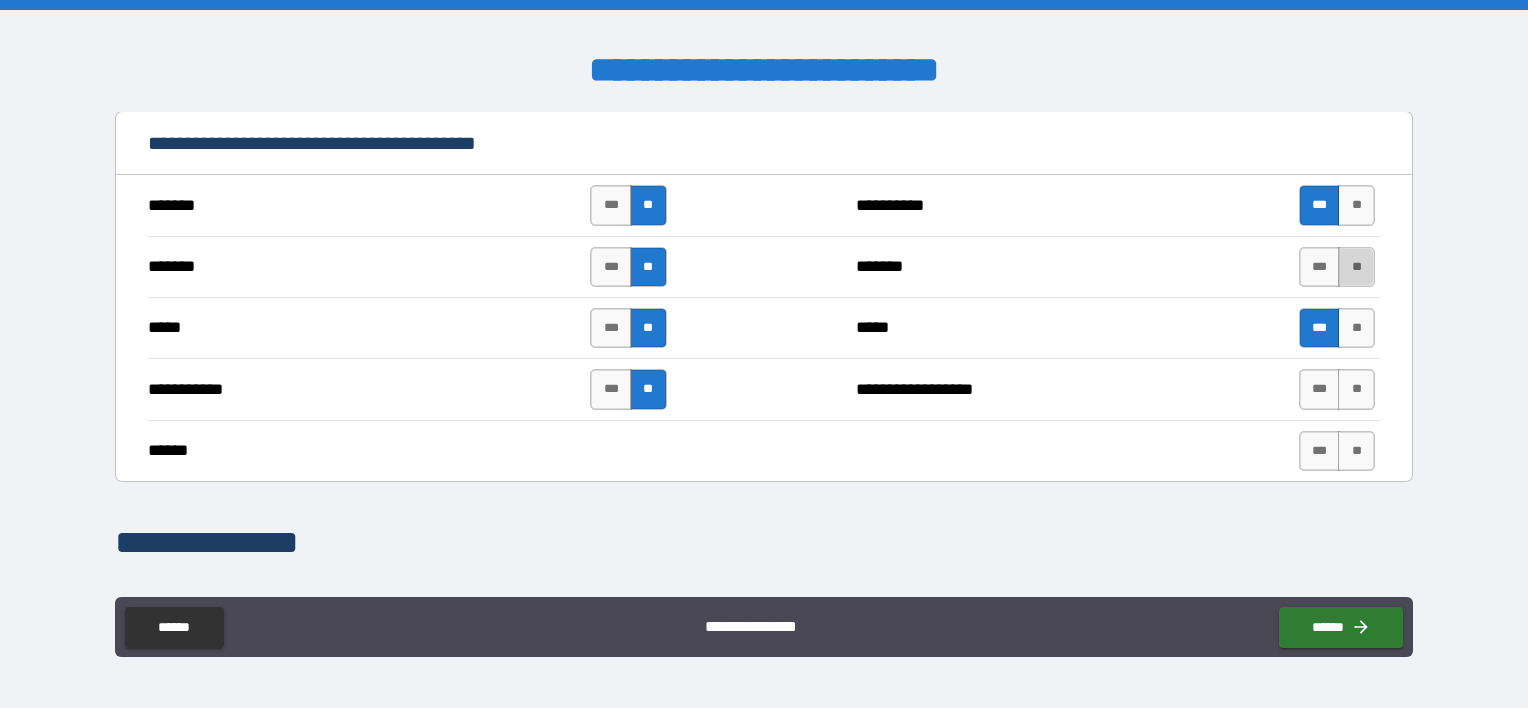 click on "**" at bounding box center (1356, 267) 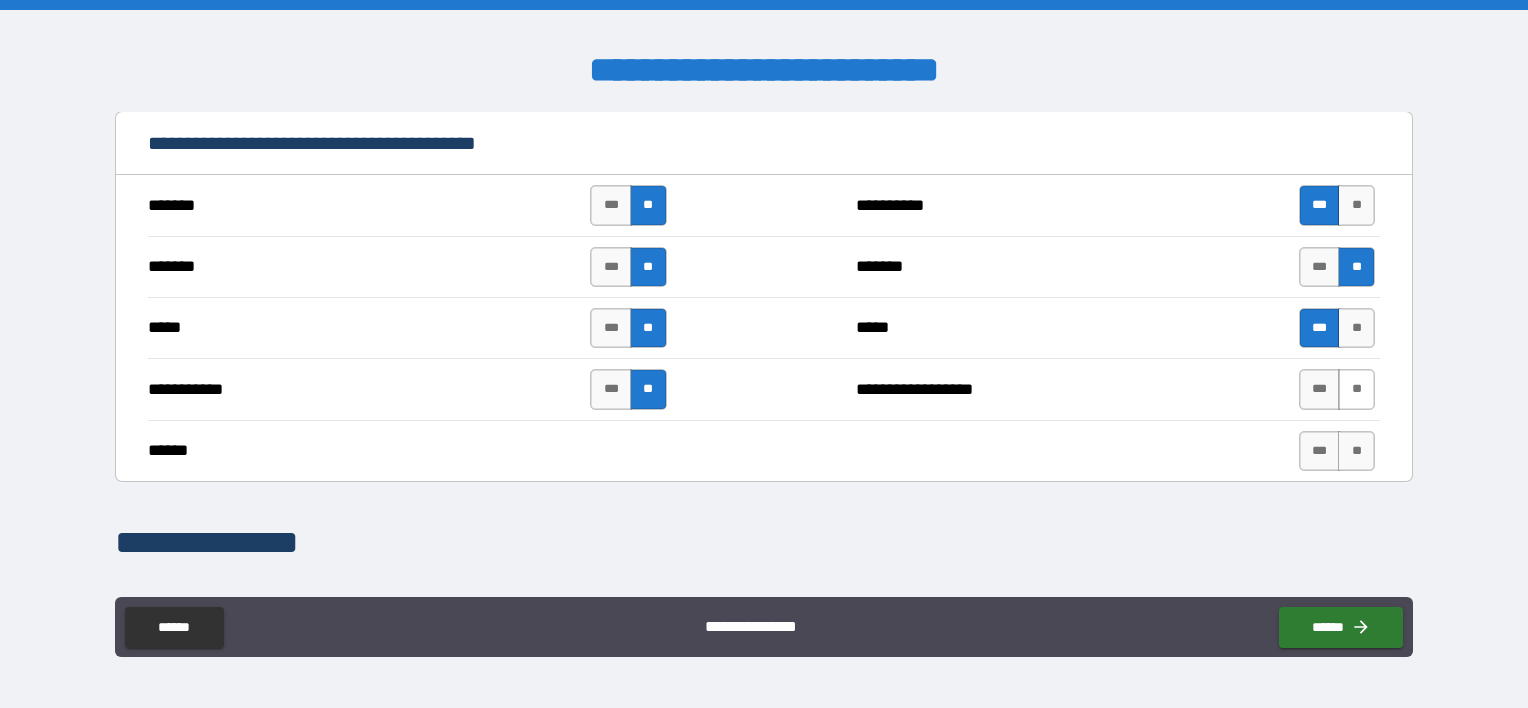 click on "**" at bounding box center [1356, 389] 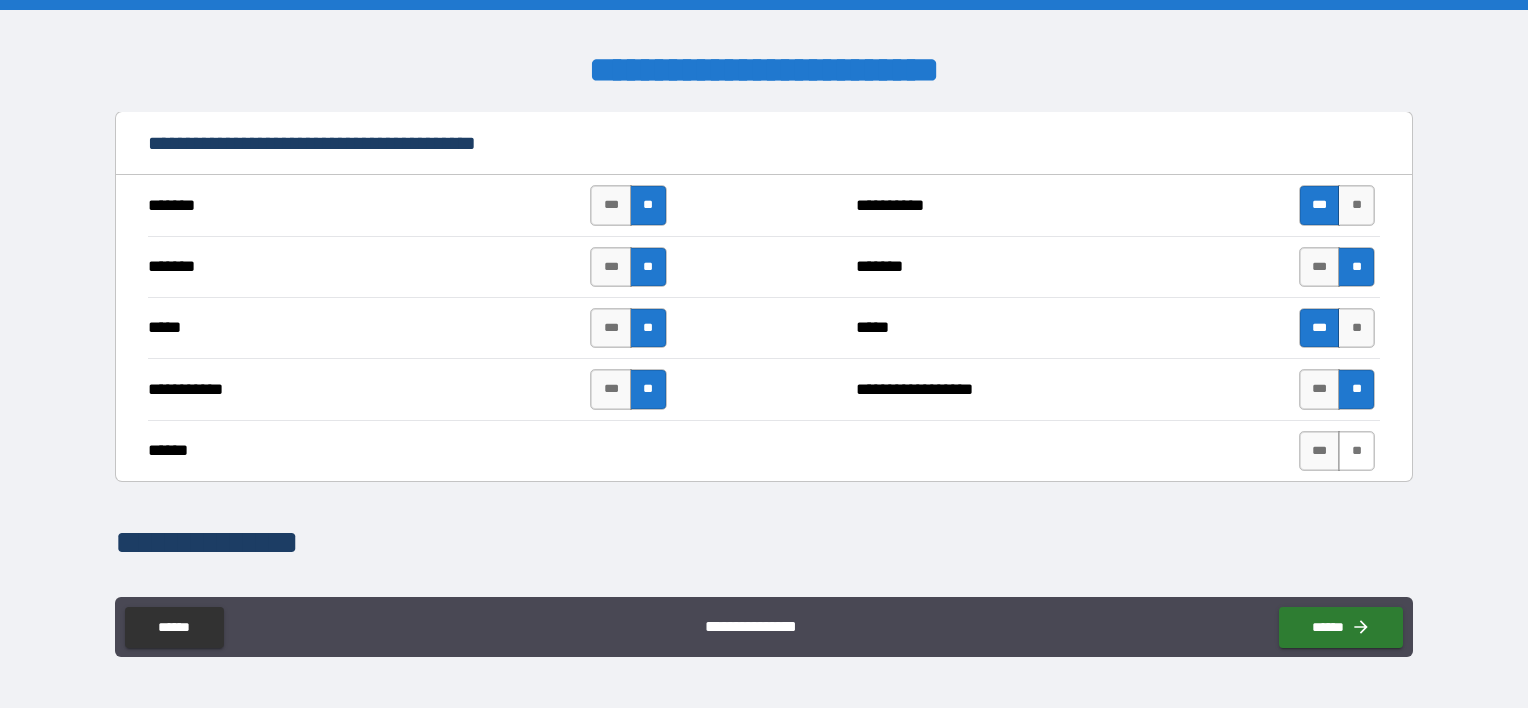 click on "**" at bounding box center (1356, 451) 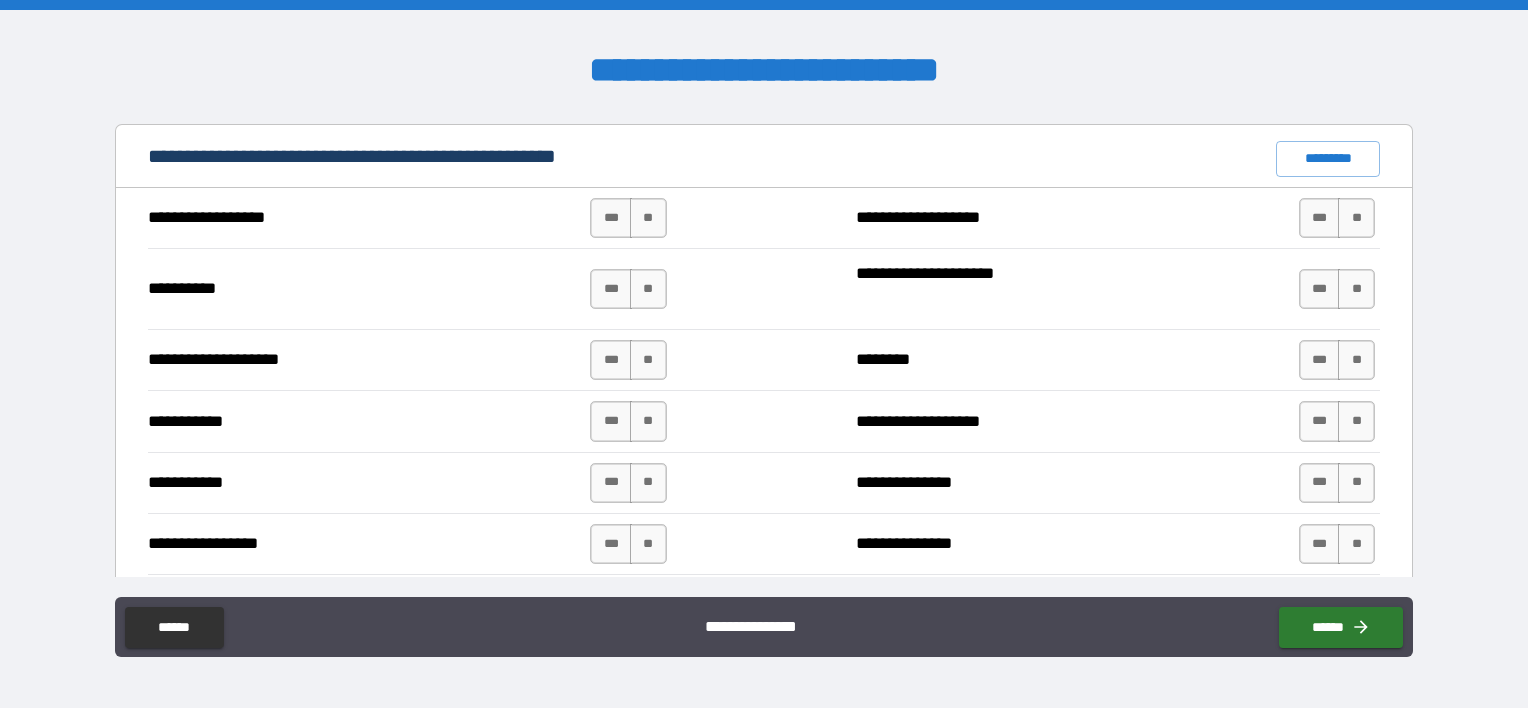 scroll, scrollTop: 1900, scrollLeft: 0, axis: vertical 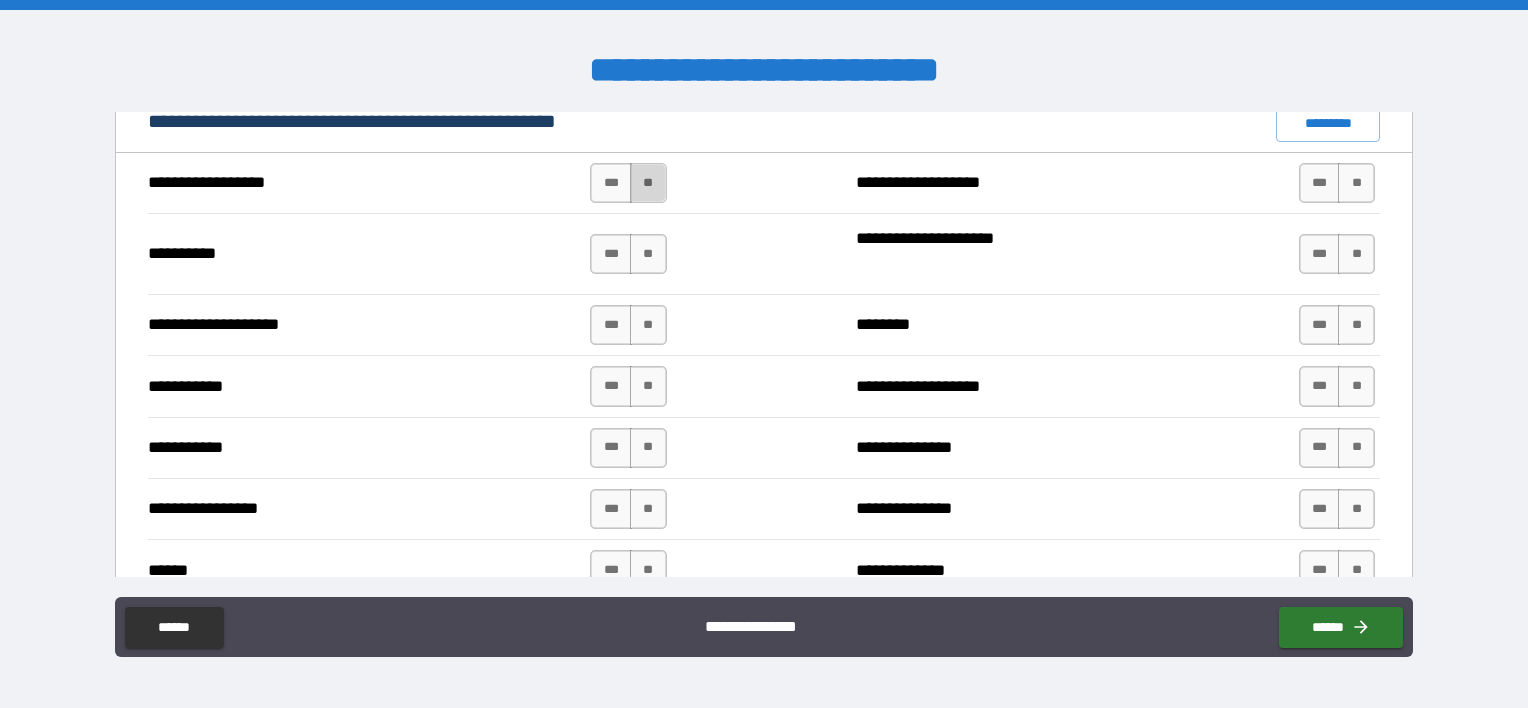 click on "**" at bounding box center [648, 183] 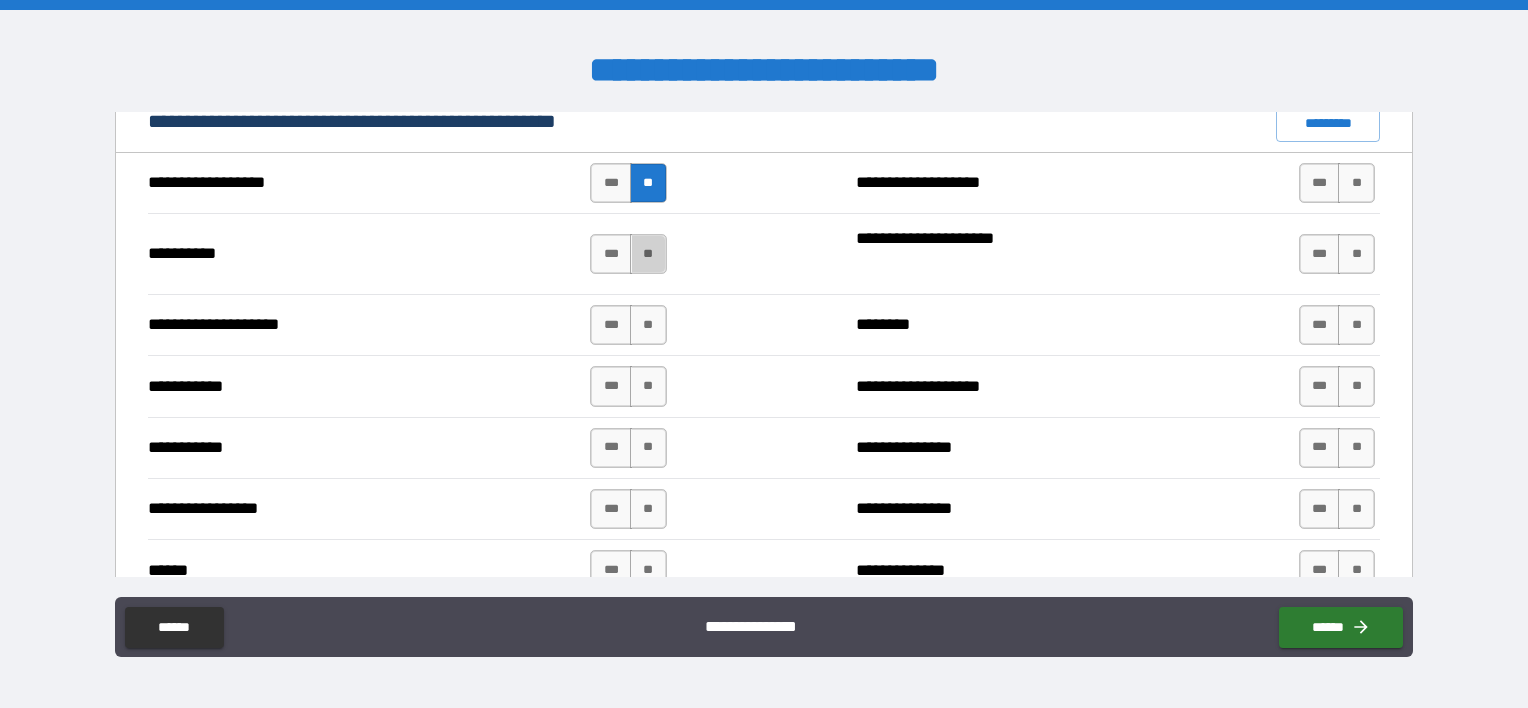 drag, startPoint x: 644, startPoint y: 251, endPoint x: 646, endPoint y: 287, distance: 36.05551 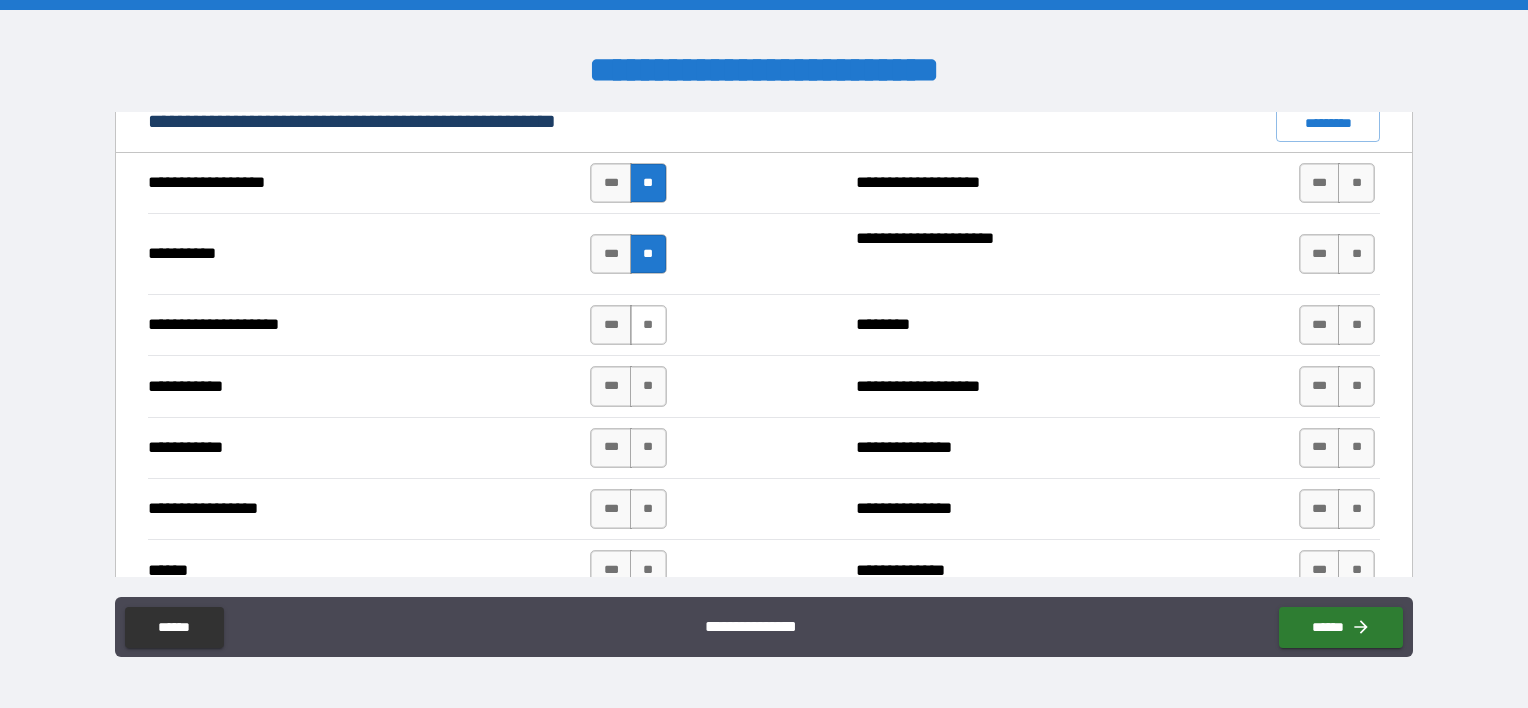 click on "**" at bounding box center [648, 325] 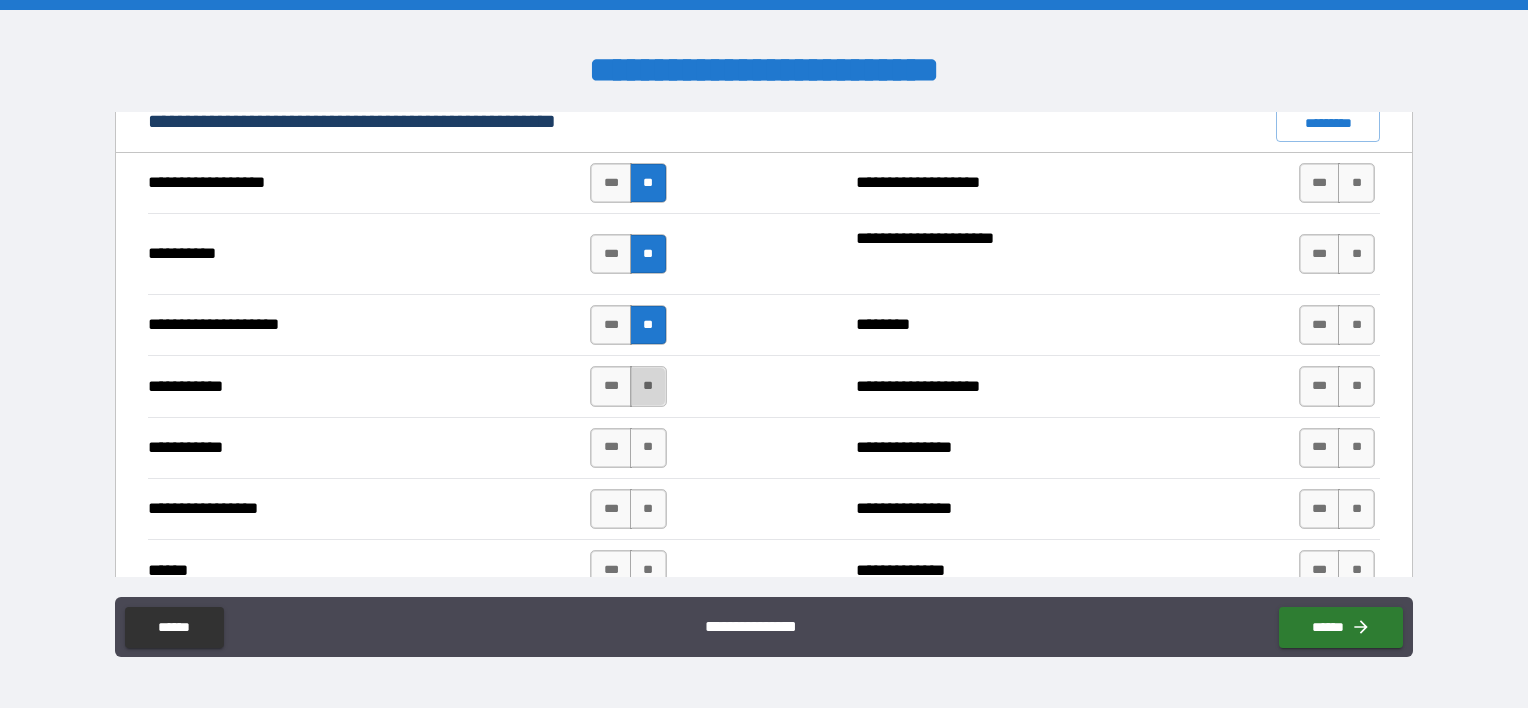 click on "**" at bounding box center (648, 386) 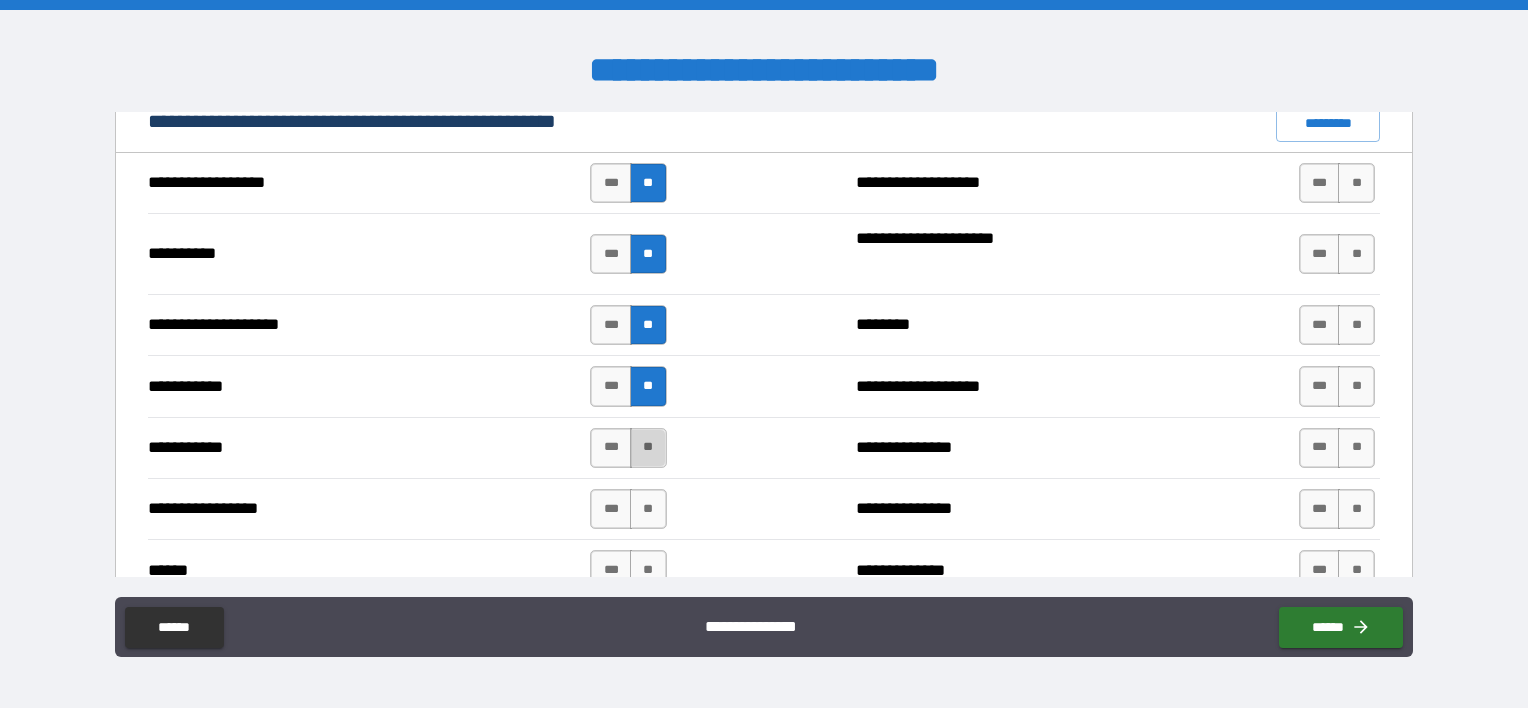 click on "**" at bounding box center (648, 448) 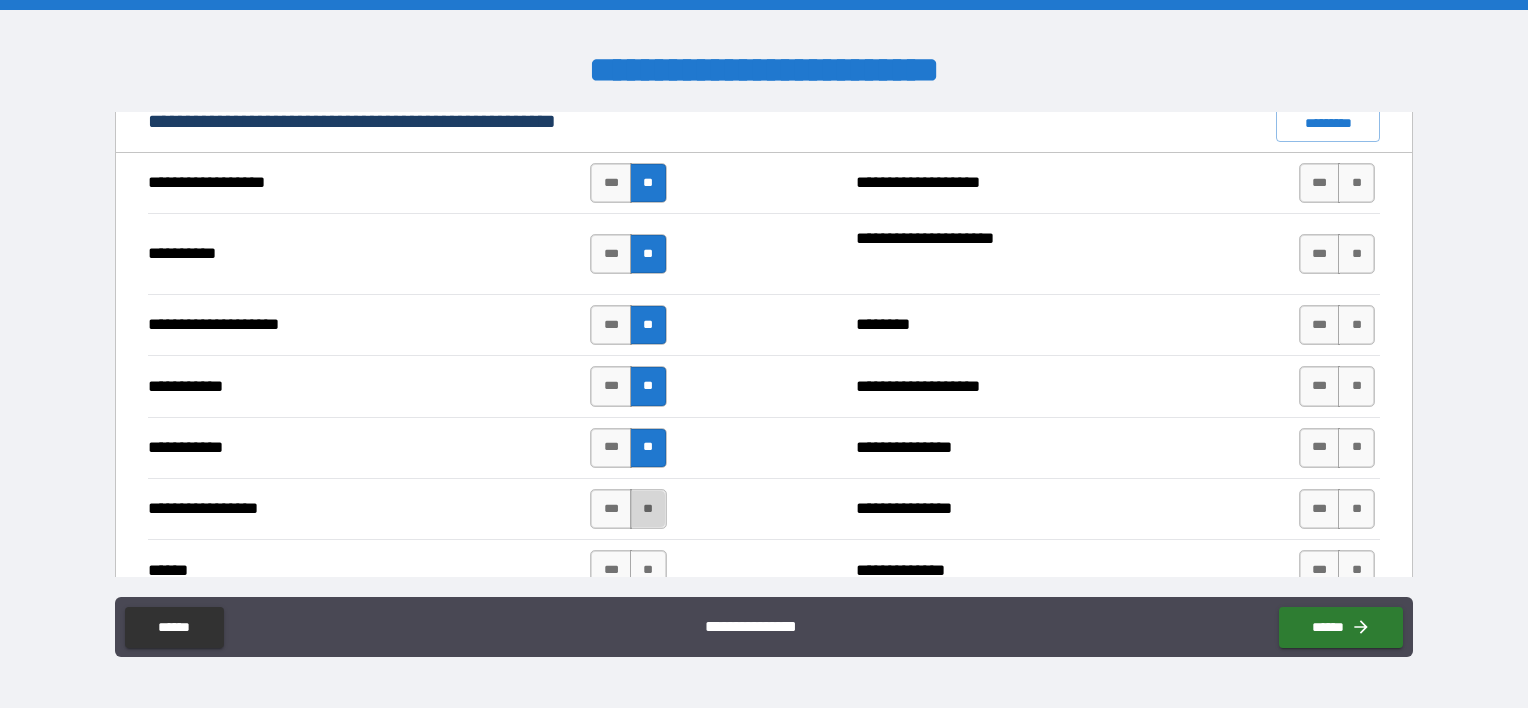 click on "**" at bounding box center [648, 509] 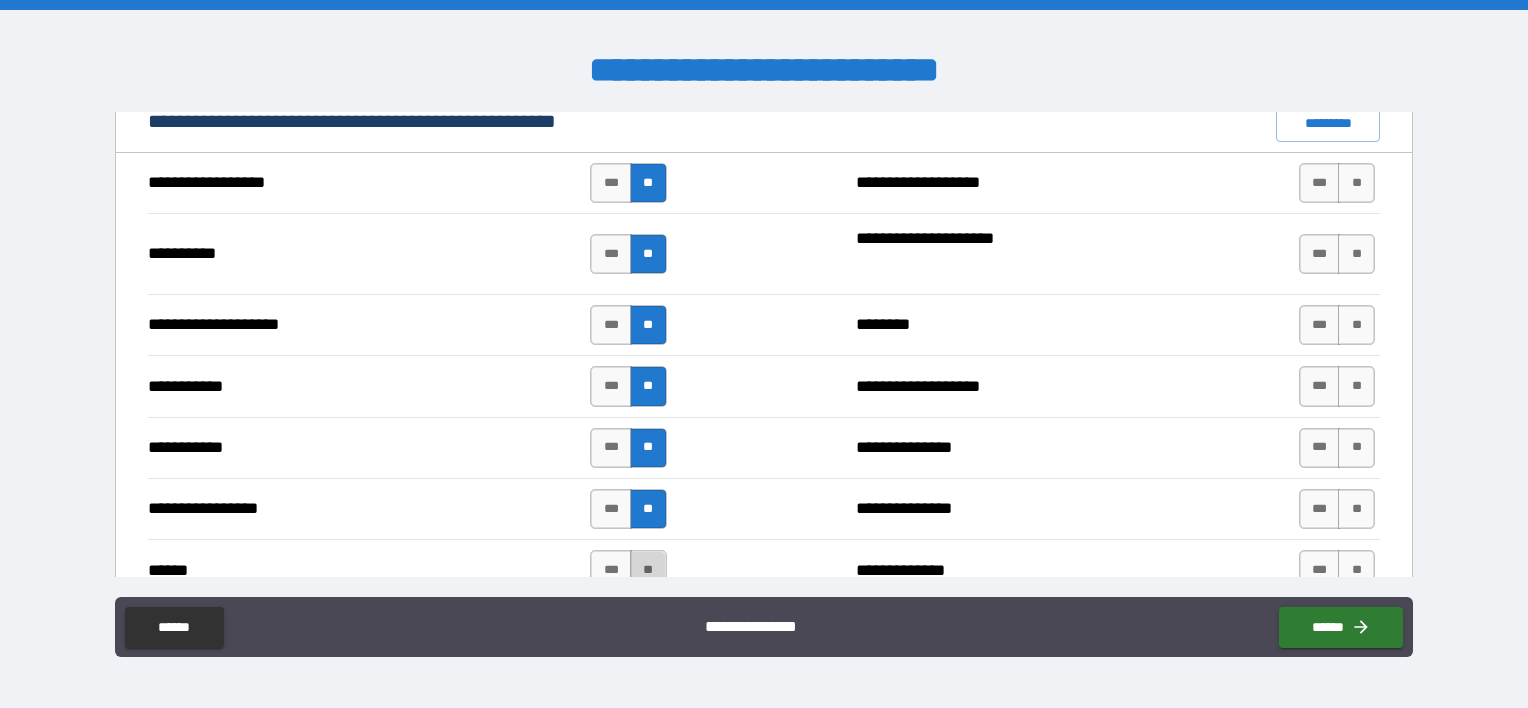 click on "**" at bounding box center [648, 570] 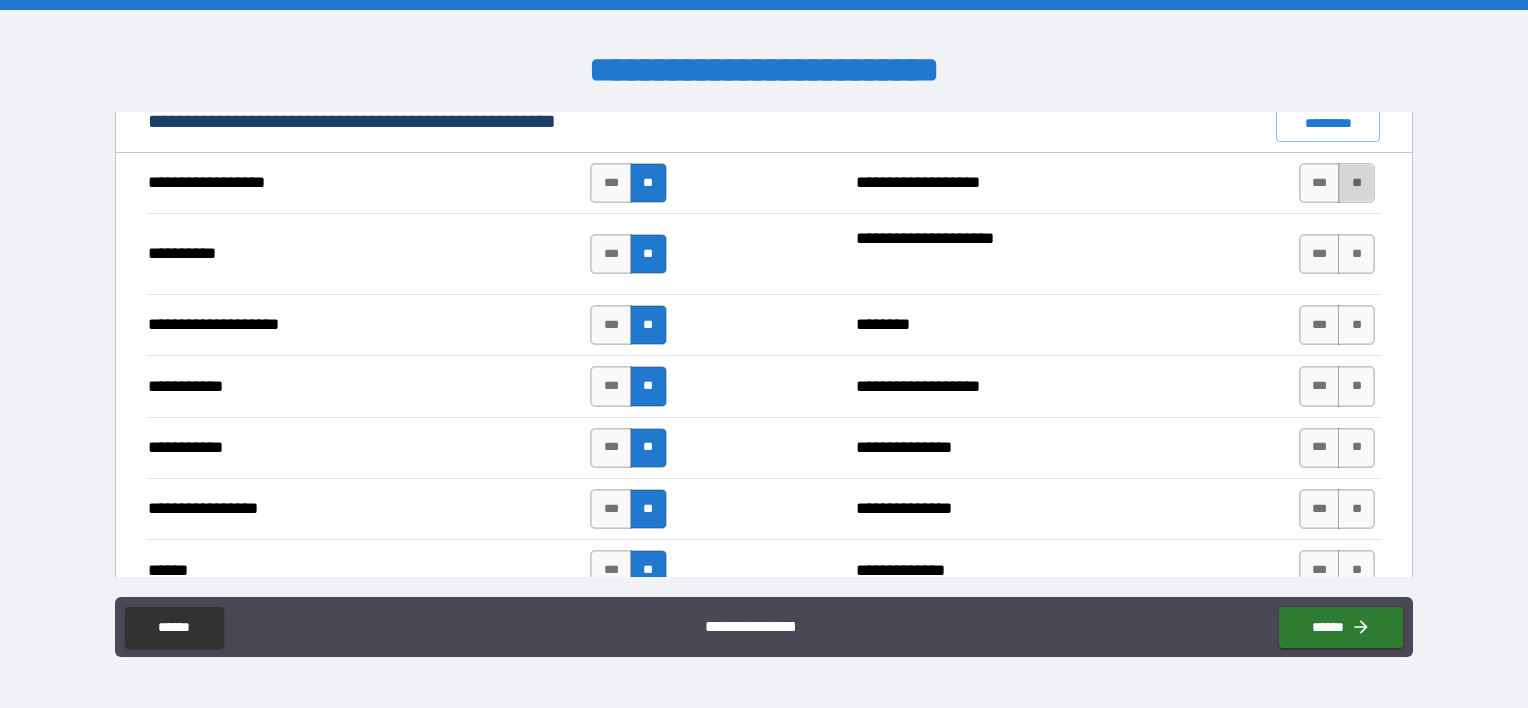 click on "**" at bounding box center [1356, 183] 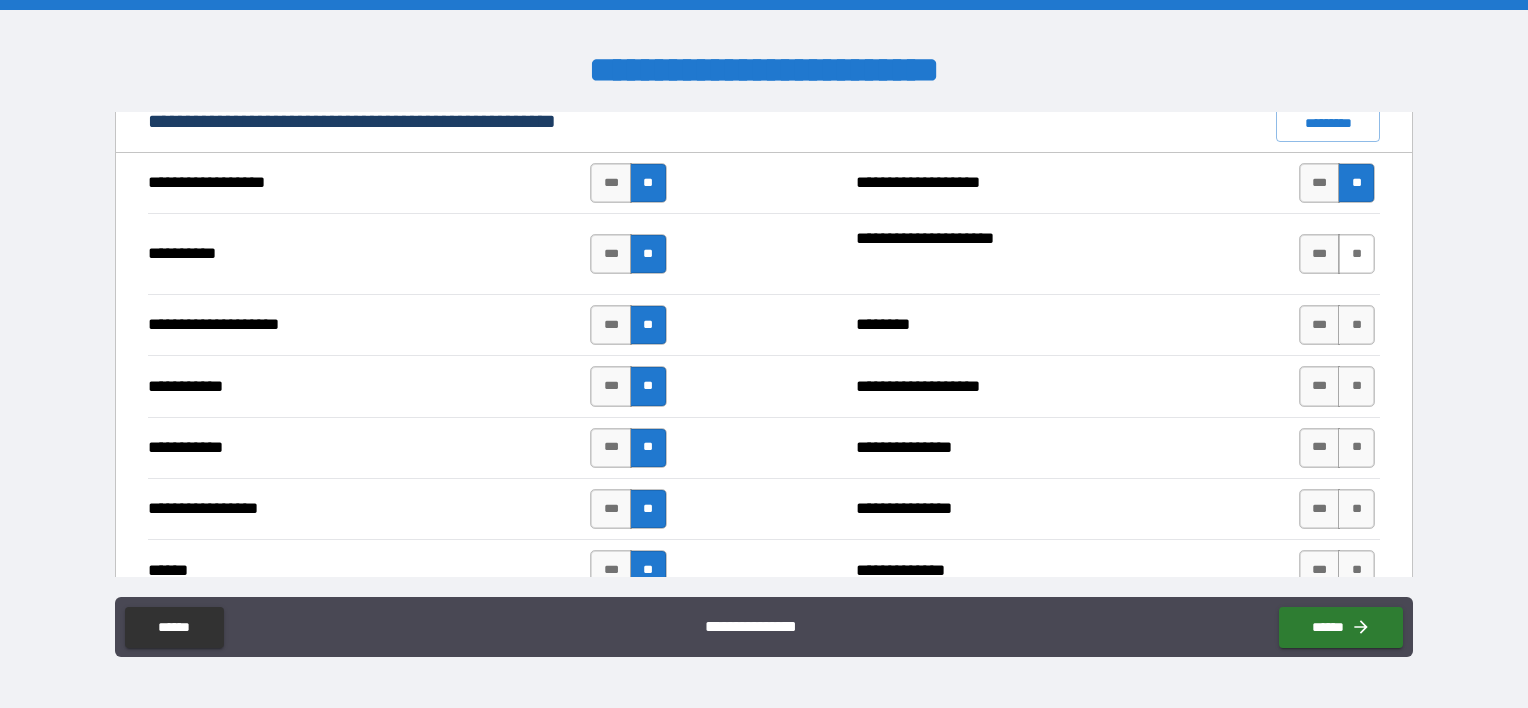 click on "**" at bounding box center (1356, 254) 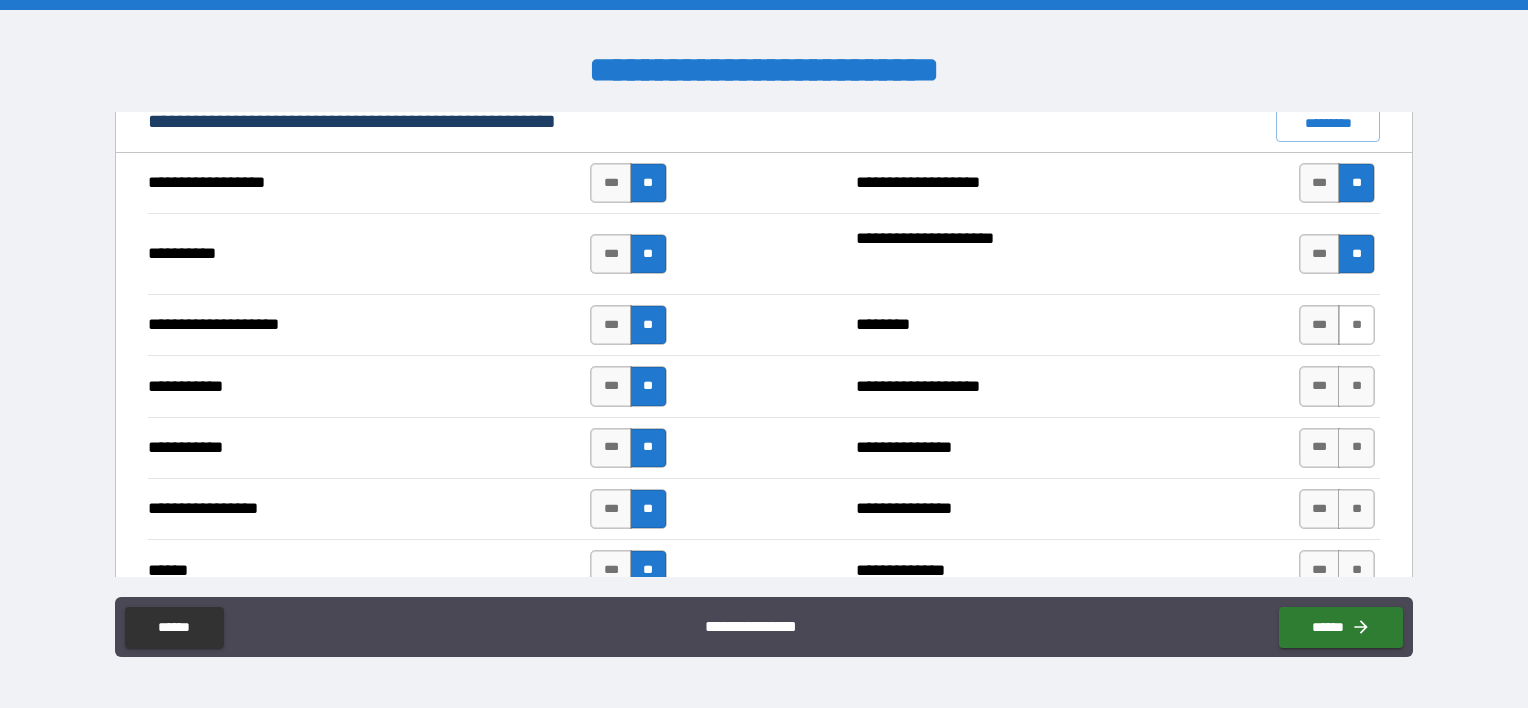click on "**" at bounding box center [1356, 325] 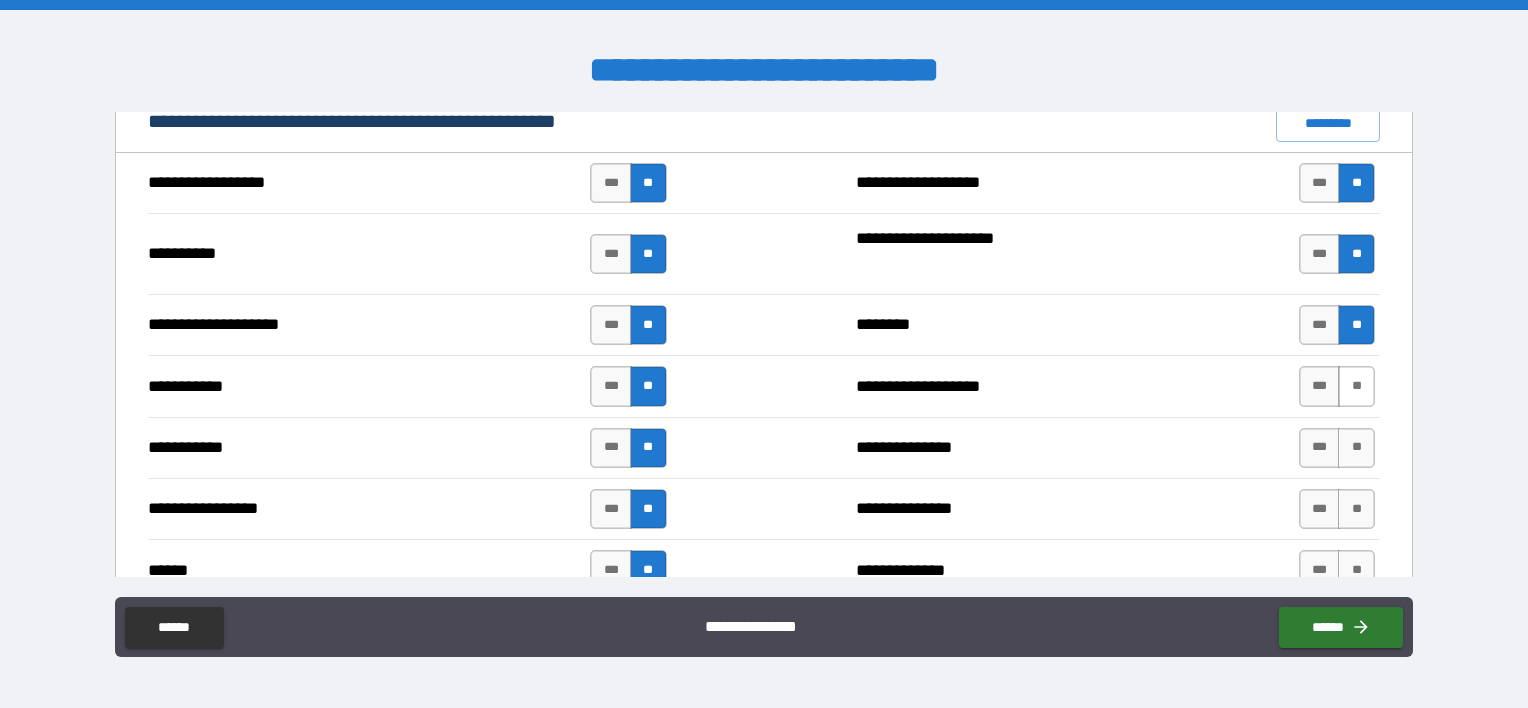 click on "**" at bounding box center (1356, 386) 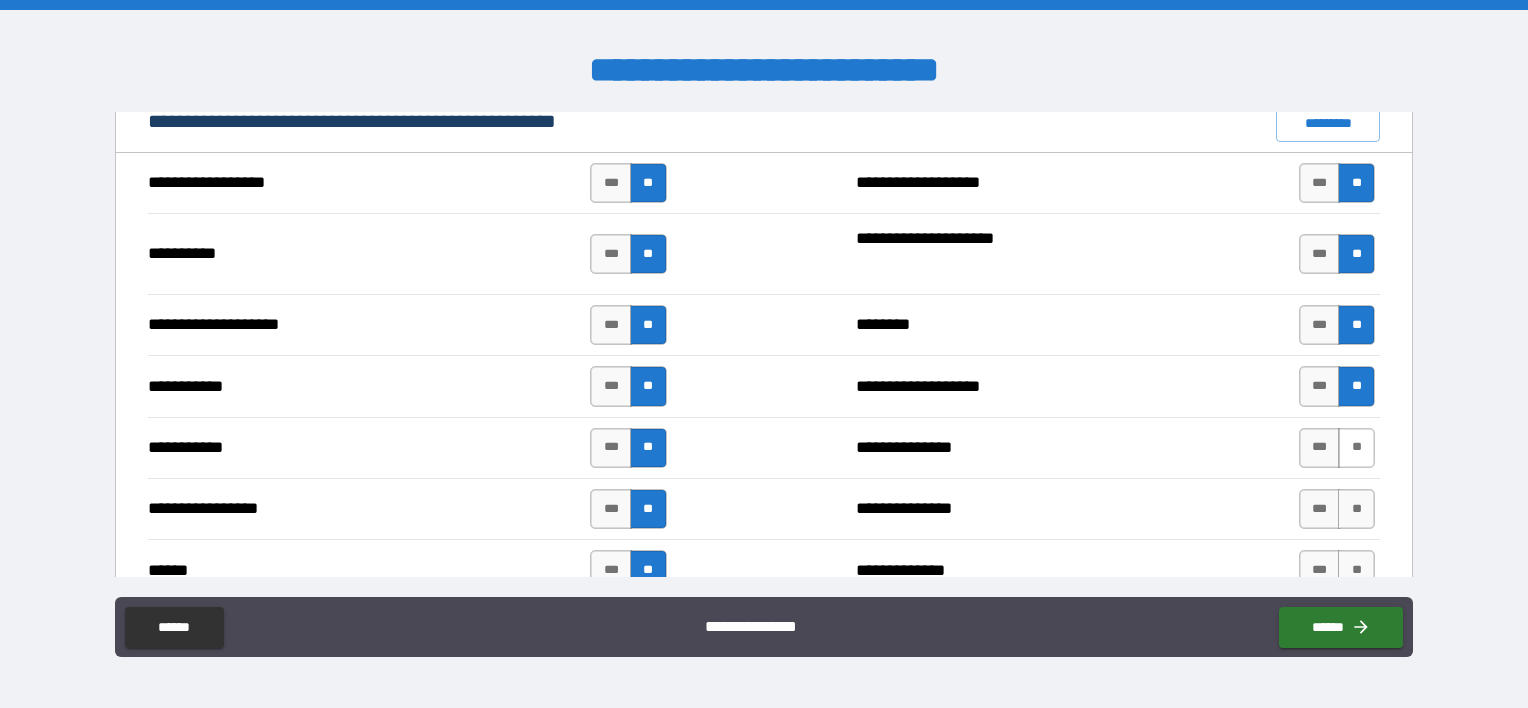 click on "**" at bounding box center (1356, 448) 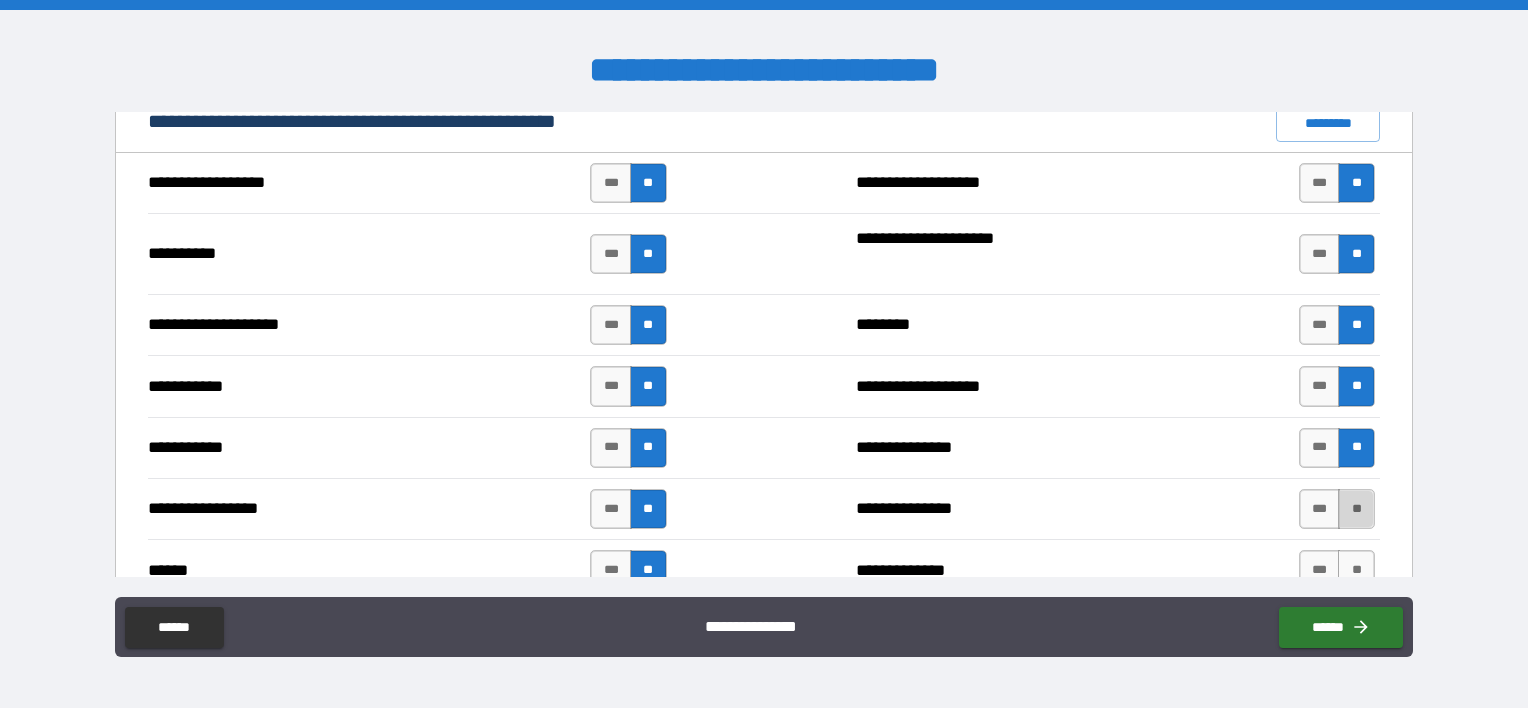 click on "**" at bounding box center [1356, 509] 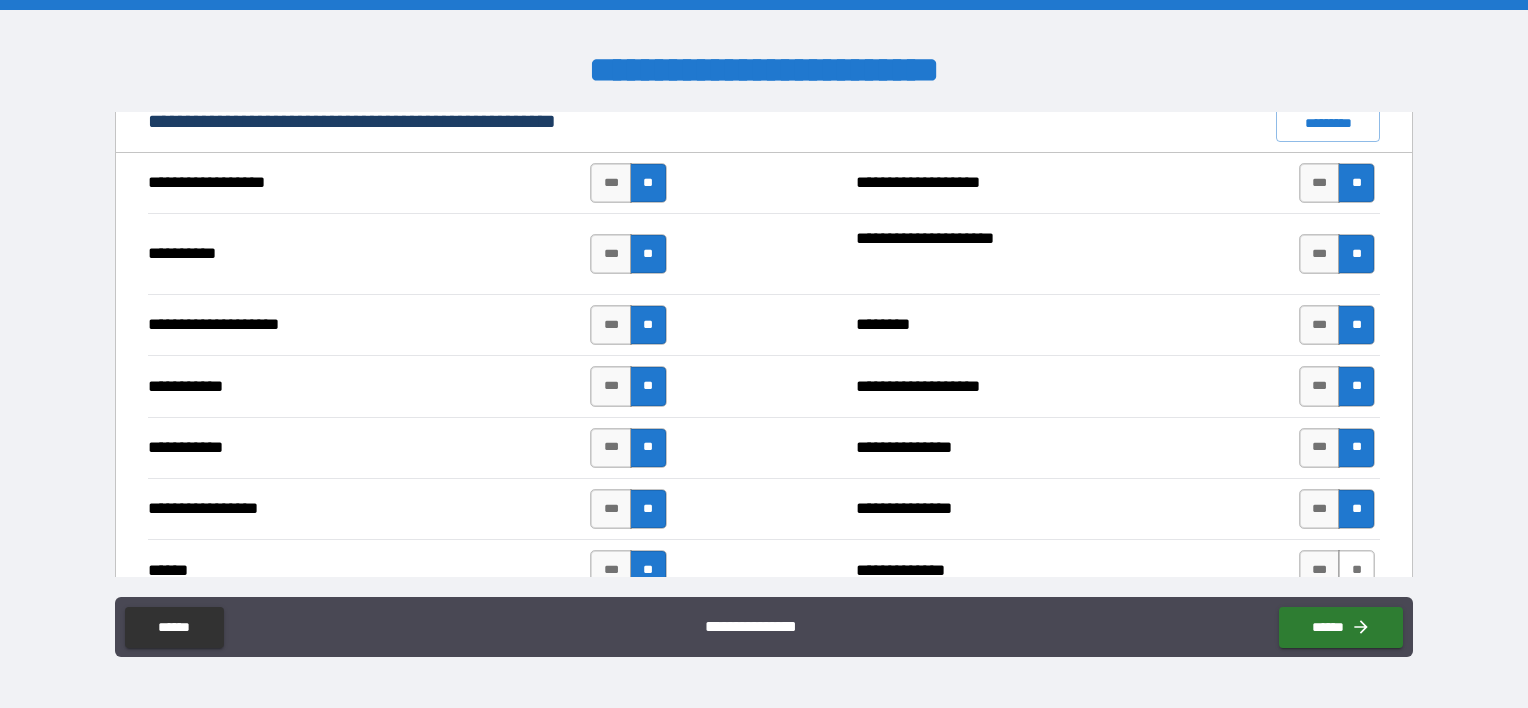 click on "**" at bounding box center (1356, 570) 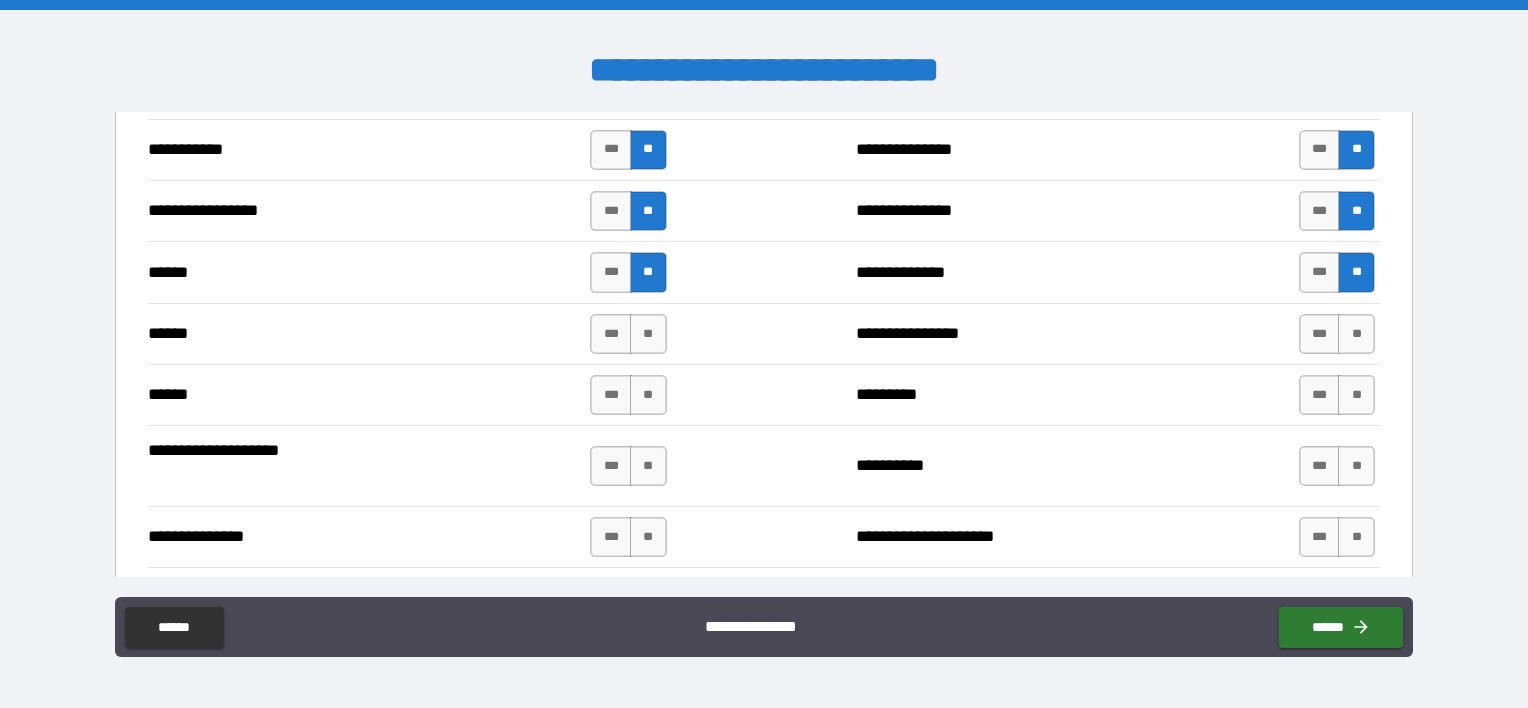 scroll, scrollTop: 2300, scrollLeft: 0, axis: vertical 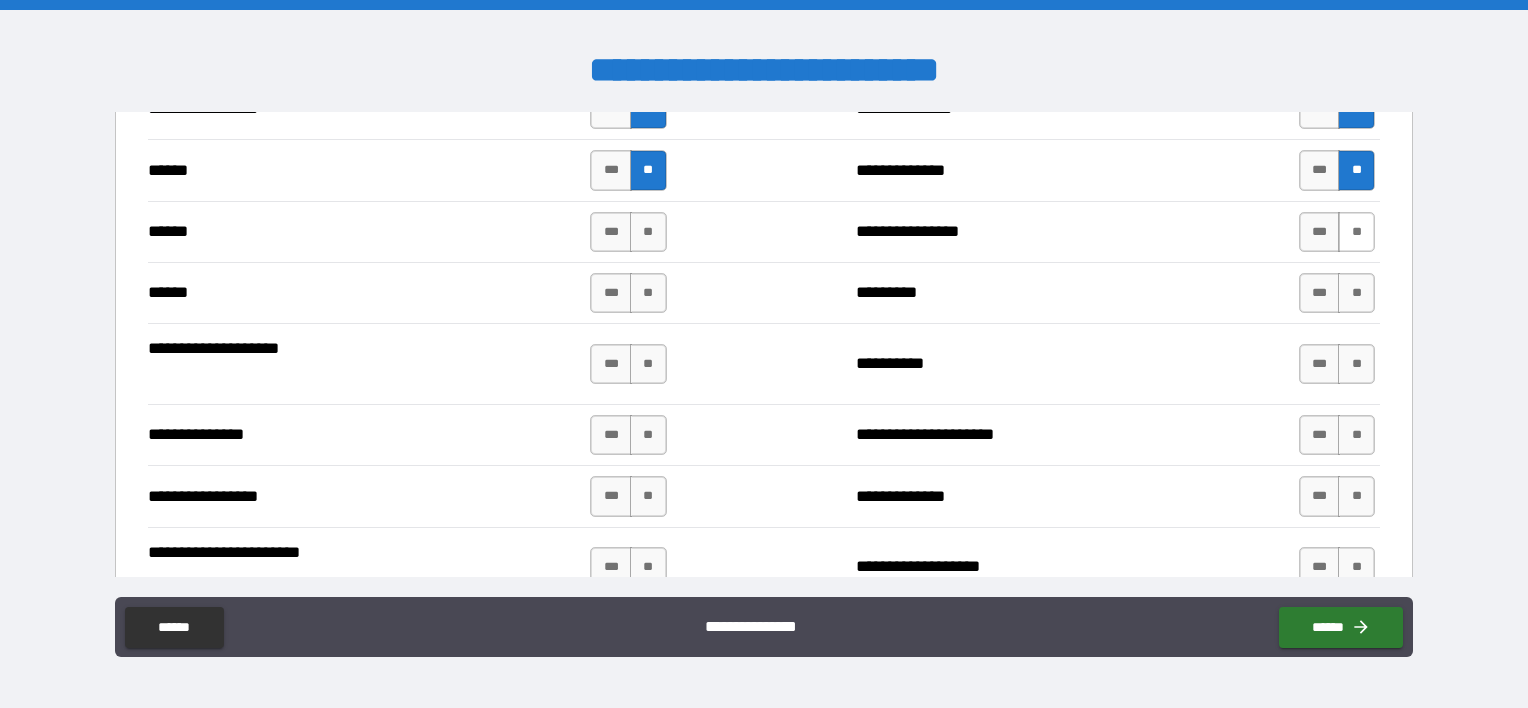 click on "**" at bounding box center (1356, 232) 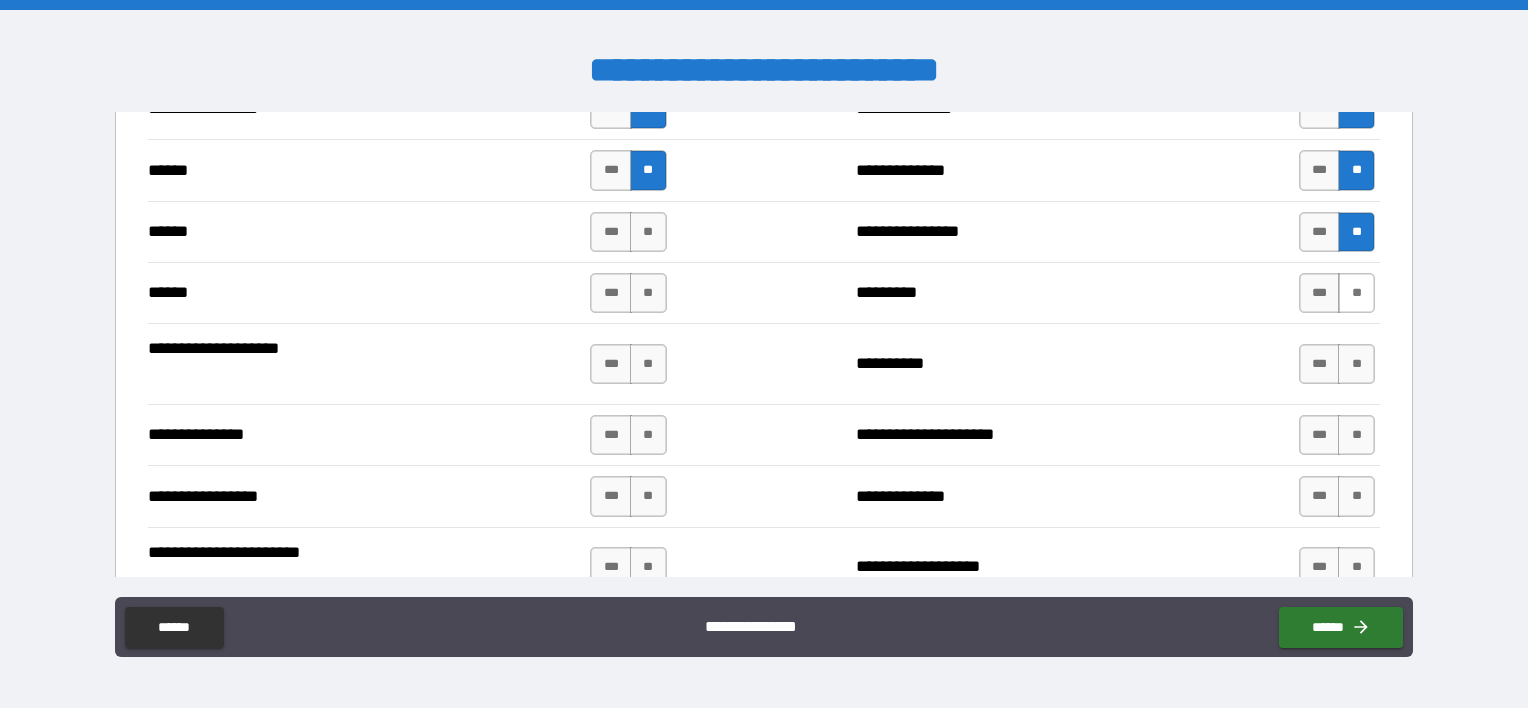 click on "**" at bounding box center (1356, 293) 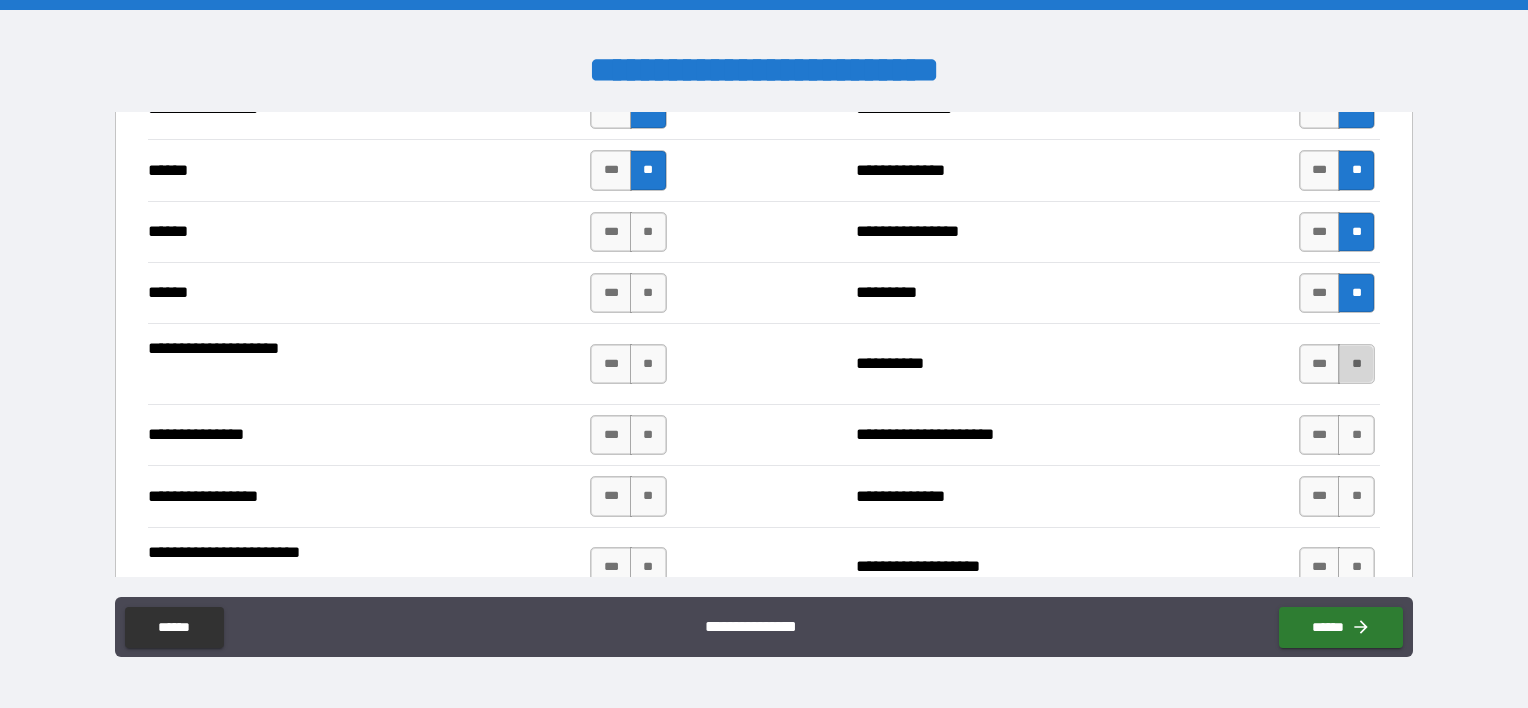 click on "**" at bounding box center (1356, 364) 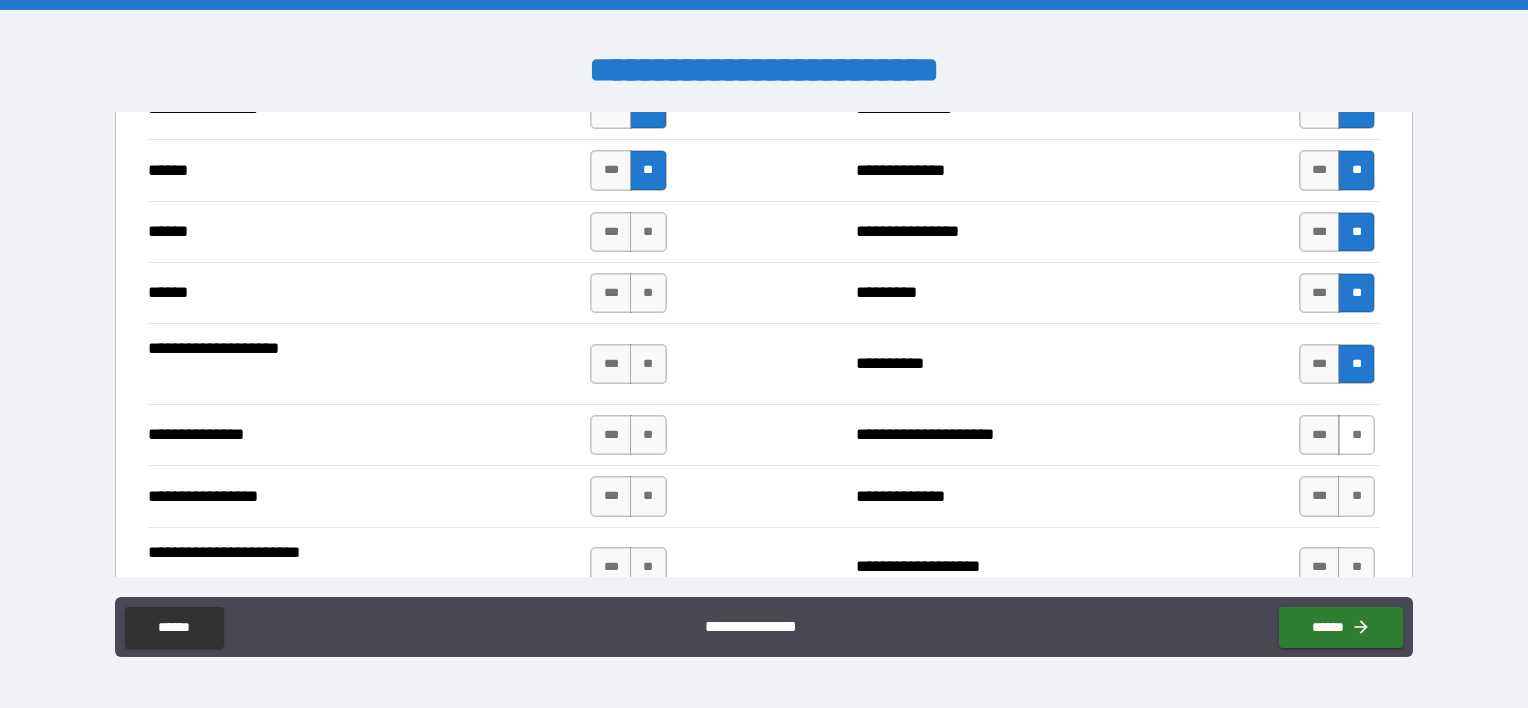 click on "**" at bounding box center [1356, 435] 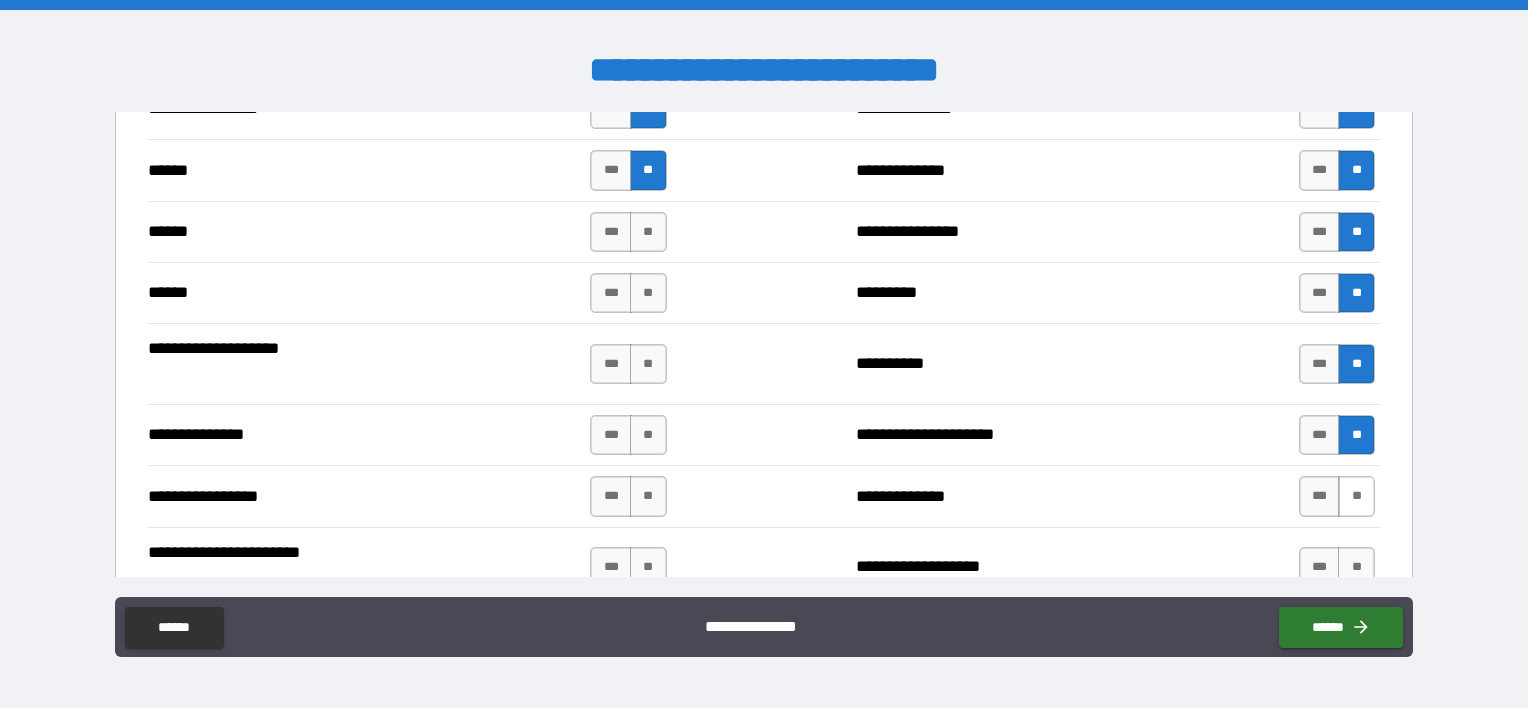 click on "**" at bounding box center (1356, 496) 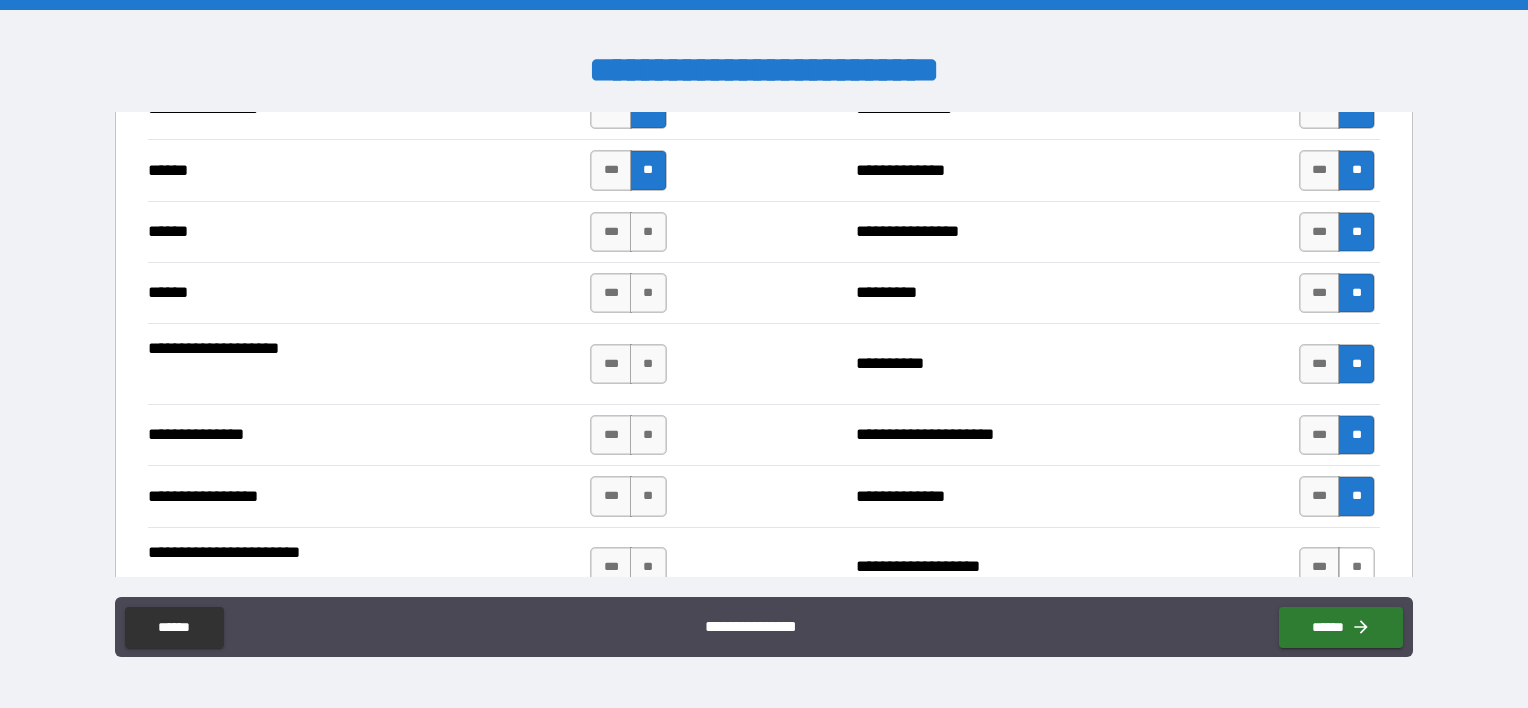 click on "**" at bounding box center (1356, 567) 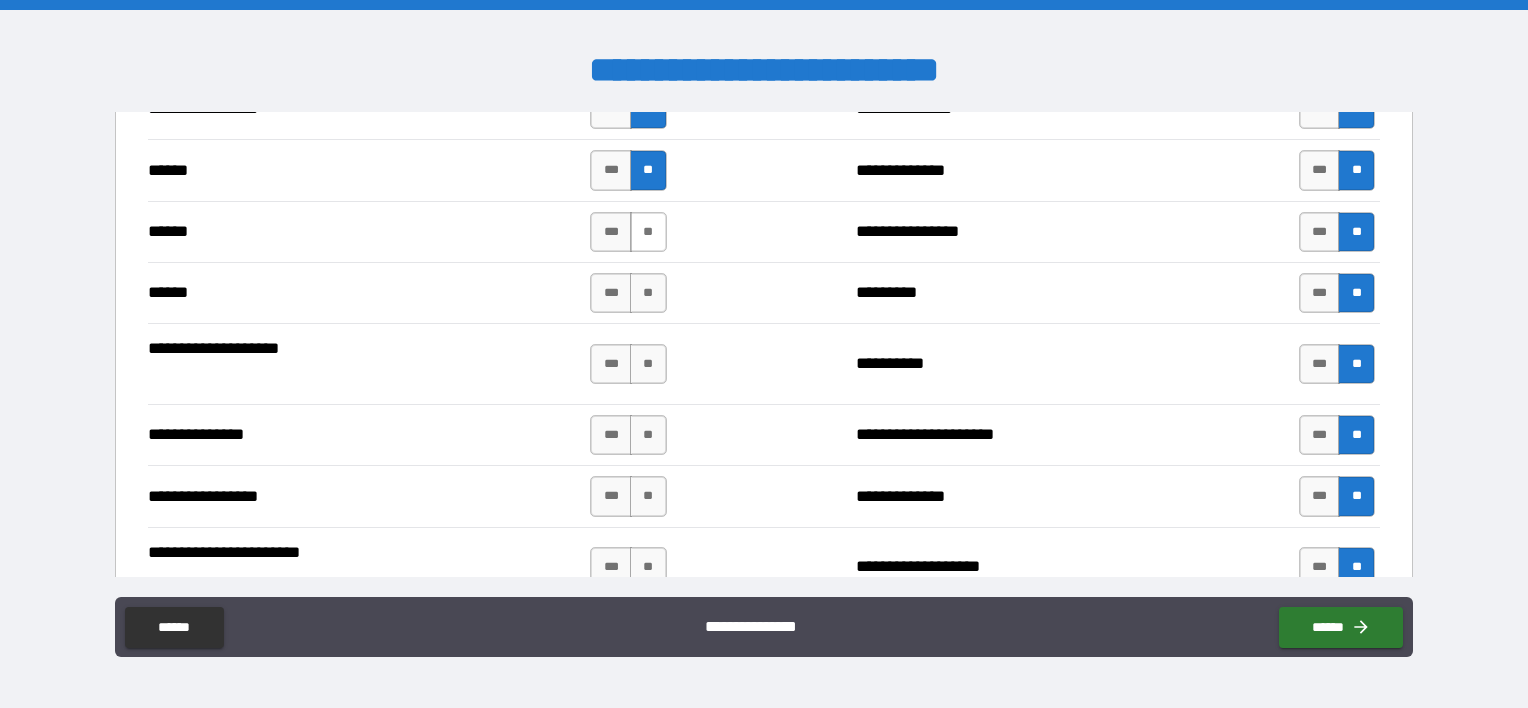 click on "**" at bounding box center (648, 232) 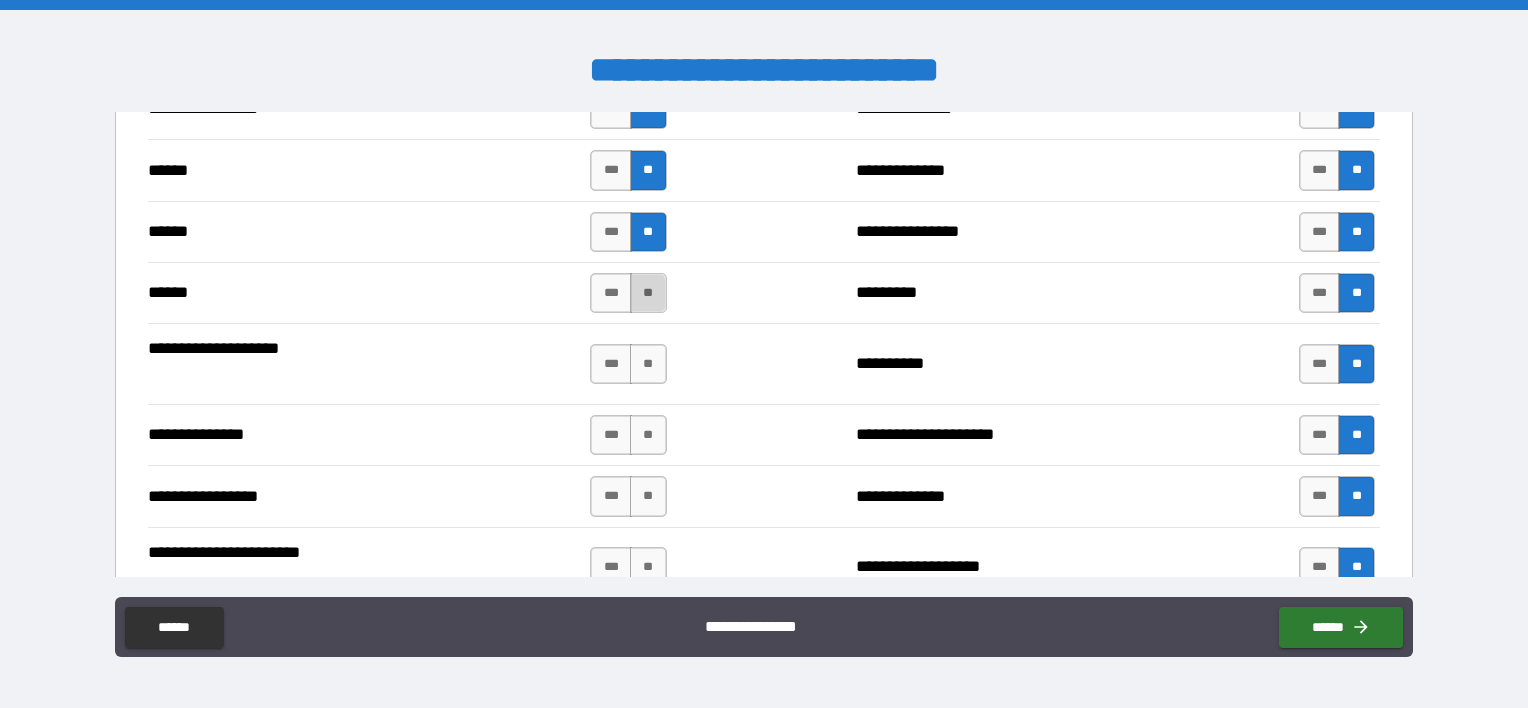 click on "**" at bounding box center (648, 293) 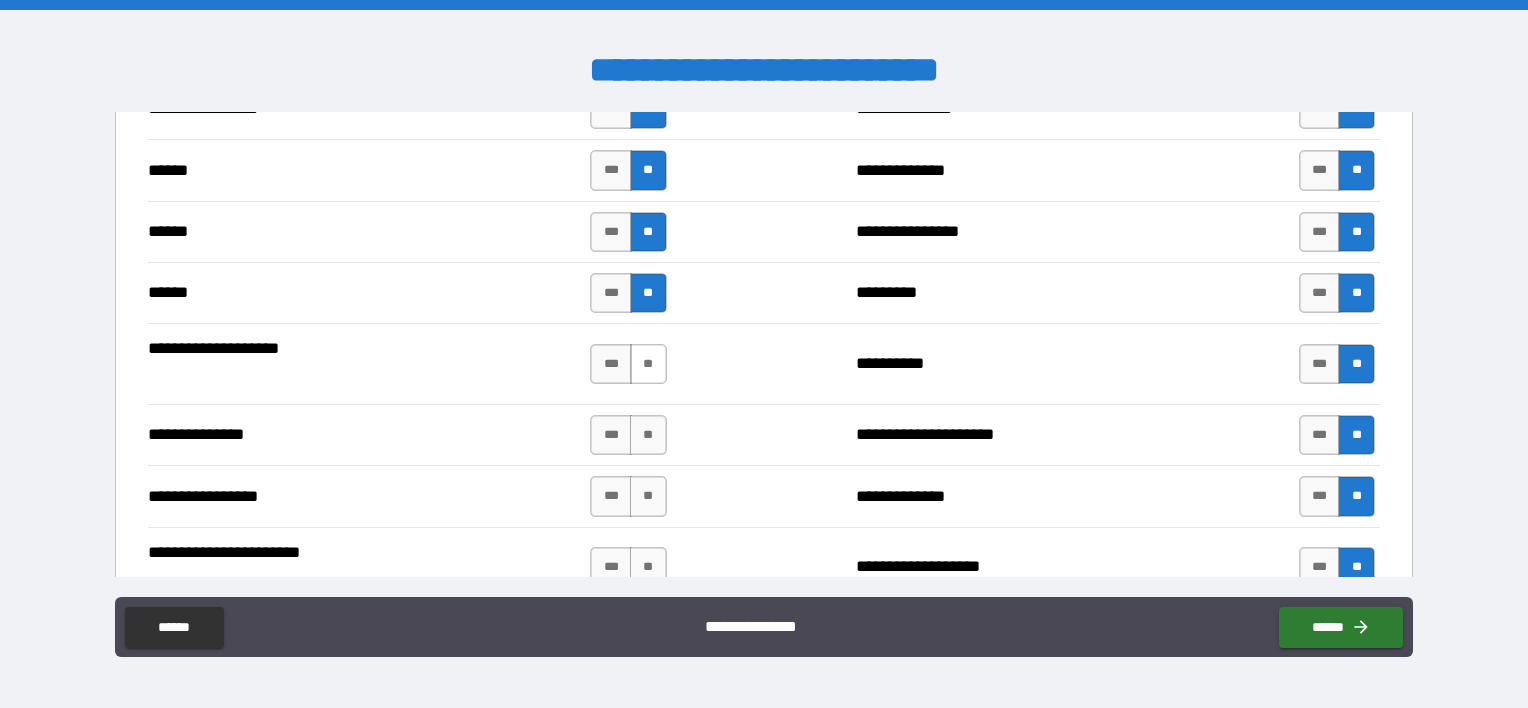 click on "**" at bounding box center (648, 364) 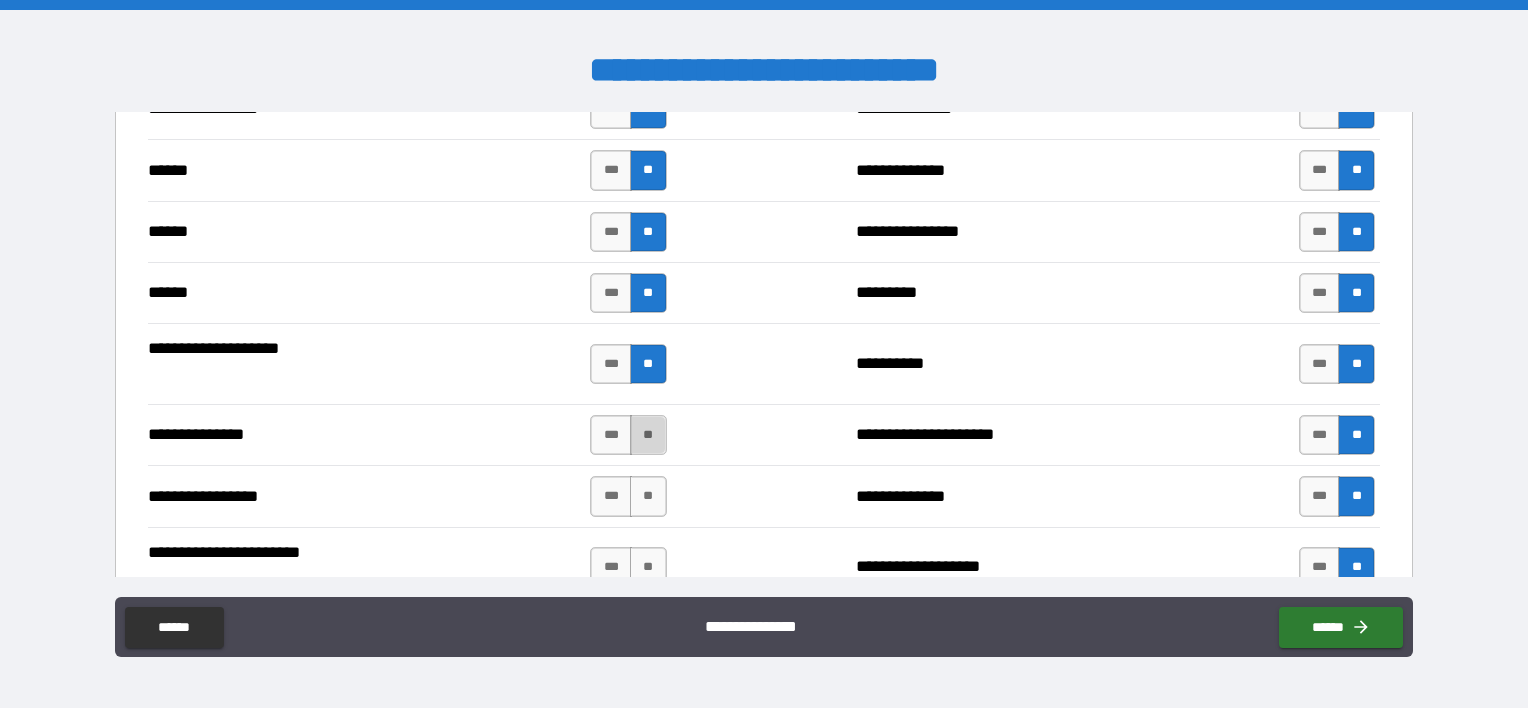 click on "**" at bounding box center [648, 435] 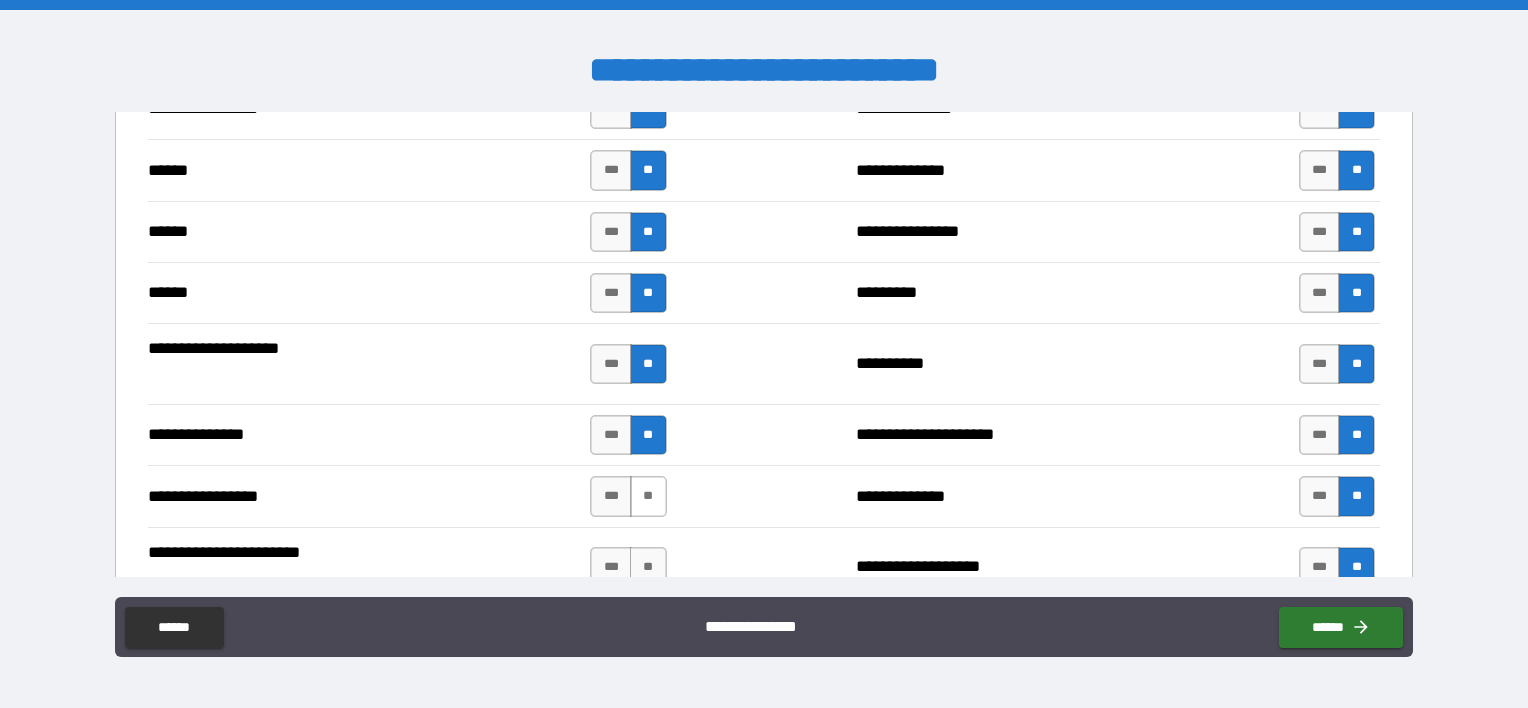 click on "**" at bounding box center [648, 496] 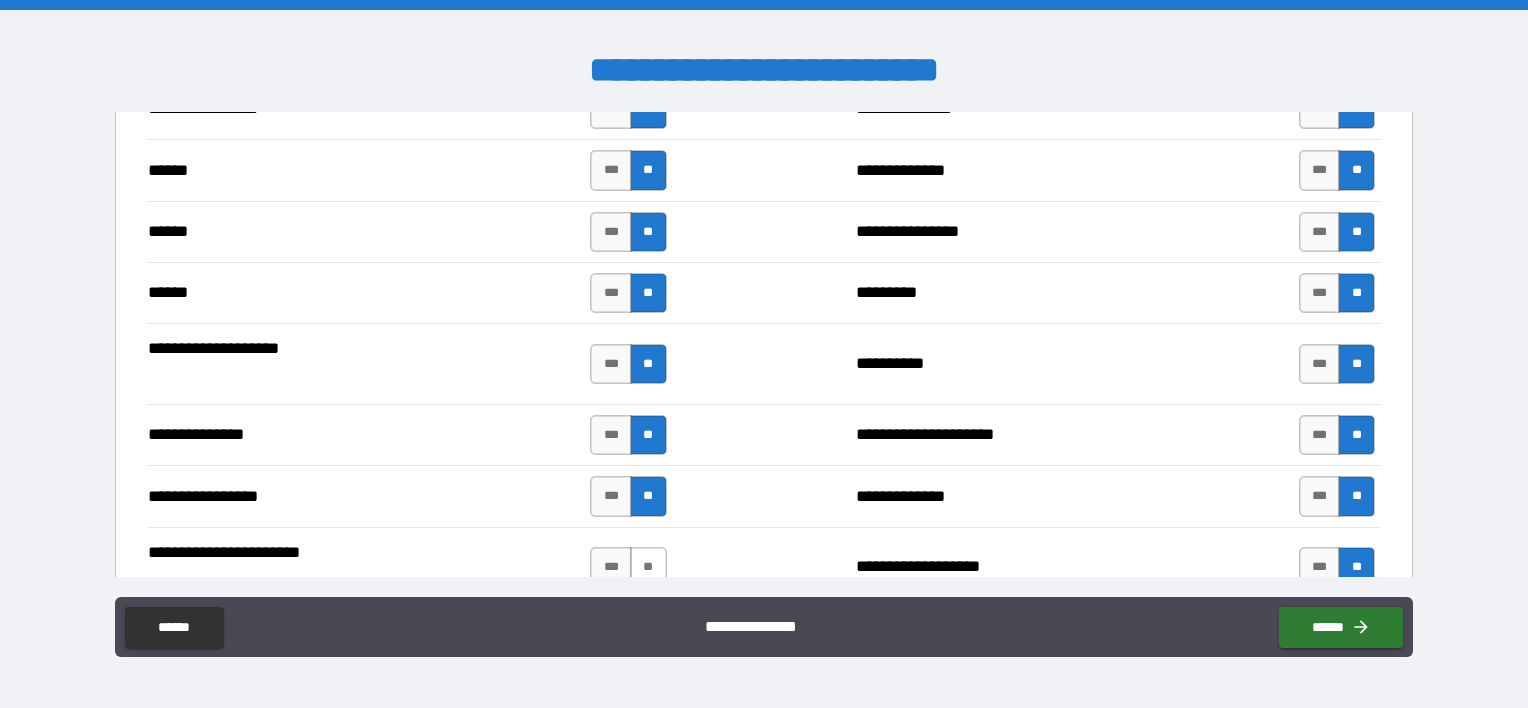click on "**" at bounding box center (648, 567) 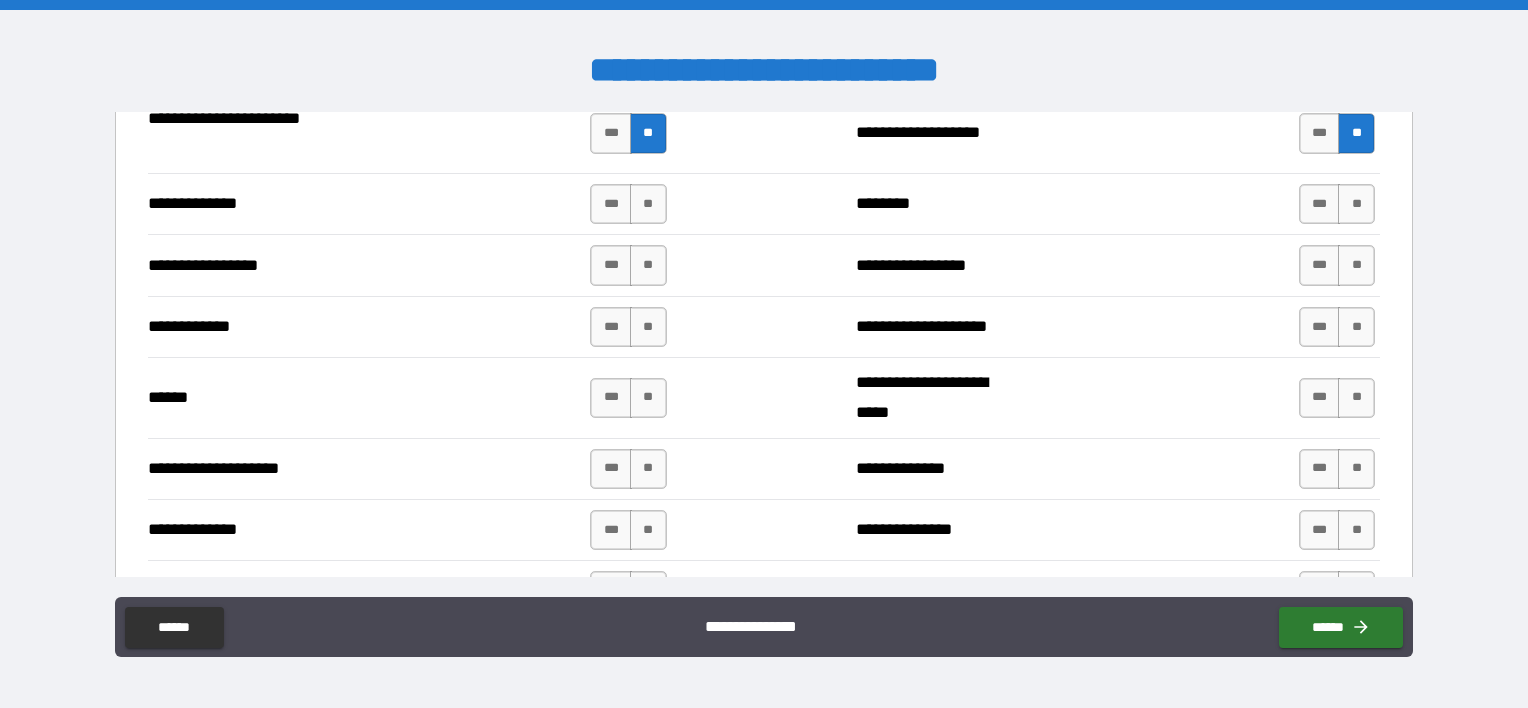 scroll, scrollTop: 2700, scrollLeft: 0, axis: vertical 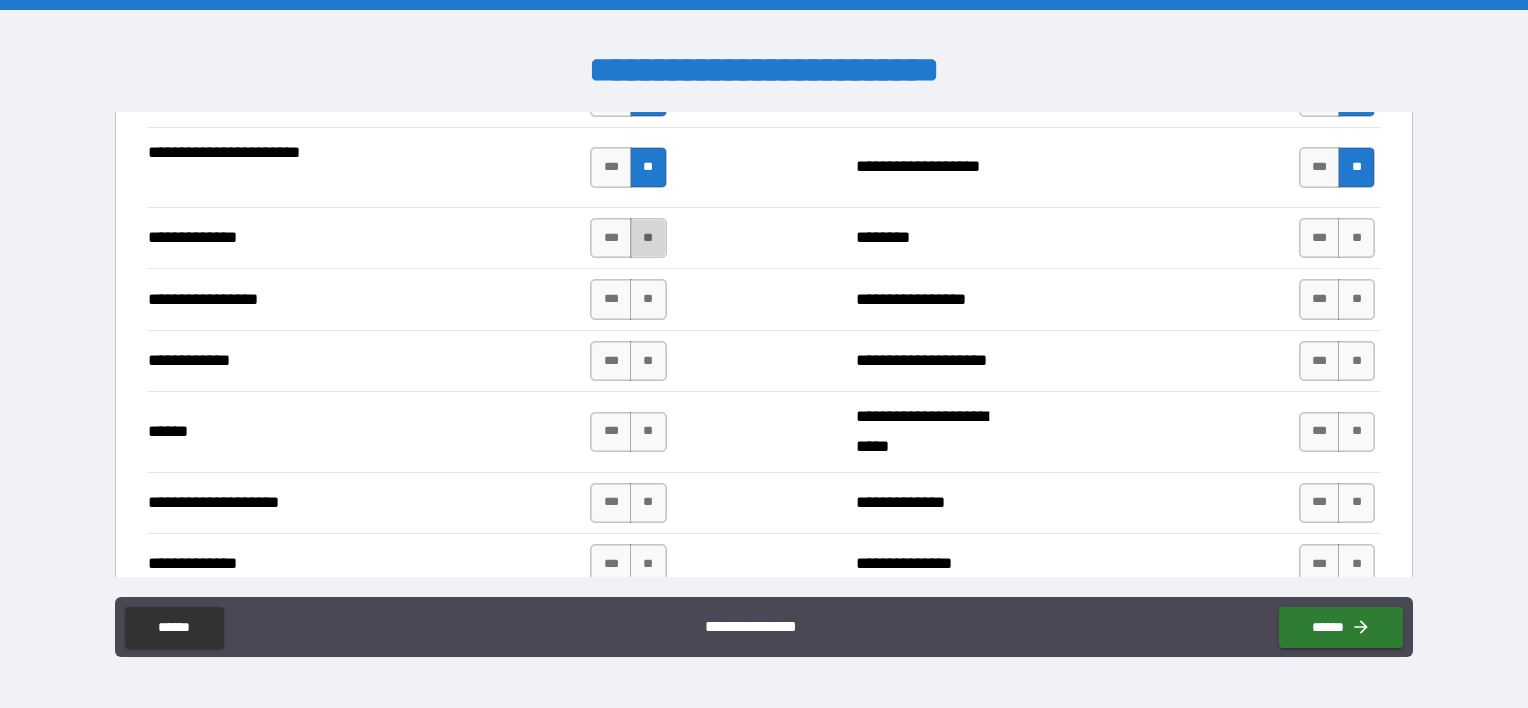 click on "**" at bounding box center (648, 238) 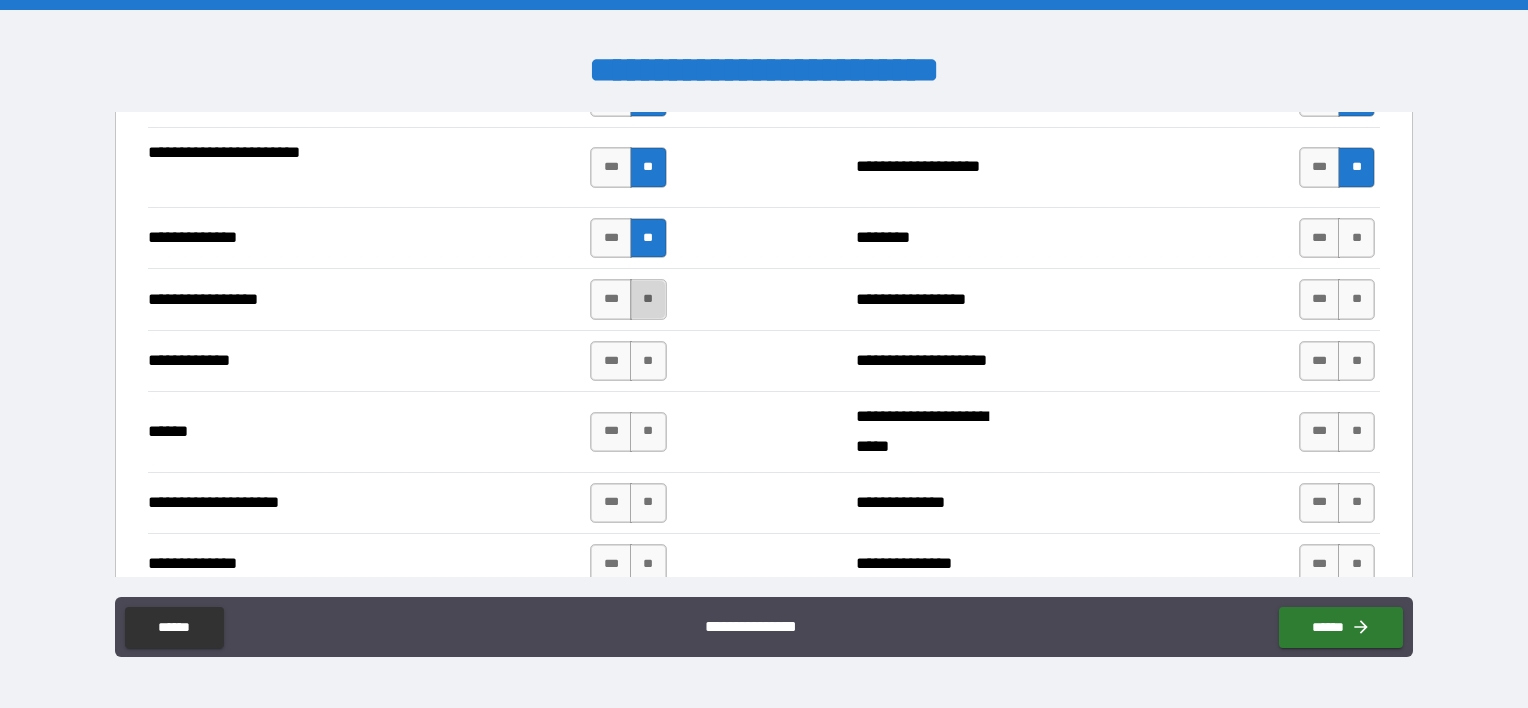click on "**" at bounding box center (648, 299) 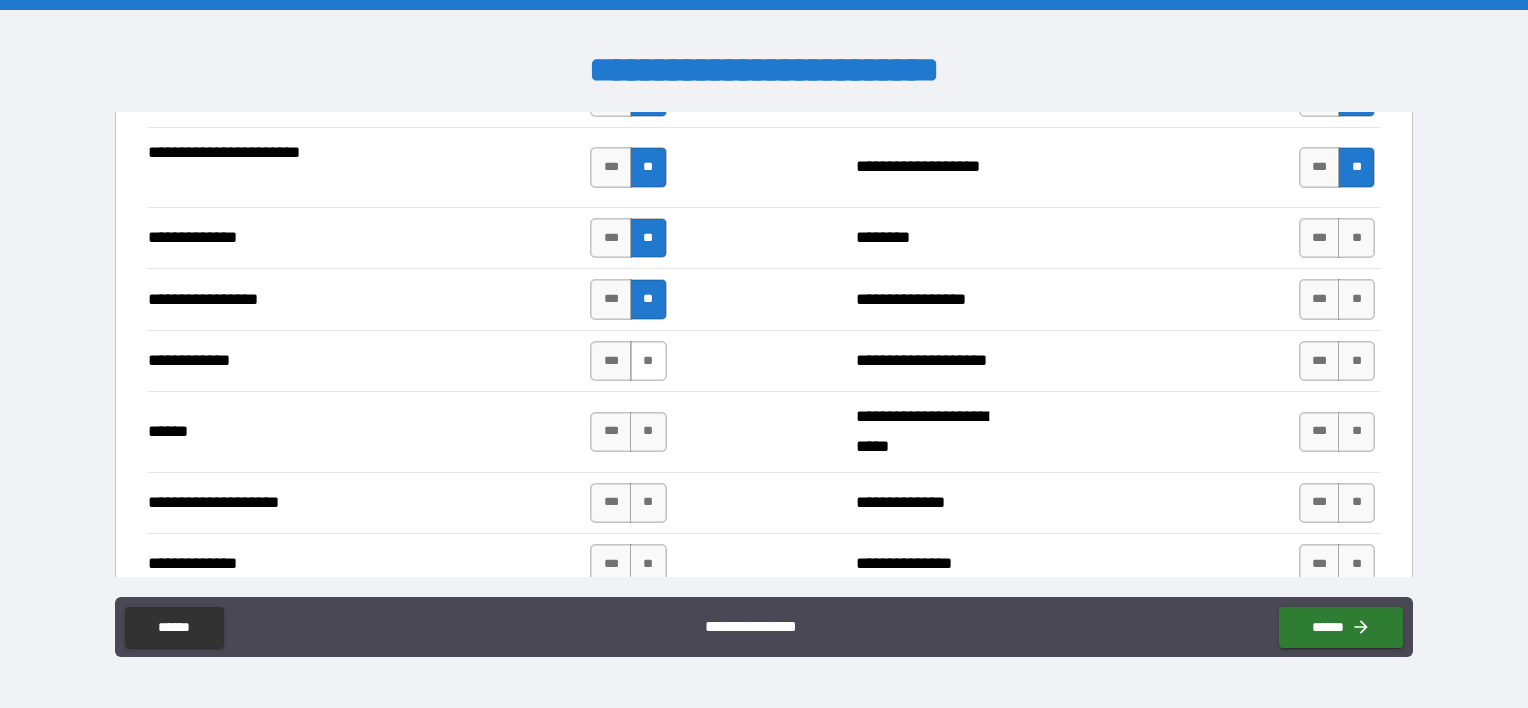 click on "**" at bounding box center (648, 361) 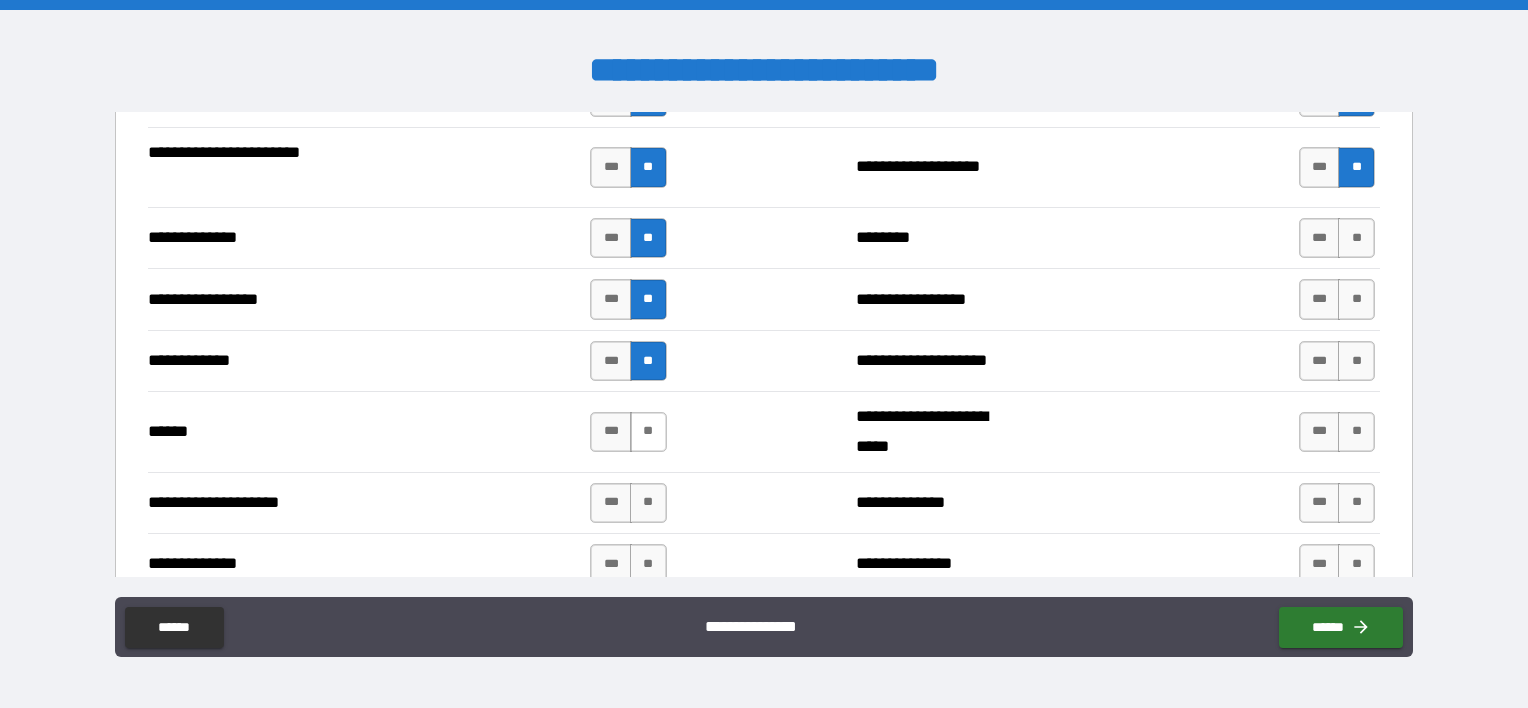 click on "**" at bounding box center [648, 432] 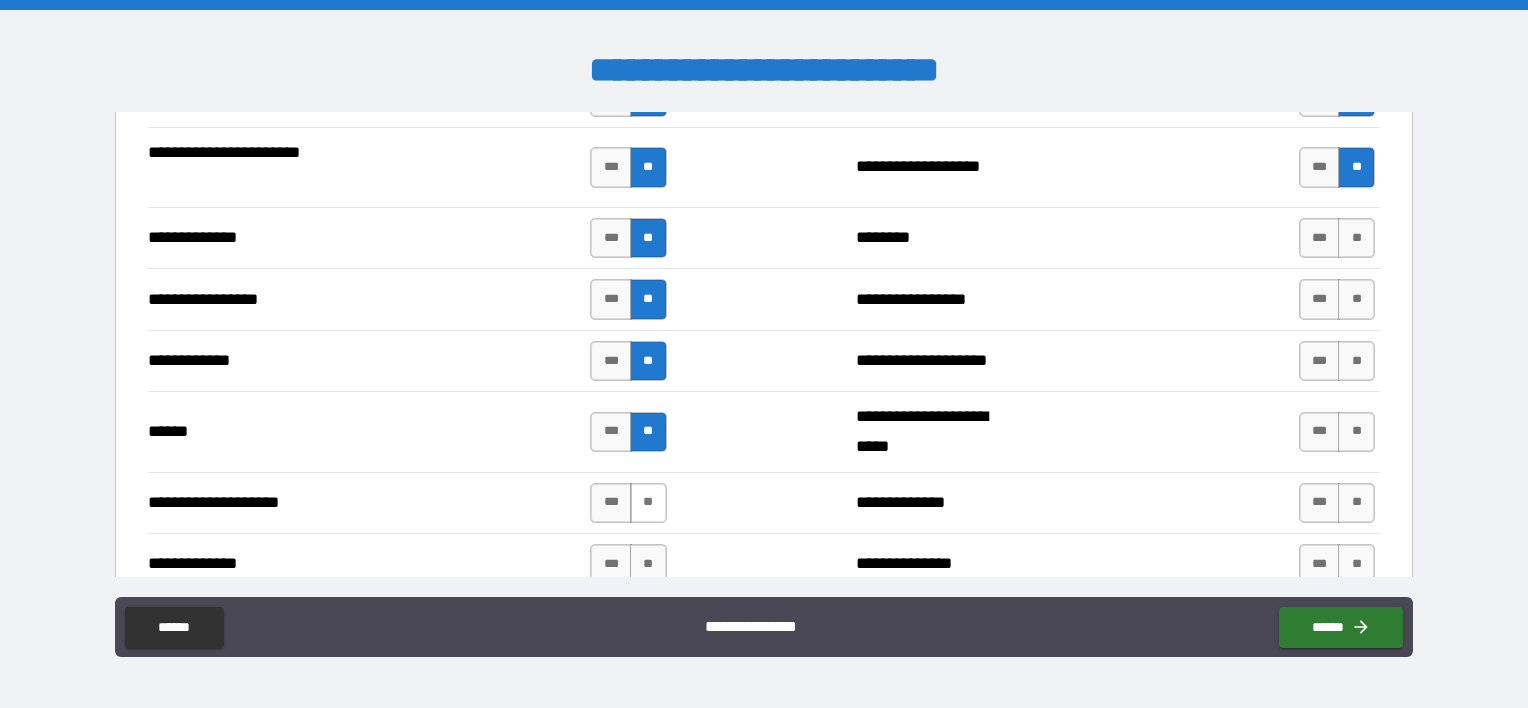 click on "**" at bounding box center (648, 503) 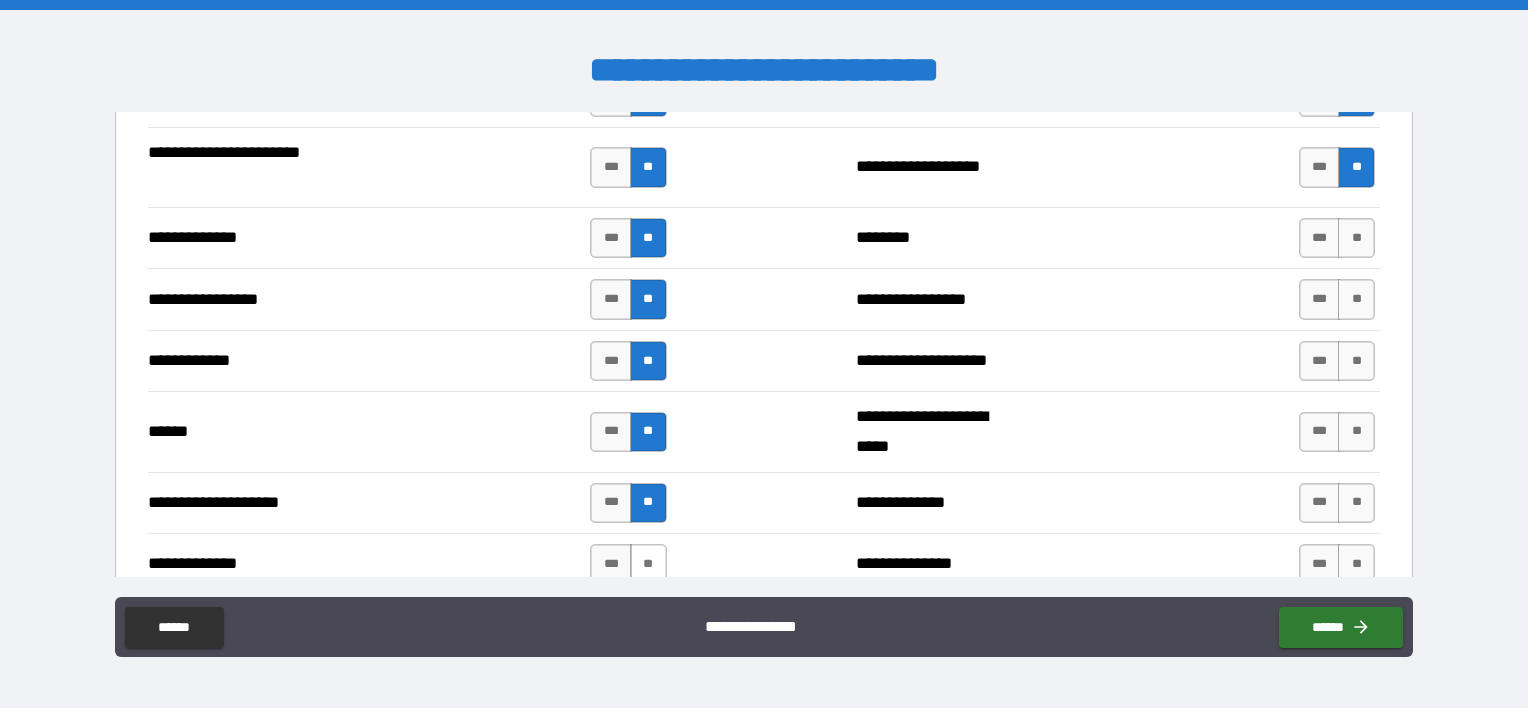 click on "**" at bounding box center [648, 564] 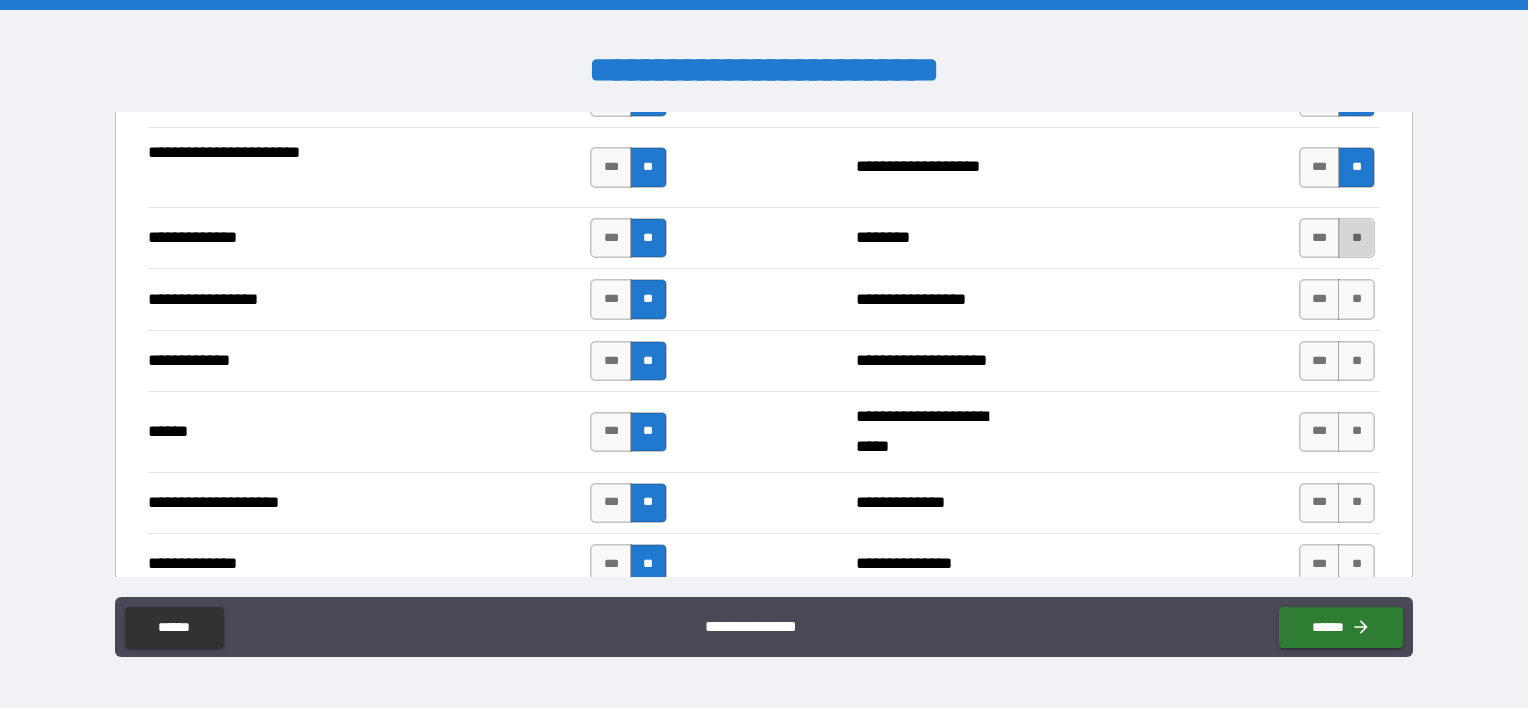 click on "**" at bounding box center (1356, 238) 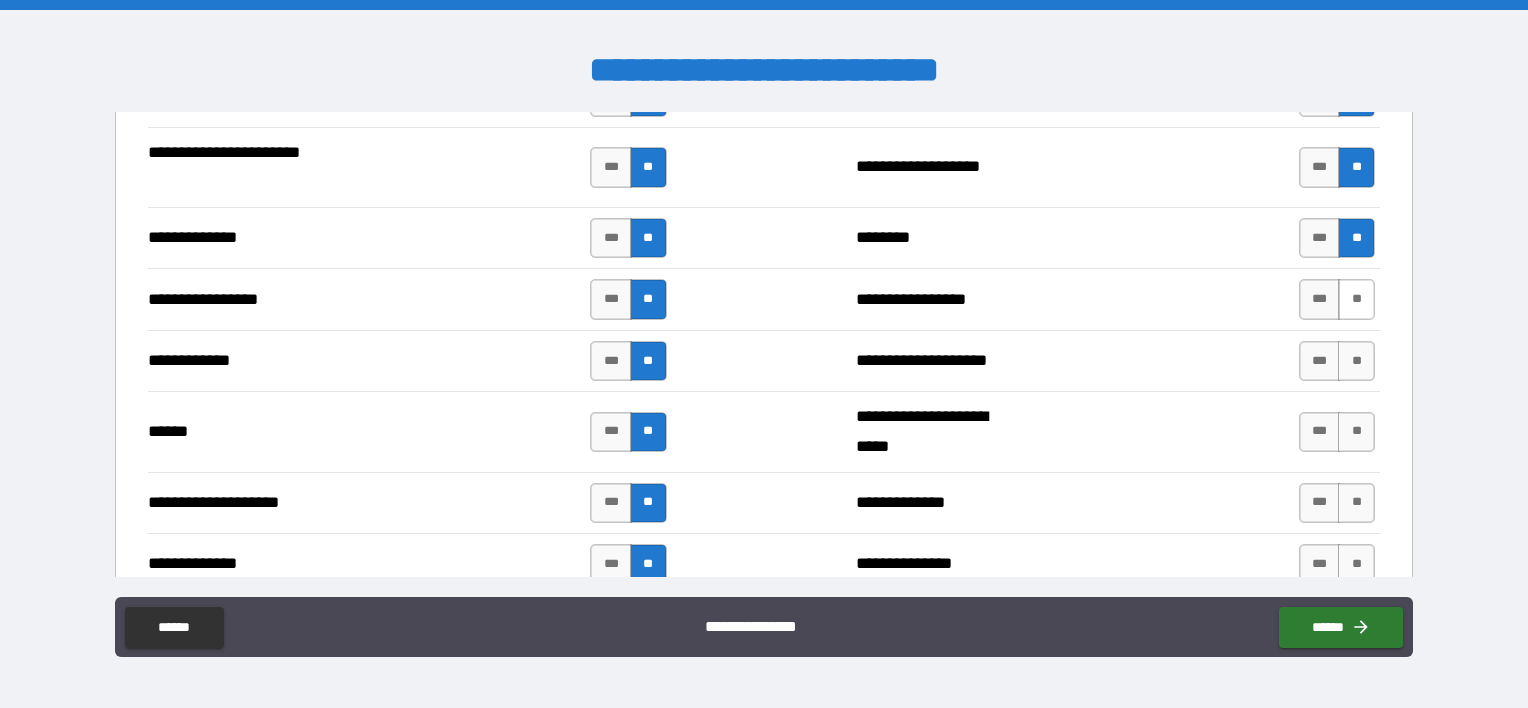 click on "**" at bounding box center [1356, 299] 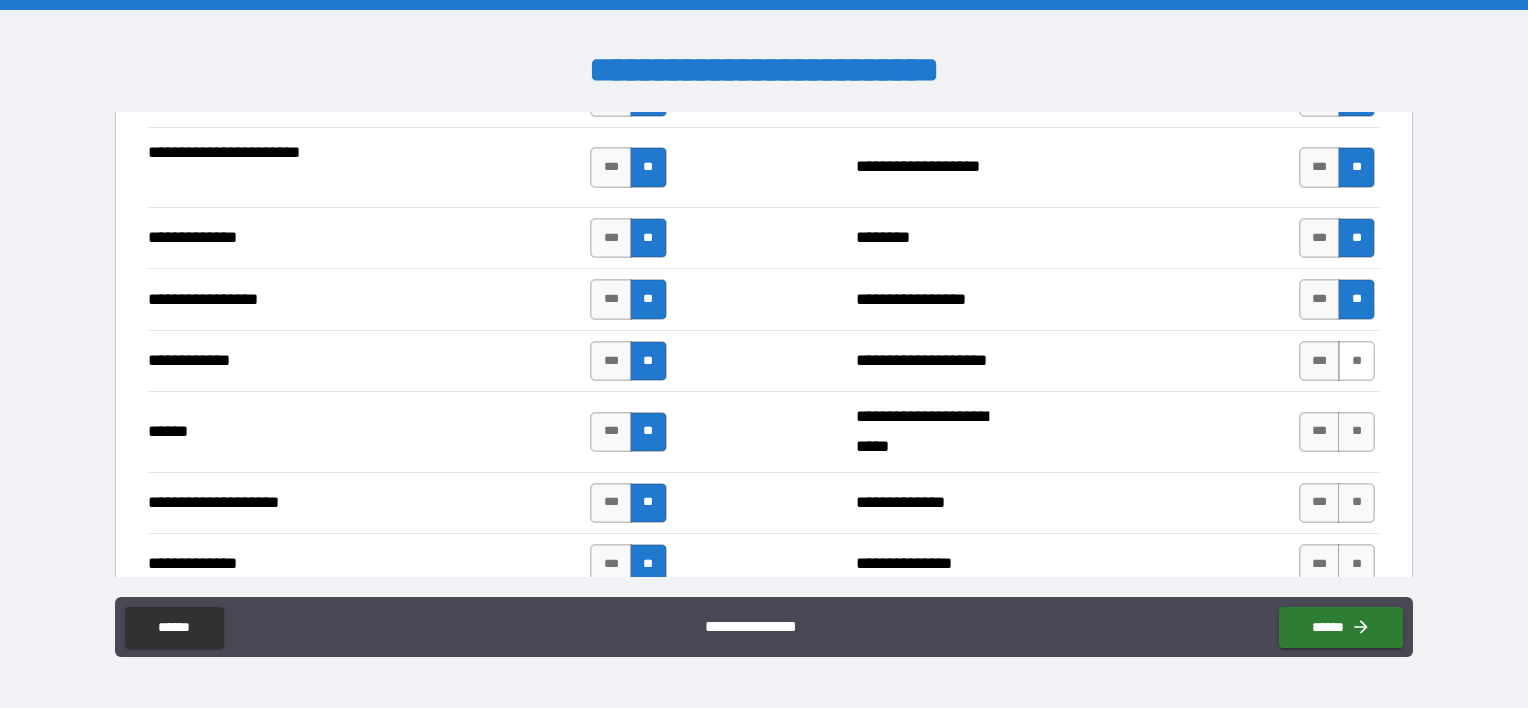 click on "**" at bounding box center (1356, 361) 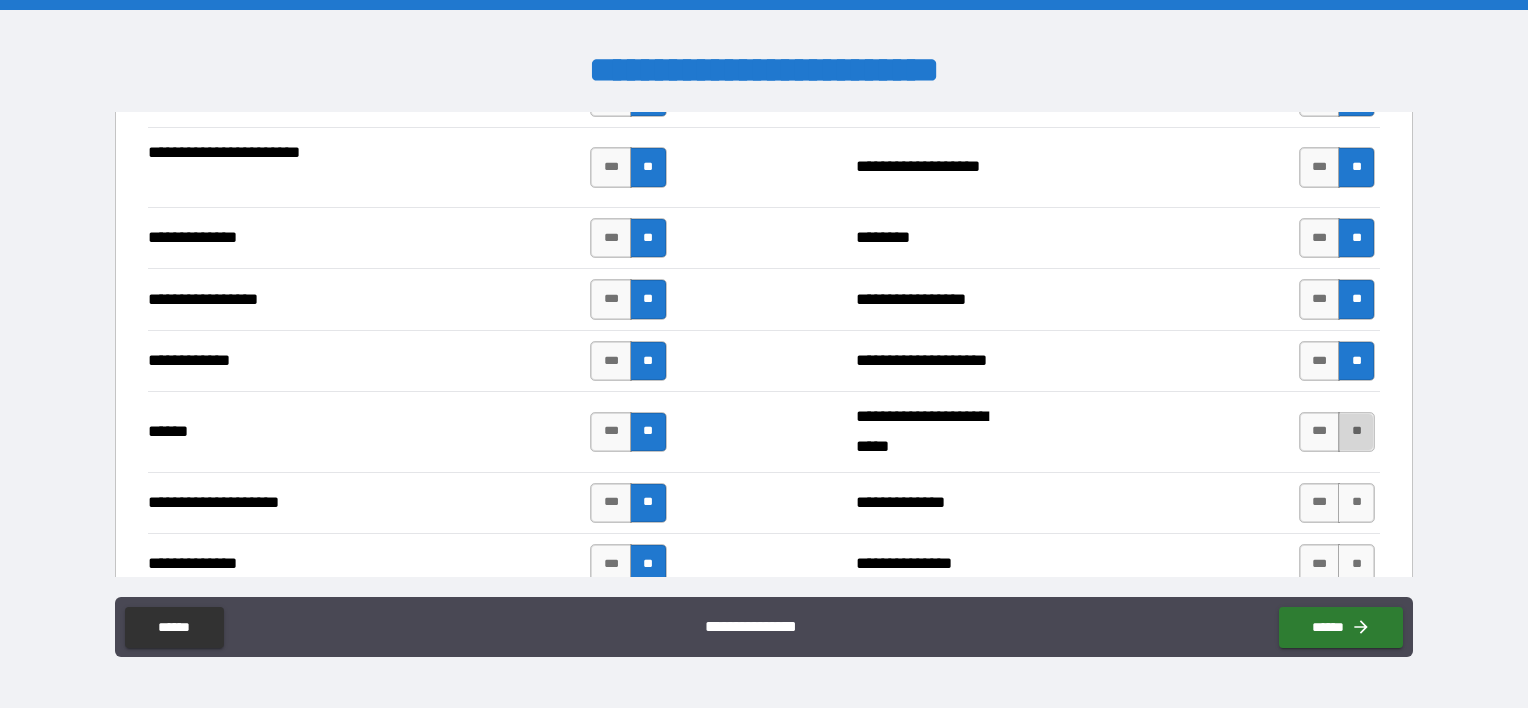 click on "**" at bounding box center [1356, 432] 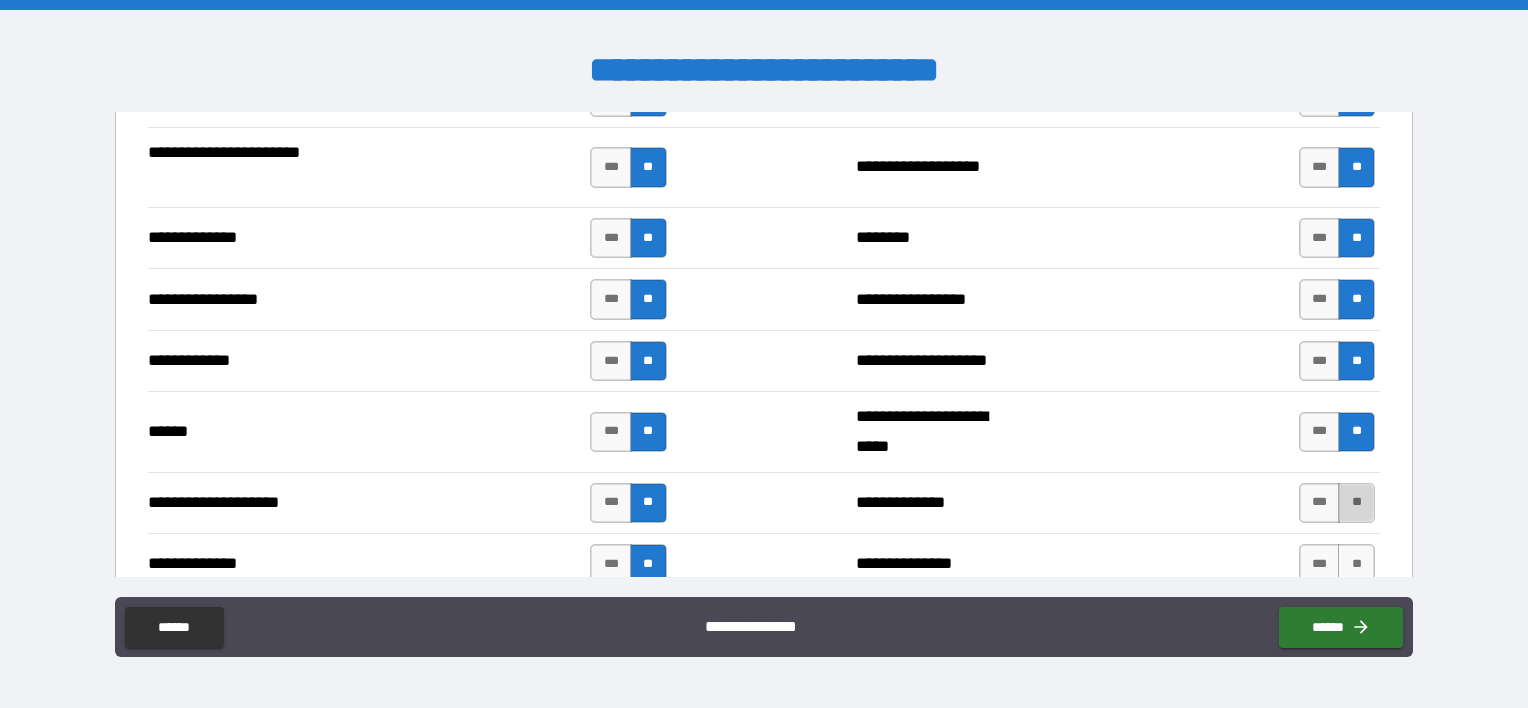 click on "**" at bounding box center (1356, 503) 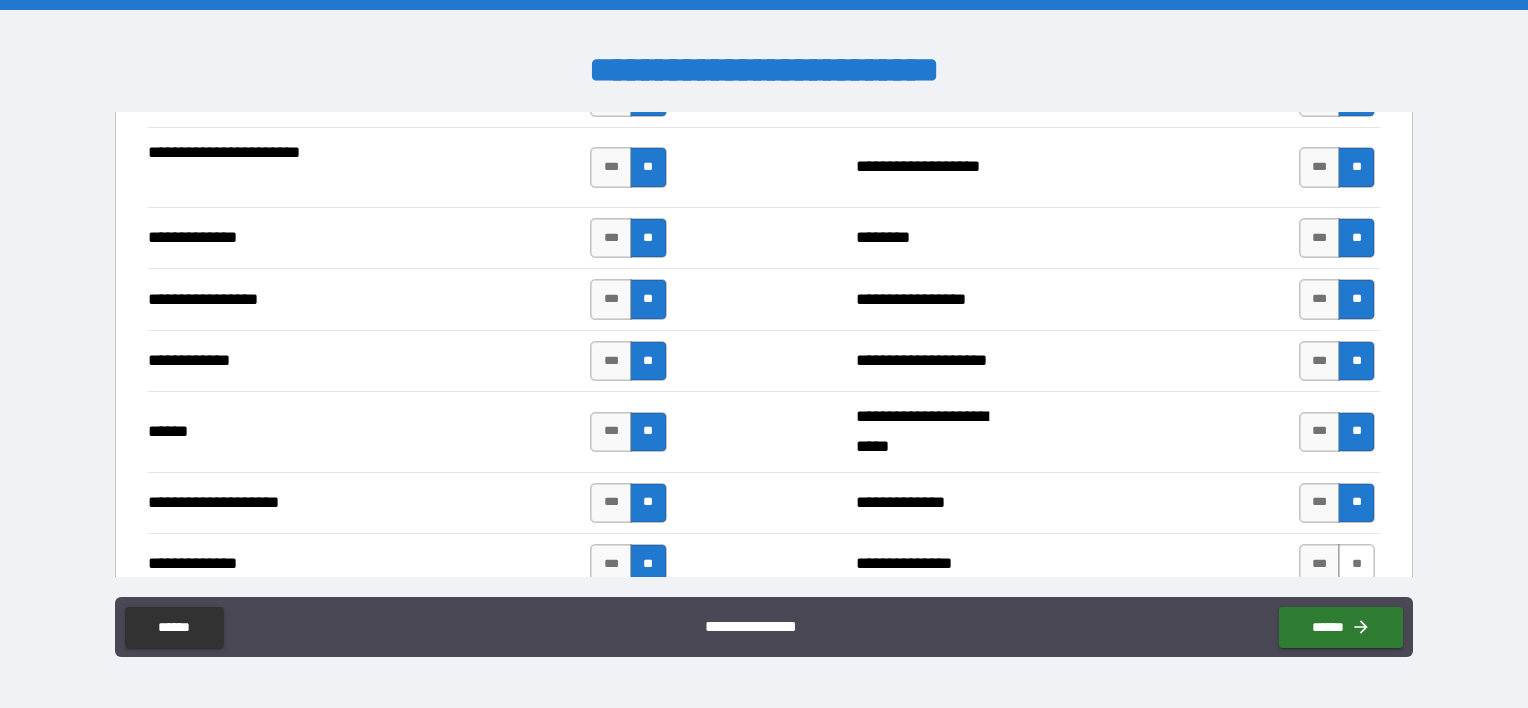 click on "**" at bounding box center (1356, 564) 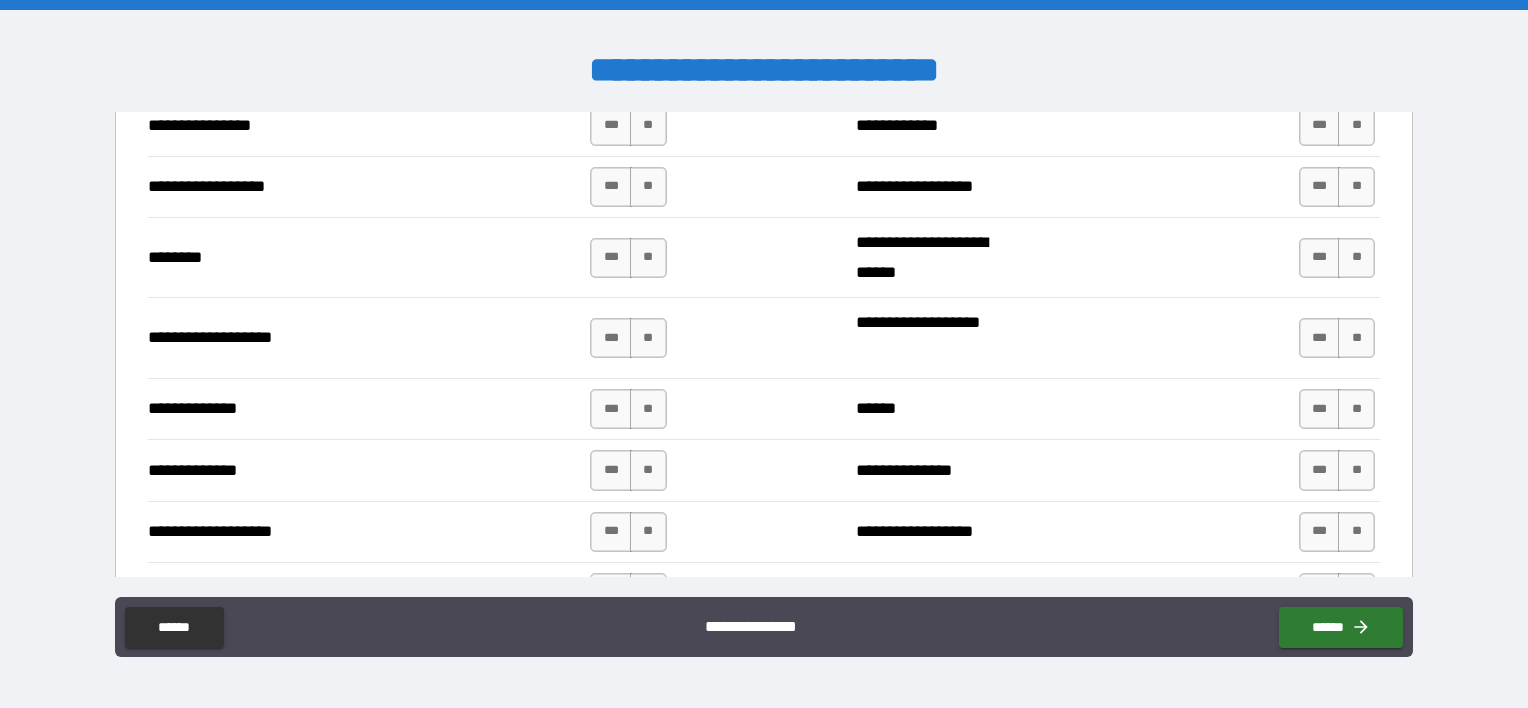 scroll, scrollTop: 3100, scrollLeft: 0, axis: vertical 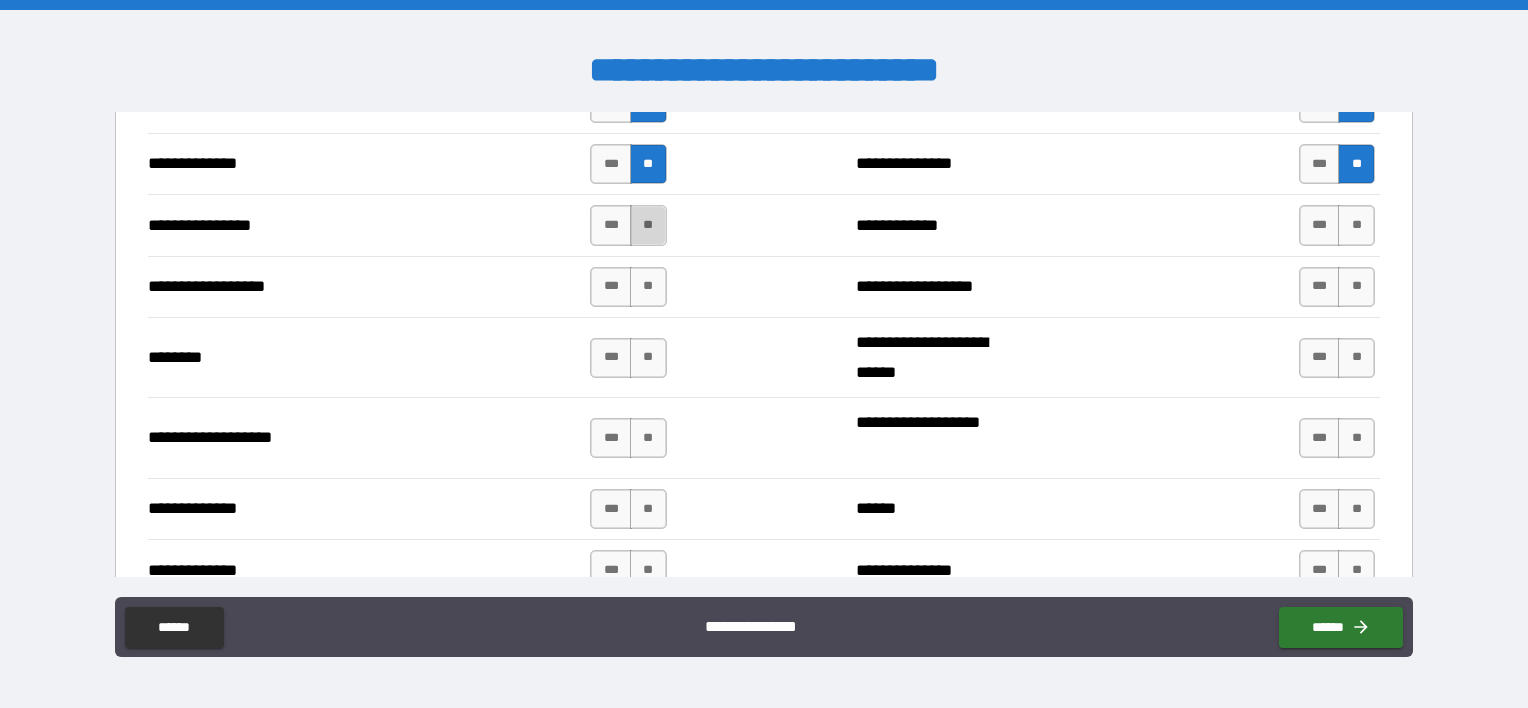 click on "**" at bounding box center [648, 225] 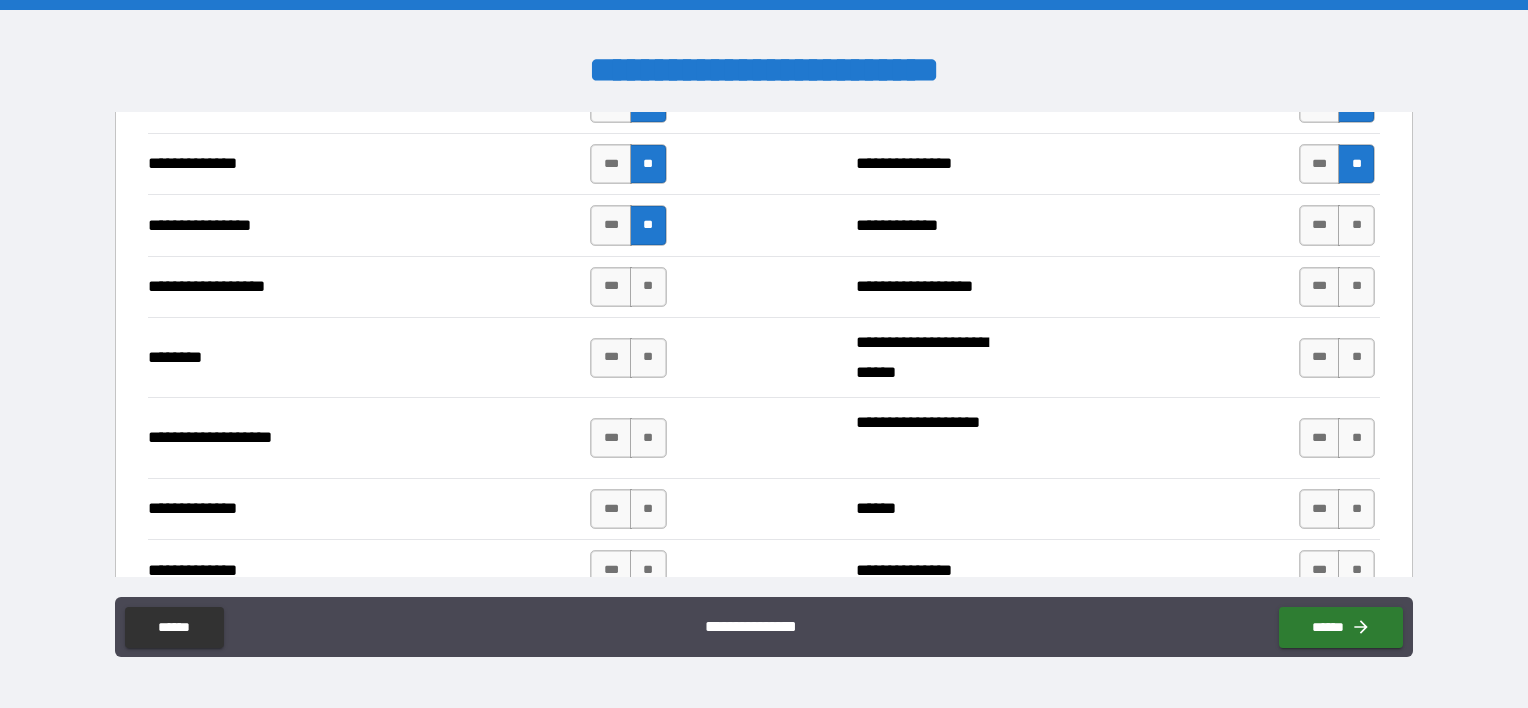 click on "**********" at bounding box center [764, 286] 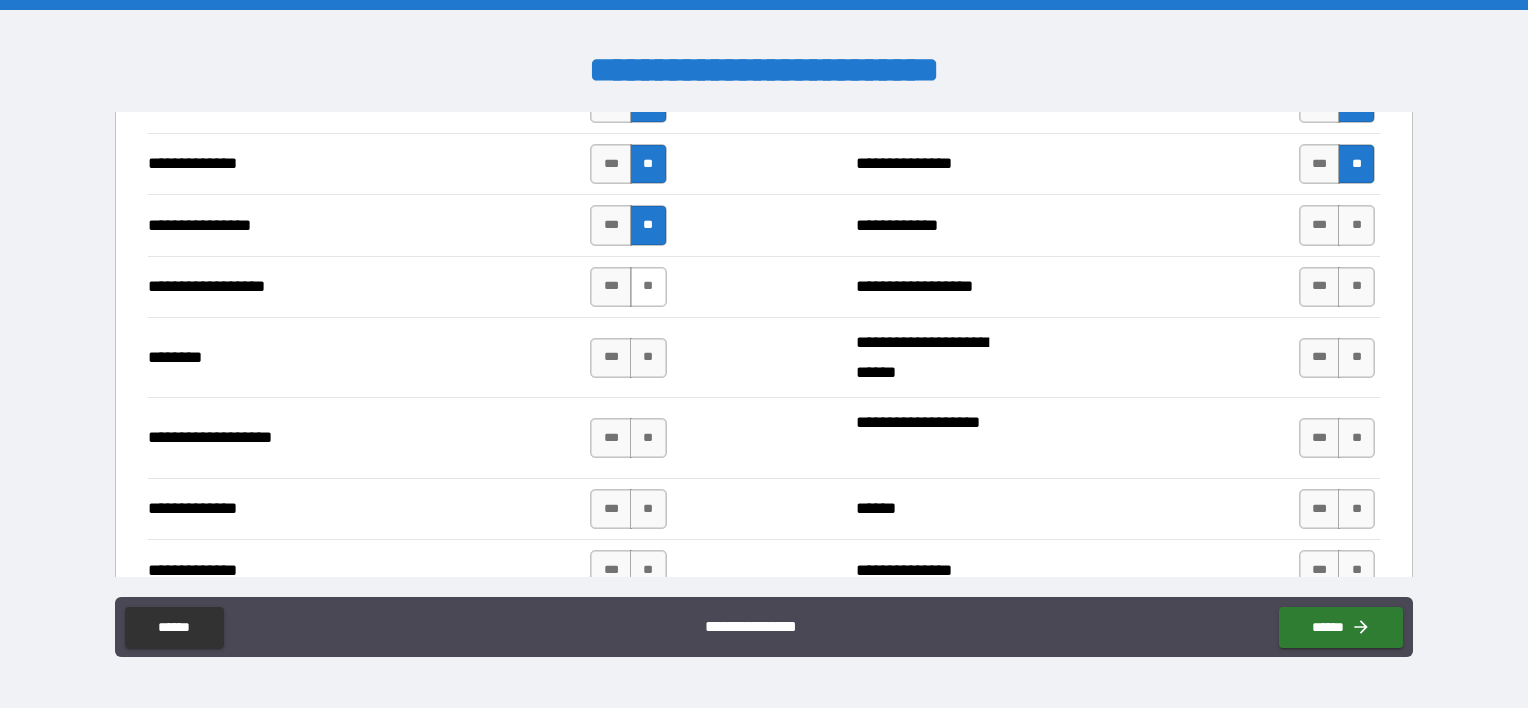 click on "**" at bounding box center [648, 287] 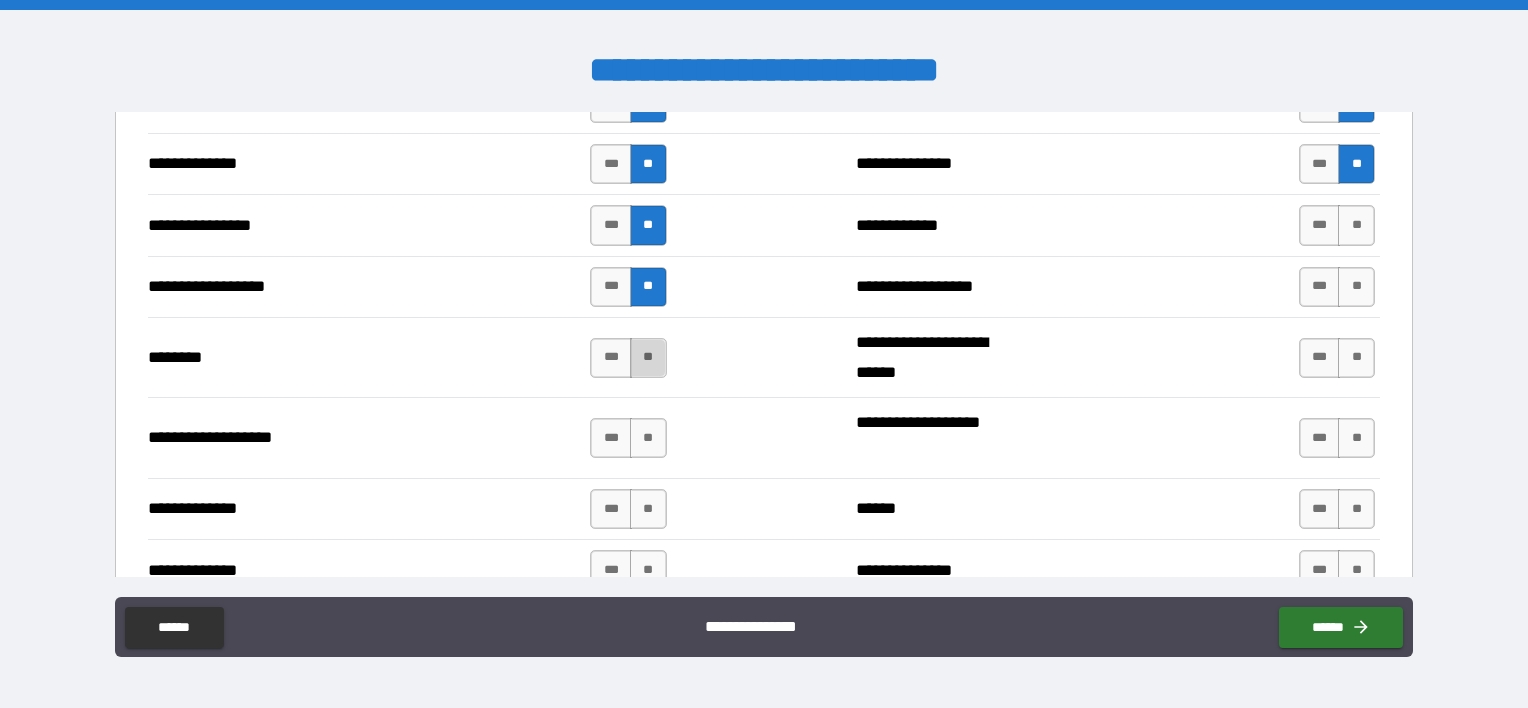 click on "**" at bounding box center [648, 358] 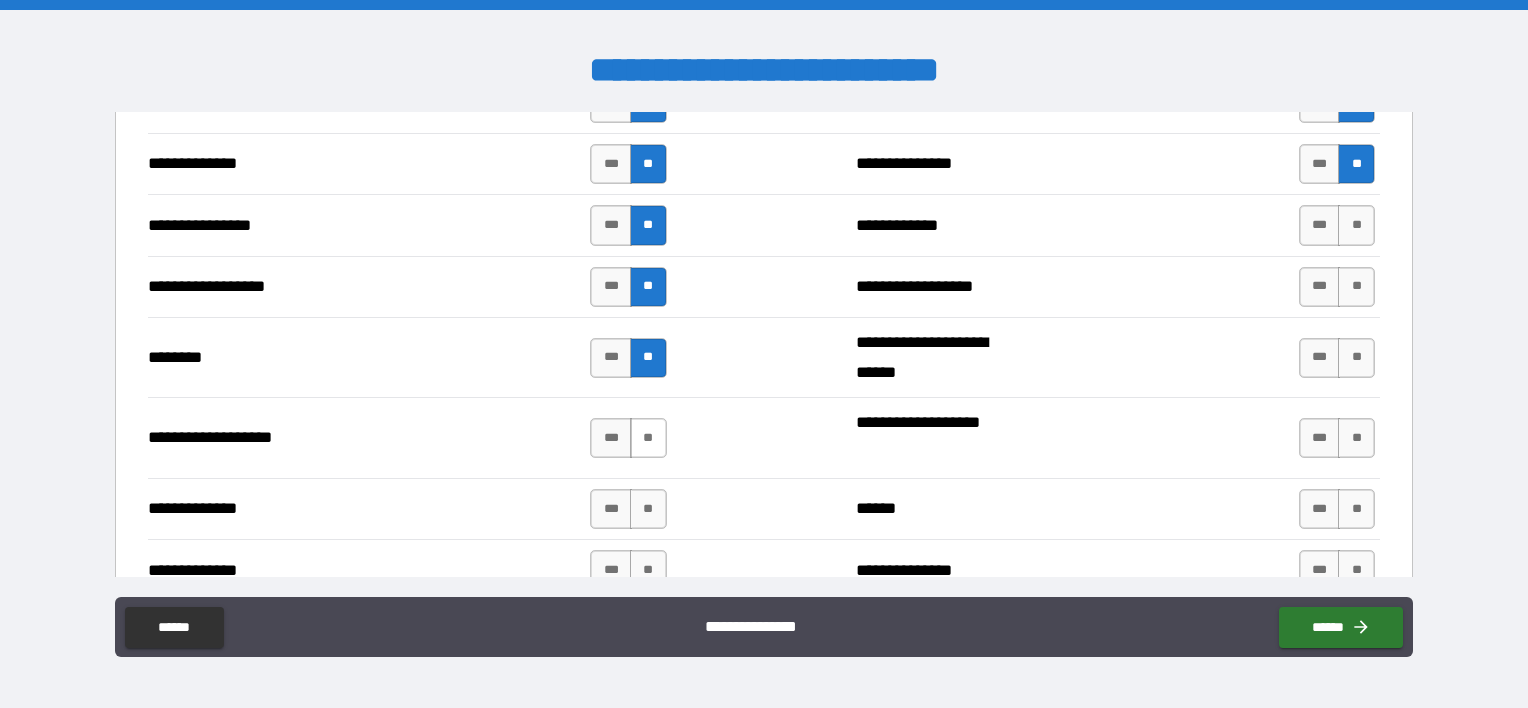 click on "**" at bounding box center [648, 438] 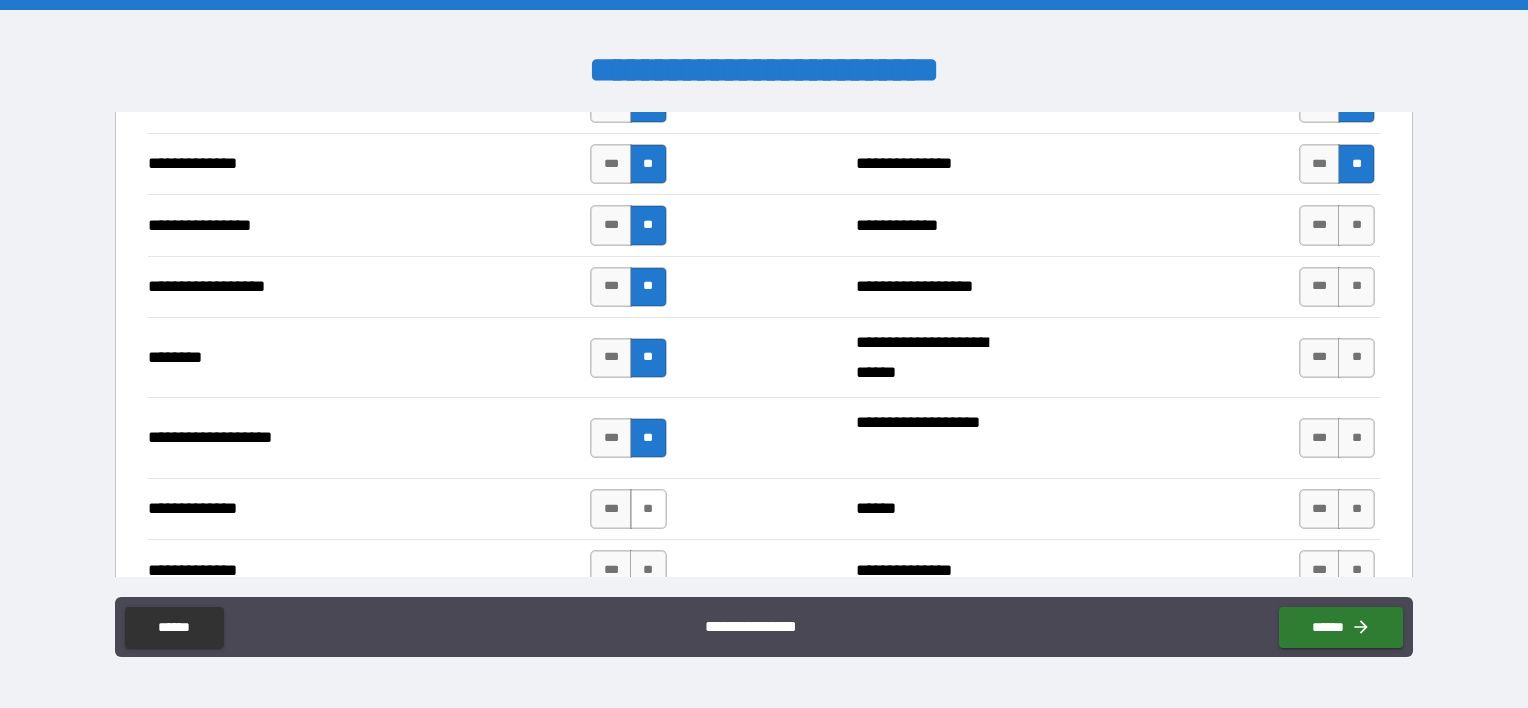 click on "**" at bounding box center [648, 509] 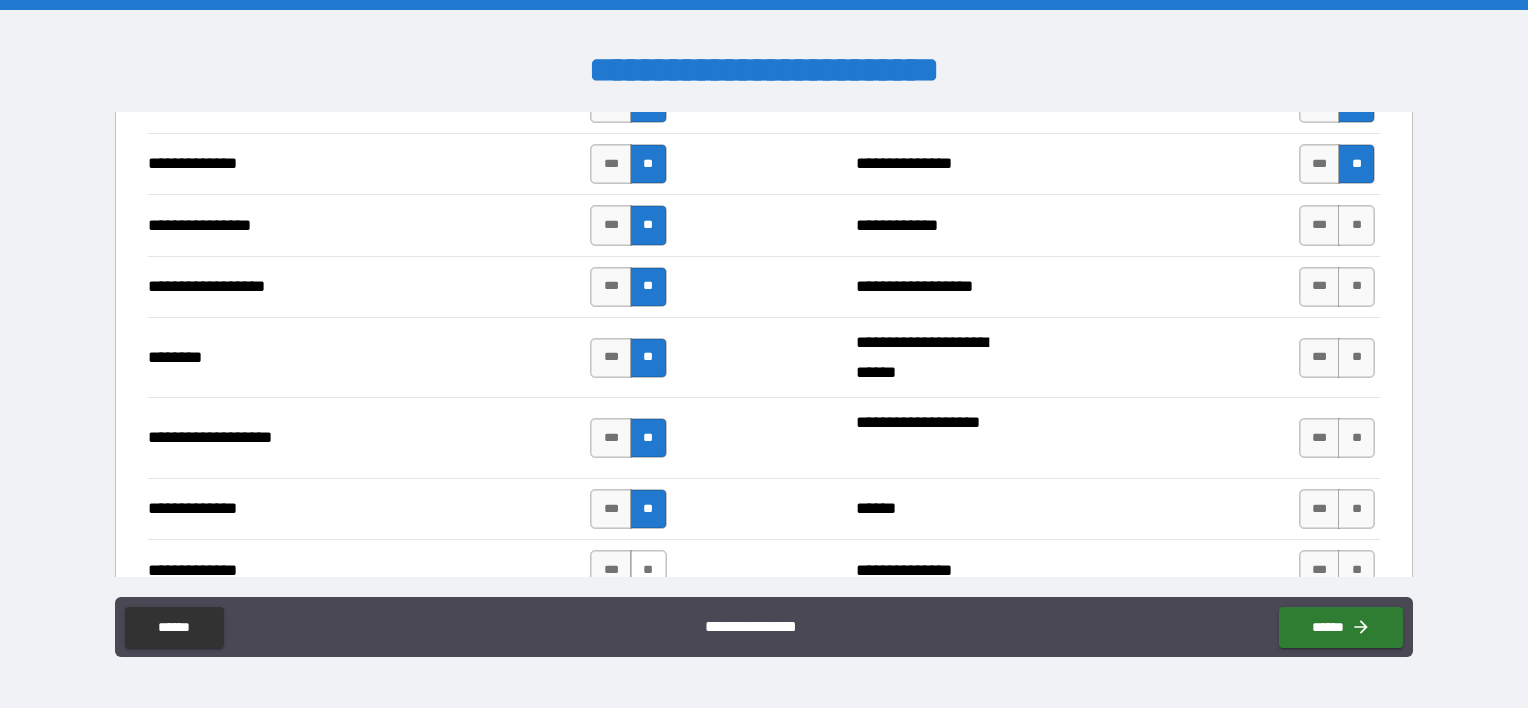 click on "**" at bounding box center [648, 570] 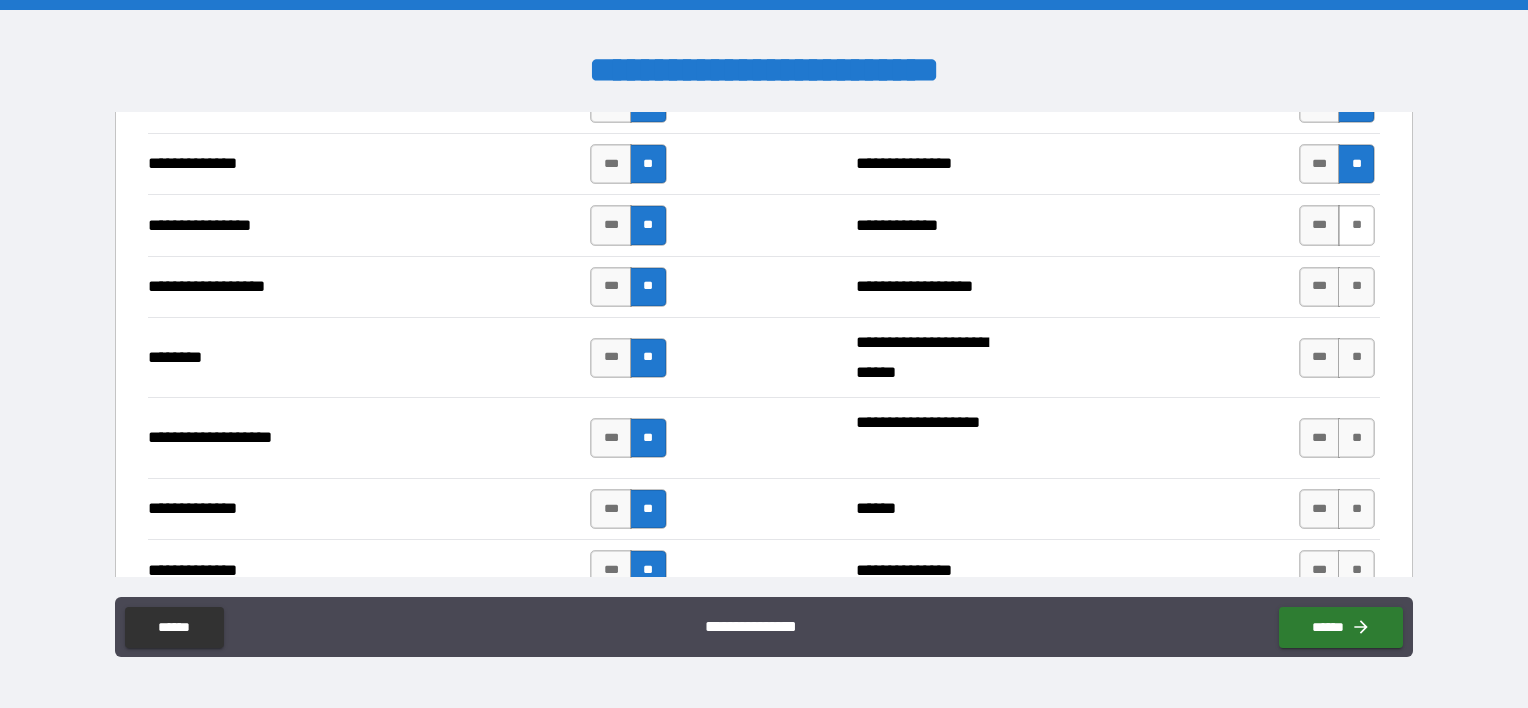 click on "**" at bounding box center [1356, 225] 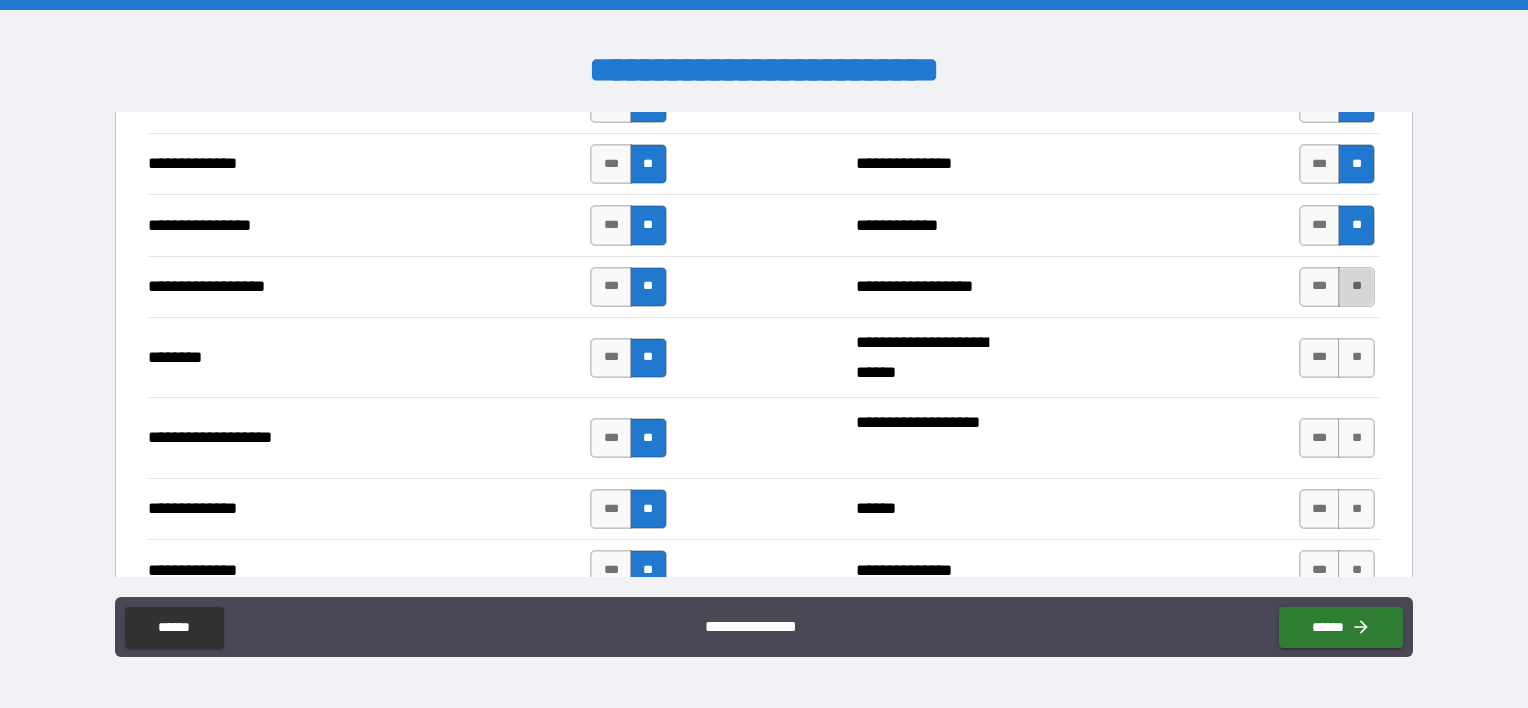 click on "**" at bounding box center [1356, 287] 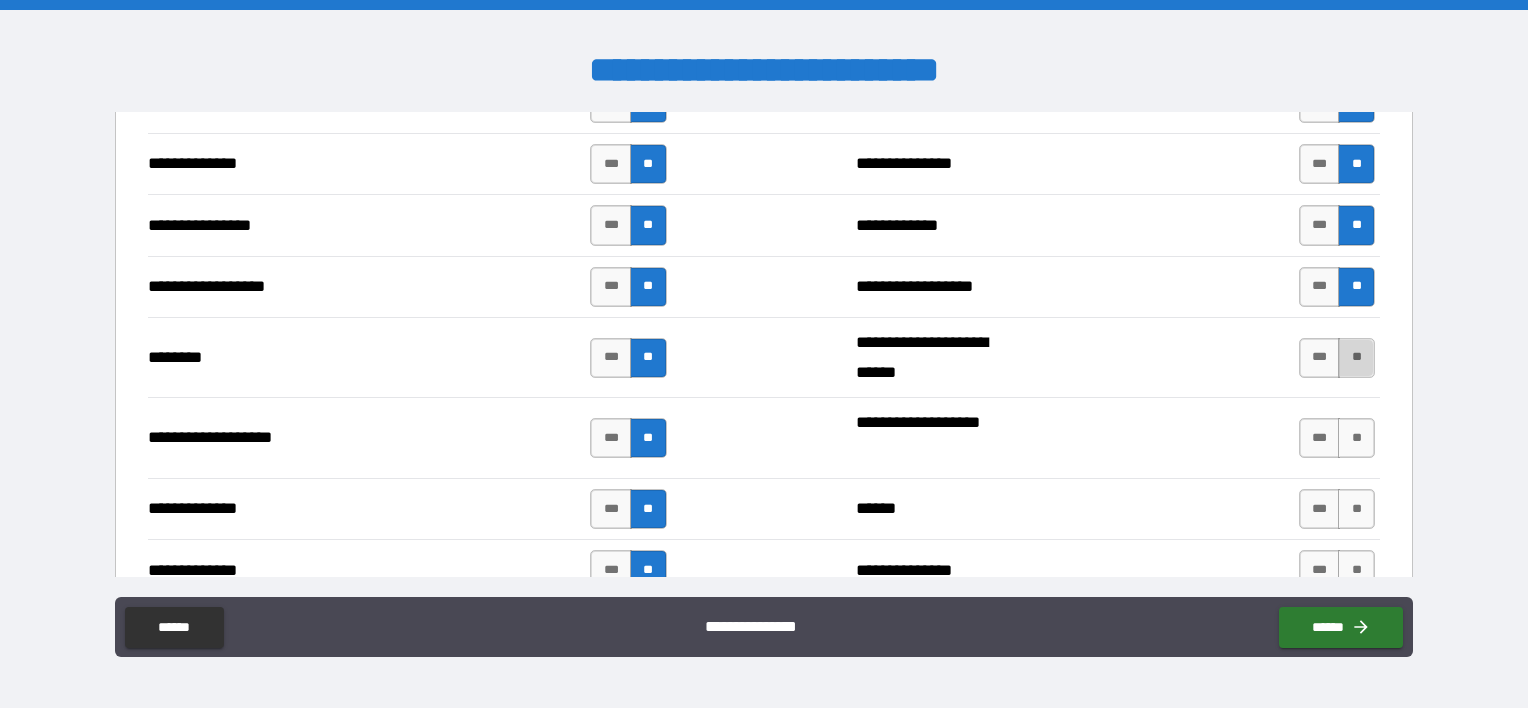 click on "**" at bounding box center [1356, 358] 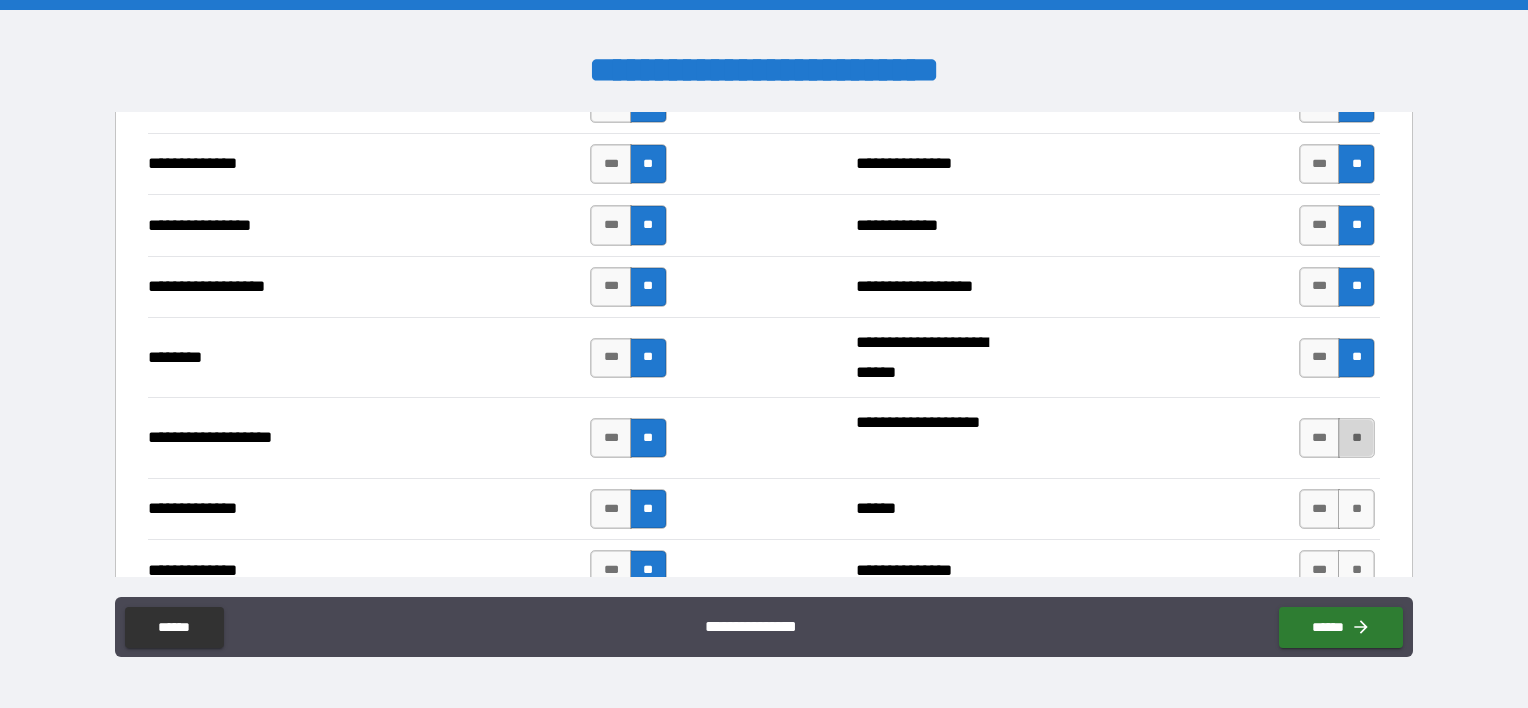 click on "**" at bounding box center [1356, 438] 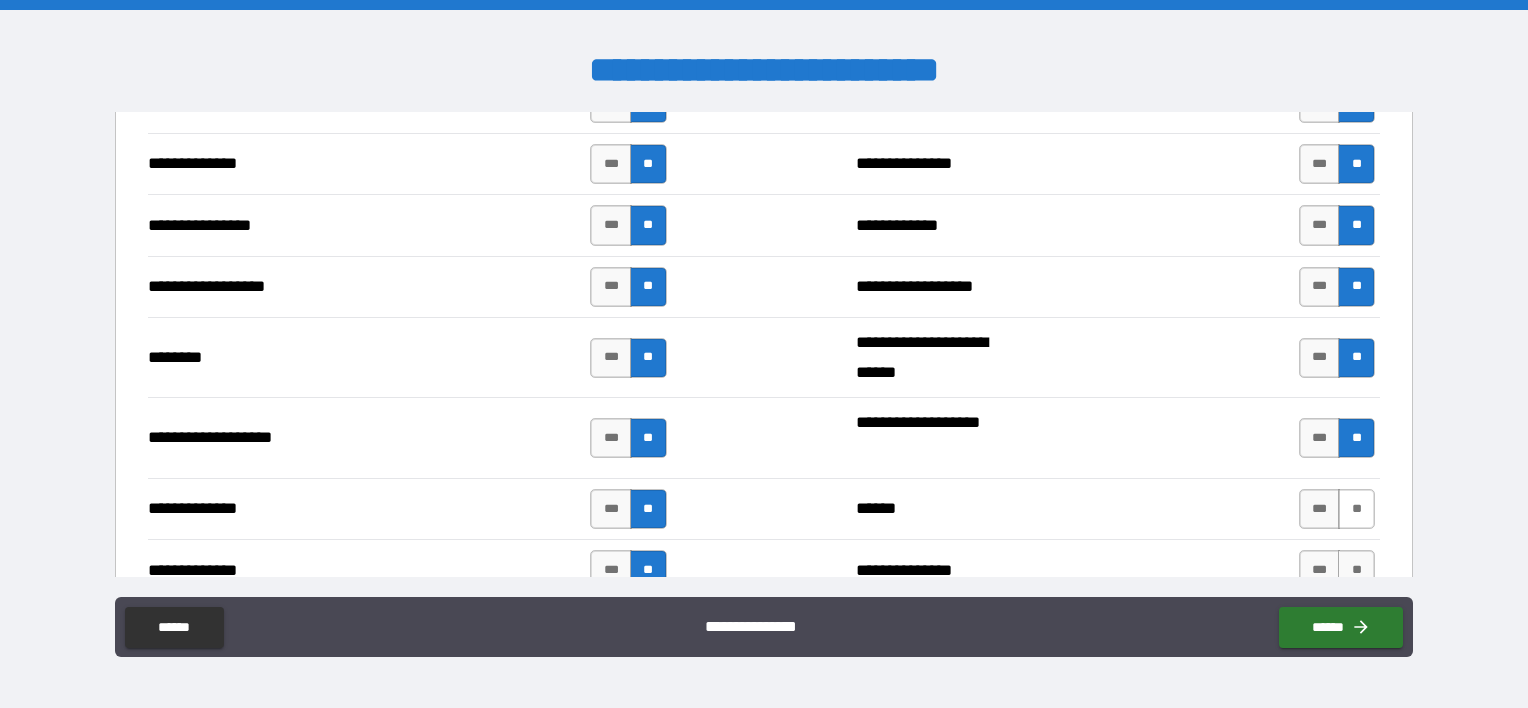 click on "**" at bounding box center [1356, 509] 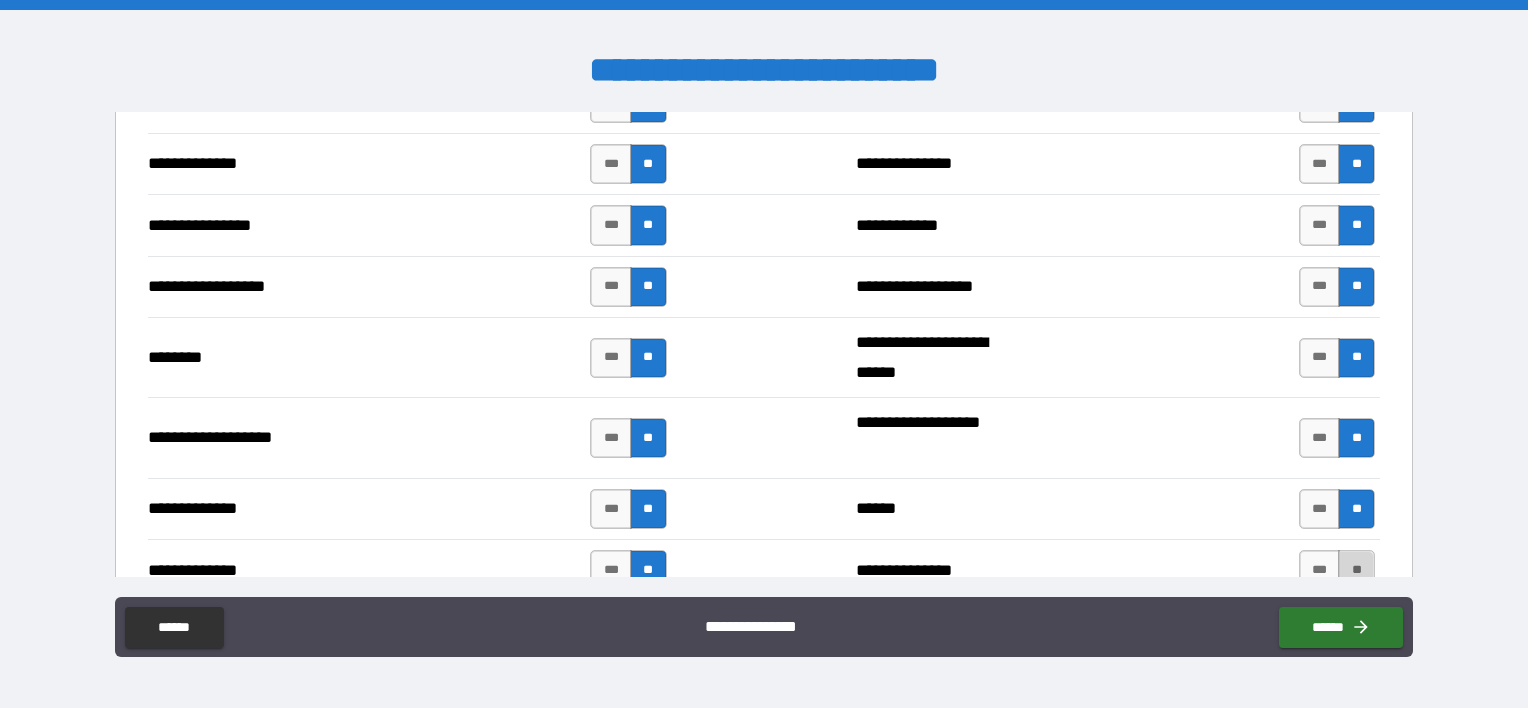 click on "**" at bounding box center [1356, 570] 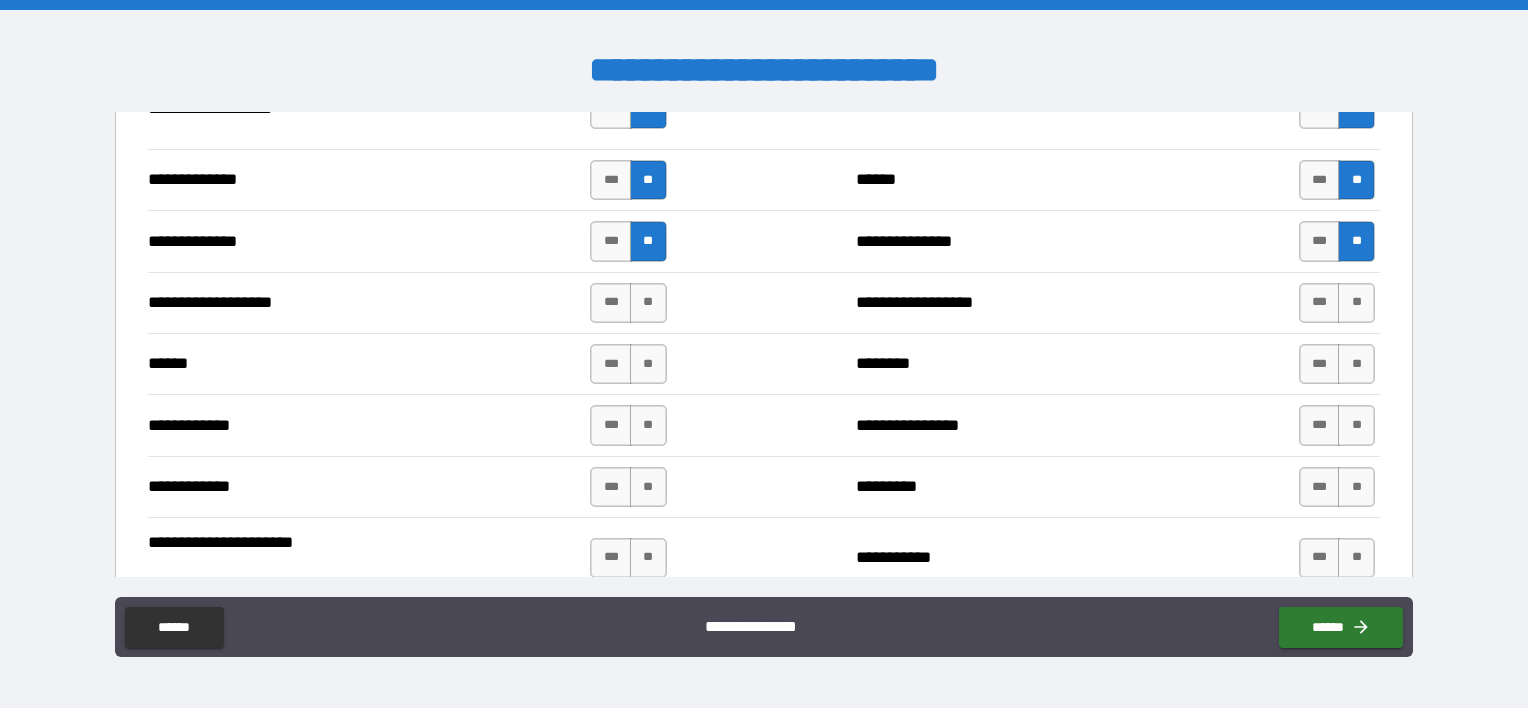 scroll, scrollTop: 3500, scrollLeft: 0, axis: vertical 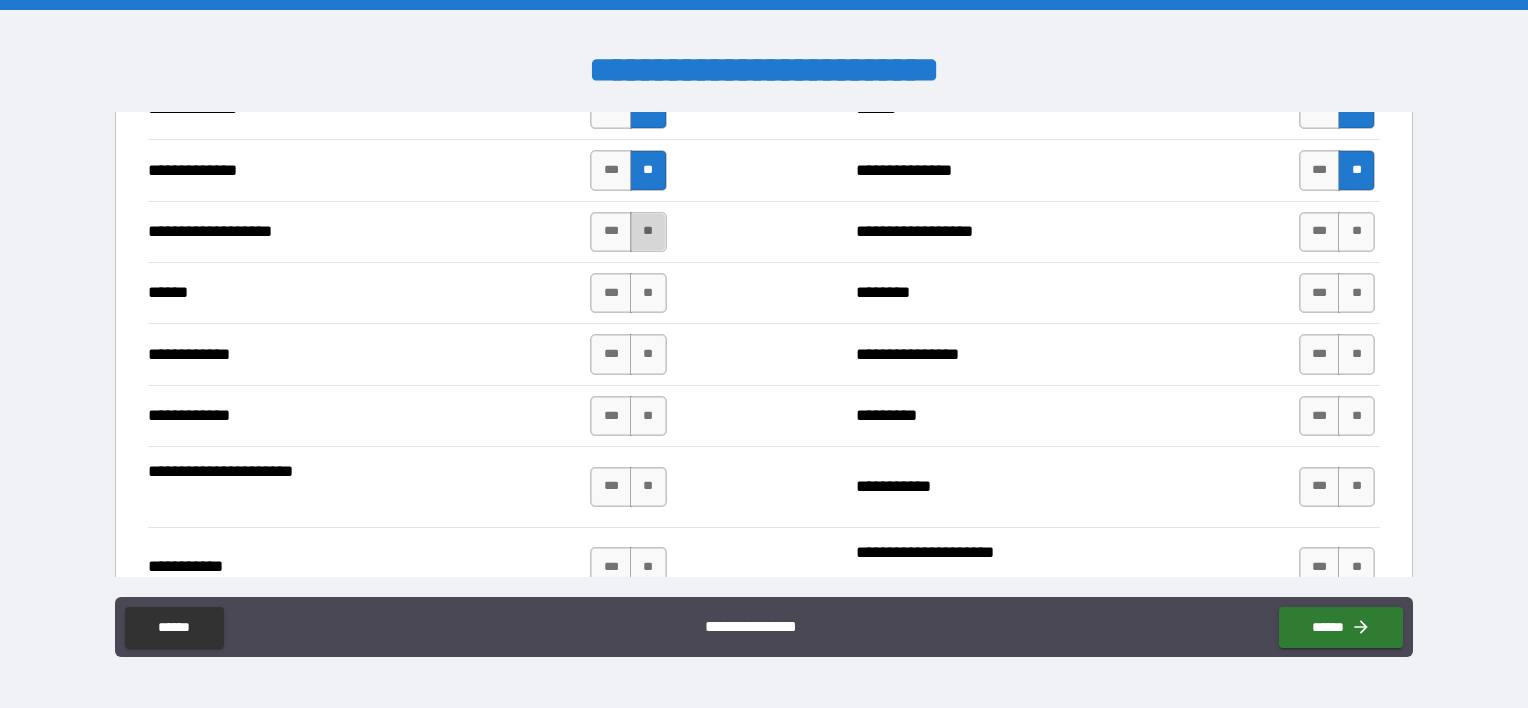 click on "**" at bounding box center (648, 232) 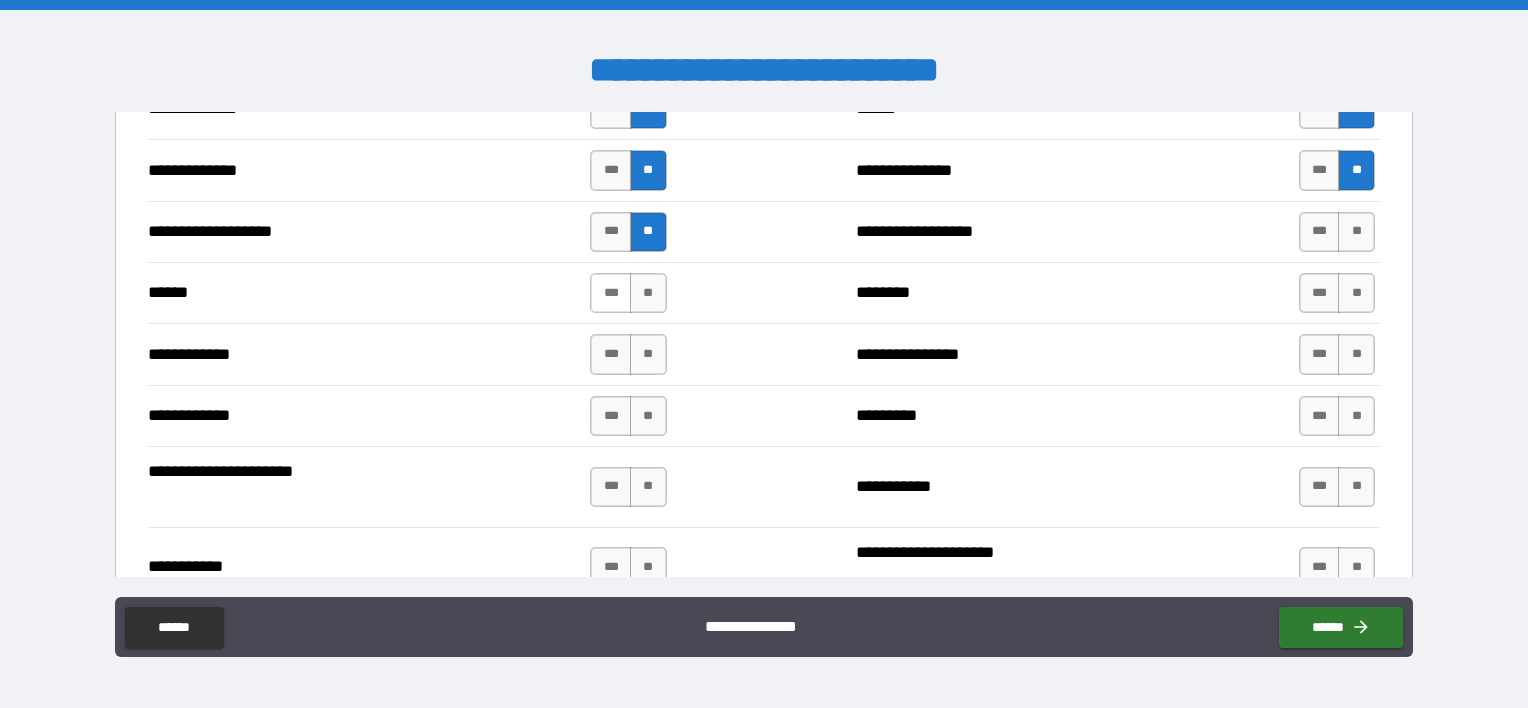 click on "***" at bounding box center [611, 293] 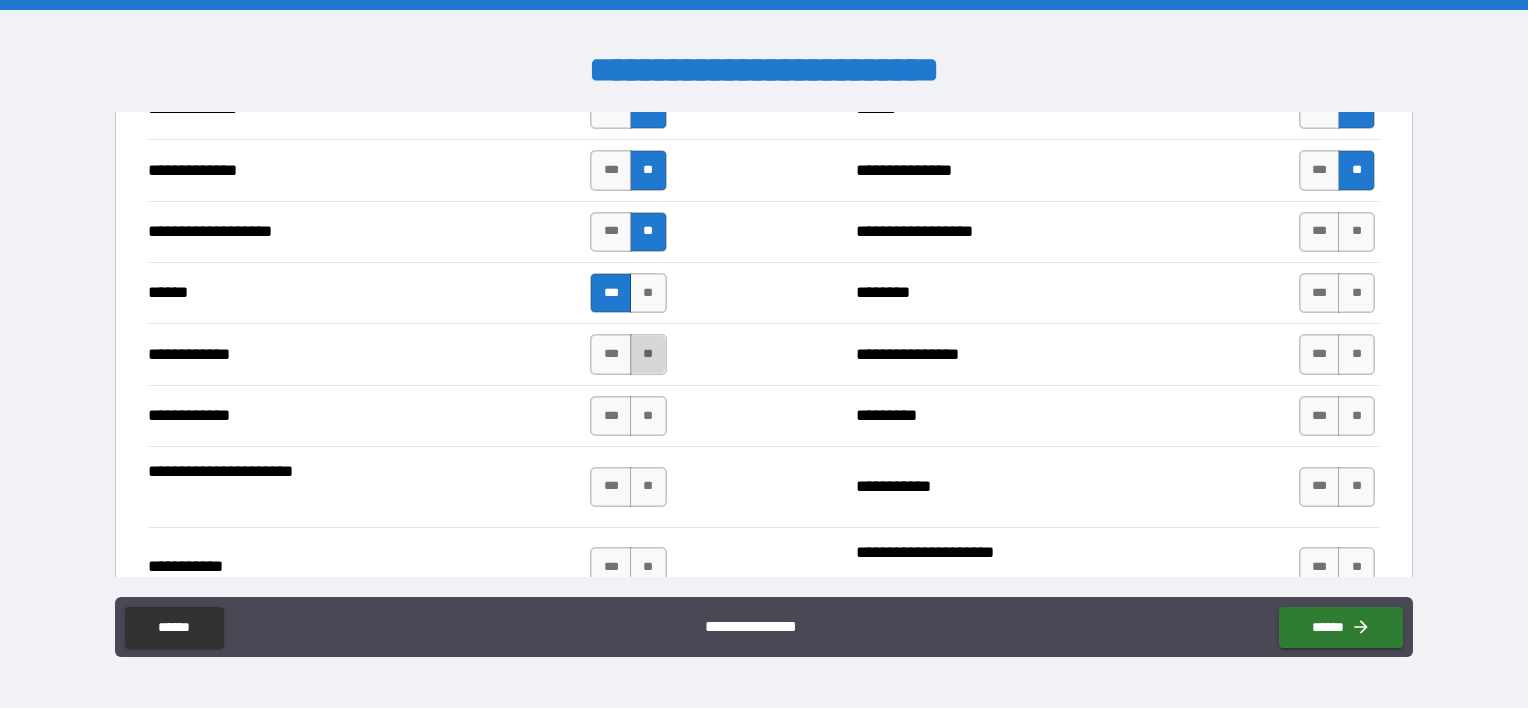 click on "**" at bounding box center [648, 354] 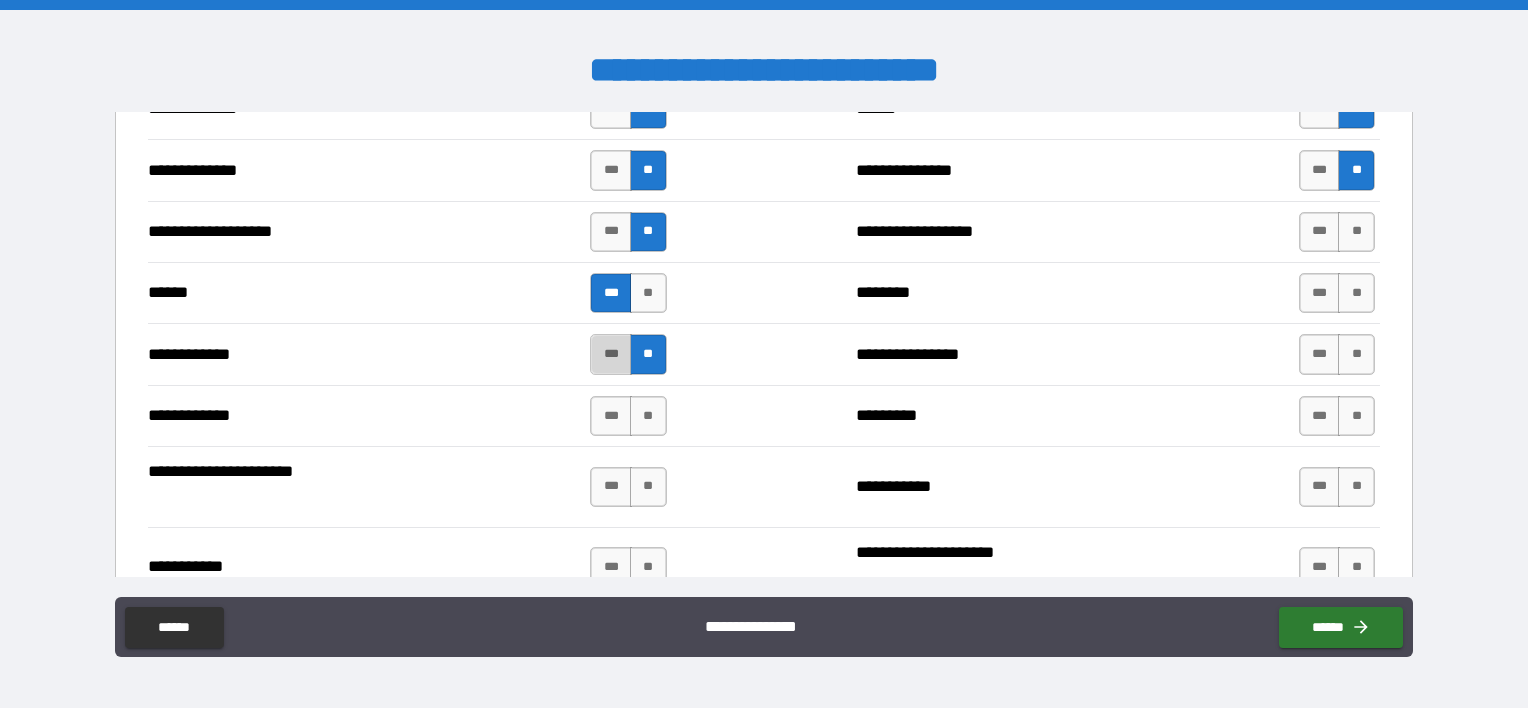 click on "***" at bounding box center [611, 354] 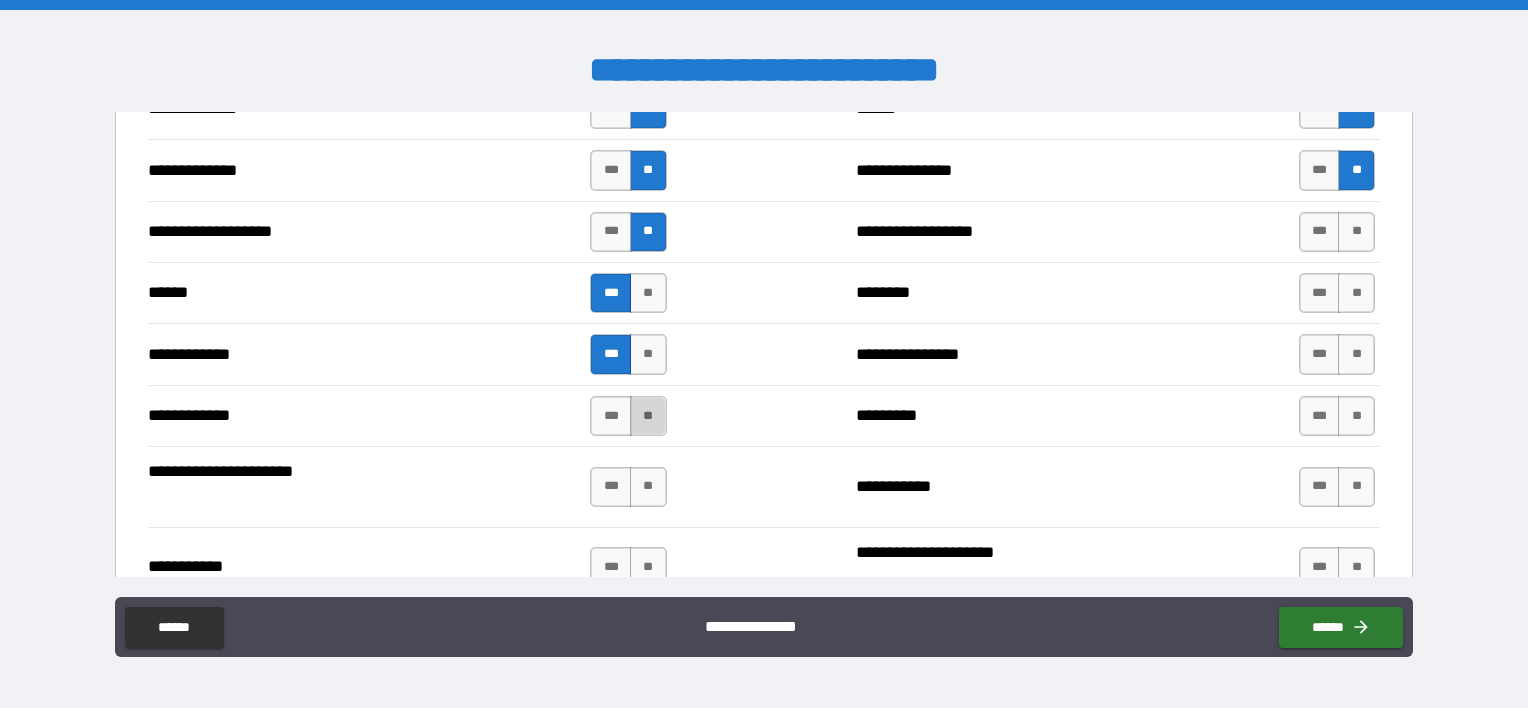 click on "**" at bounding box center [648, 416] 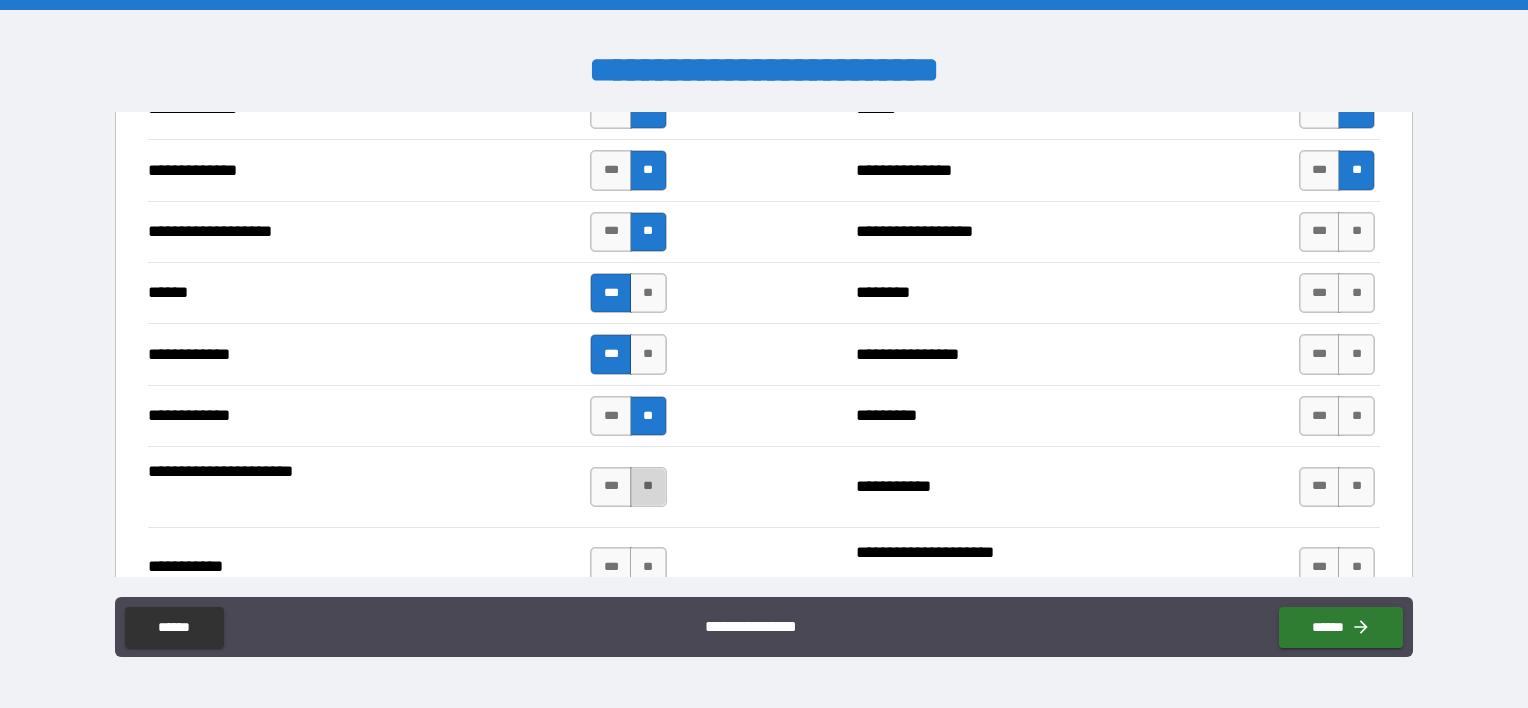 click on "**" at bounding box center (648, 487) 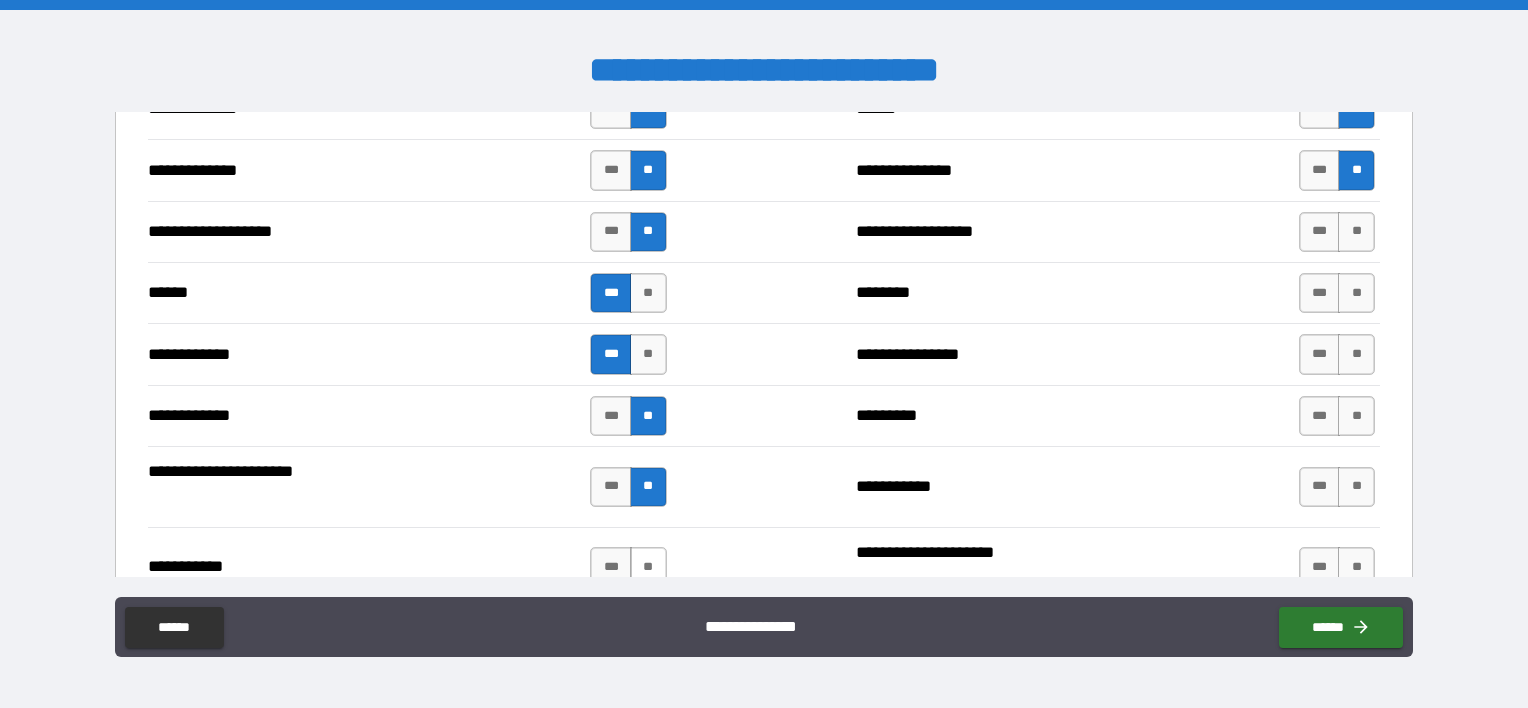 click on "**" at bounding box center [648, 567] 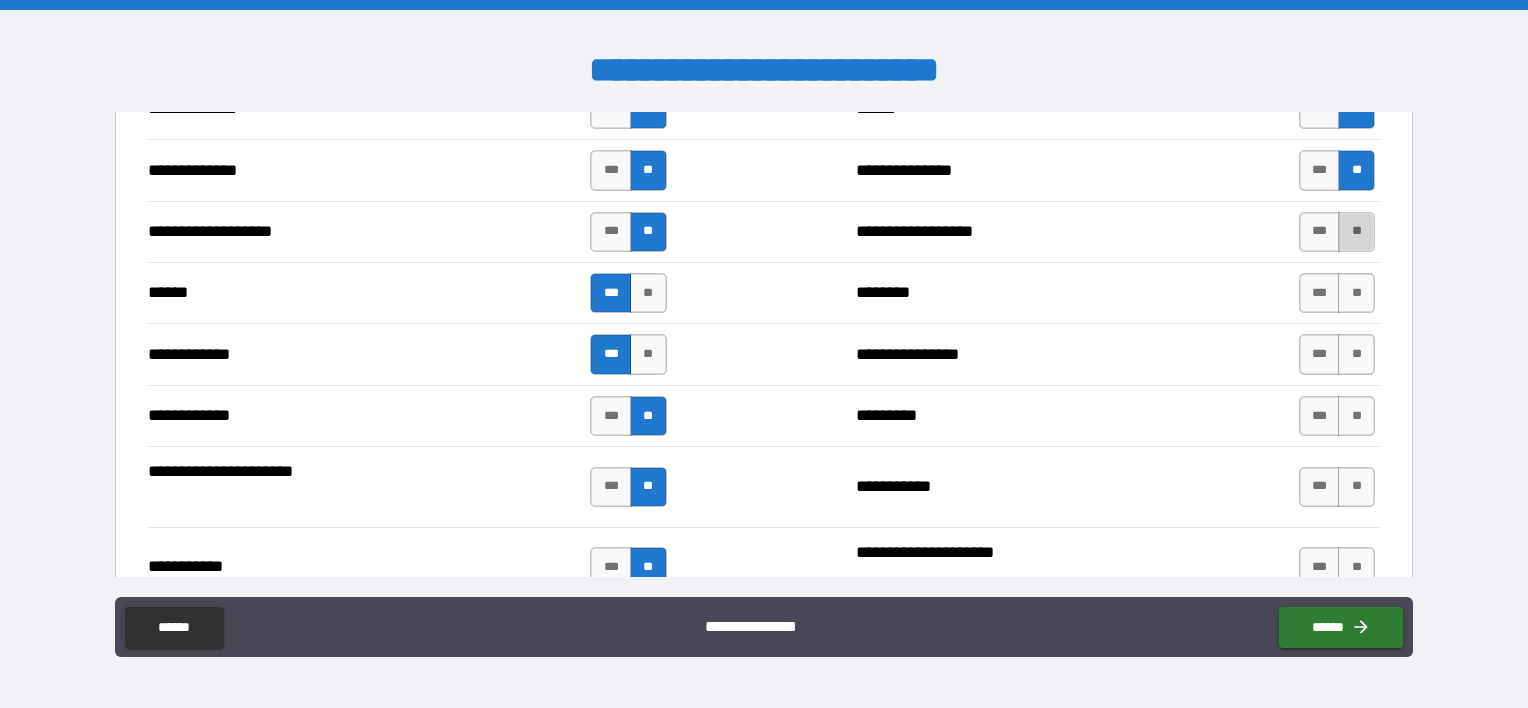 click on "**" at bounding box center [1356, 232] 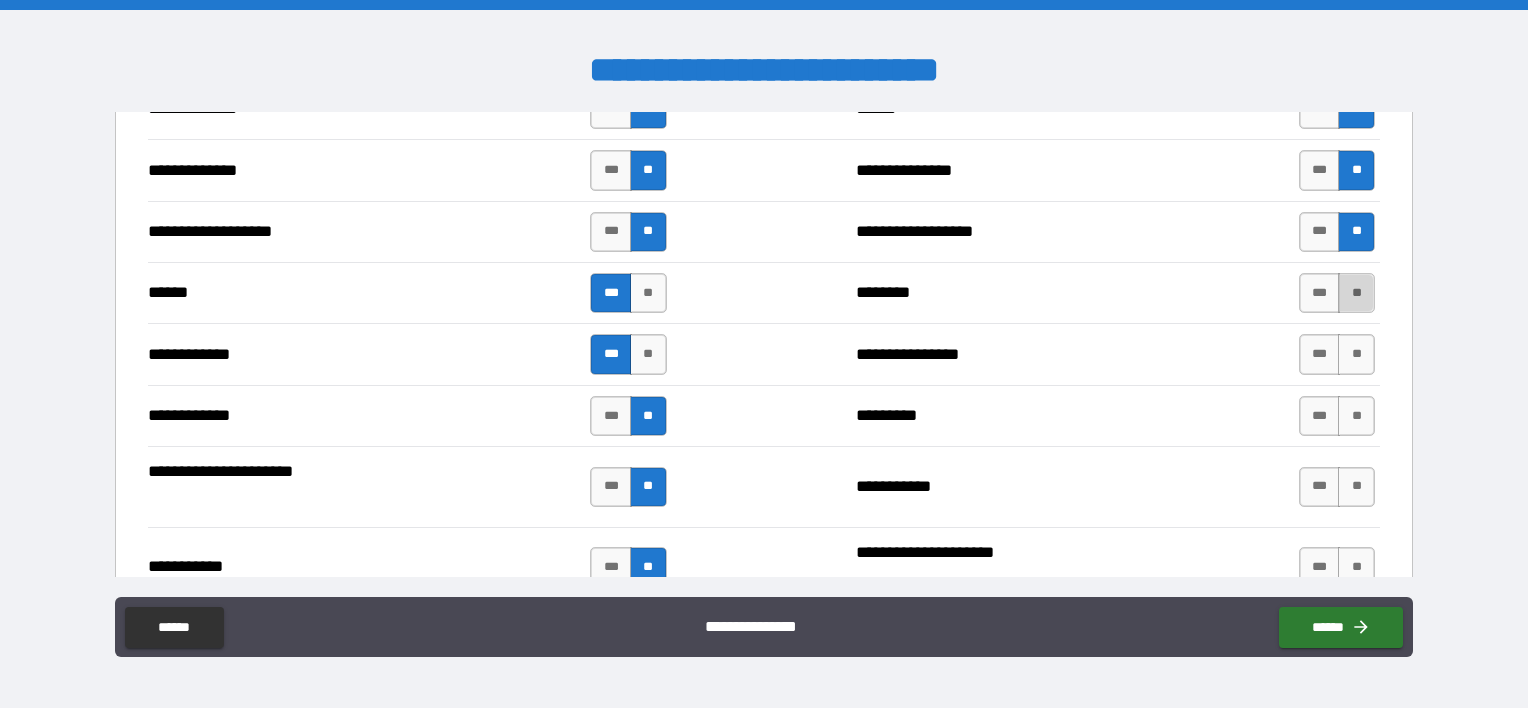 click on "**" at bounding box center [1356, 293] 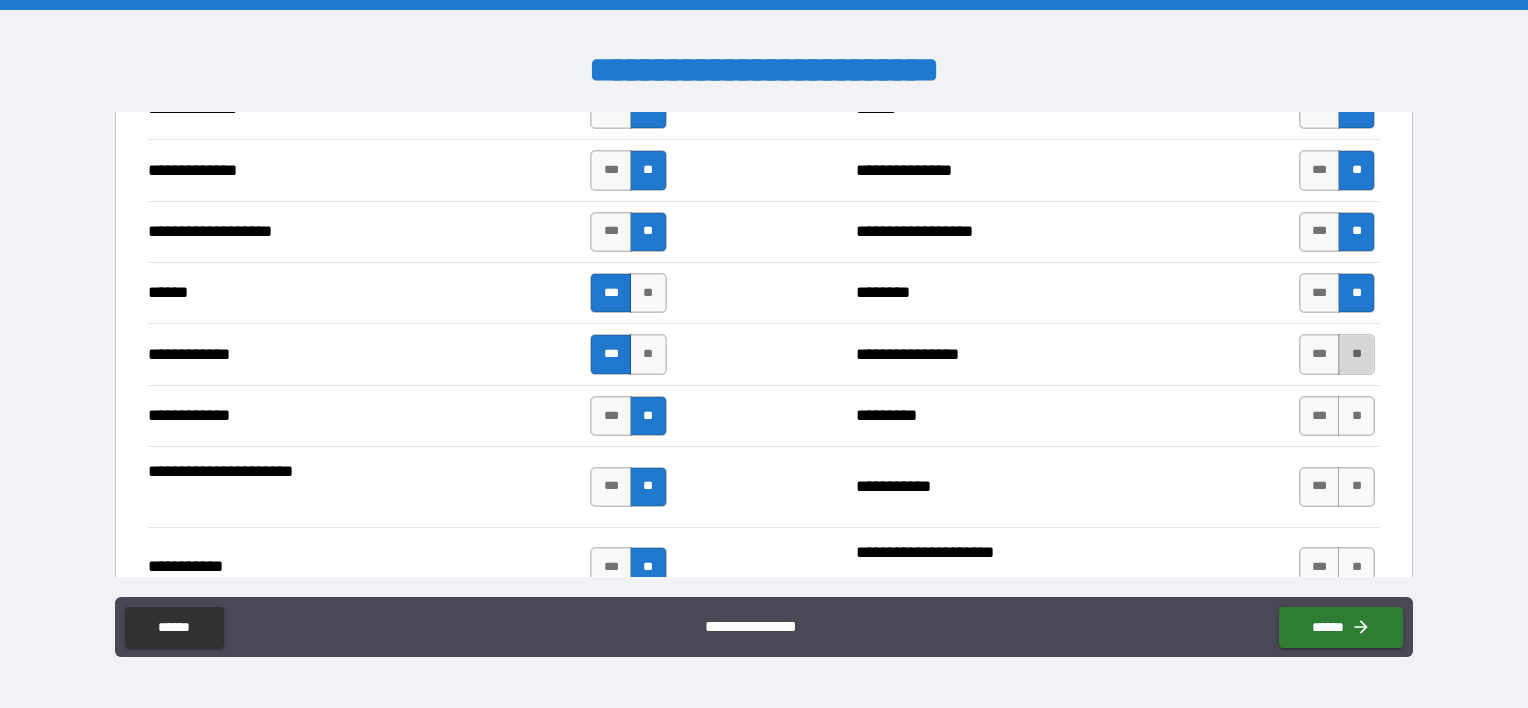 click on "**" at bounding box center (1356, 354) 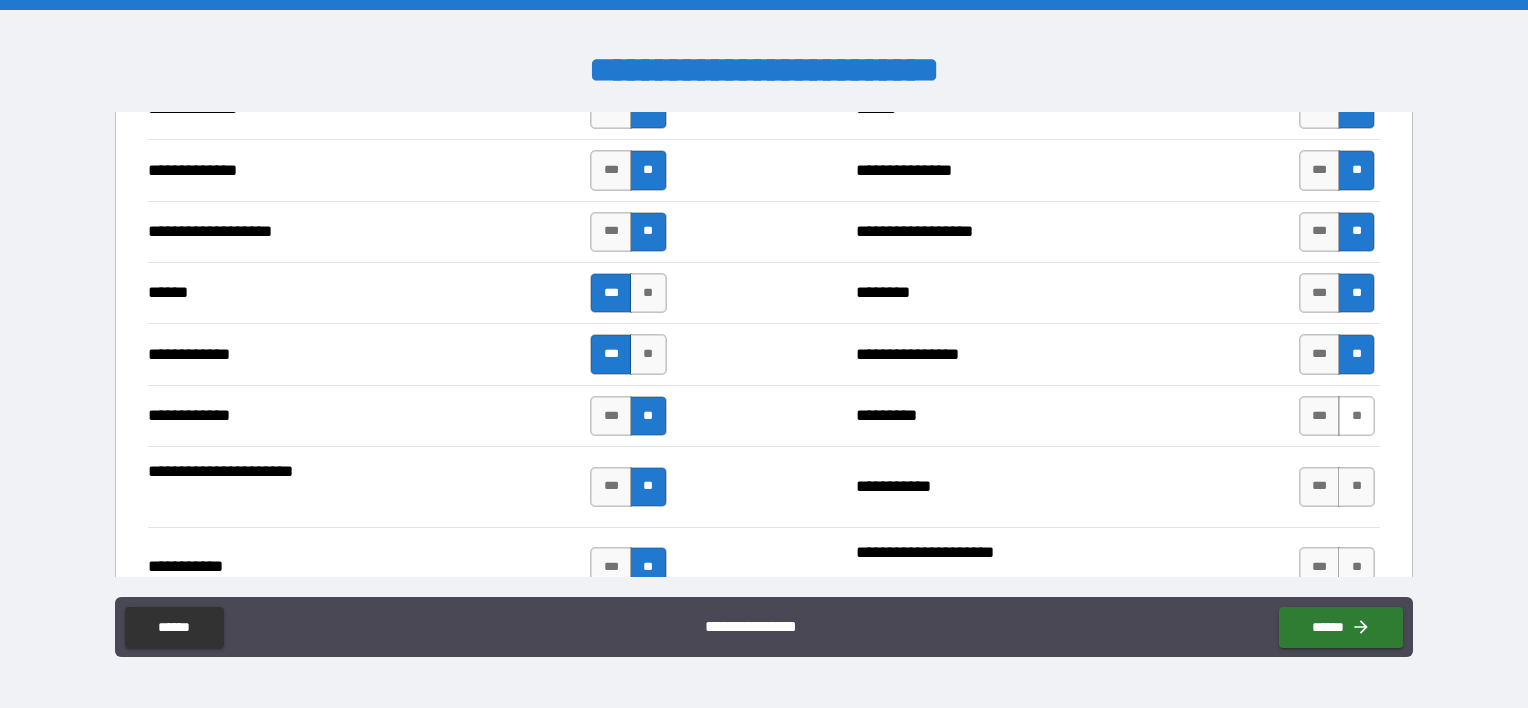 click on "**" at bounding box center [1356, 416] 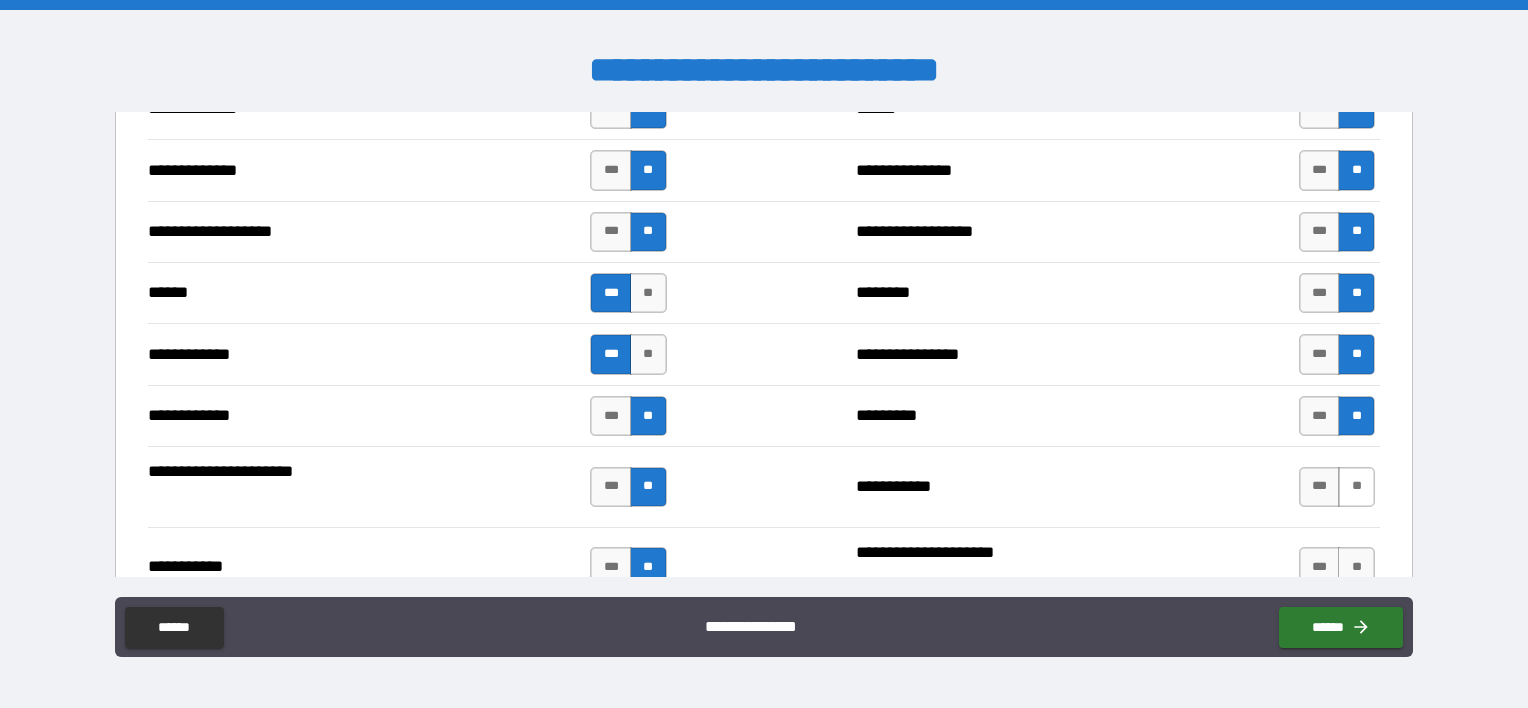 click on "**" at bounding box center [1356, 487] 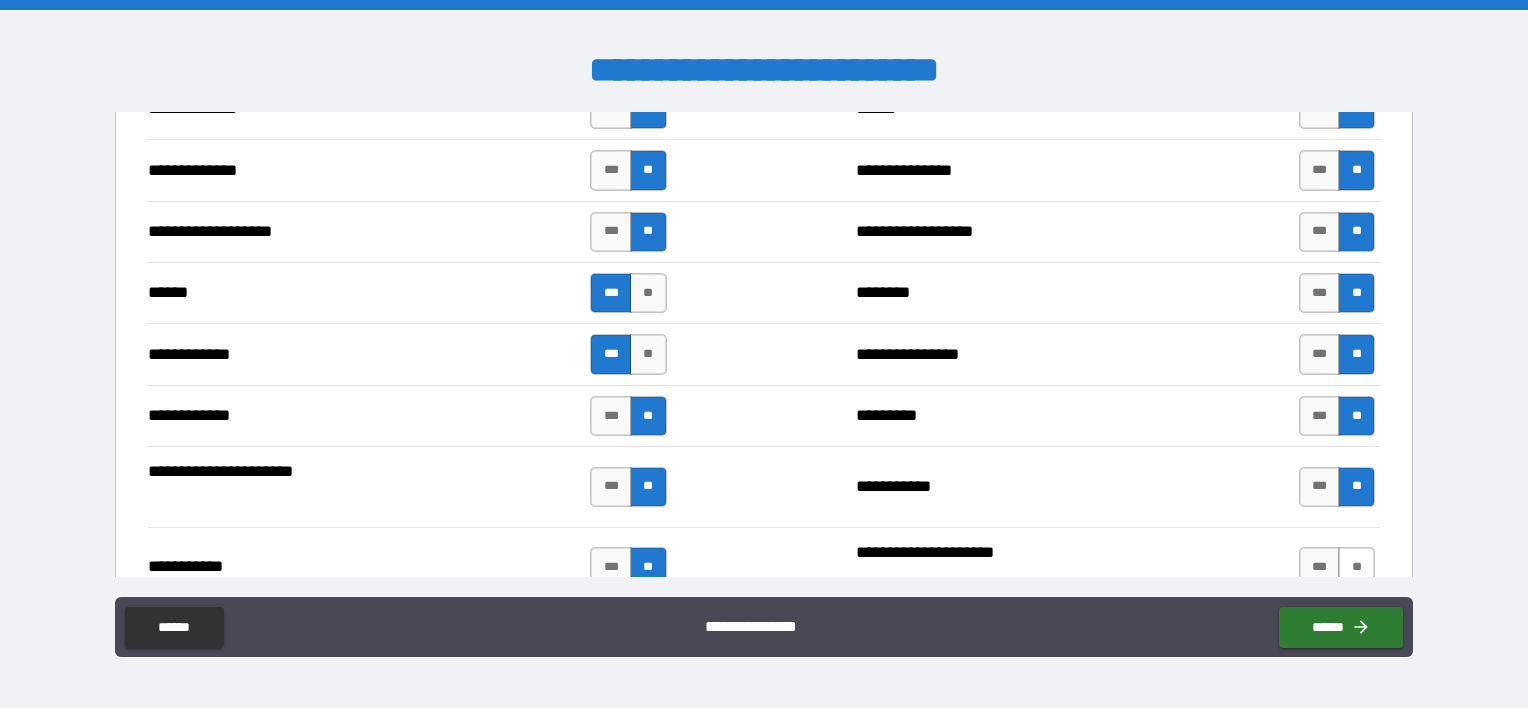 click on "**" at bounding box center (1356, 567) 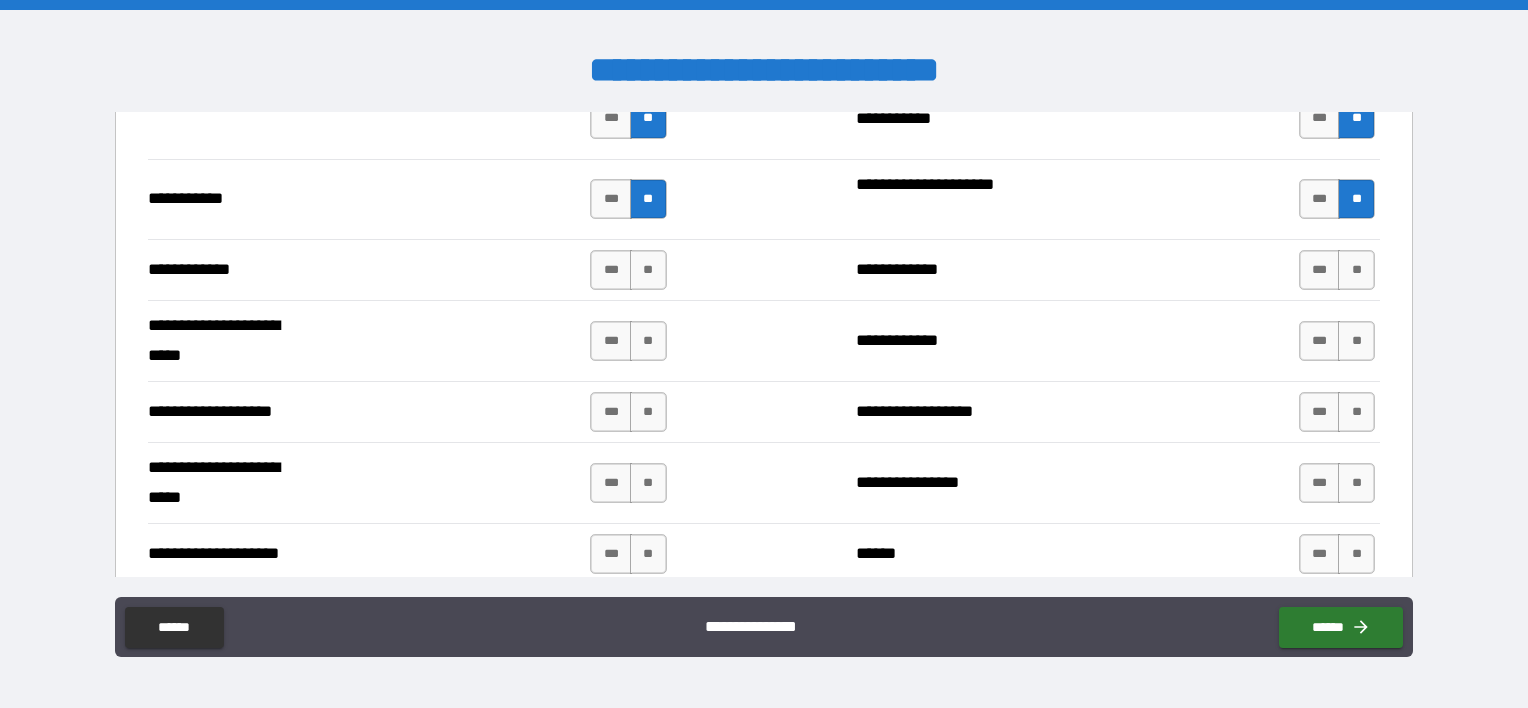 scroll, scrollTop: 3900, scrollLeft: 0, axis: vertical 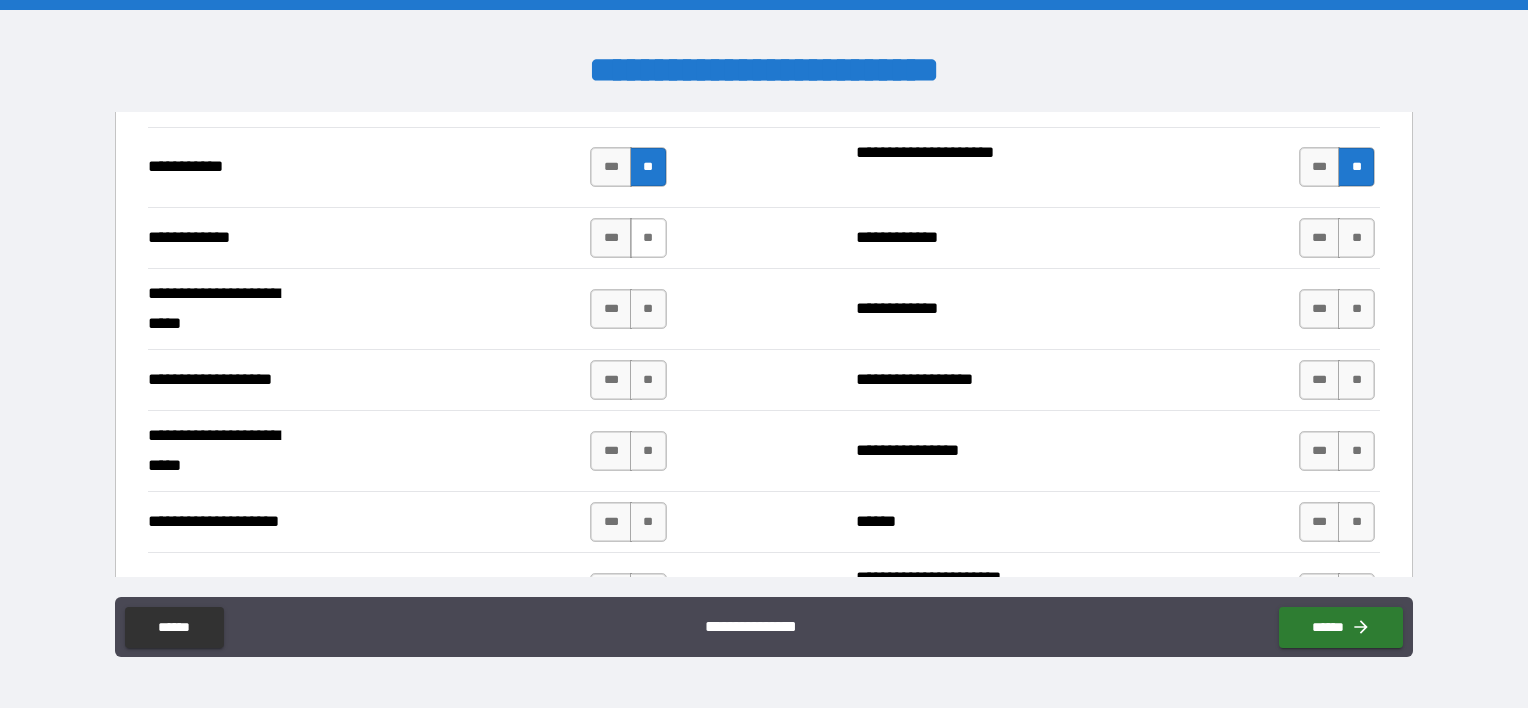 click on "**" at bounding box center [648, 238] 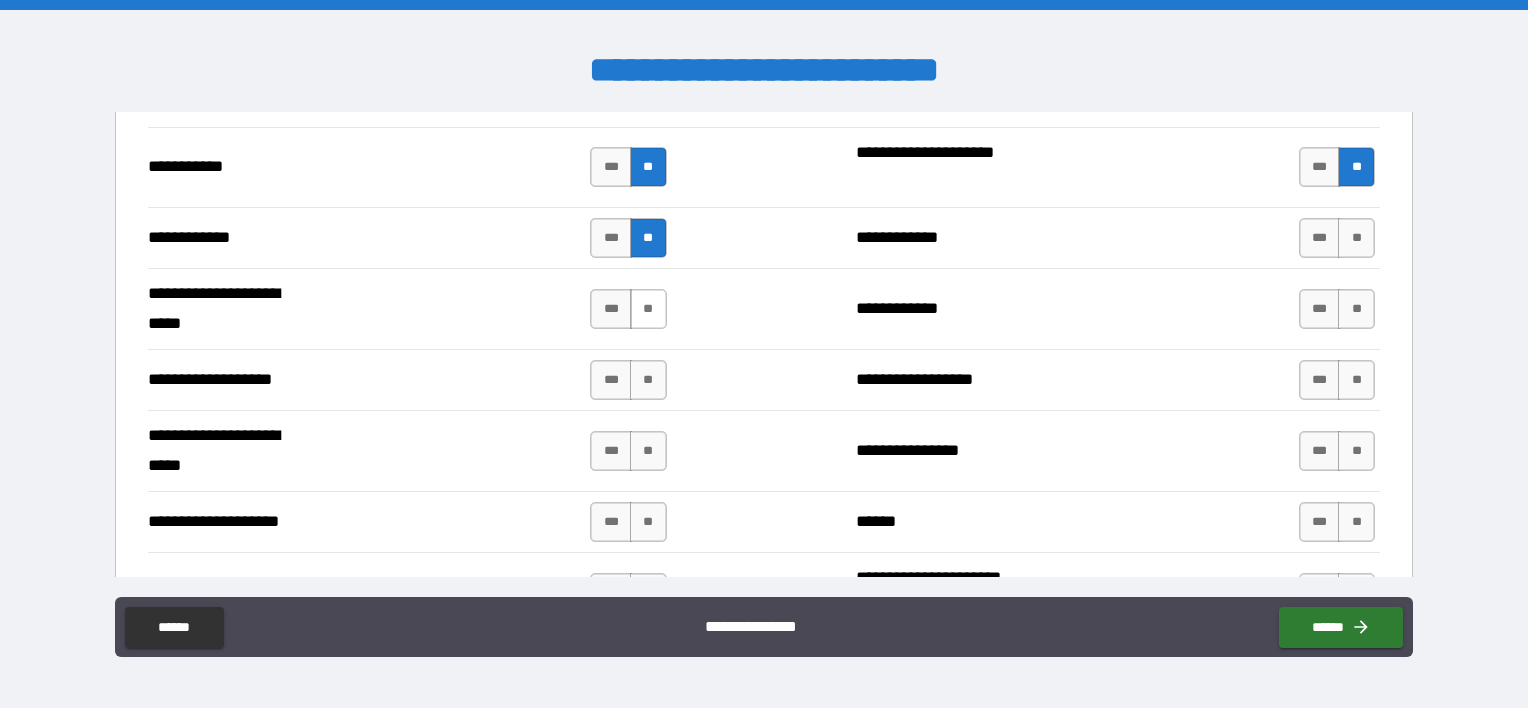 click on "**" at bounding box center [648, 309] 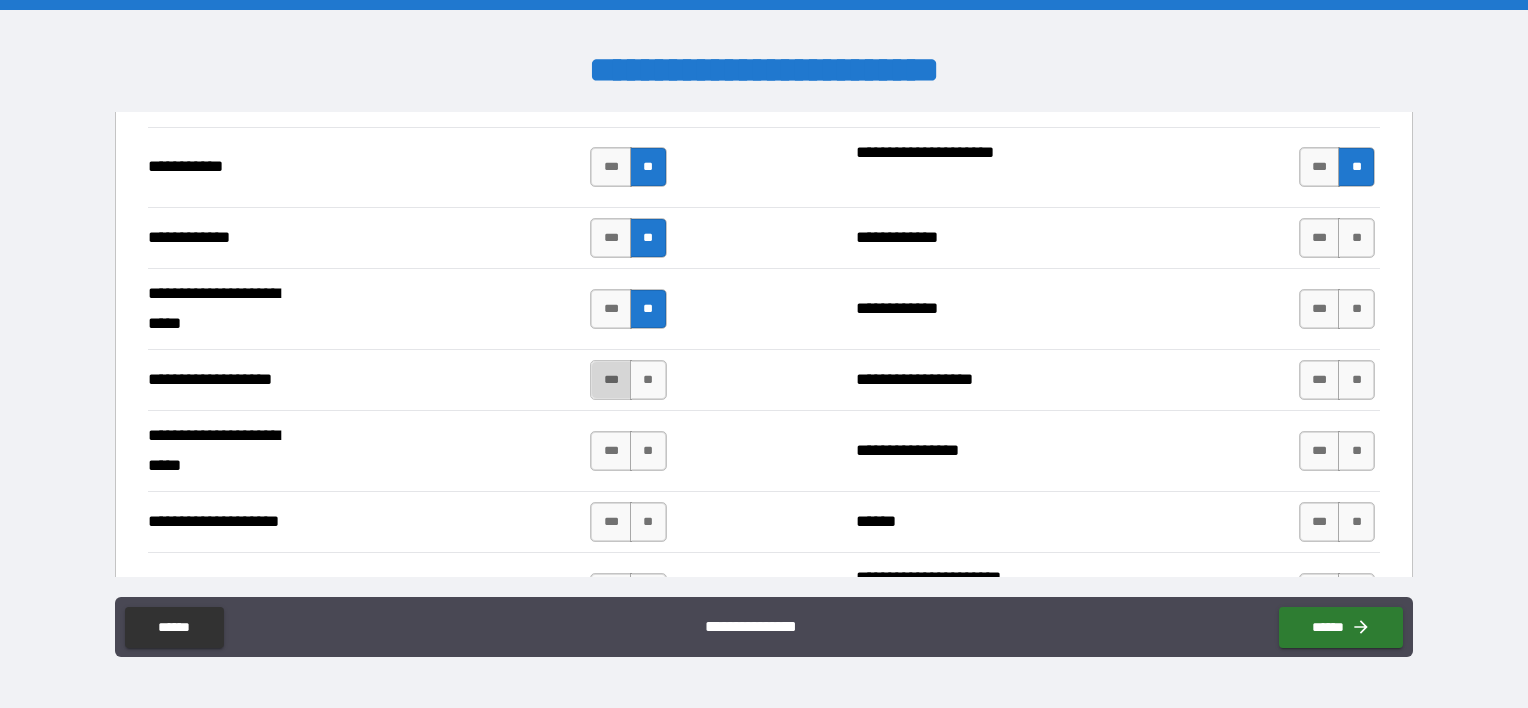 click on "***" at bounding box center (611, 380) 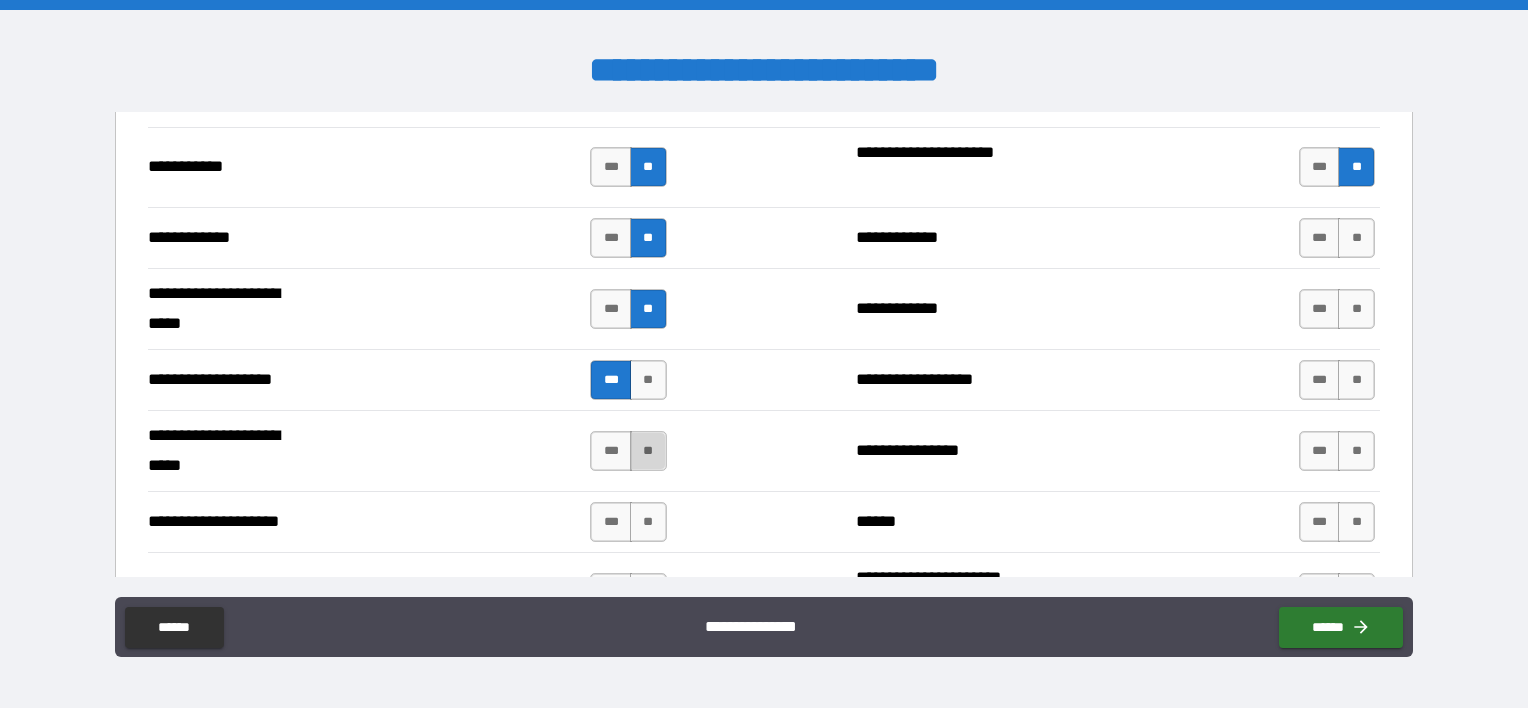 click on "**" at bounding box center [648, 451] 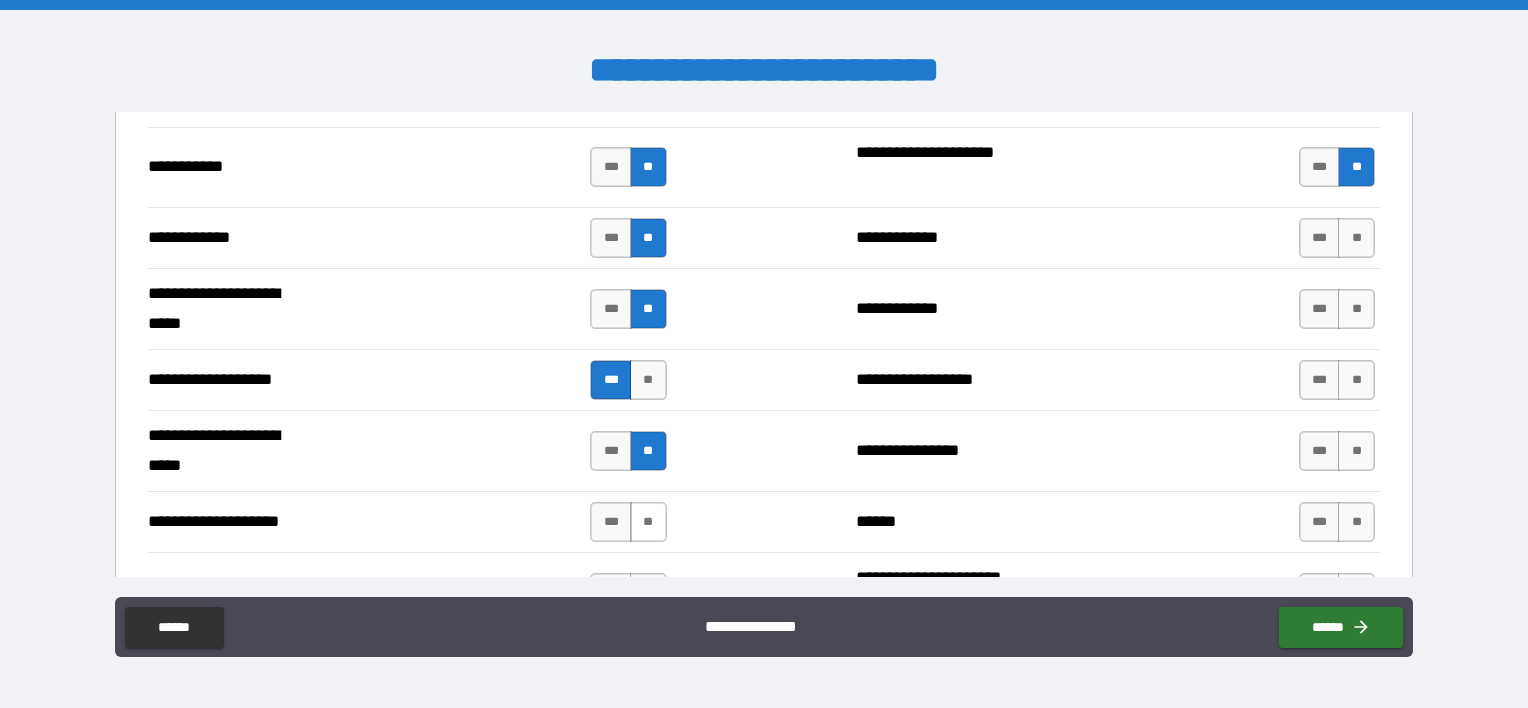 click on "**" at bounding box center [648, 522] 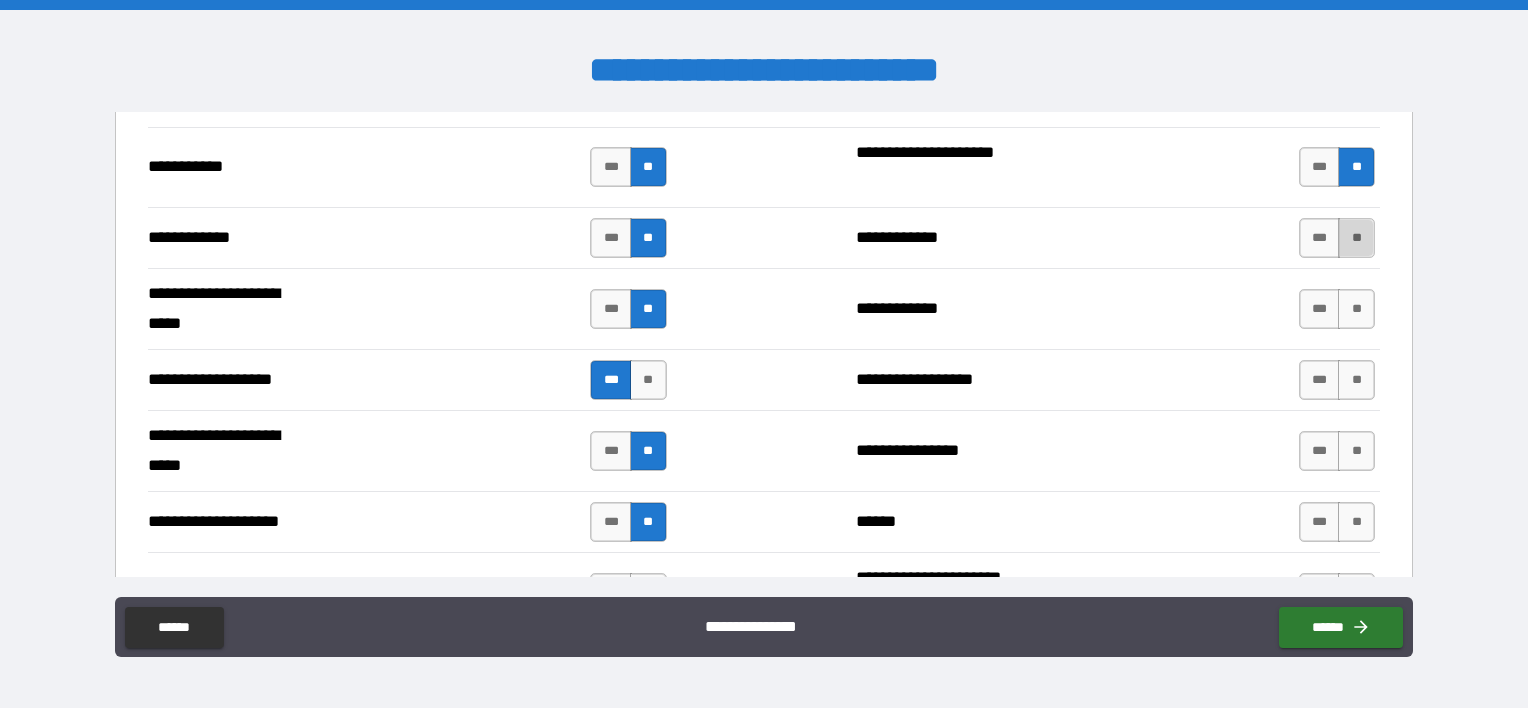 click on "**" at bounding box center [1356, 238] 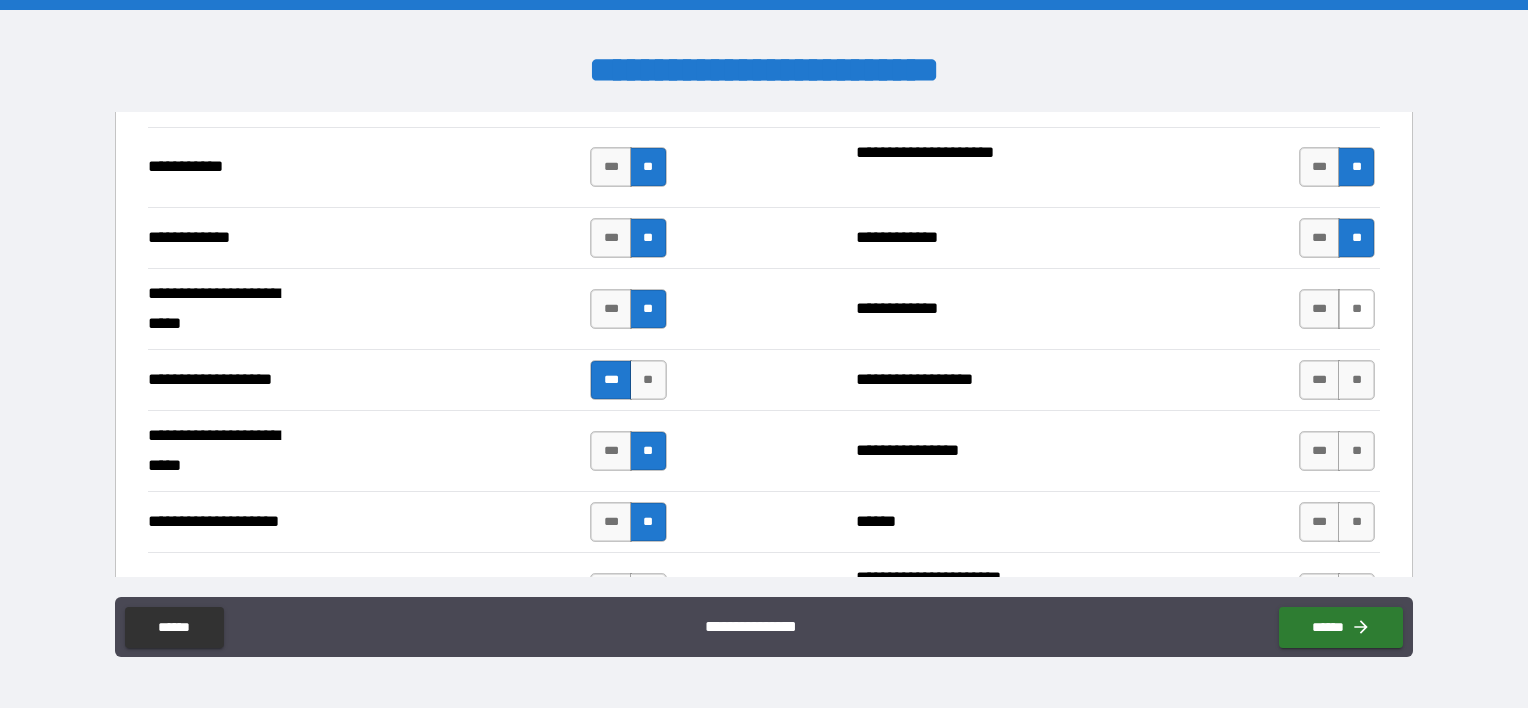 click on "**" at bounding box center (1356, 309) 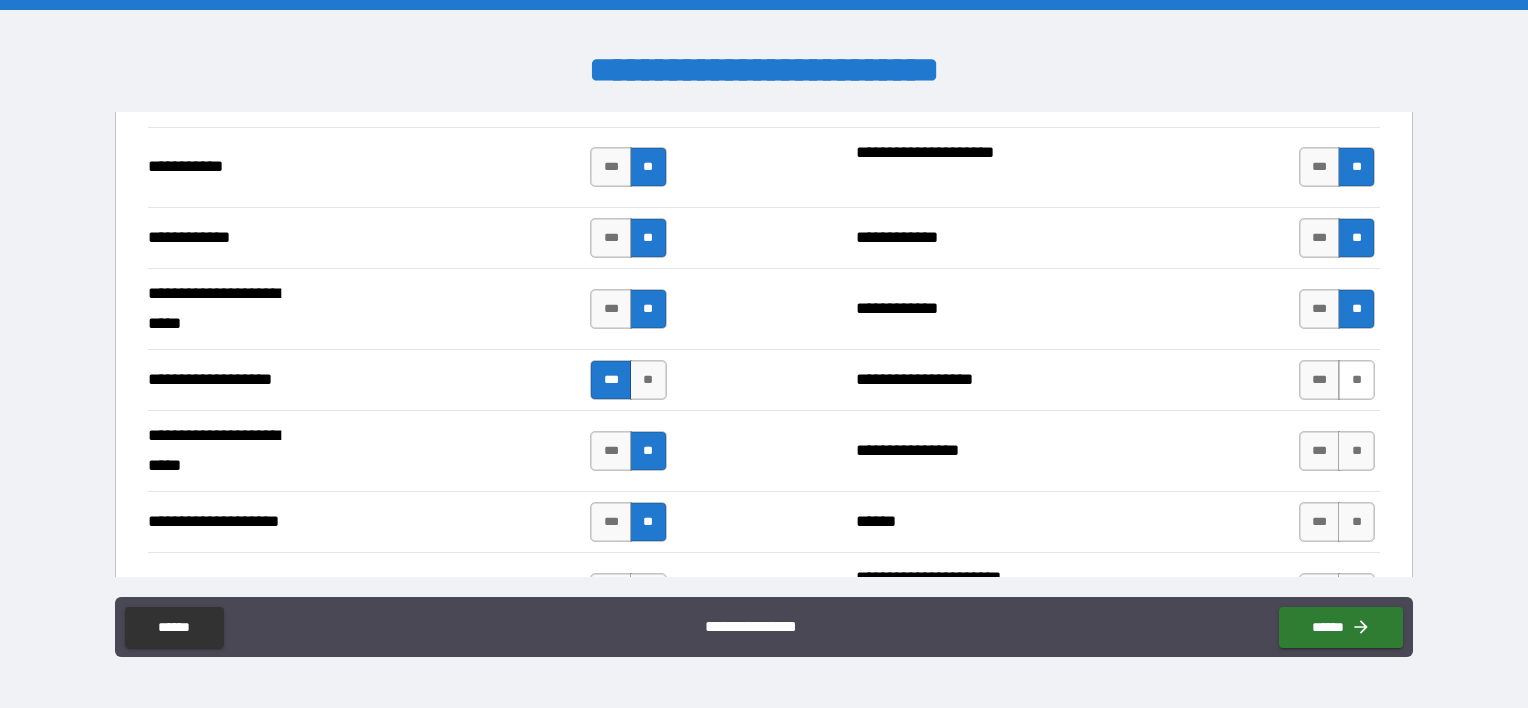 click on "**" at bounding box center (1356, 380) 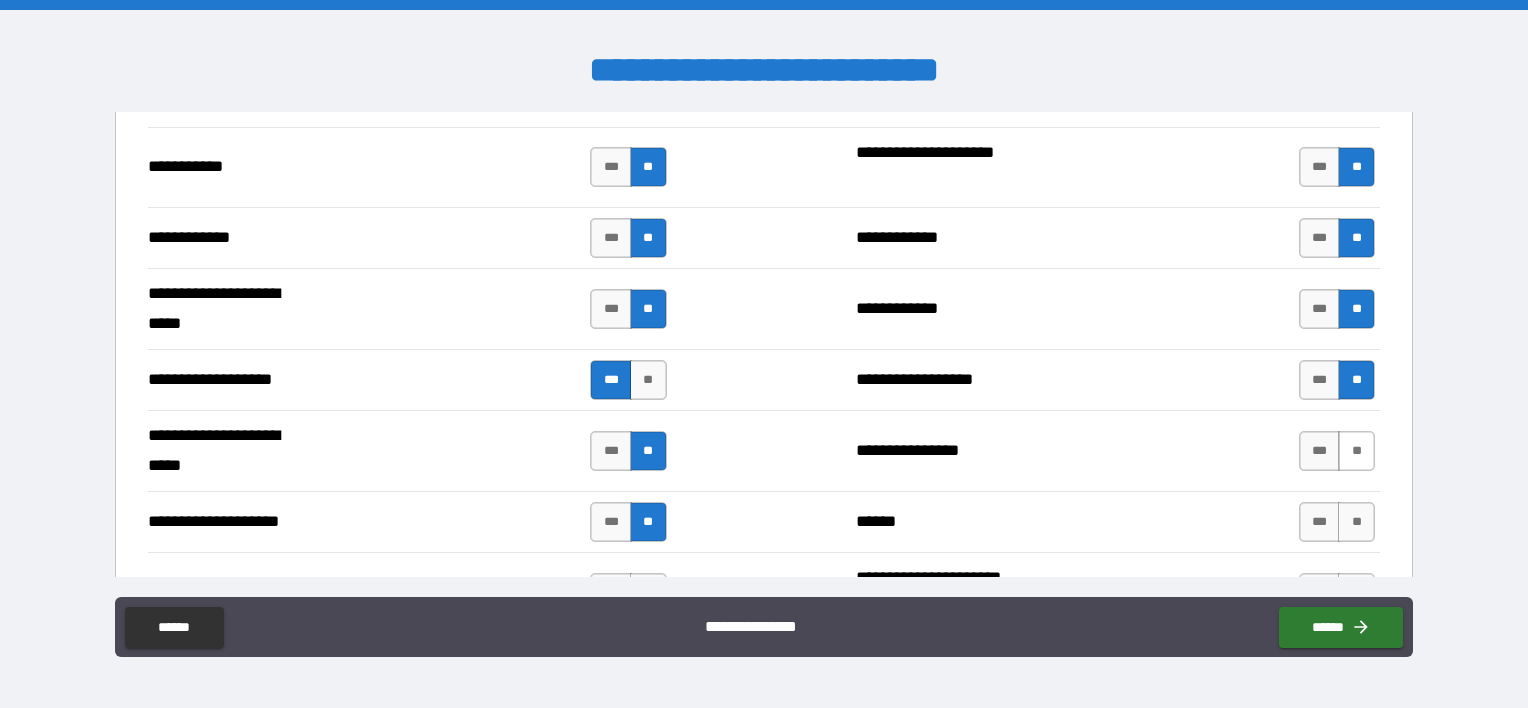 click on "**" at bounding box center (1356, 451) 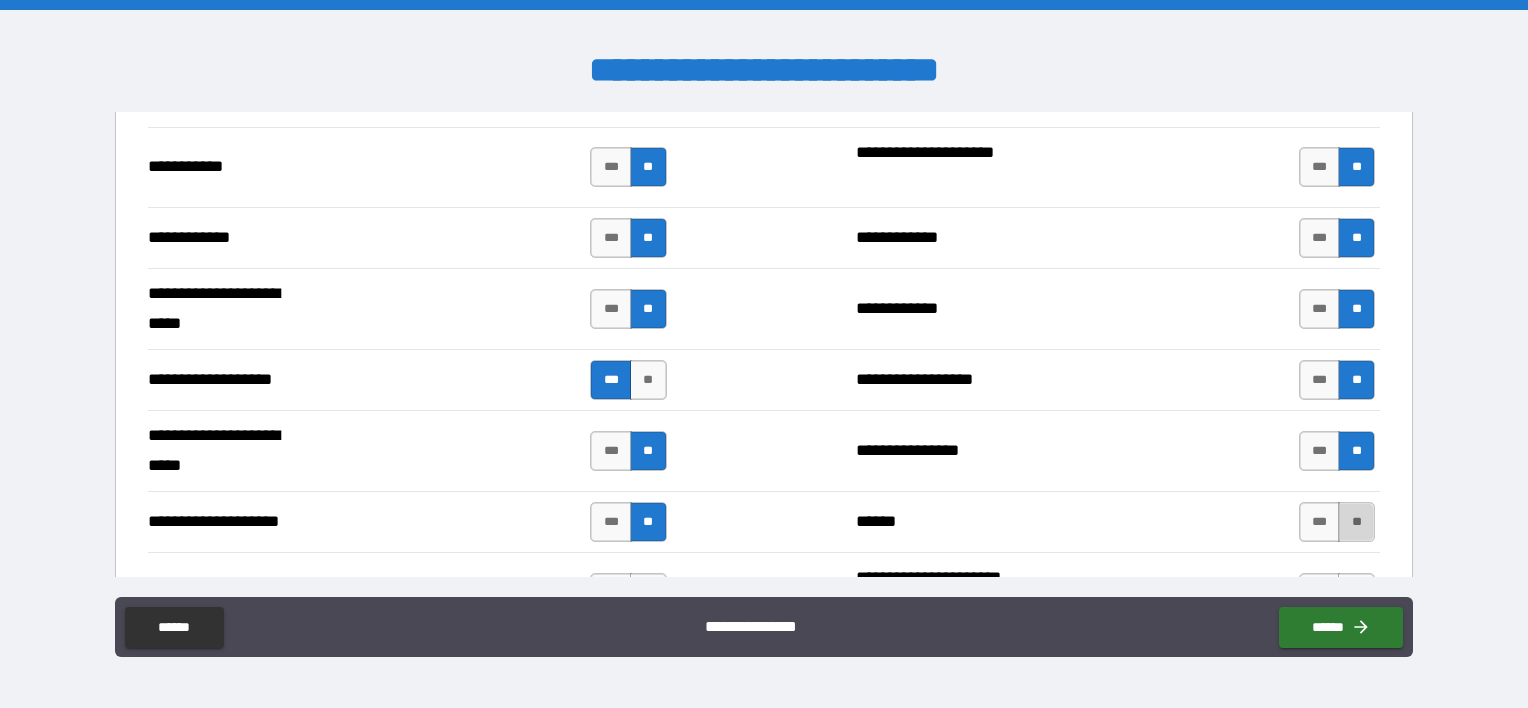 click on "**" at bounding box center (1356, 522) 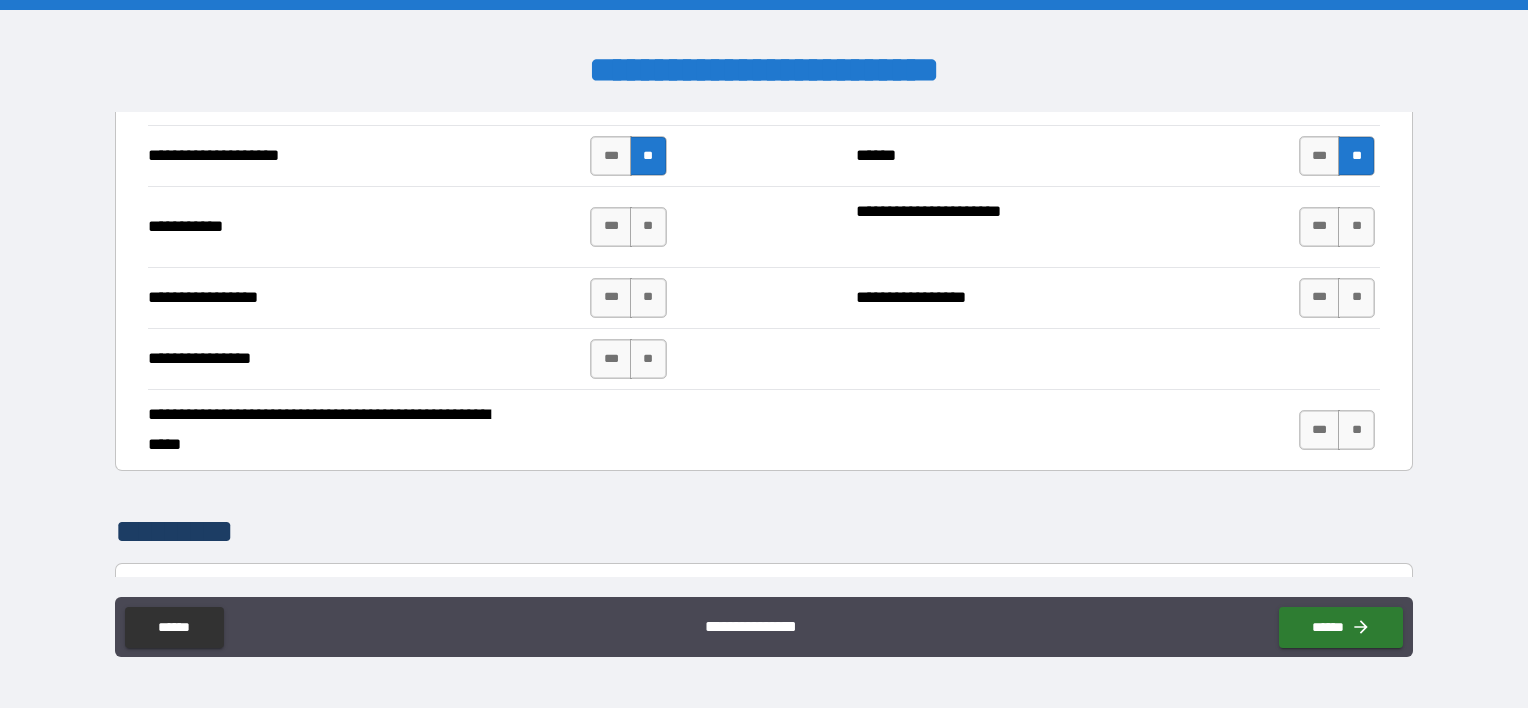 scroll, scrollTop: 4300, scrollLeft: 0, axis: vertical 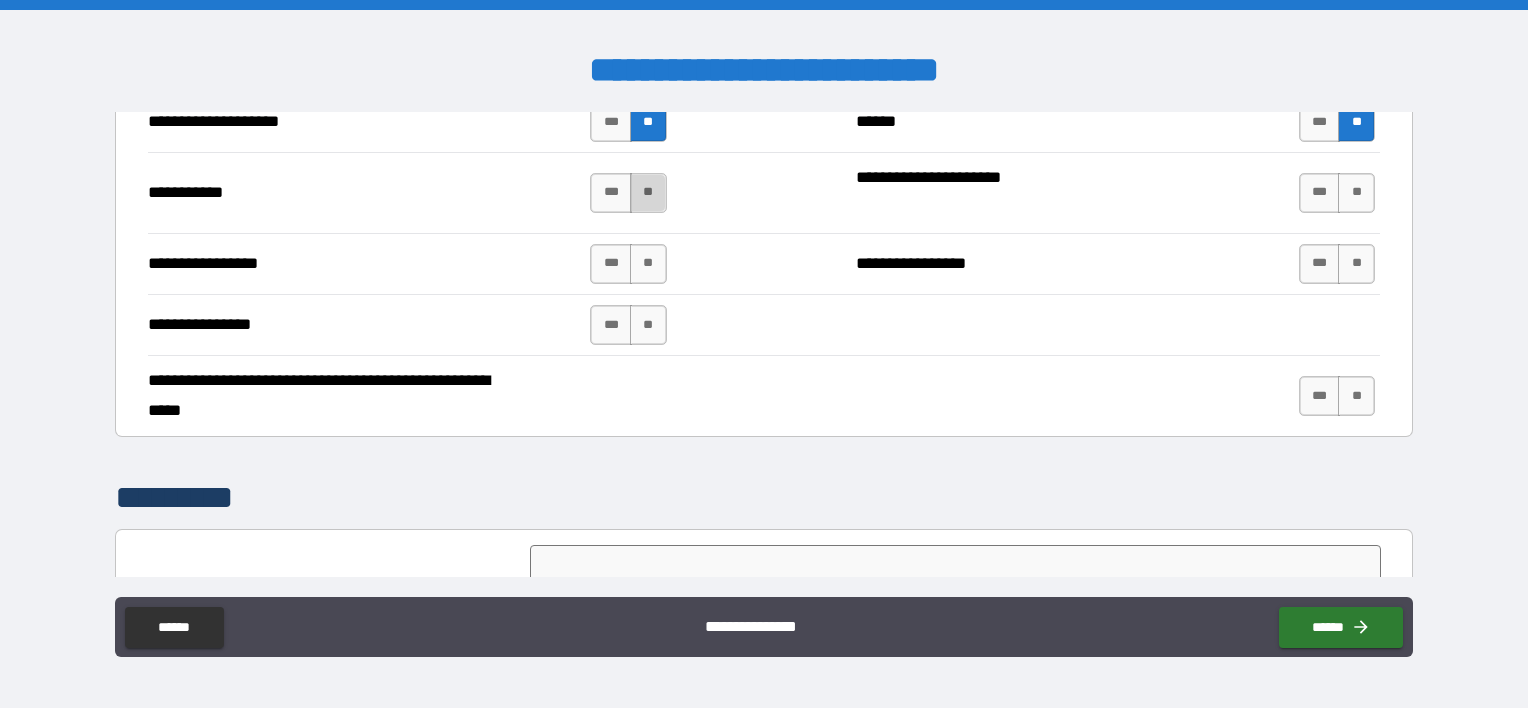 click on "**" at bounding box center (648, 193) 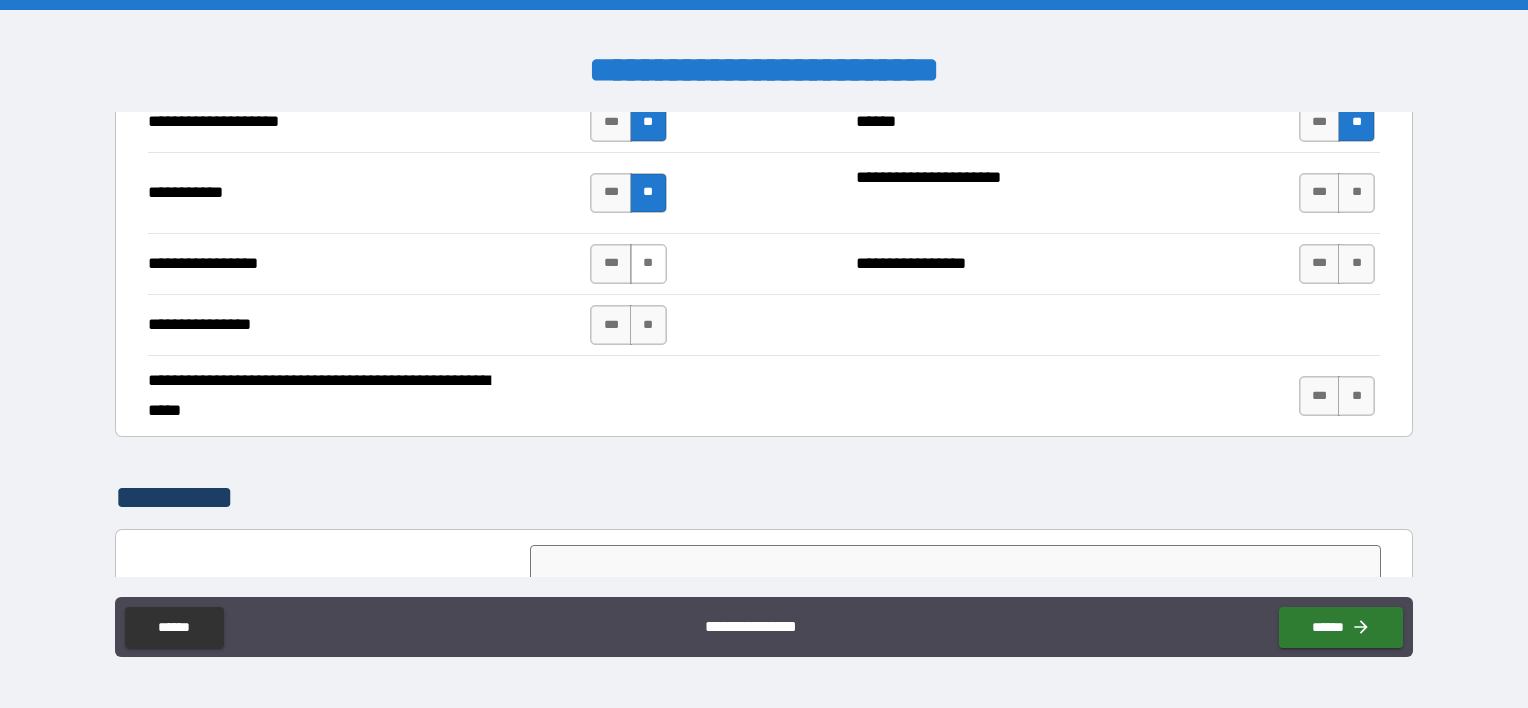 click on "**" at bounding box center [648, 264] 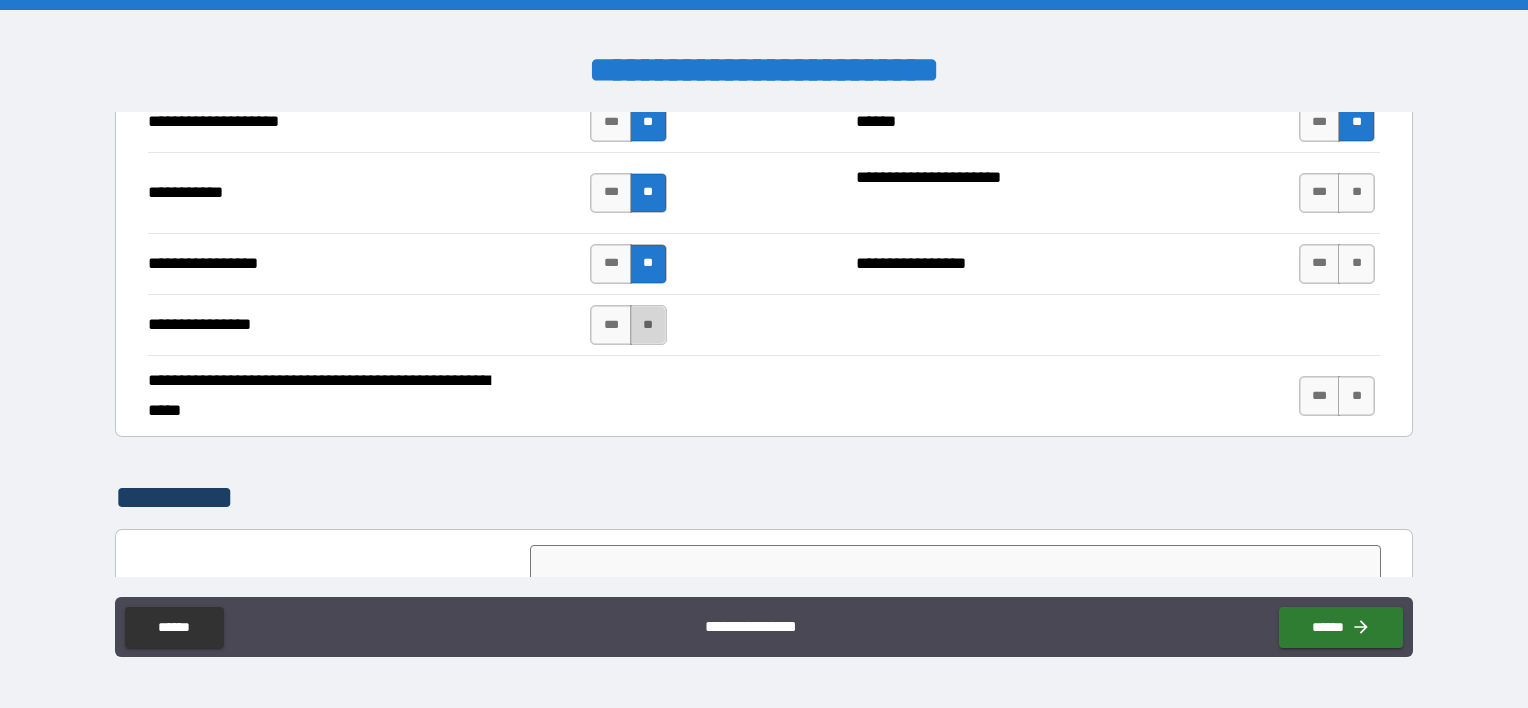 click on "**" at bounding box center [648, 325] 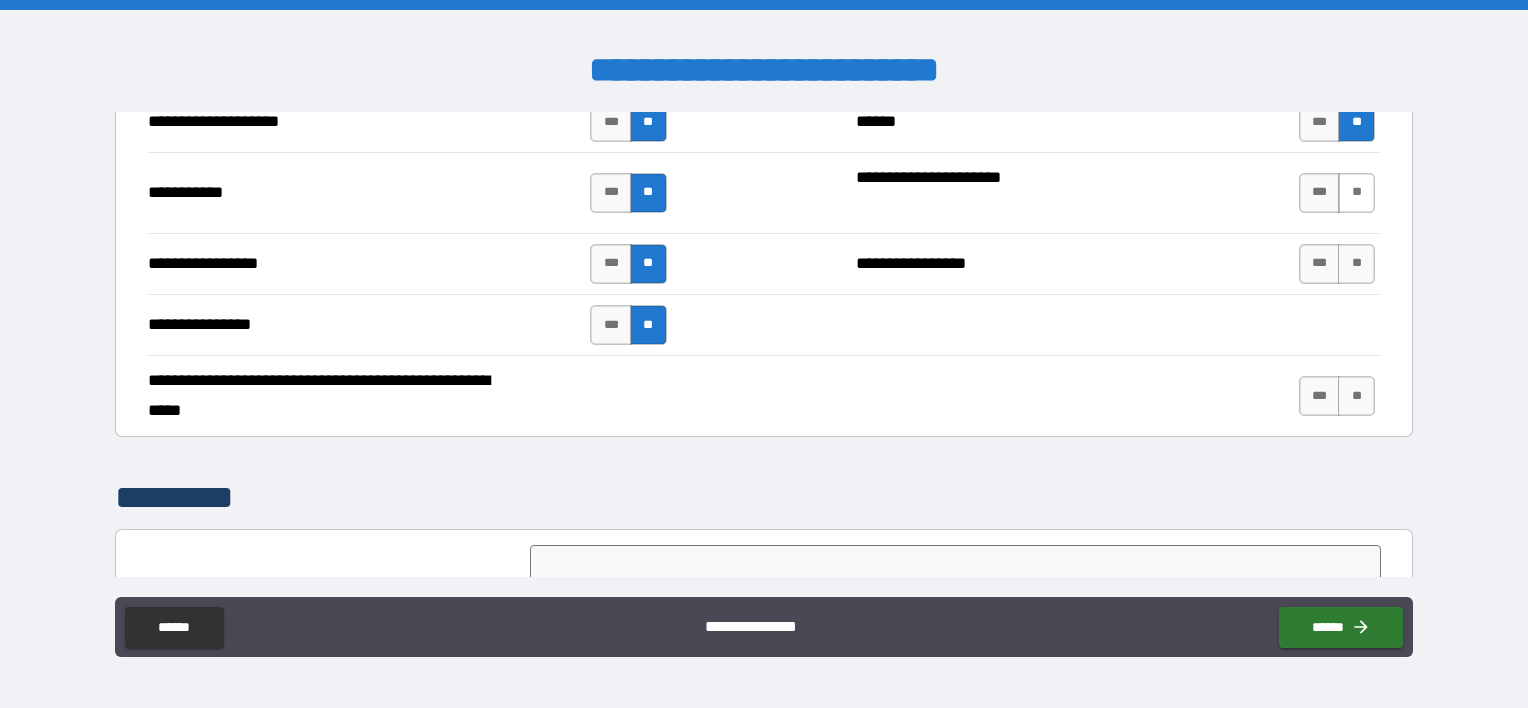click on "**" at bounding box center [1356, 193] 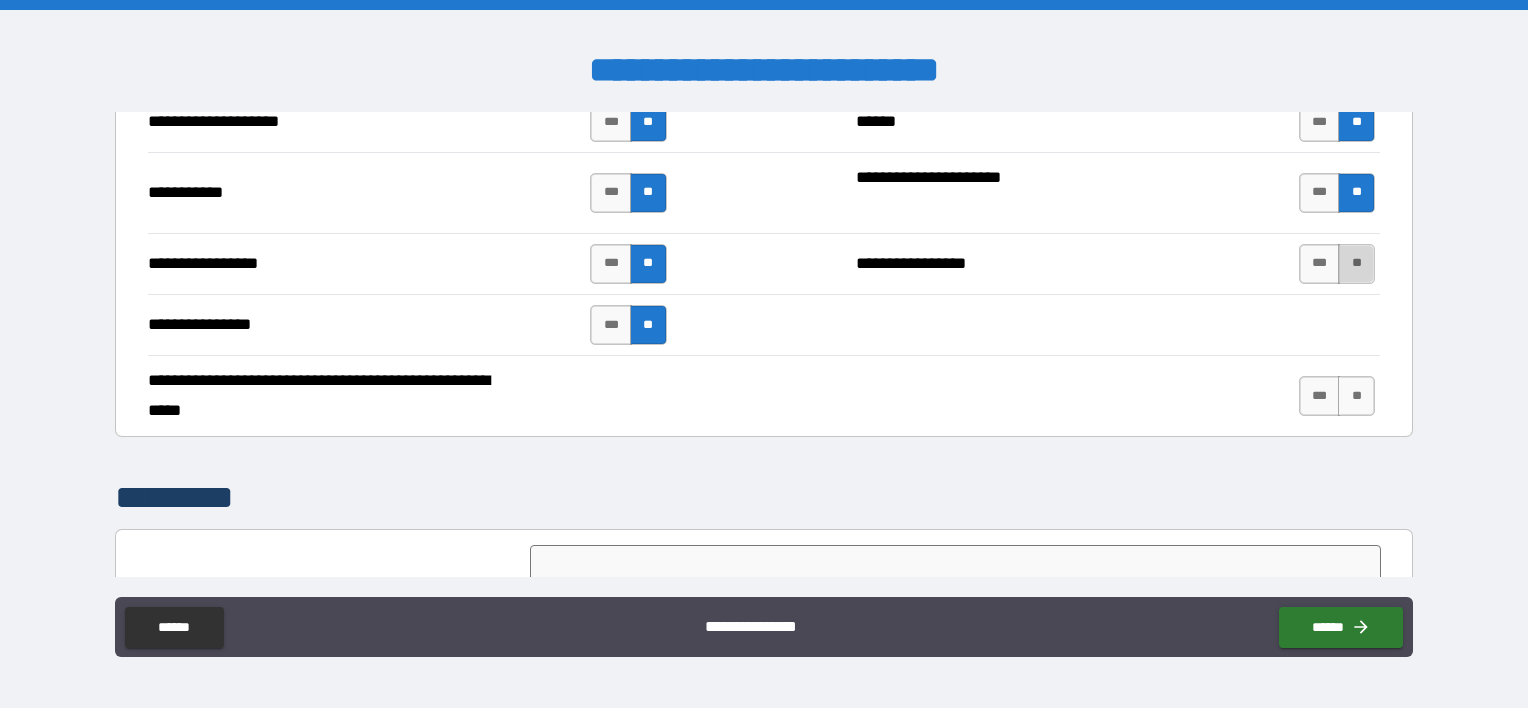 click on "**" at bounding box center [1356, 264] 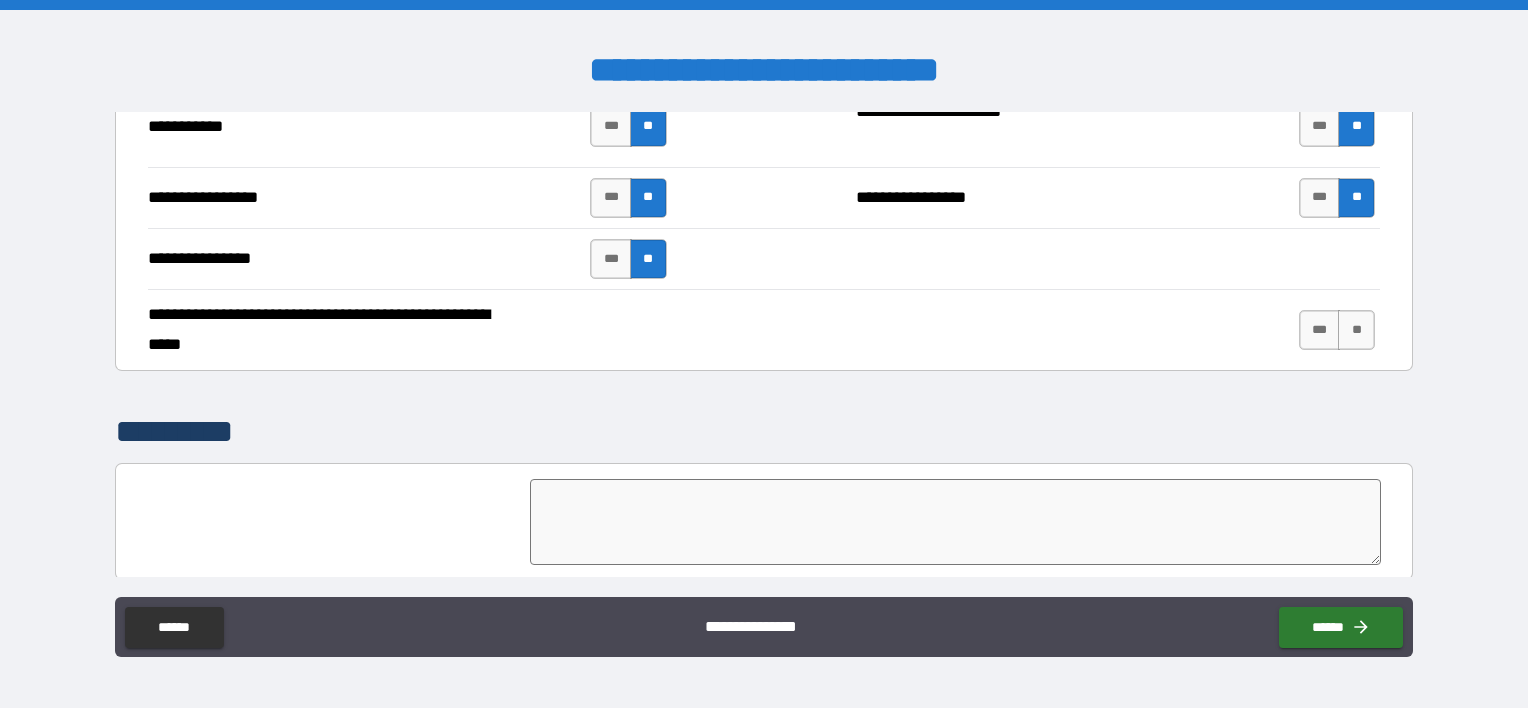 scroll, scrollTop: 4604, scrollLeft: 0, axis: vertical 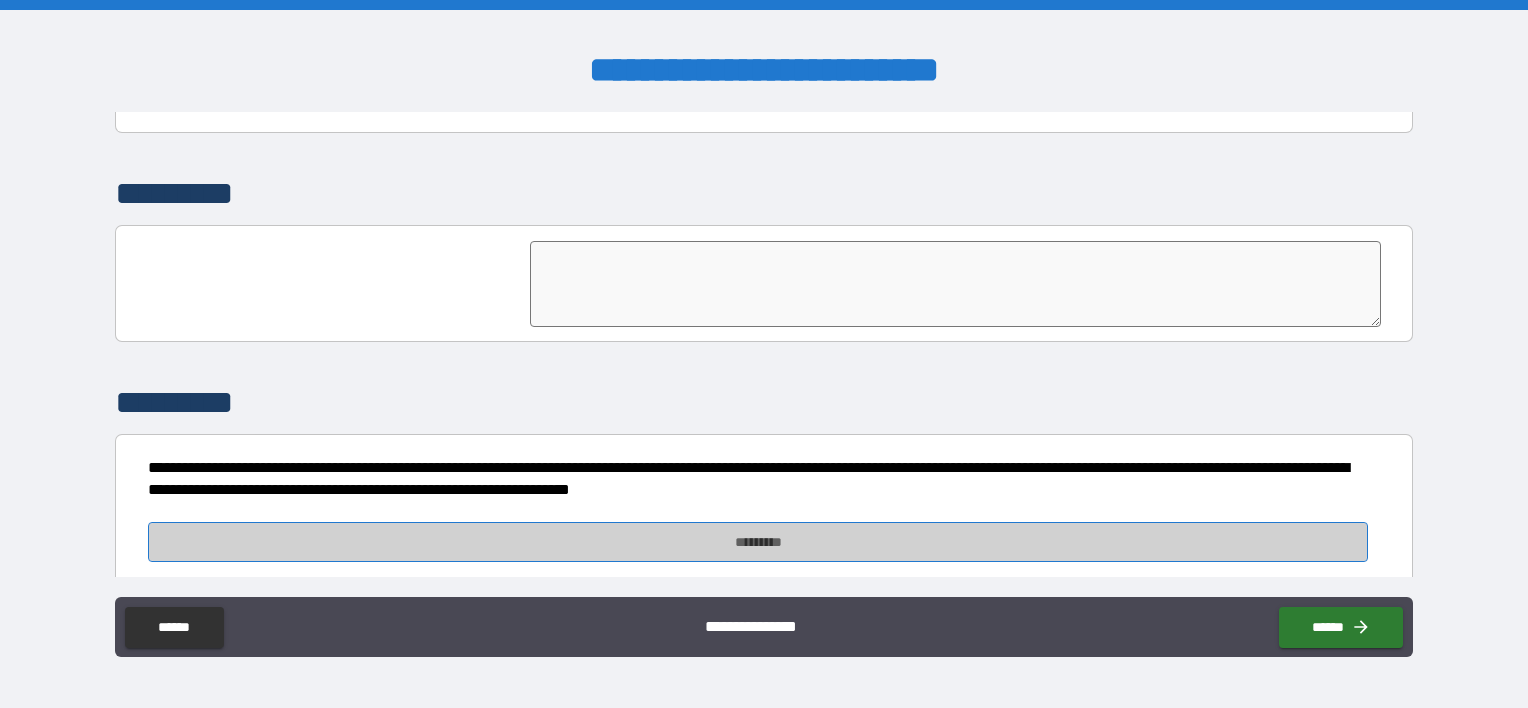 click on "*********" at bounding box center [758, 542] 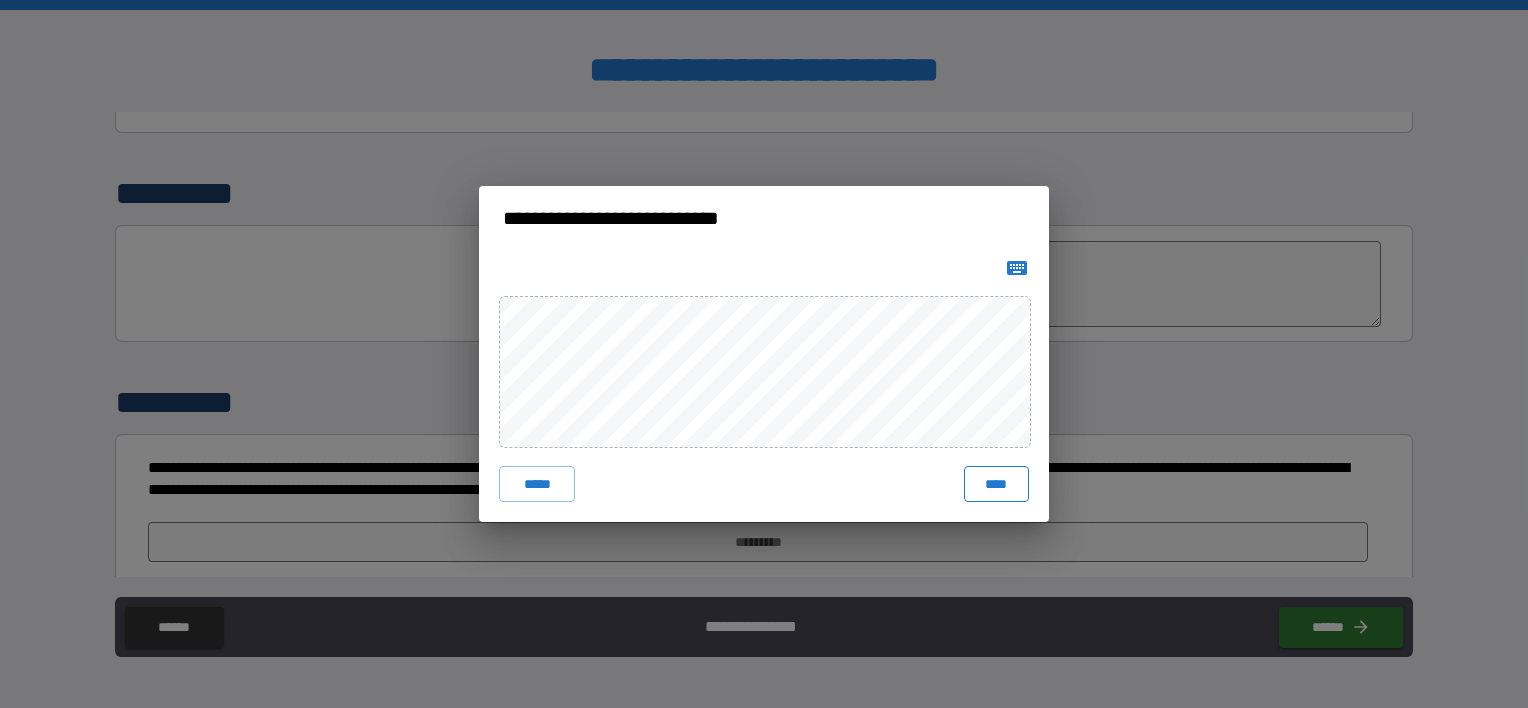 click on "****" at bounding box center (996, 484) 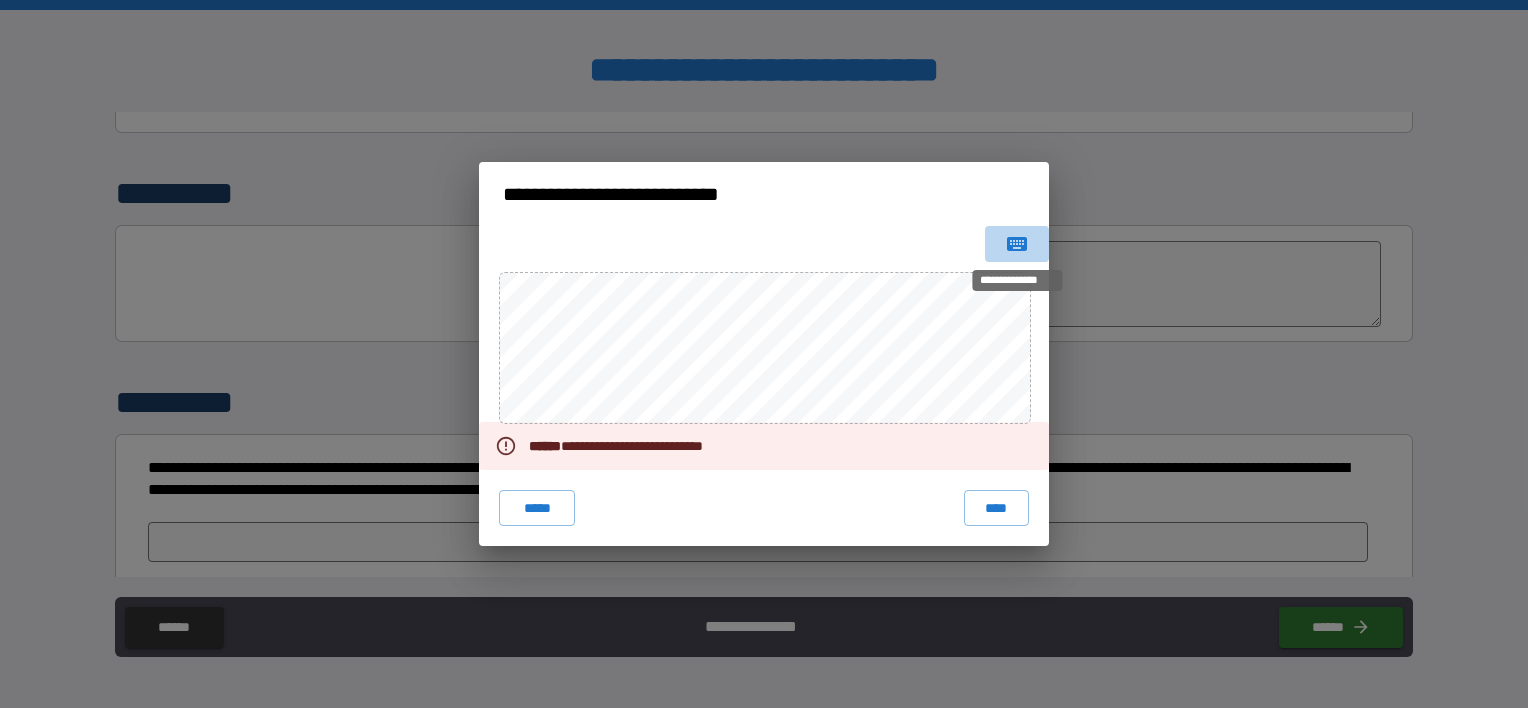 click 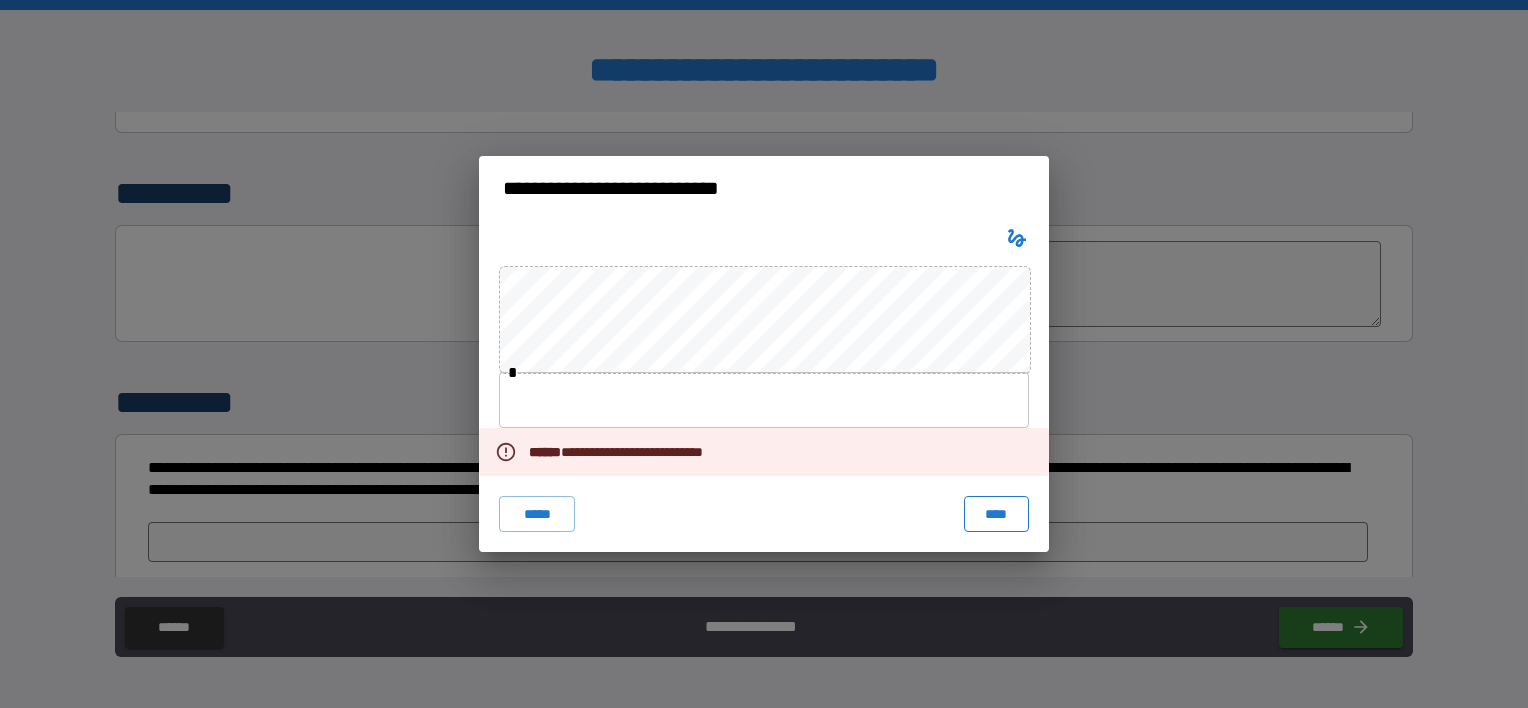 click on "****" at bounding box center [996, 514] 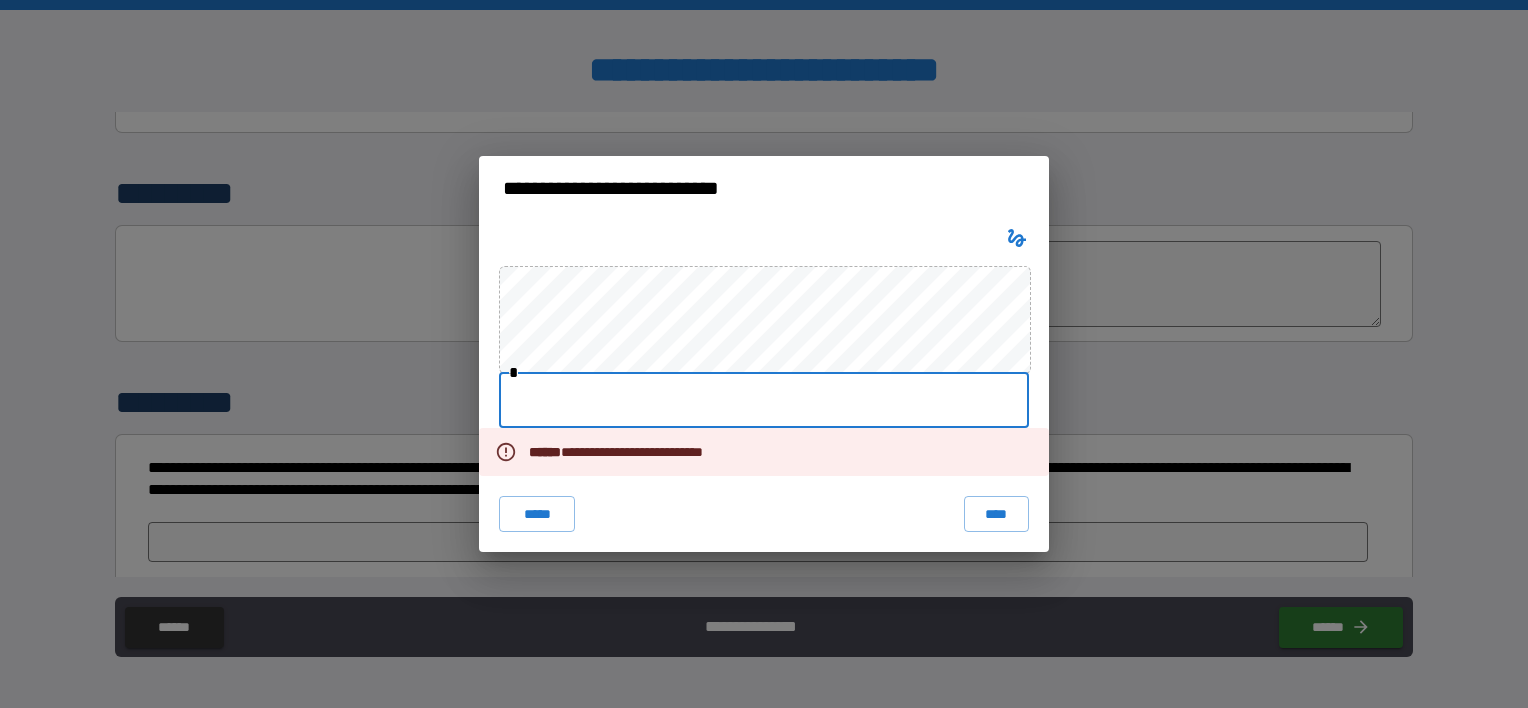 click at bounding box center [764, 400] 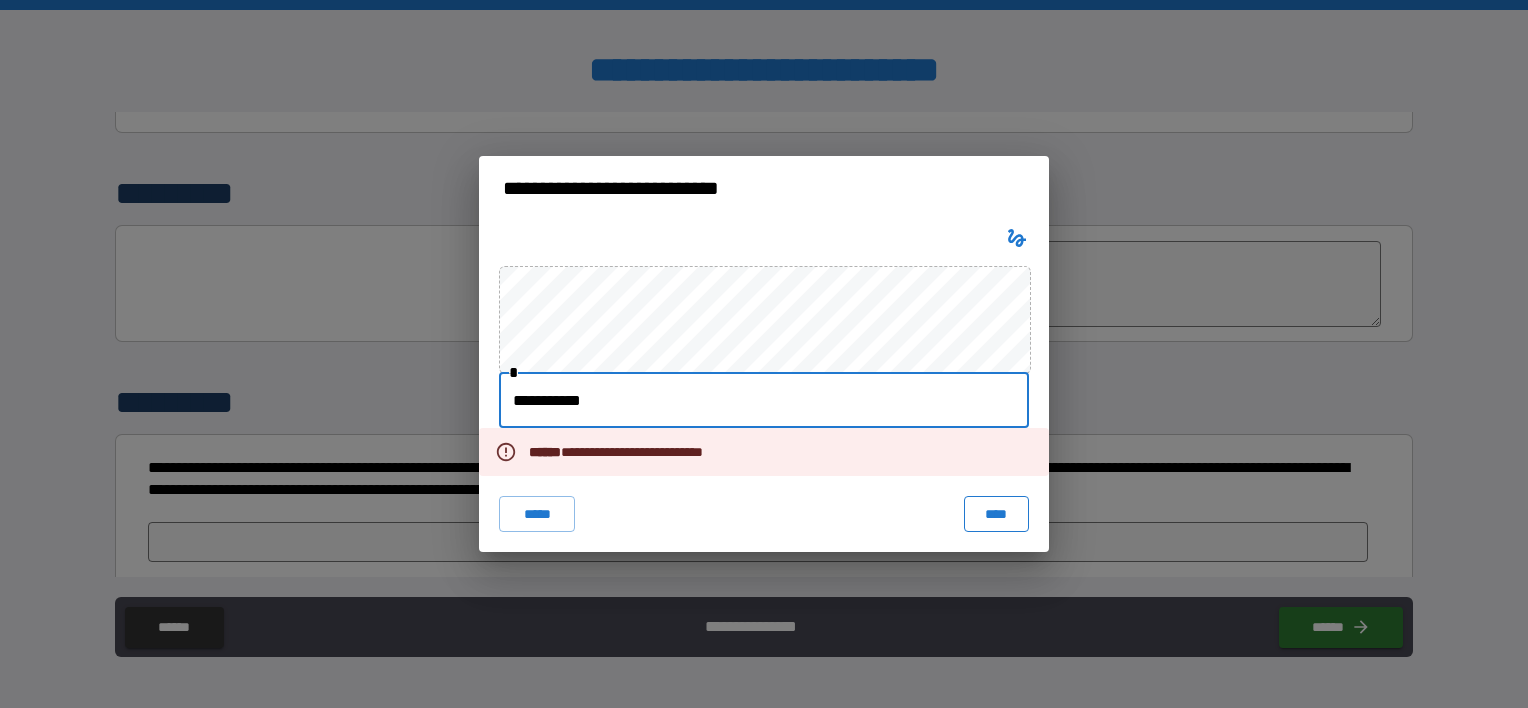 type on "**********" 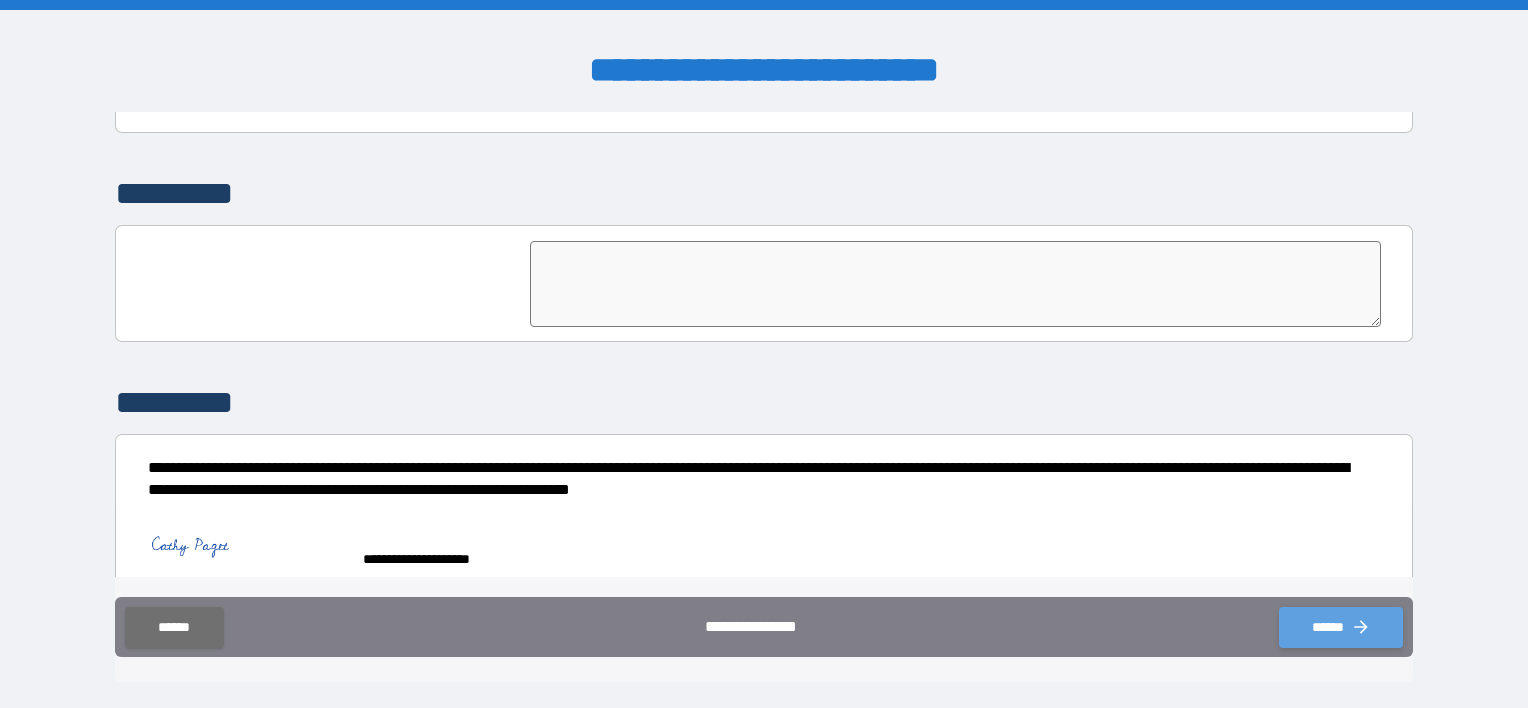 click on "******" at bounding box center (1341, 627) 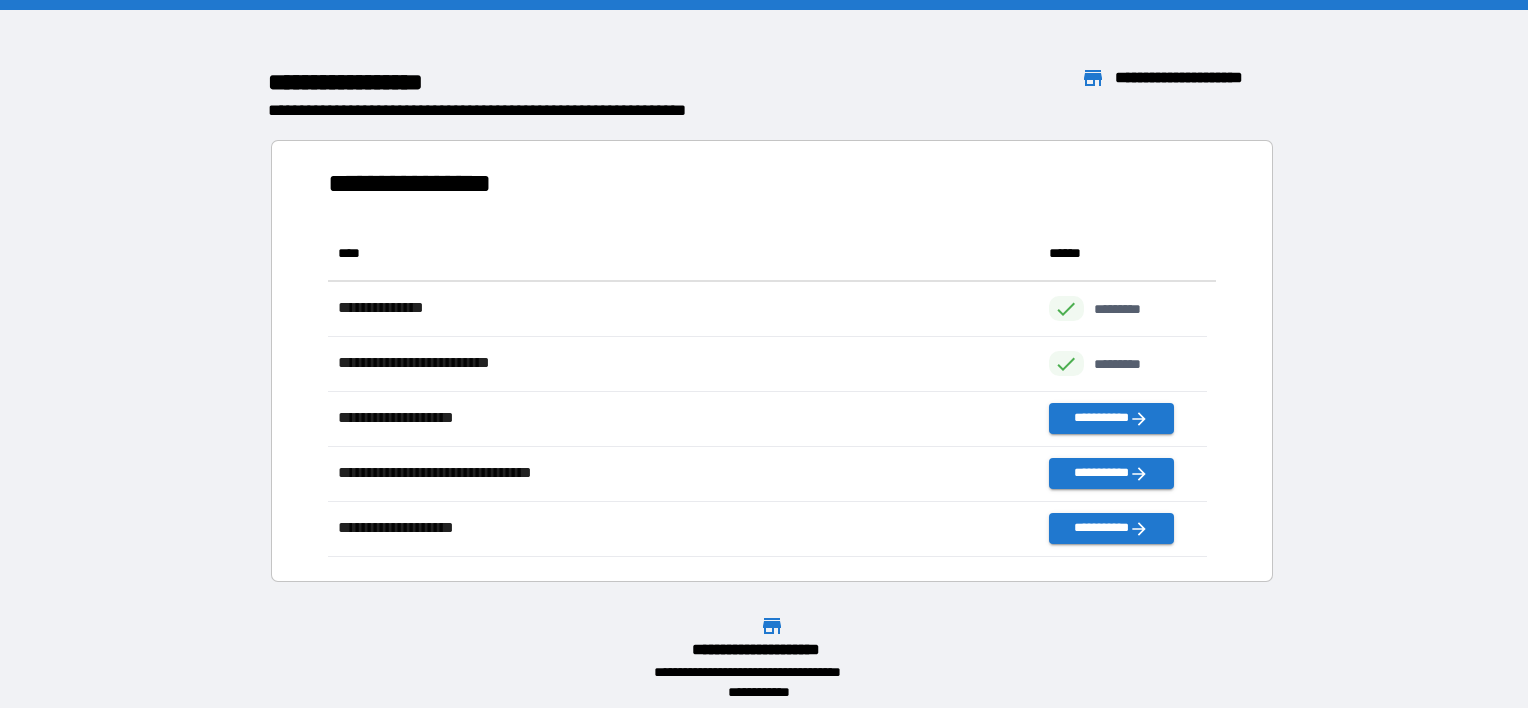 scroll, scrollTop: 16, scrollLeft: 16, axis: both 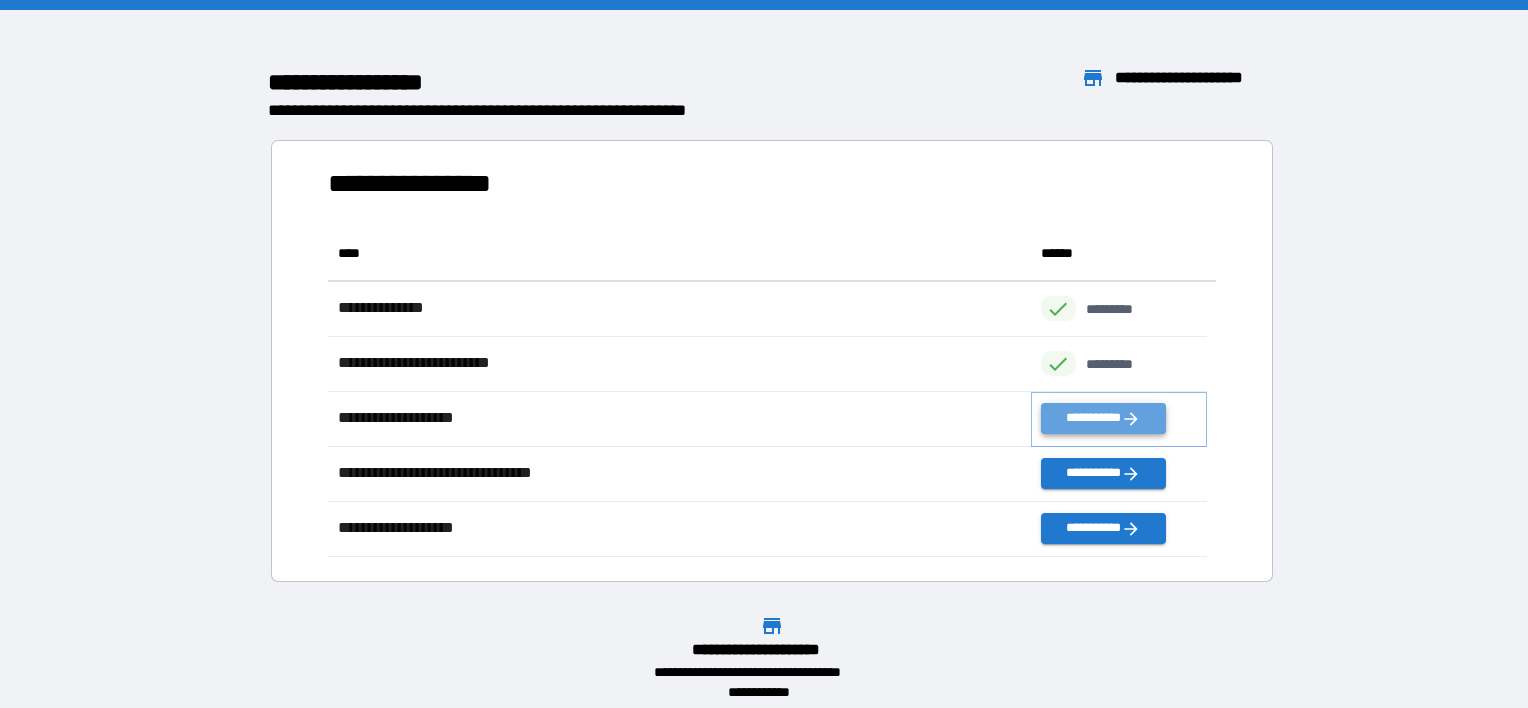 click on "**********" at bounding box center [1103, 418] 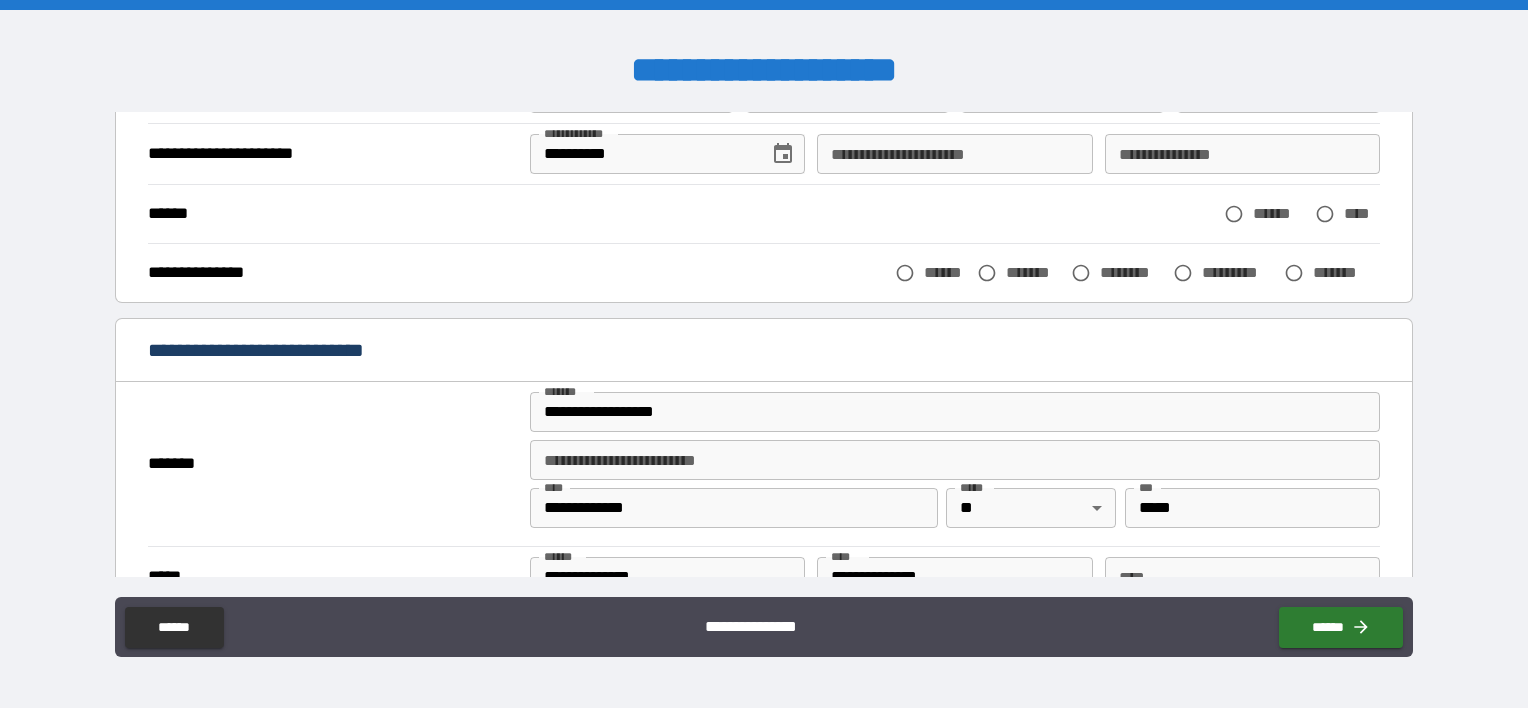 scroll, scrollTop: 200, scrollLeft: 0, axis: vertical 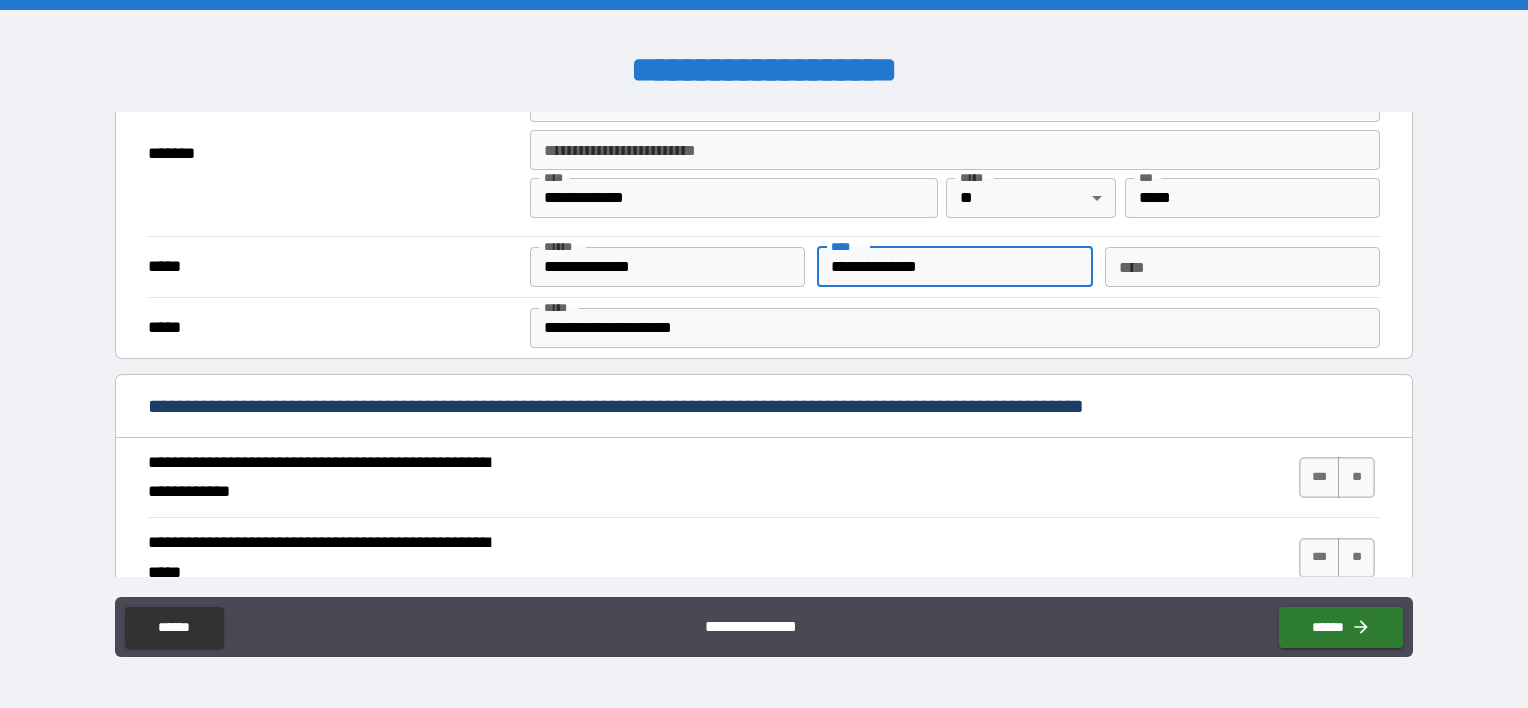 click on "**********" at bounding box center [954, 267] 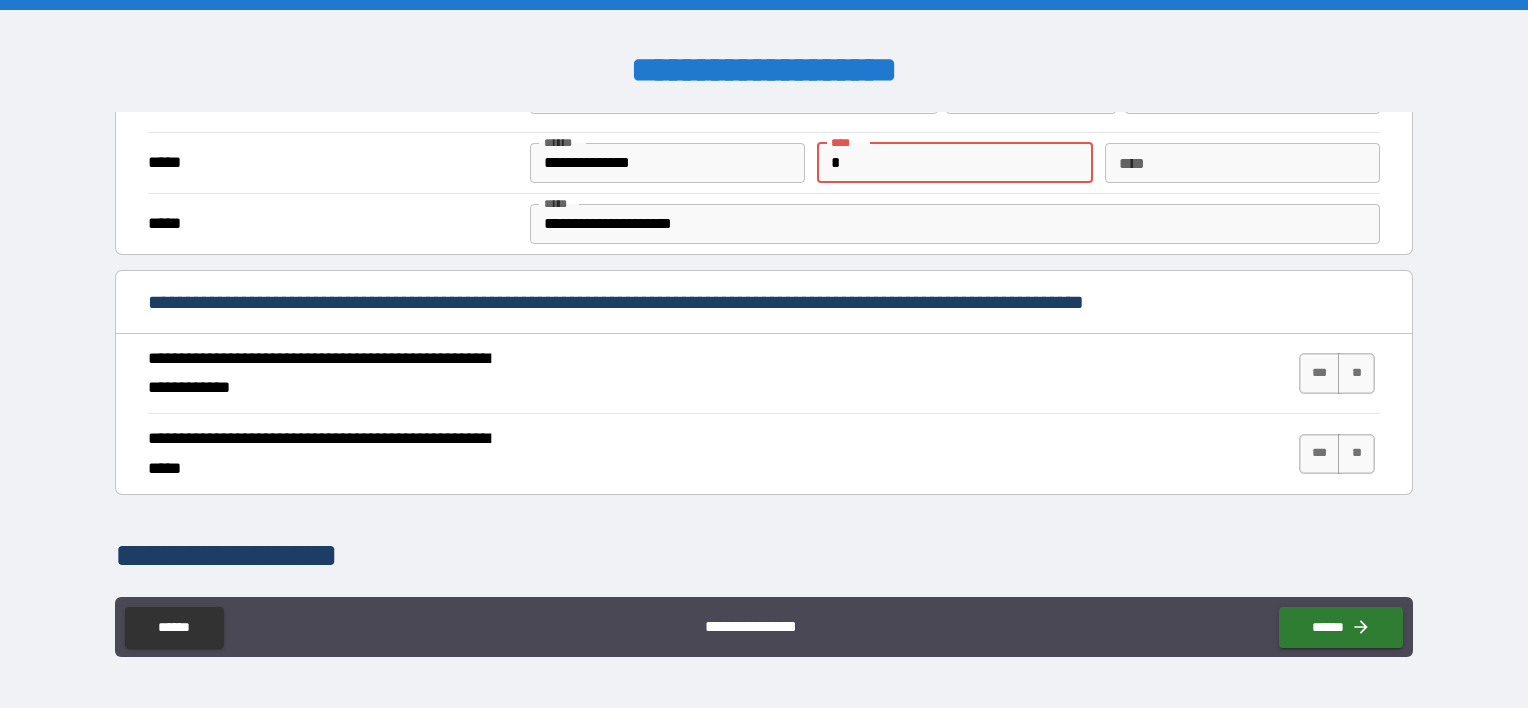 scroll, scrollTop: 700, scrollLeft: 0, axis: vertical 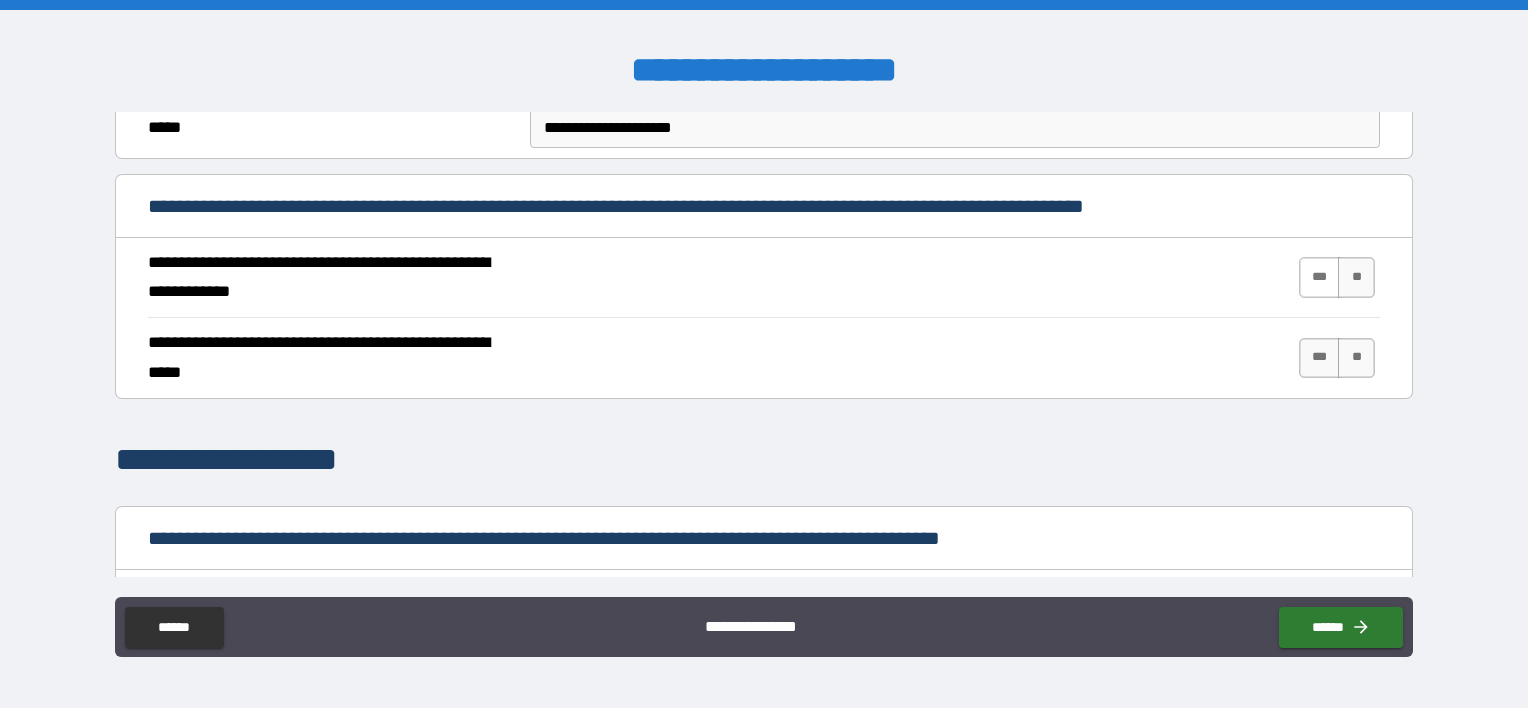type on "*" 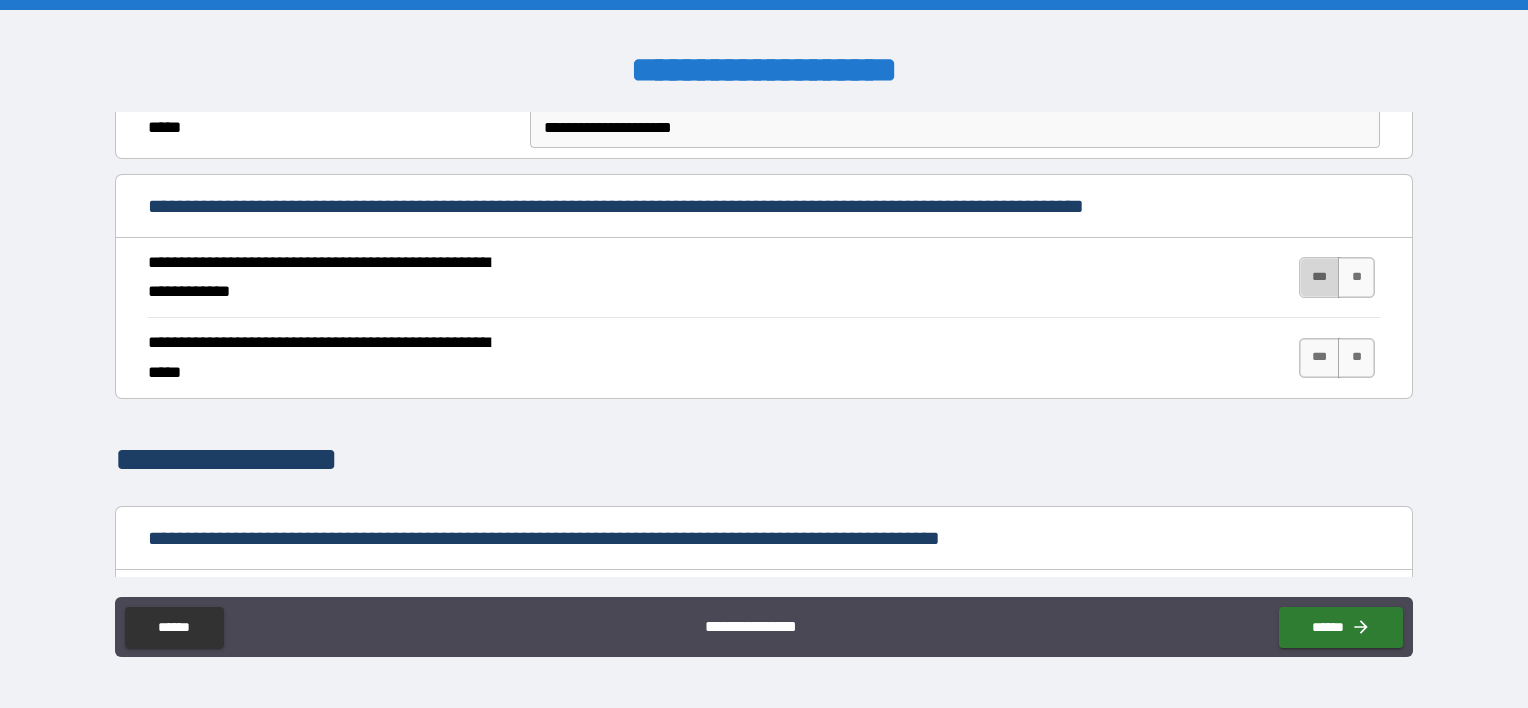 type 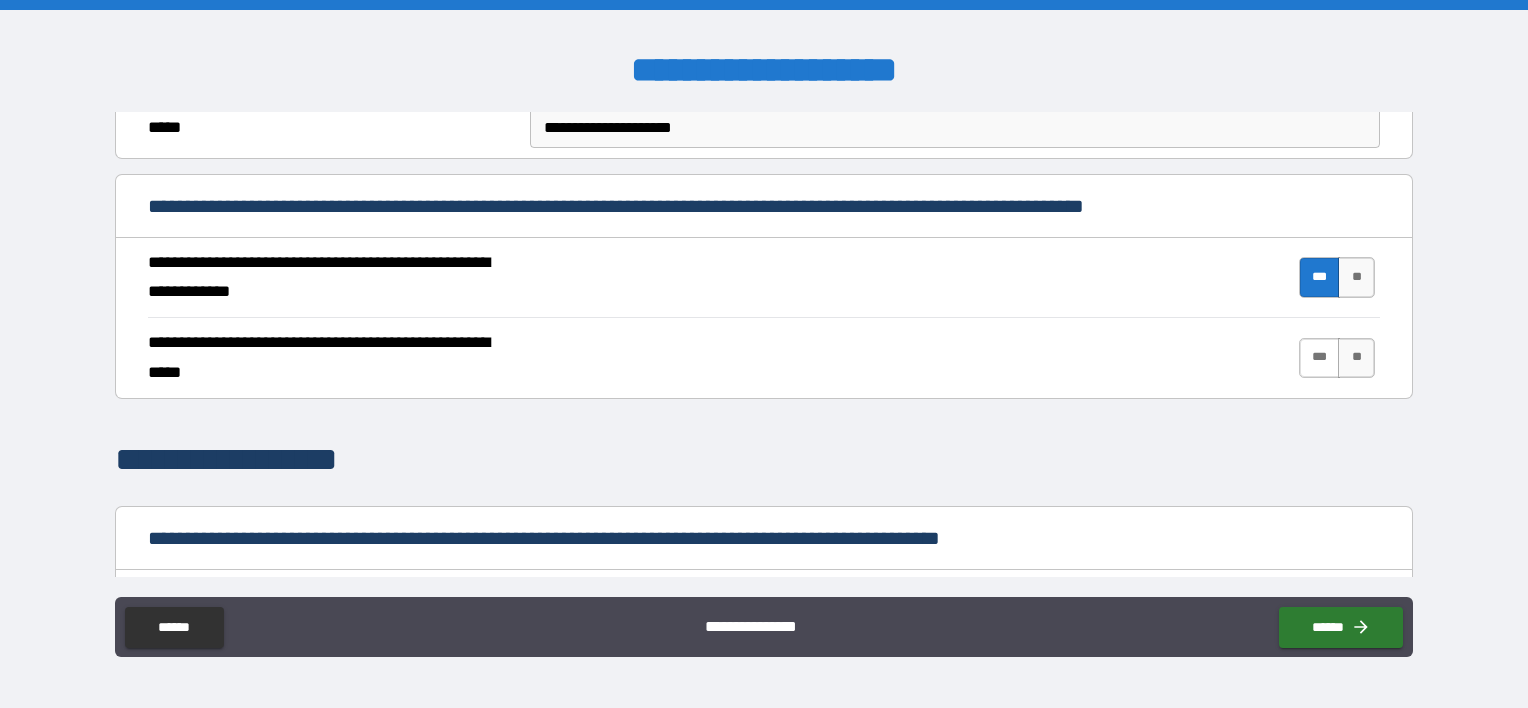 click on "***" at bounding box center [1320, 358] 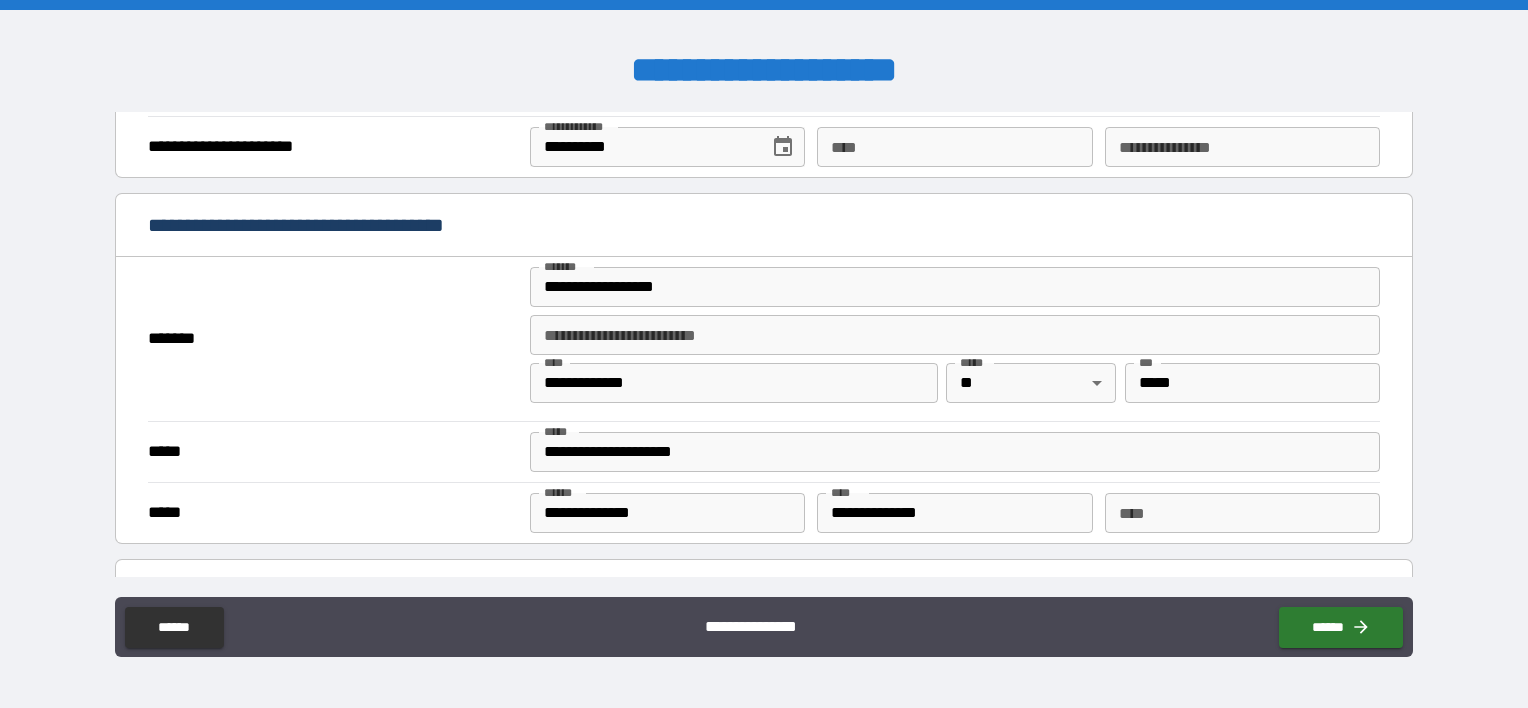 scroll, scrollTop: 1400, scrollLeft: 0, axis: vertical 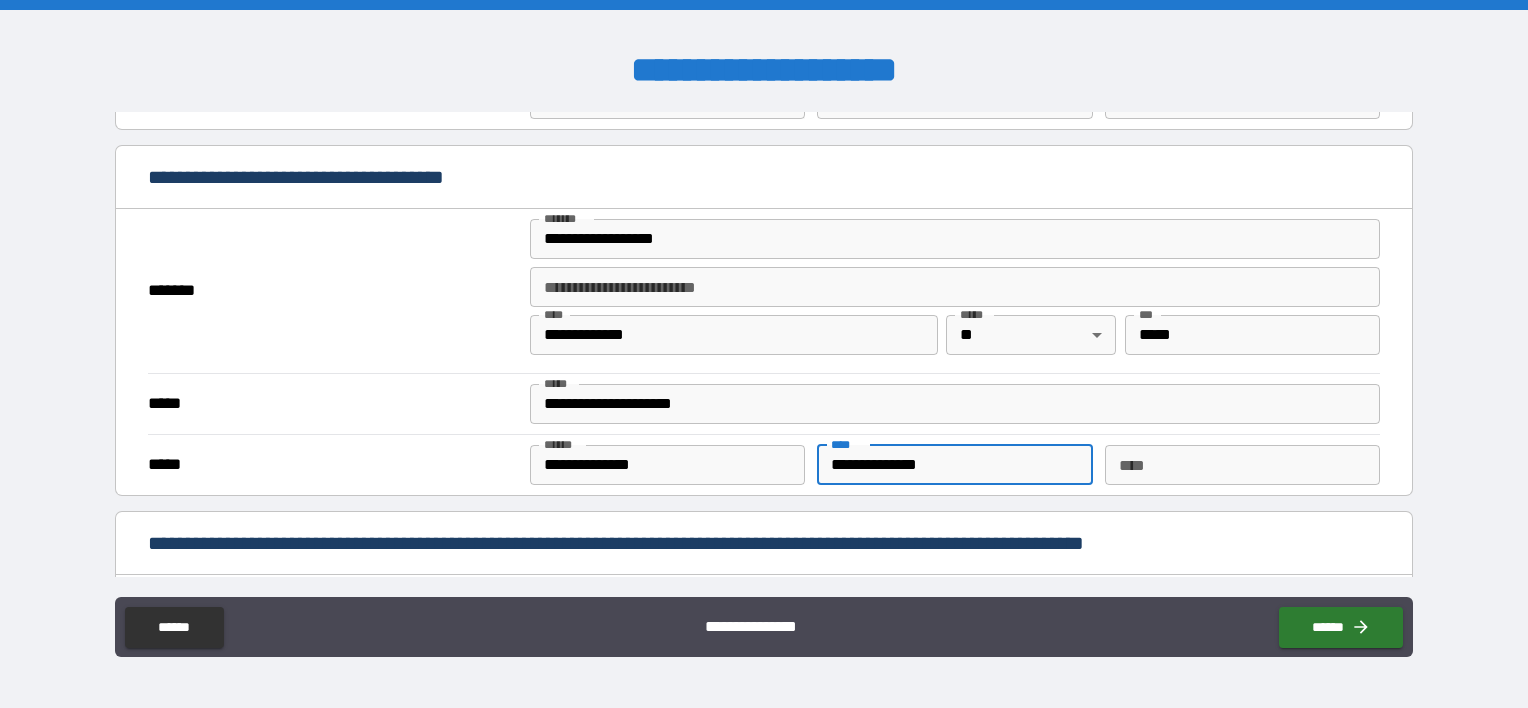 click on "**********" at bounding box center [954, 465] 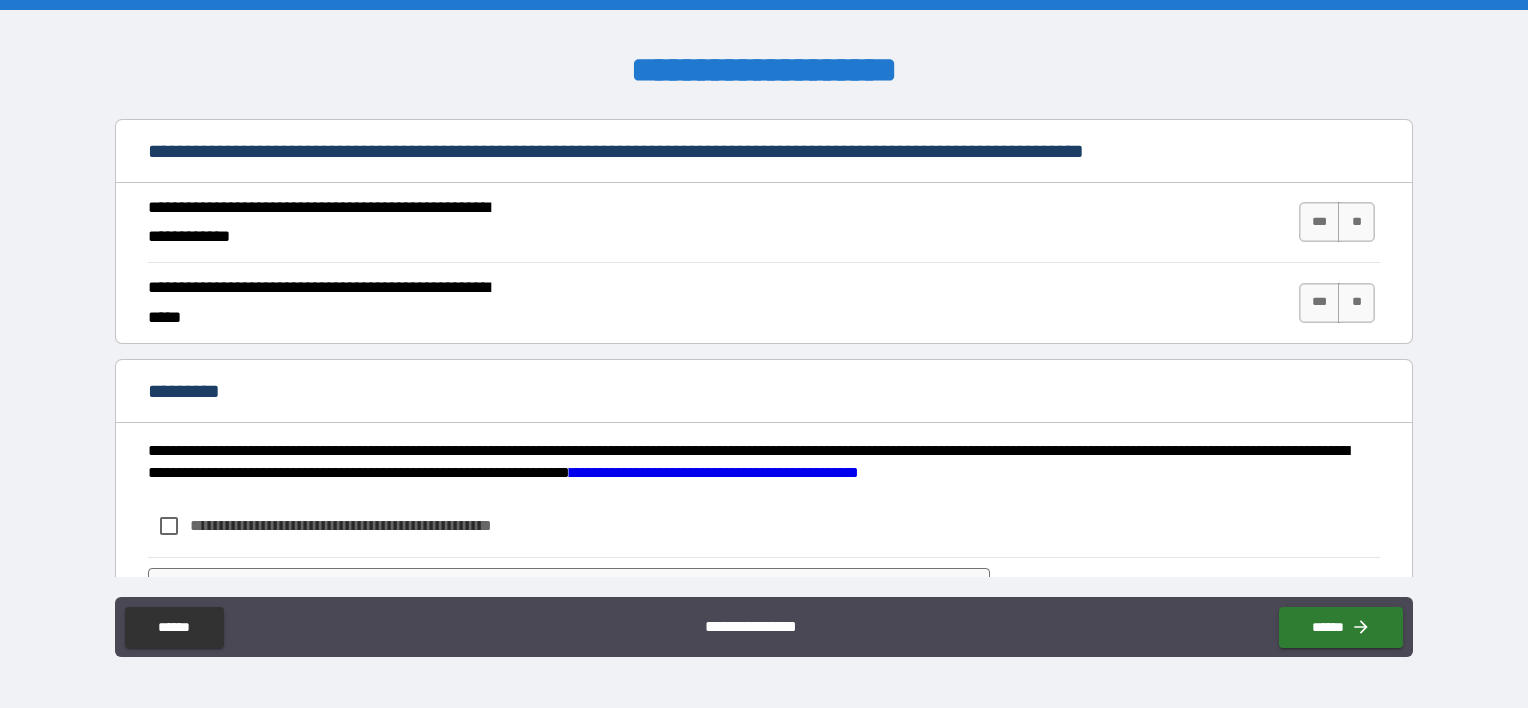 scroll, scrollTop: 1800, scrollLeft: 0, axis: vertical 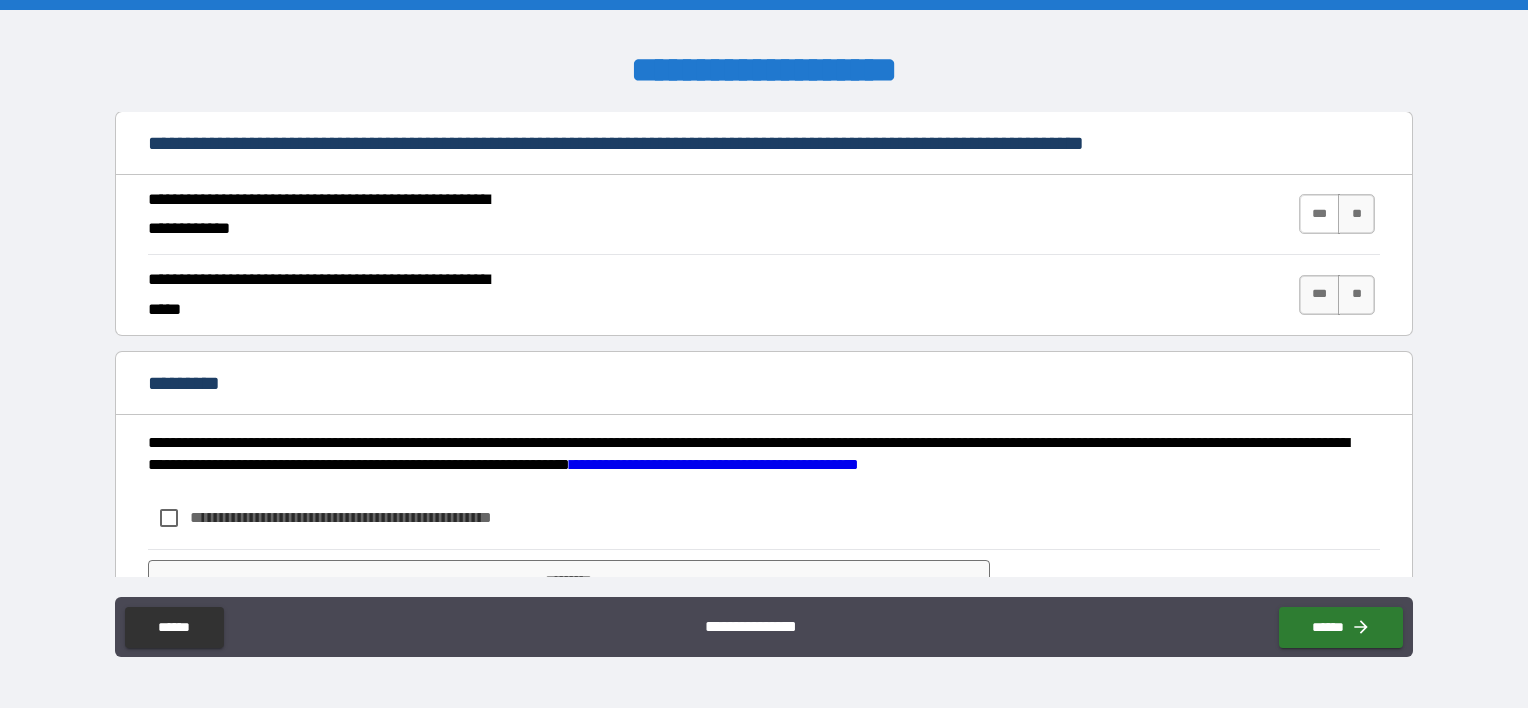 type on "*" 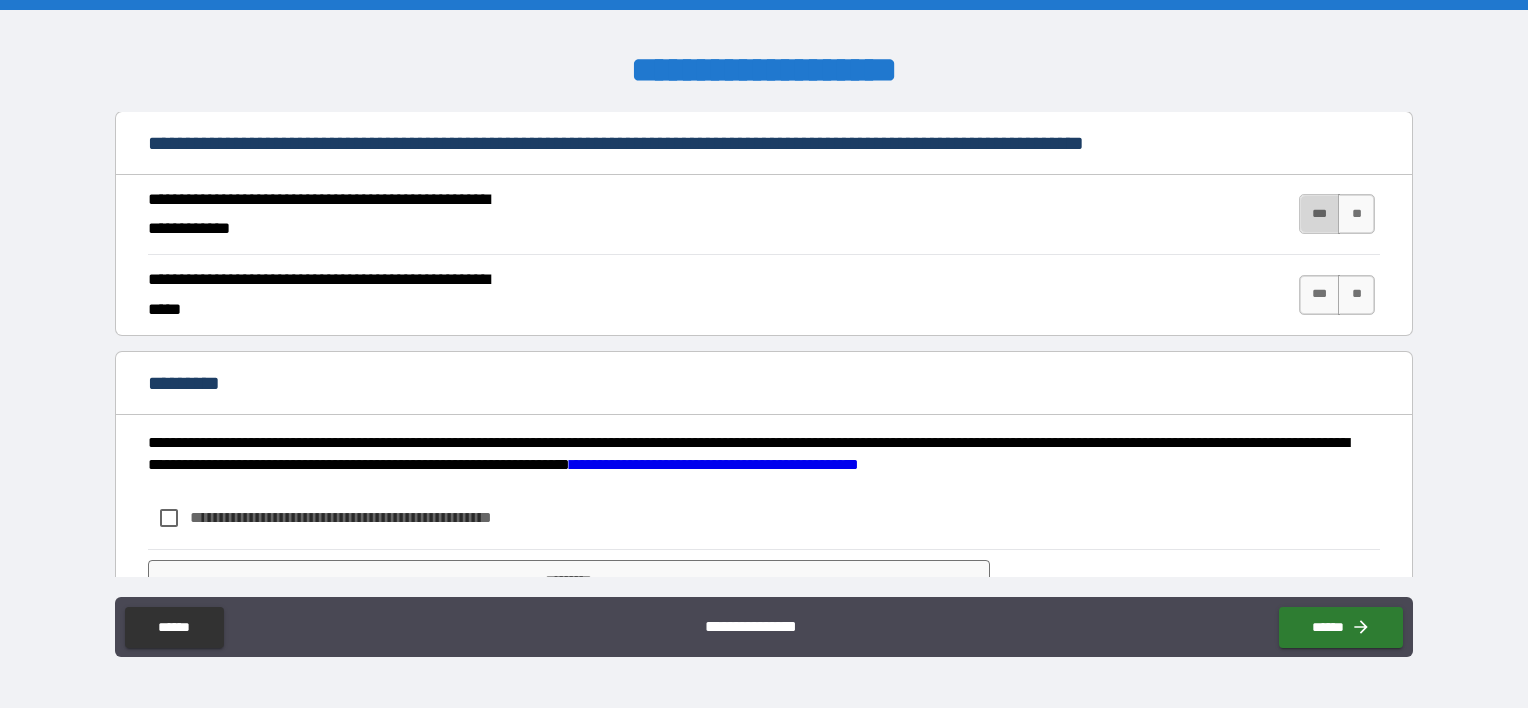 click on "***" at bounding box center (1320, 214) 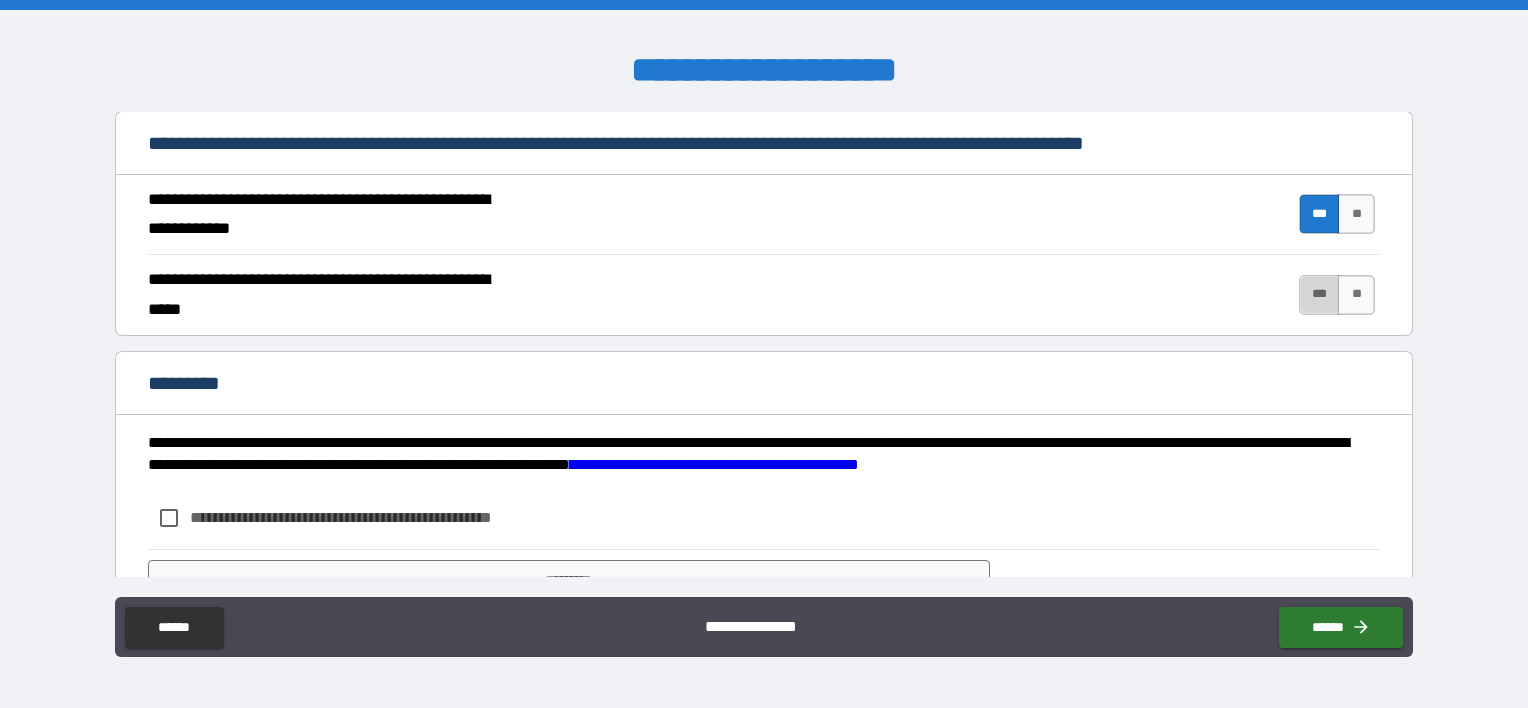 click on "***" at bounding box center (1320, 295) 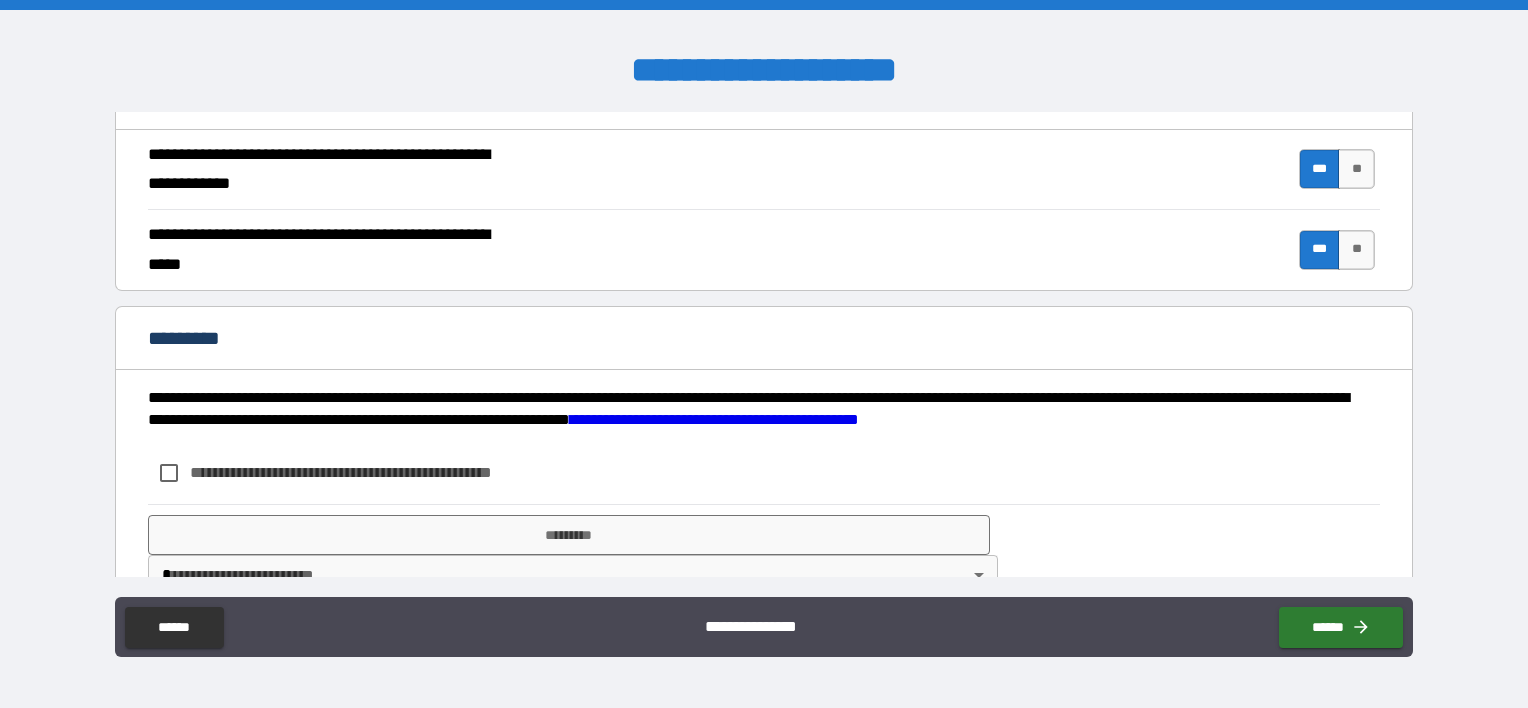 scroll, scrollTop: 1886, scrollLeft: 0, axis: vertical 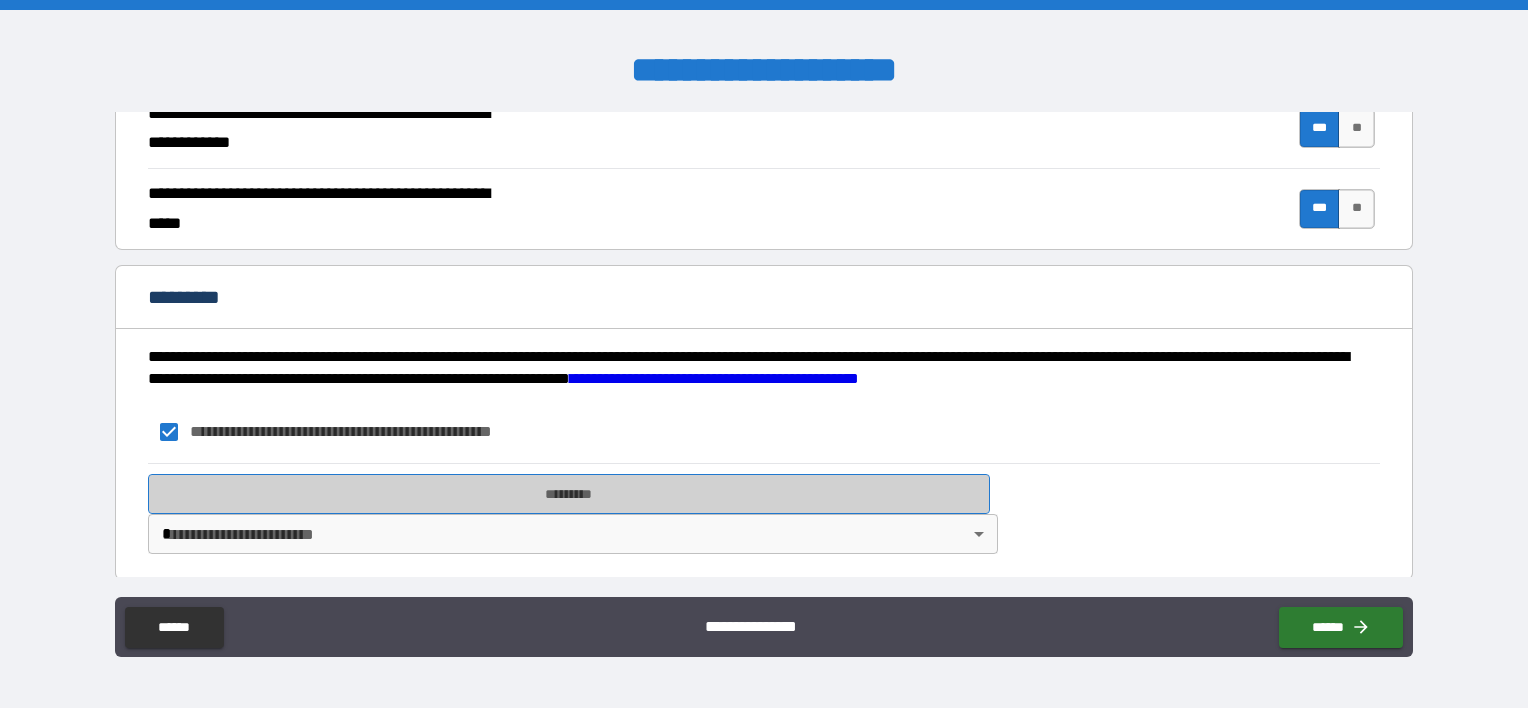 click on "*********" at bounding box center [569, 494] 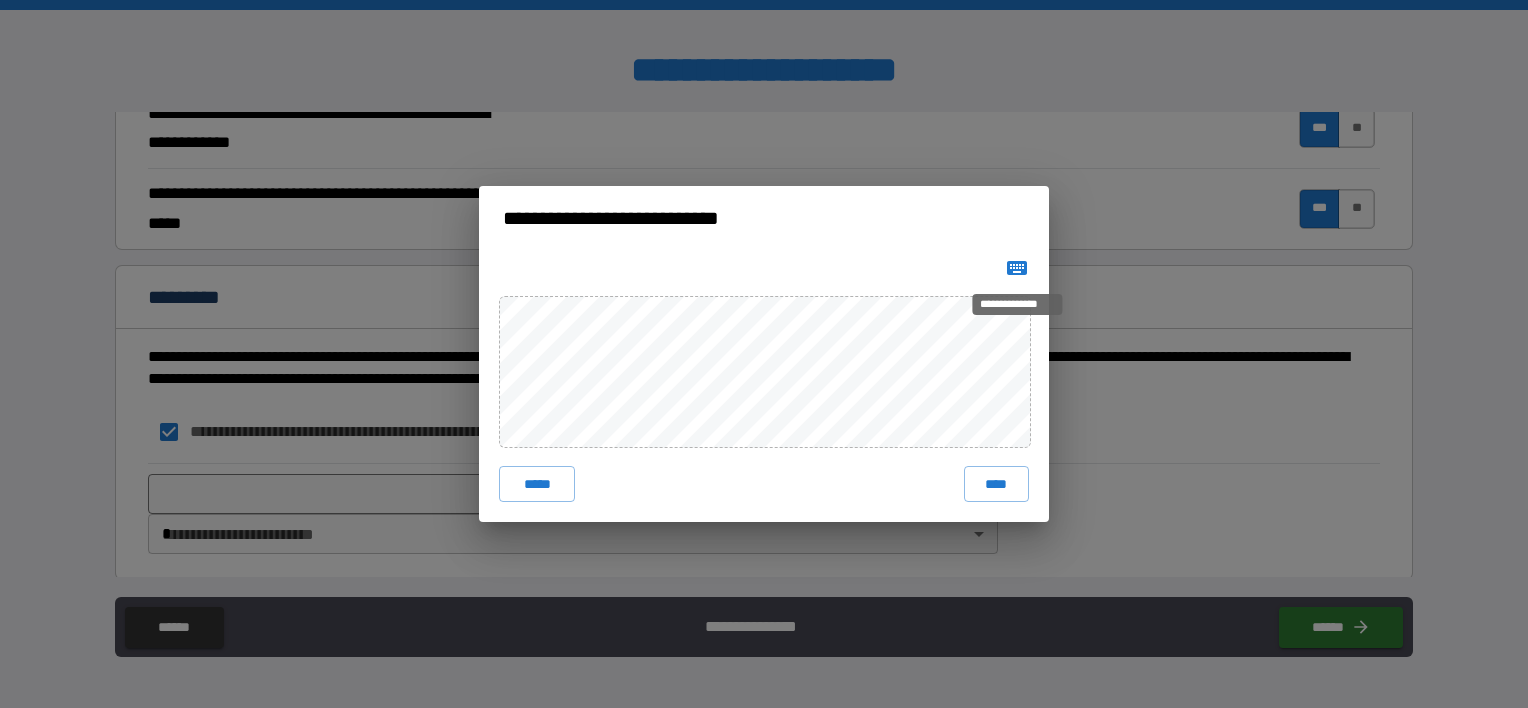 click 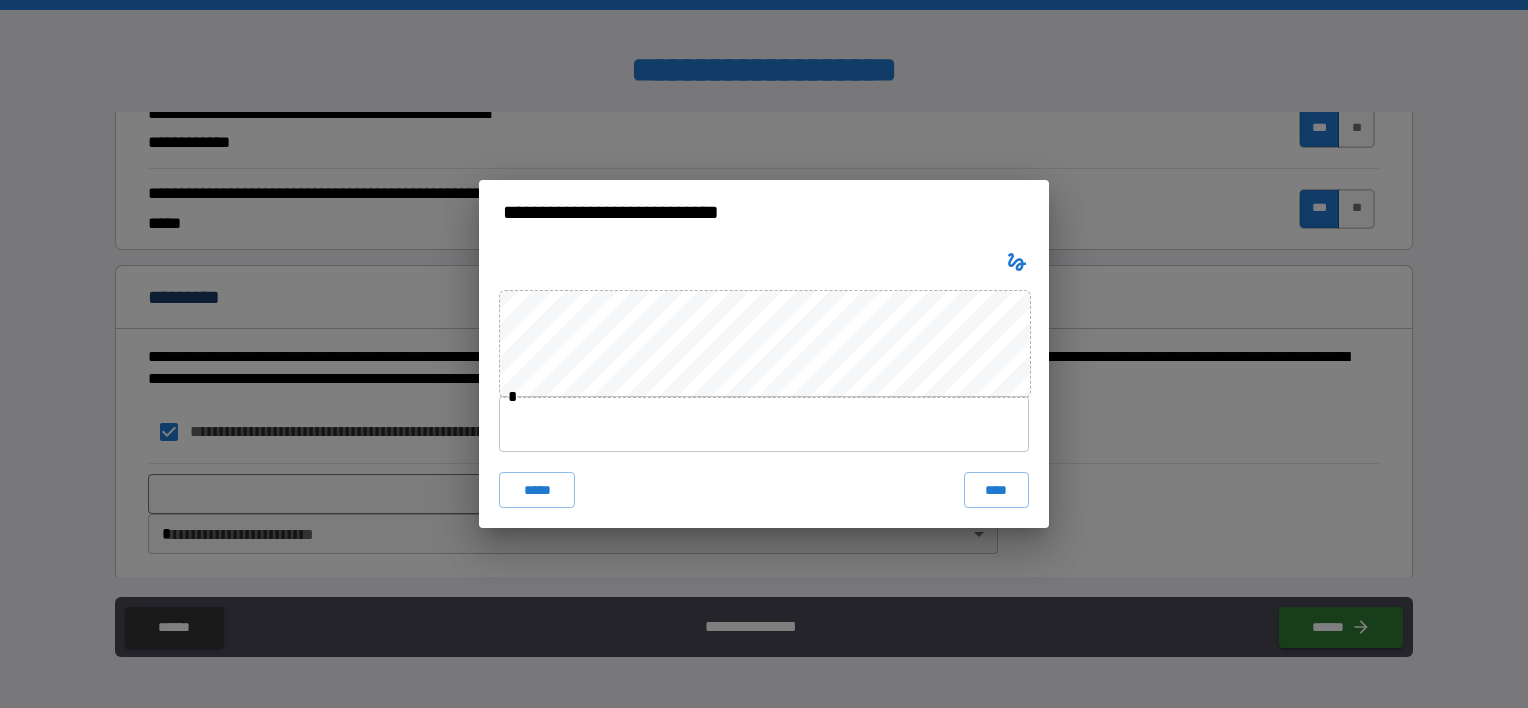 click at bounding box center [764, 424] 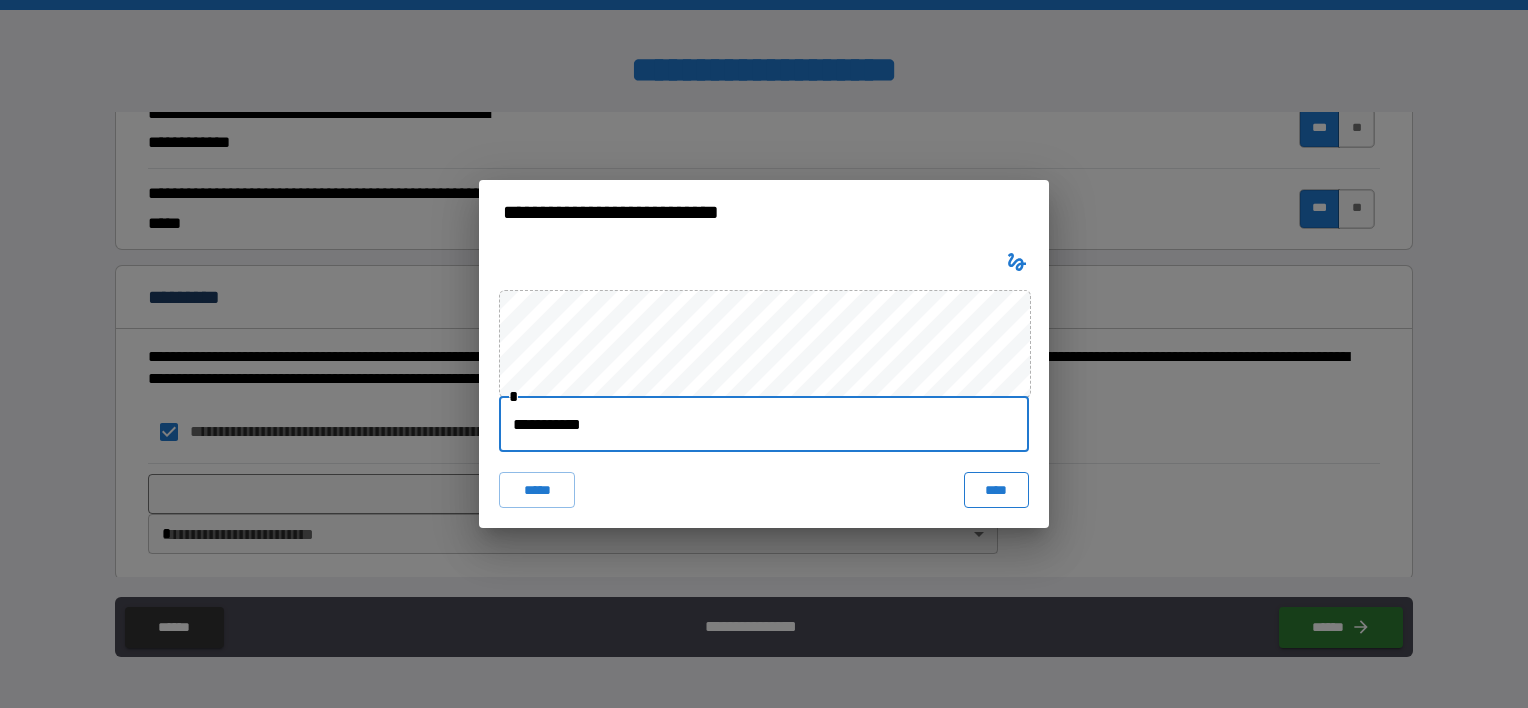 type on "**********" 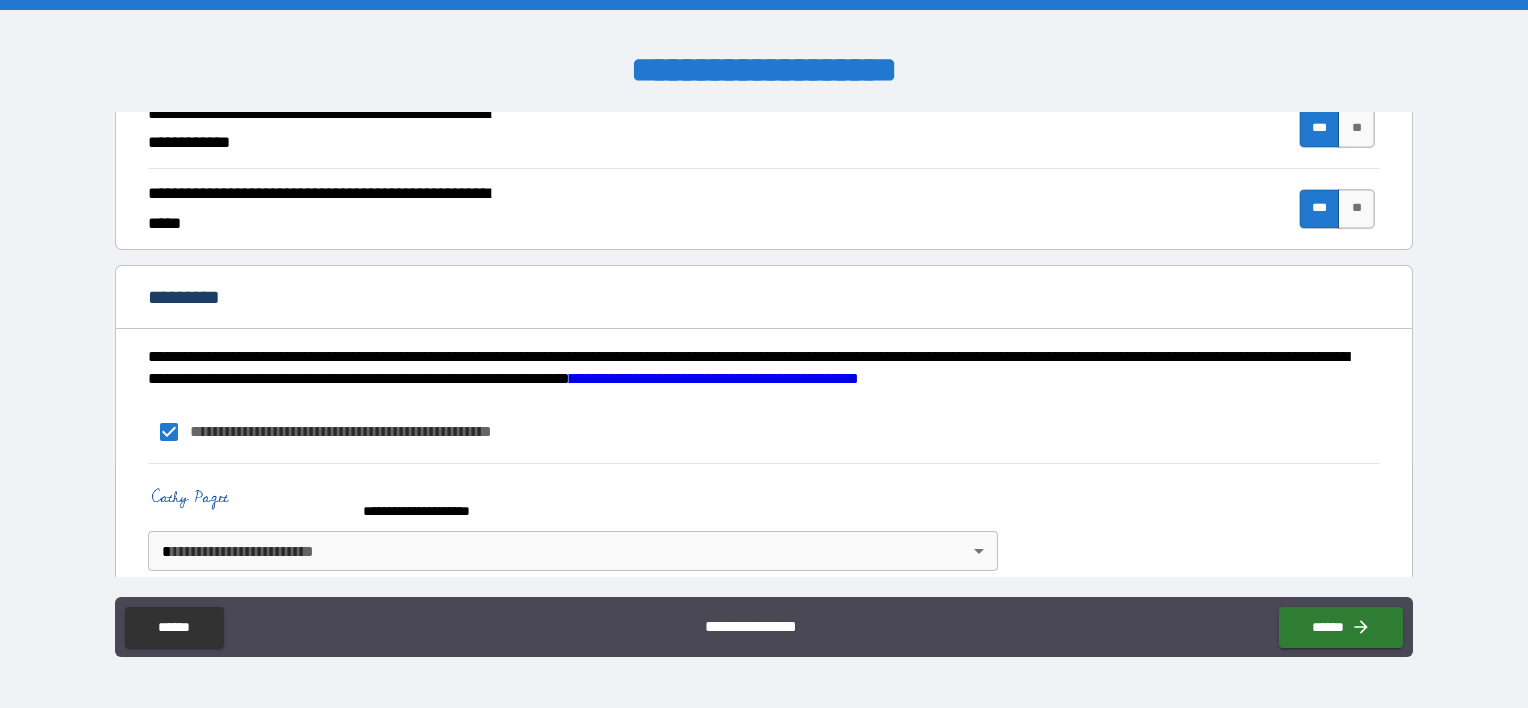 scroll, scrollTop: 1903, scrollLeft: 0, axis: vertical 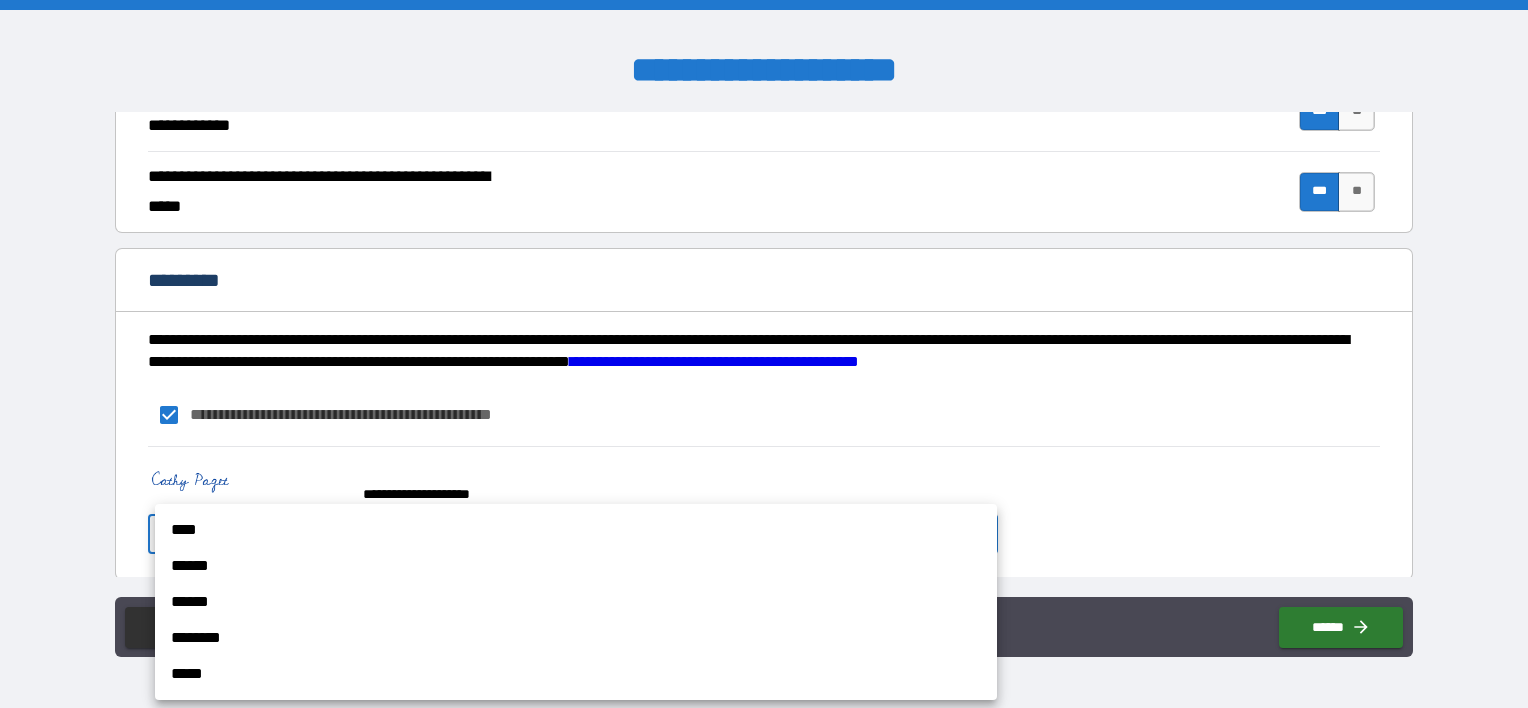 click on "**********" at bounding box center (764, 354) 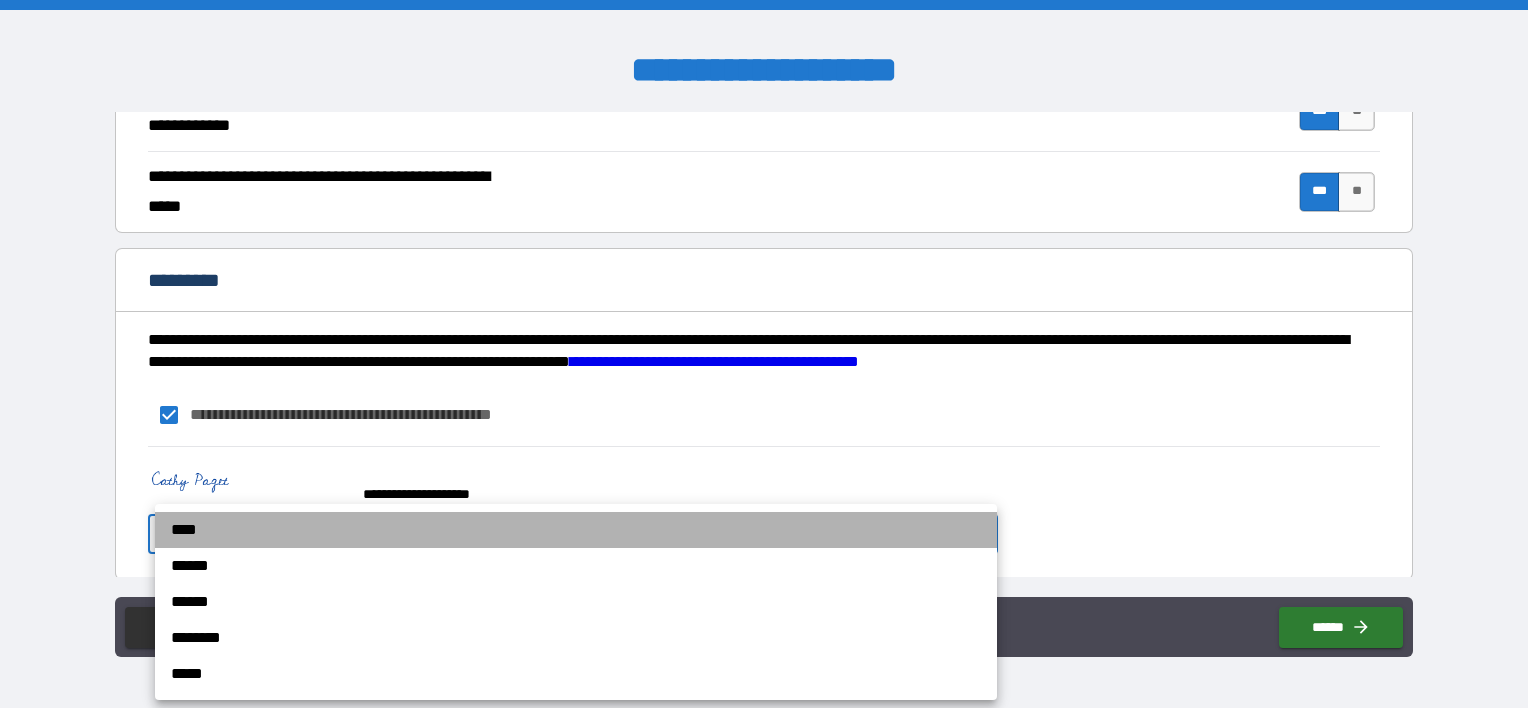 click on "****" at bounding box center (576, 530) 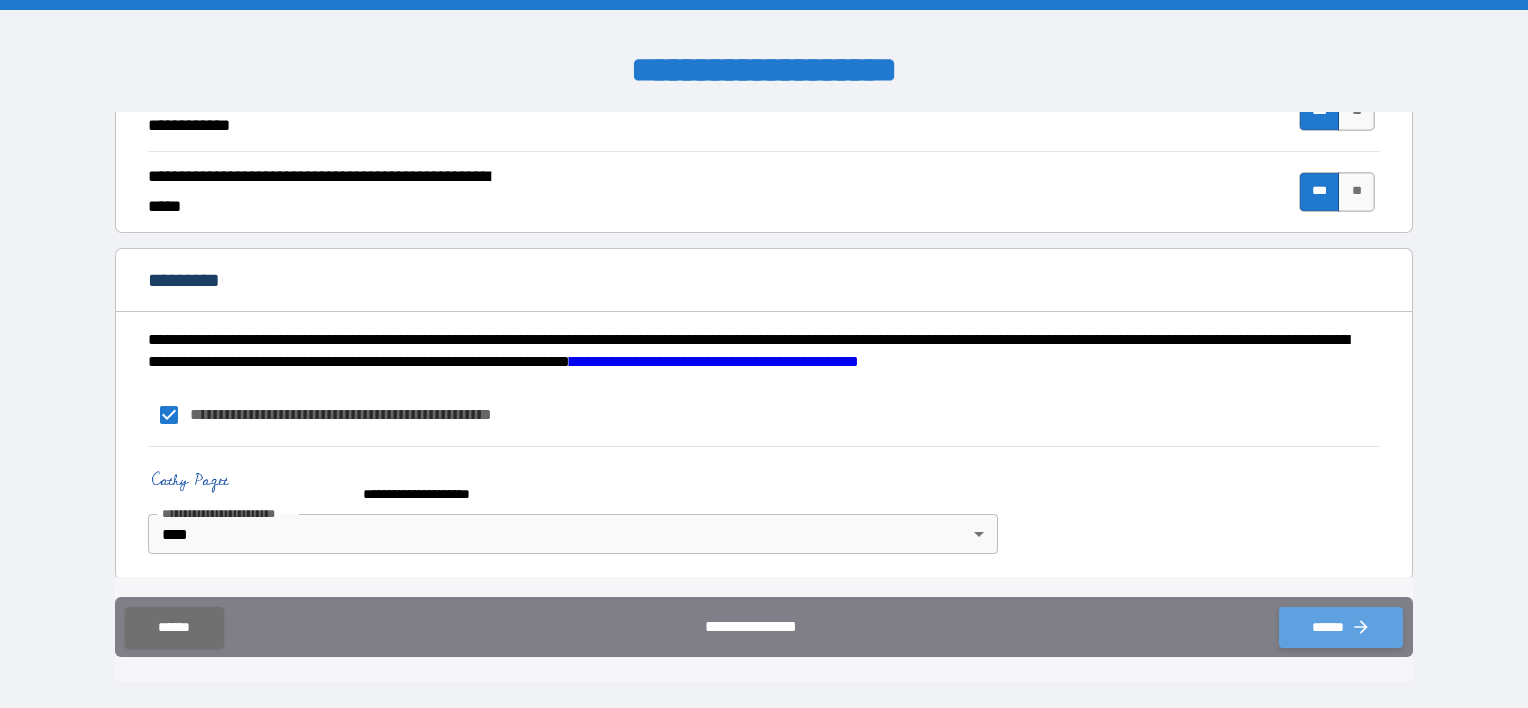 click on "******" at bounding box center (1341, 627) 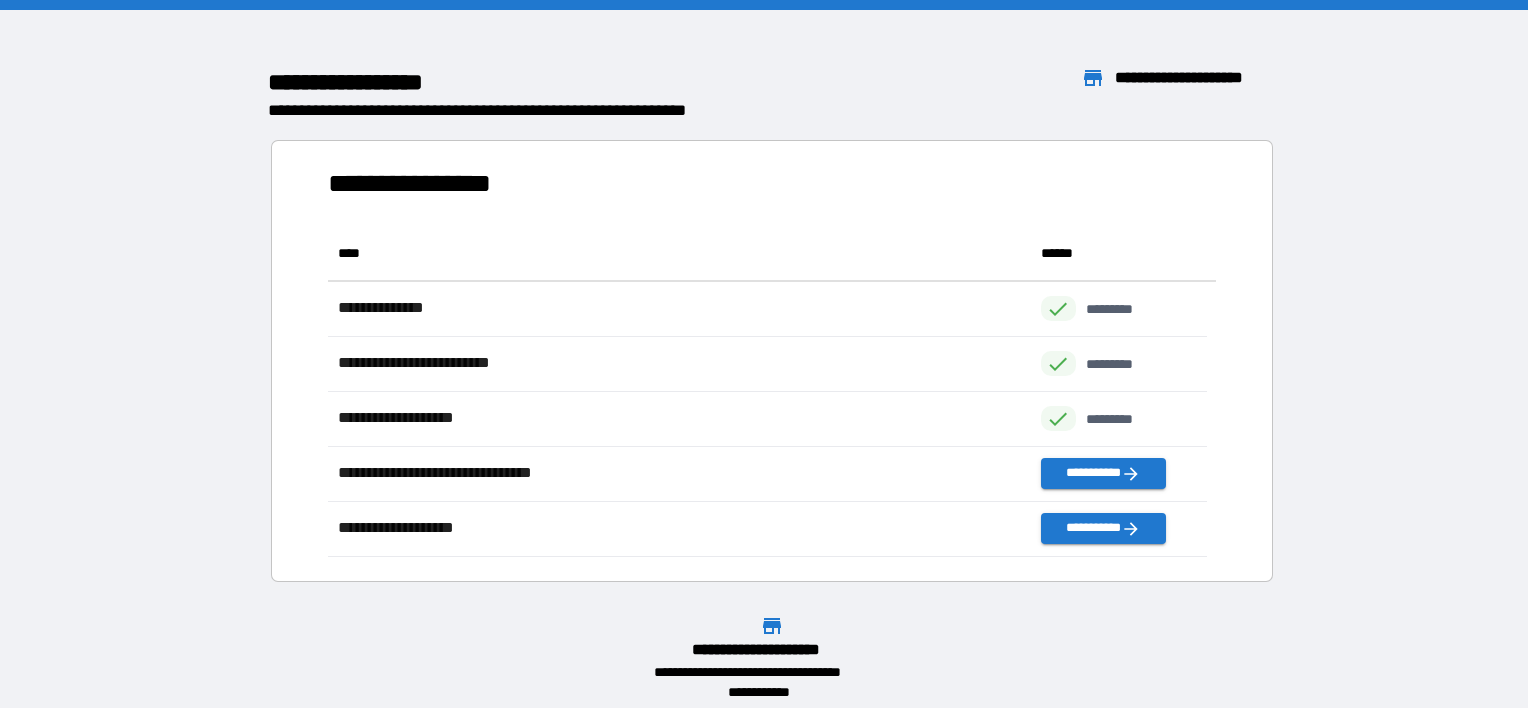scroll, scrollTop: 16, scrollLeft: 16, axis: both 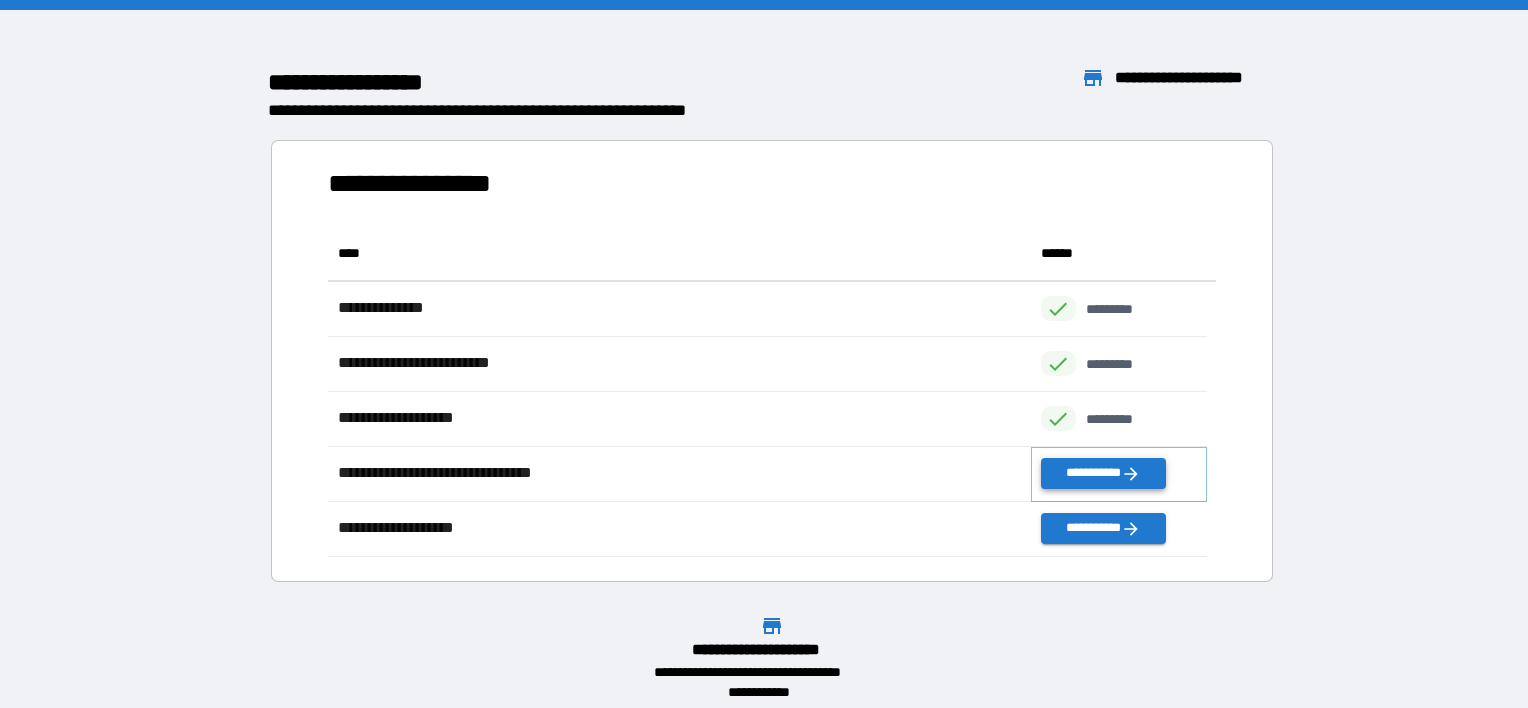 click on "**********" at bounding box center [1103, 473] 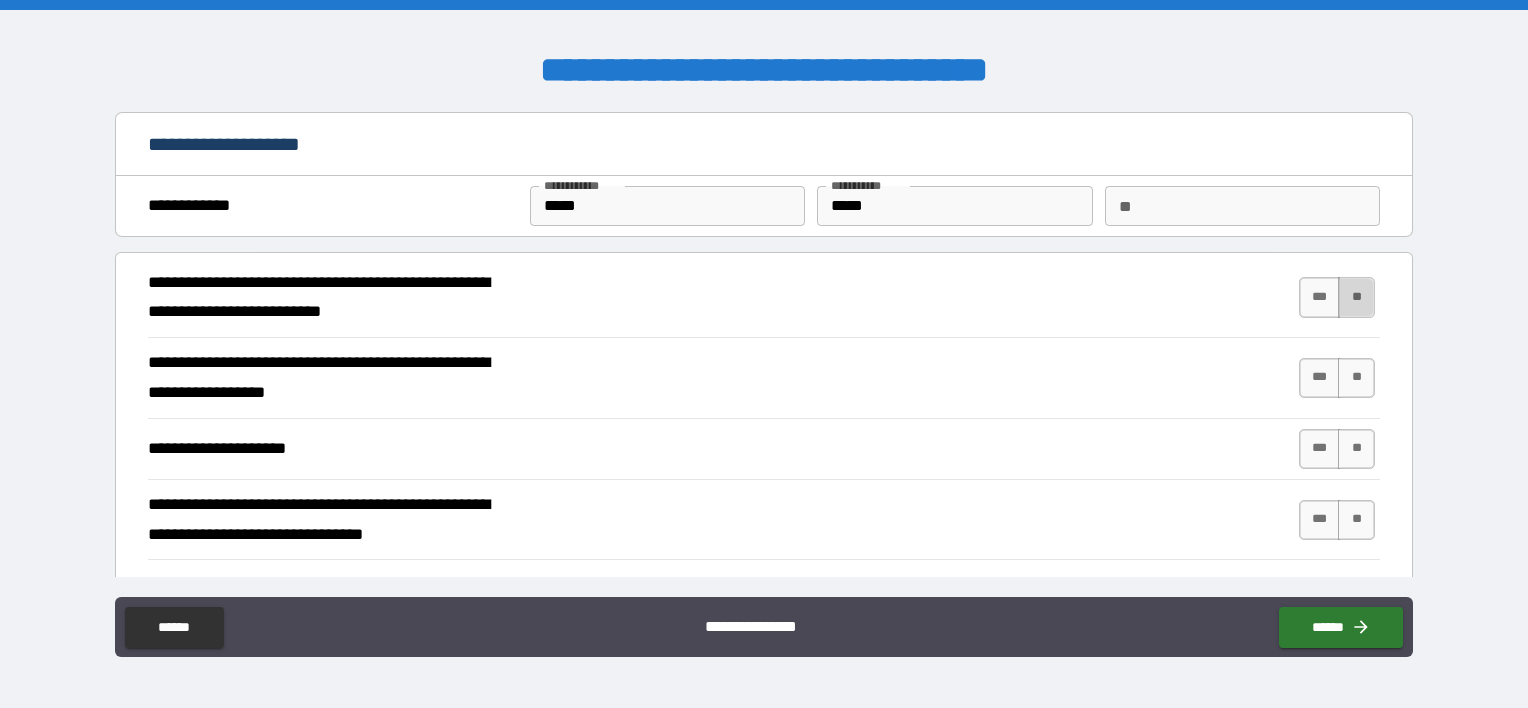click on "**" at bounding box center [1356, 297] 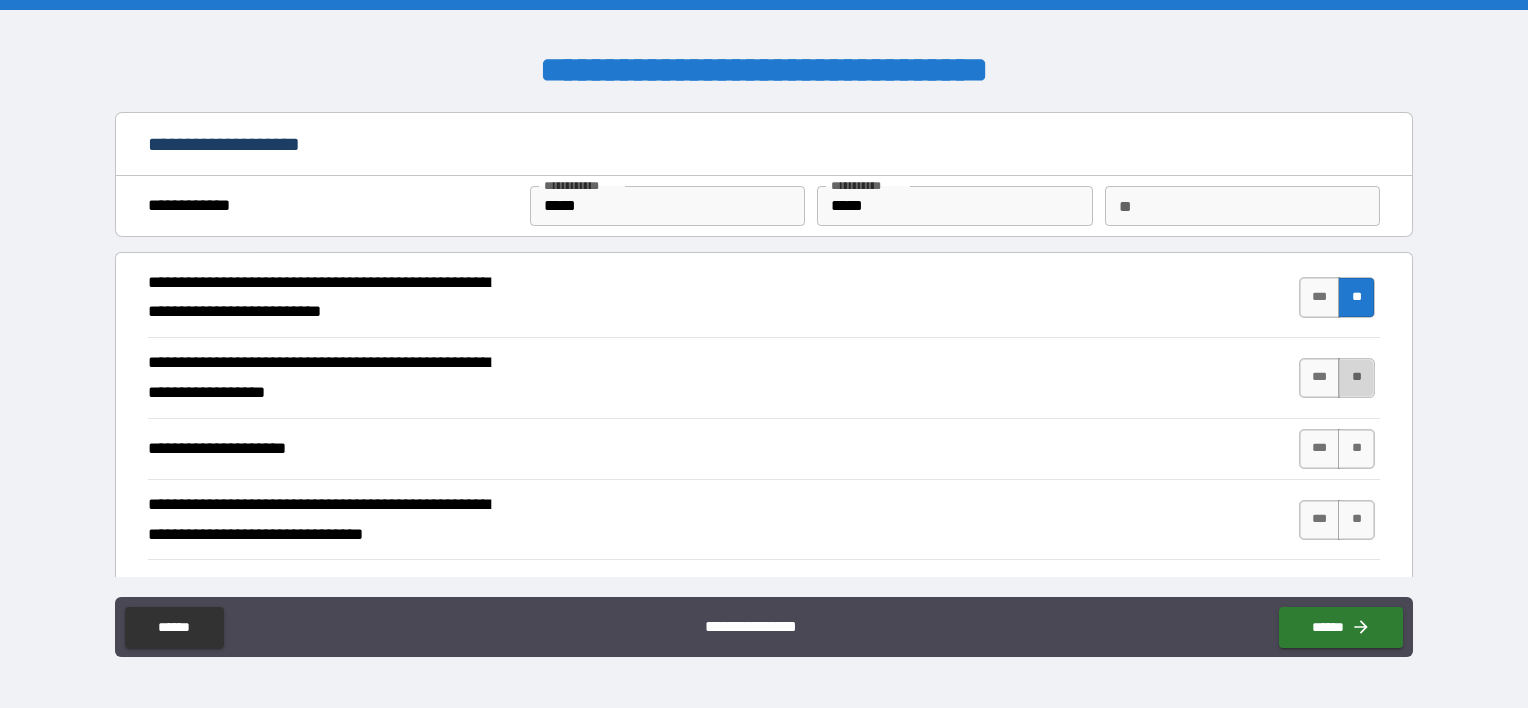 click on "**" at bounding box center (1356, 378) 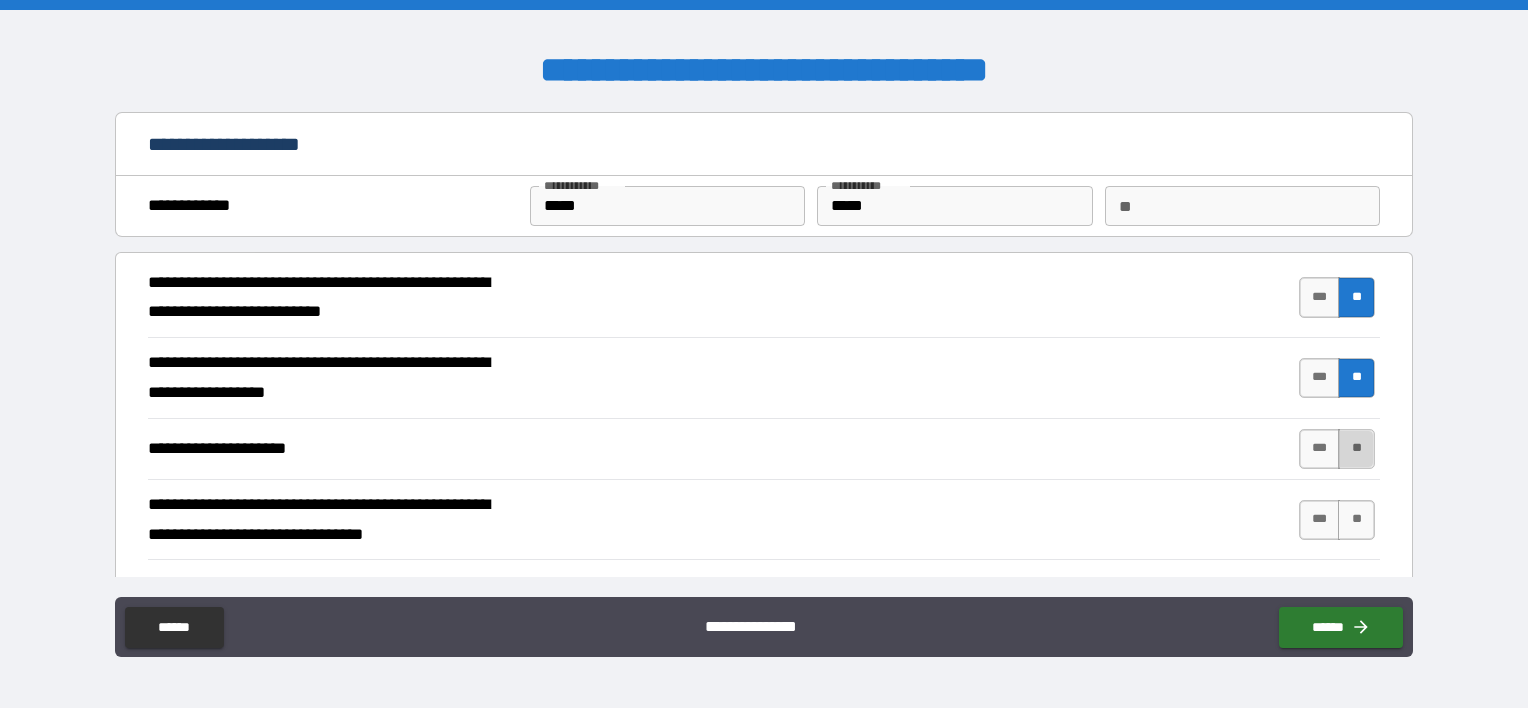 click on "**" at bounding box center [1356, 449] 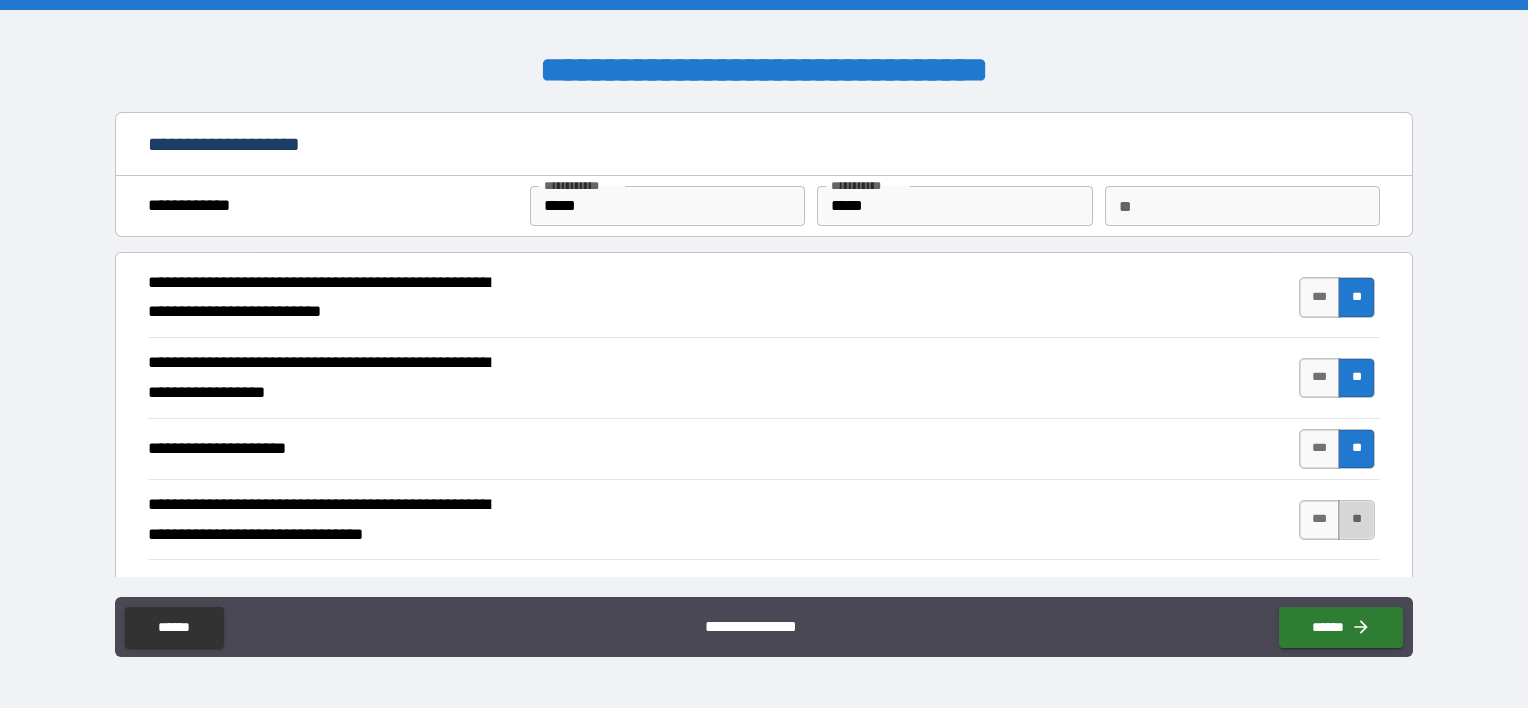 click on "**" at bounding box center [1356, 520] 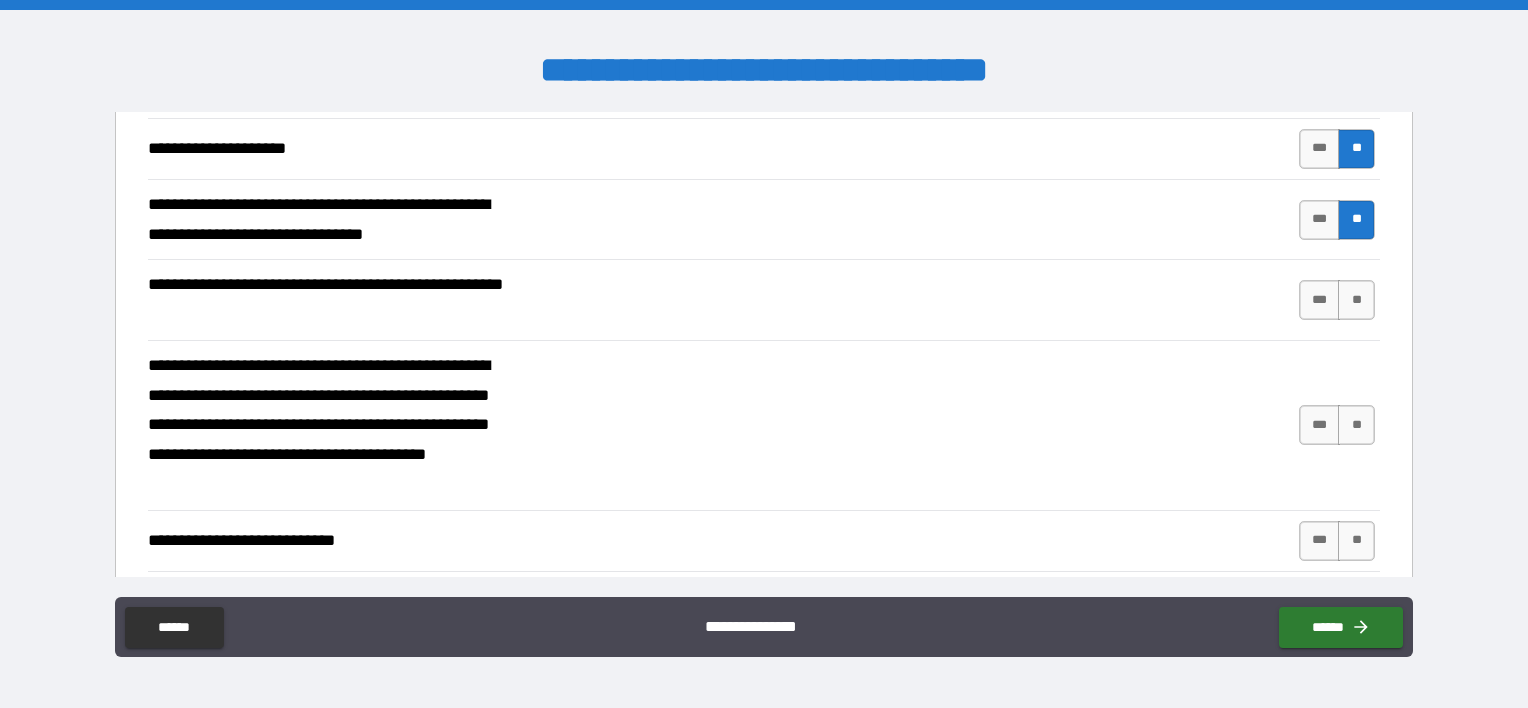 scroll, scrollTop: 400, scrollLeft: 0, axis: vertical 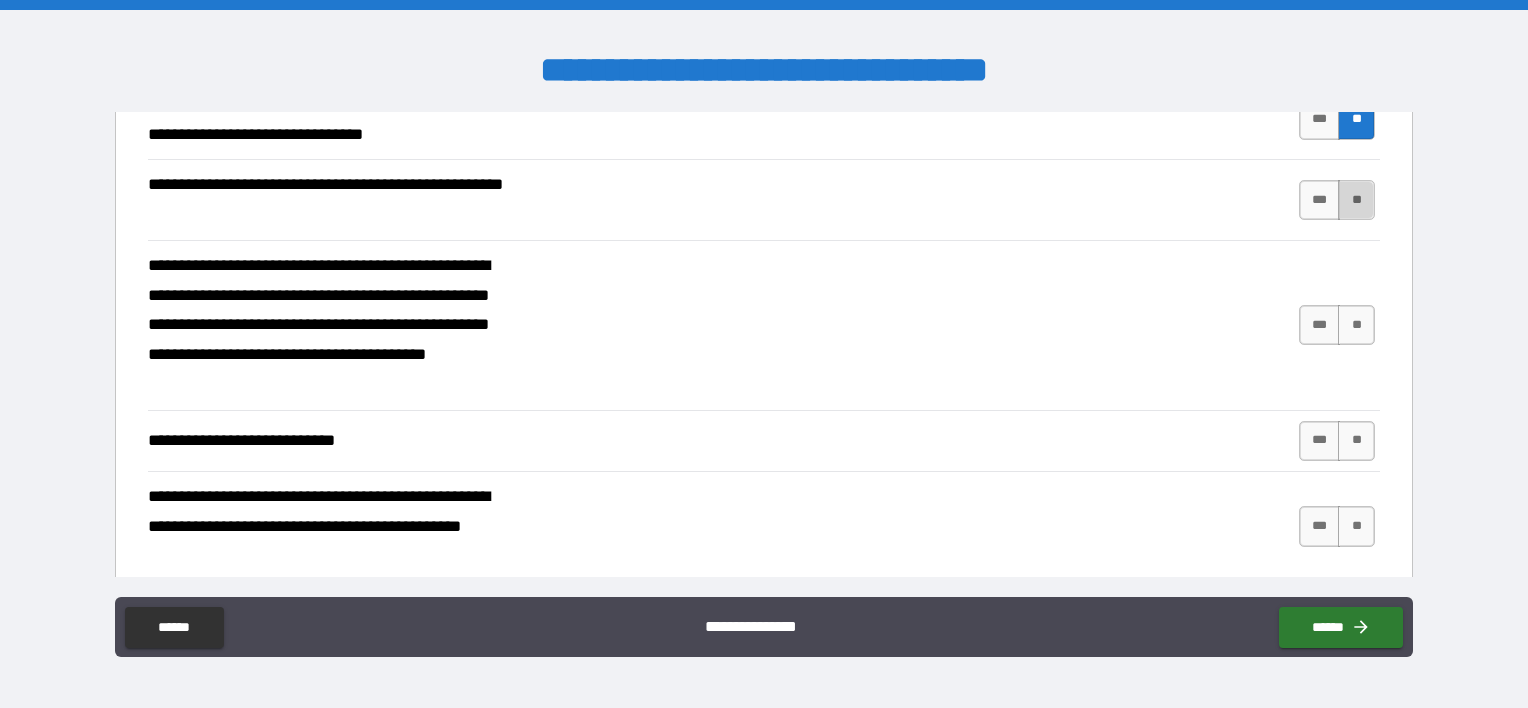click on "**" at bounding box center [1356, 200] 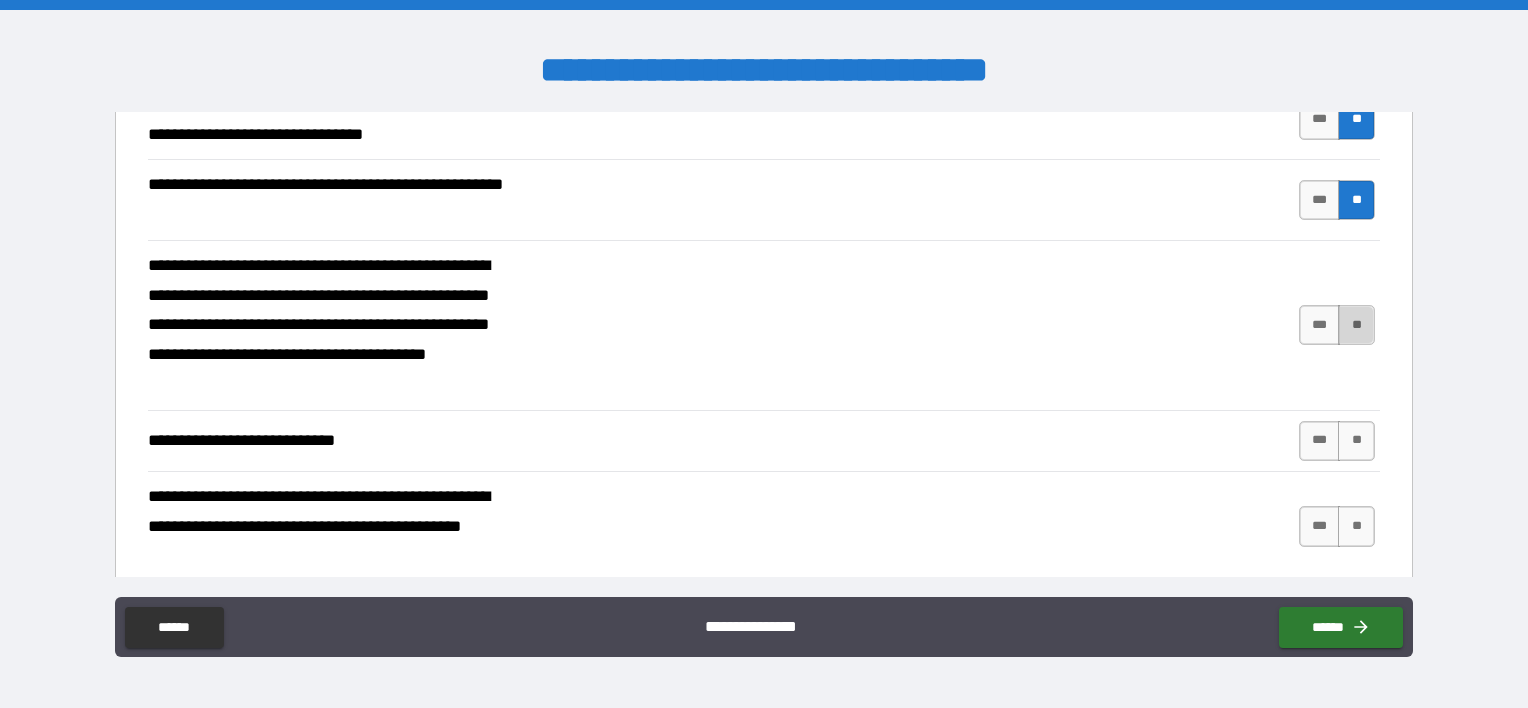 click on "**" at bounding box center [1356, 325] 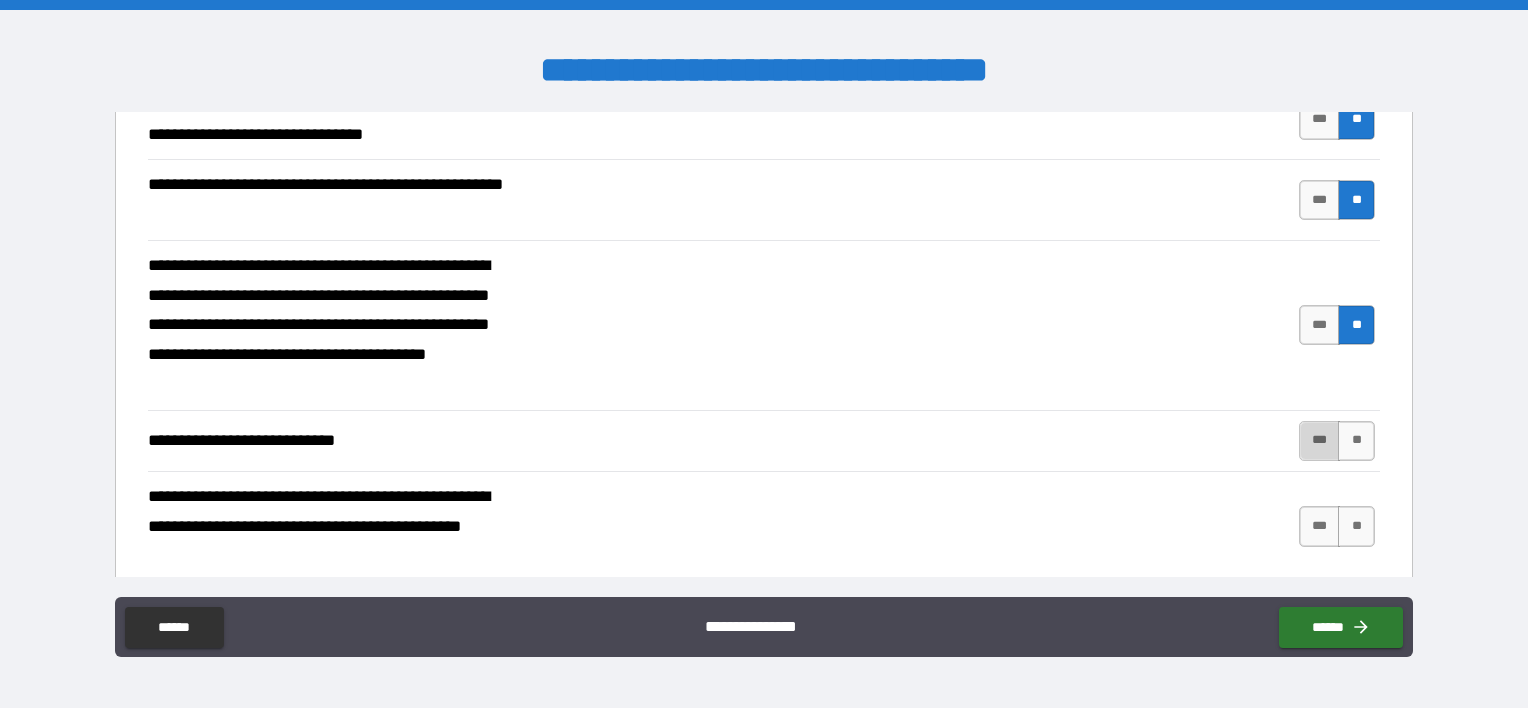 click on "***" at bounding box center (1320, 441) 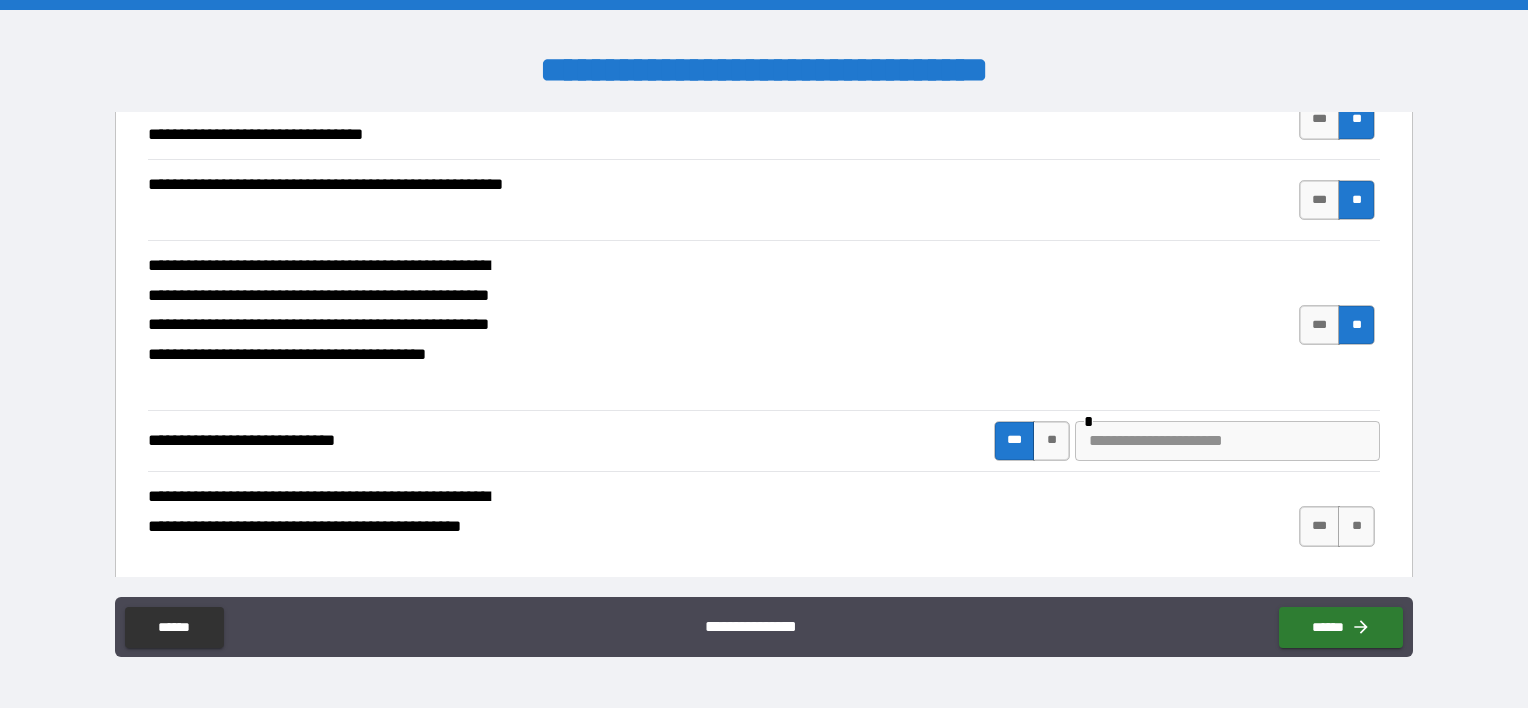 click at bounding box center [1227, 441] 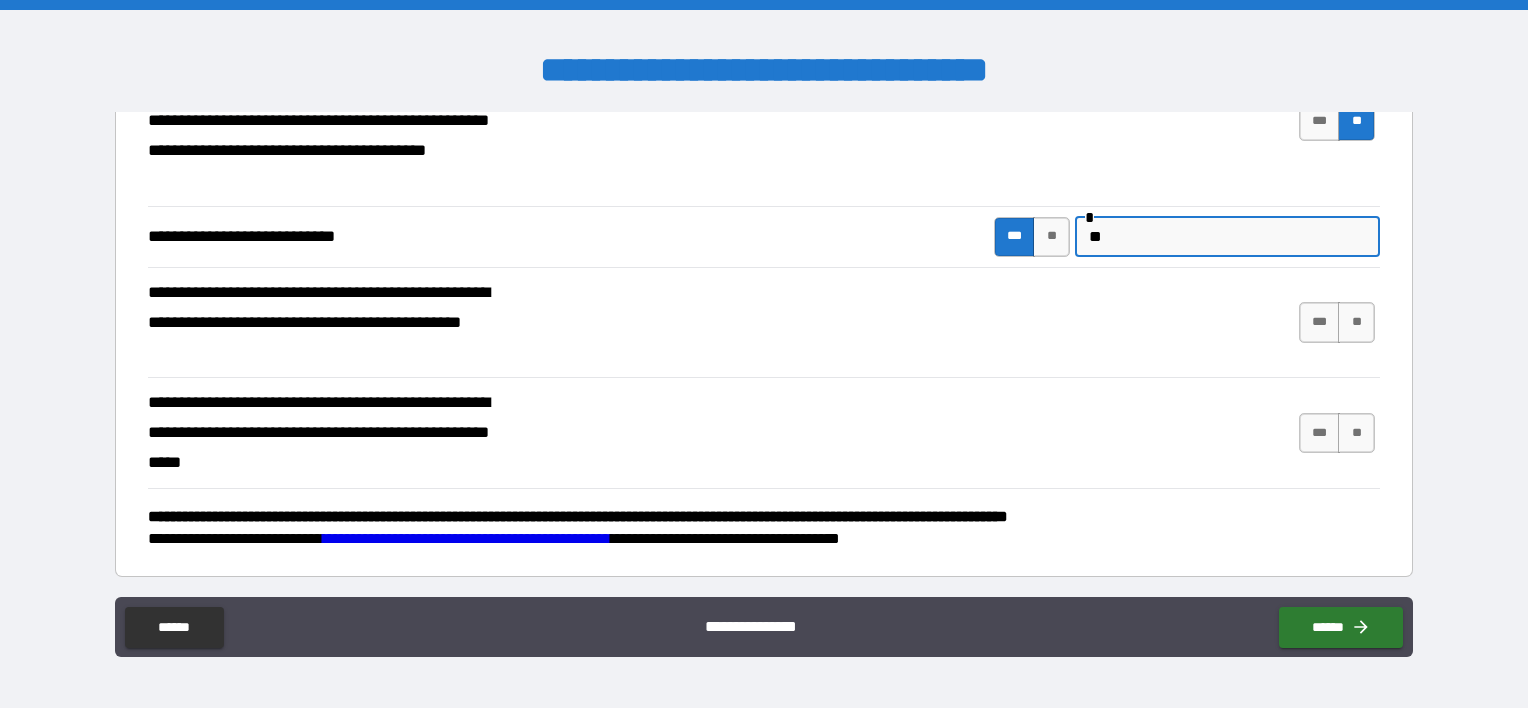 scroll, scrollTop: 605, scrollLeft: 0, axis: vertical 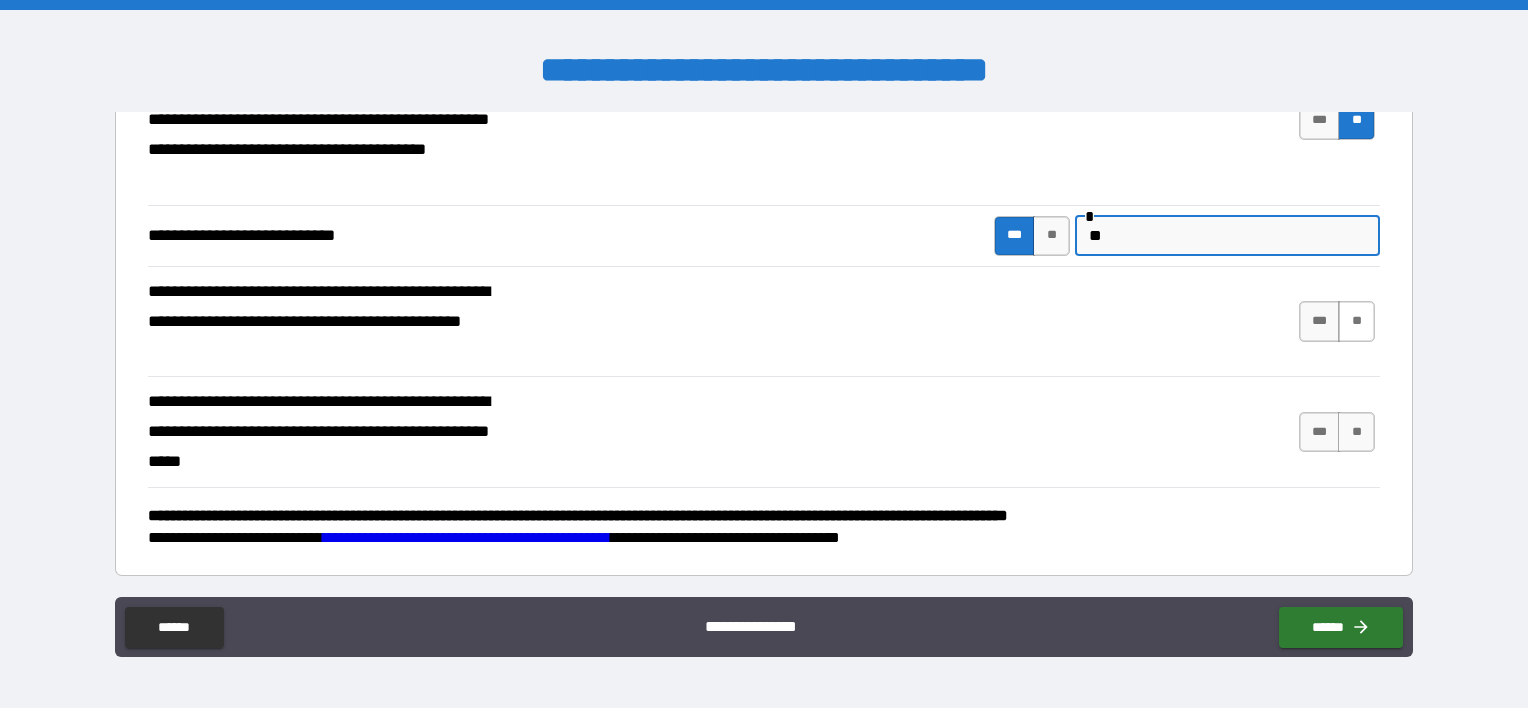 type on "**" 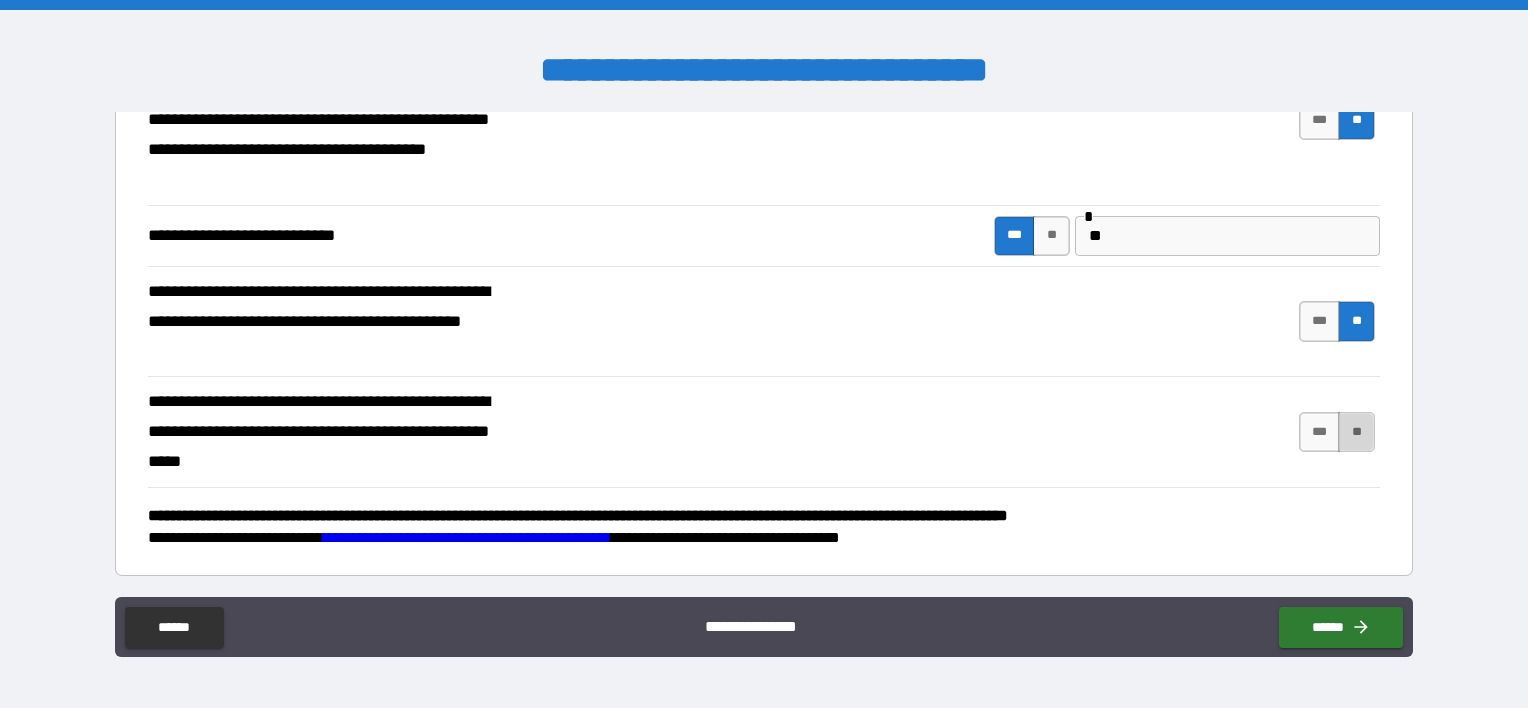 click on "**" at bounding box center [1356, 432] 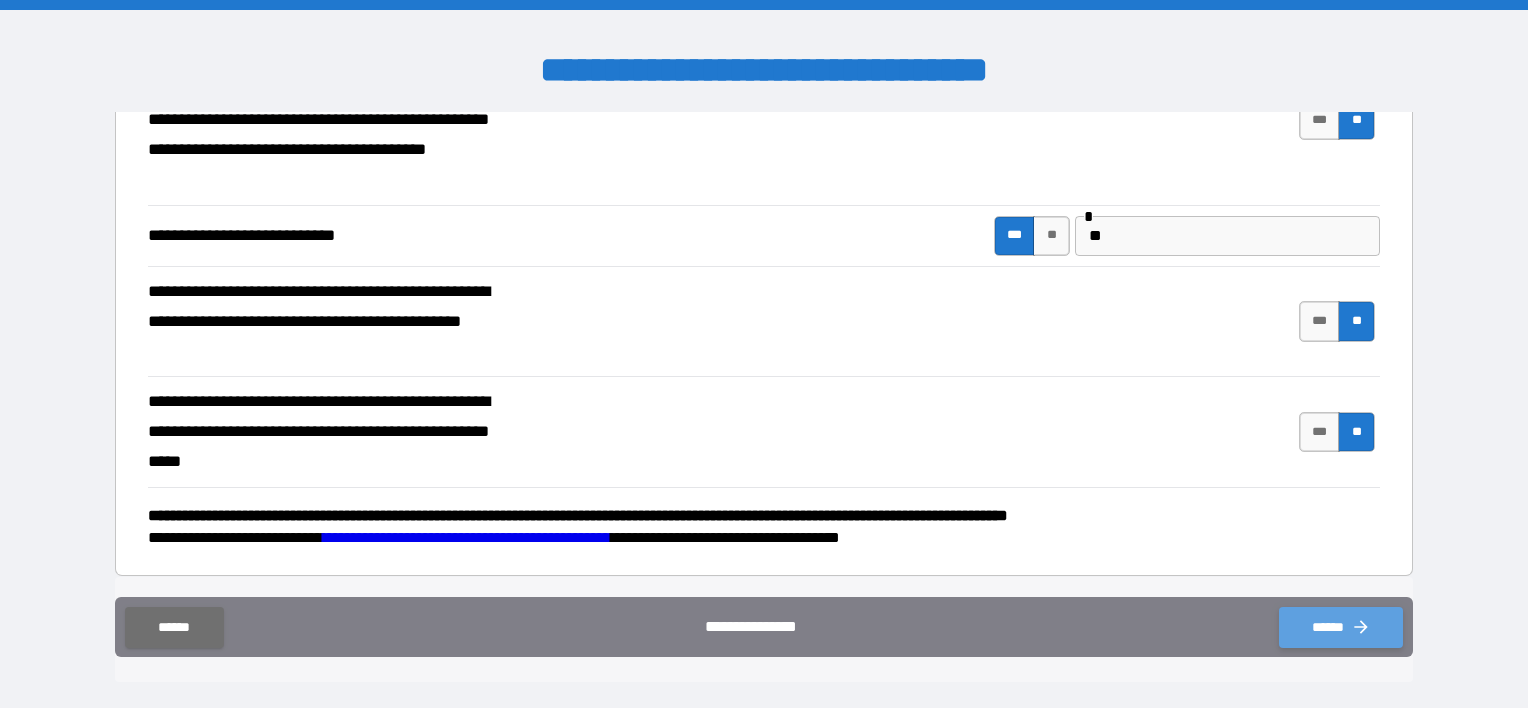 click on "******" at bounding box center (1341, 627) 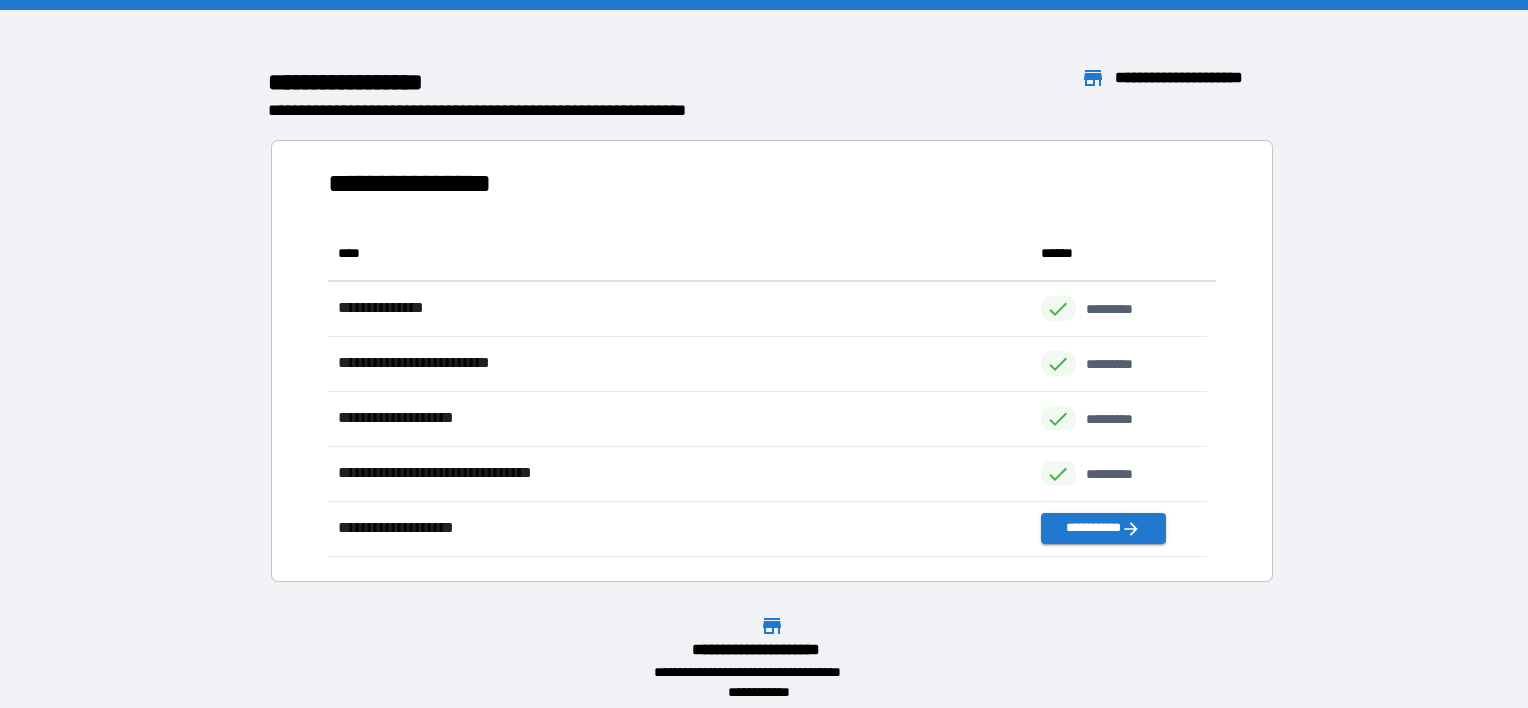 scroll, scrollTop: 16, scrollLeft: 16, axis: both 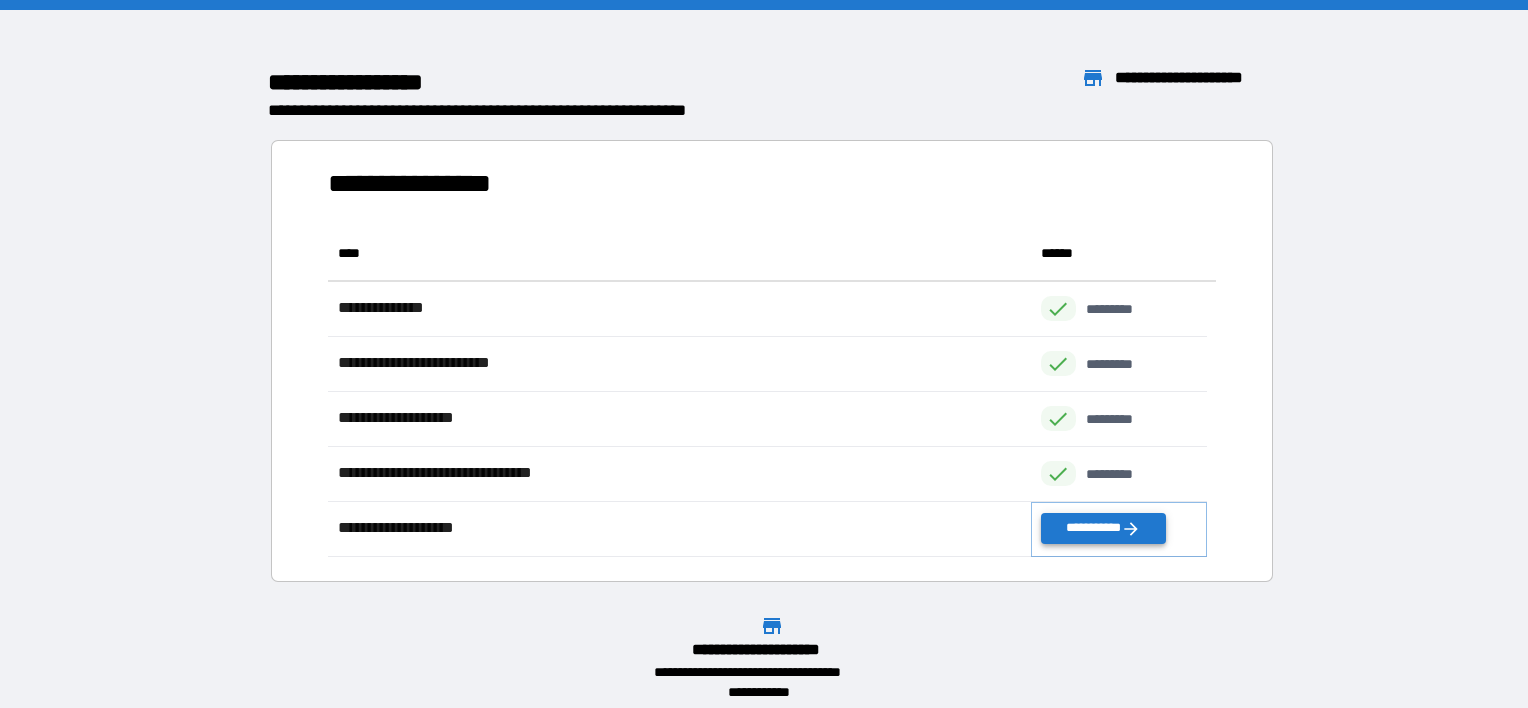 click on "**********" at bounding box center (1103, 528) 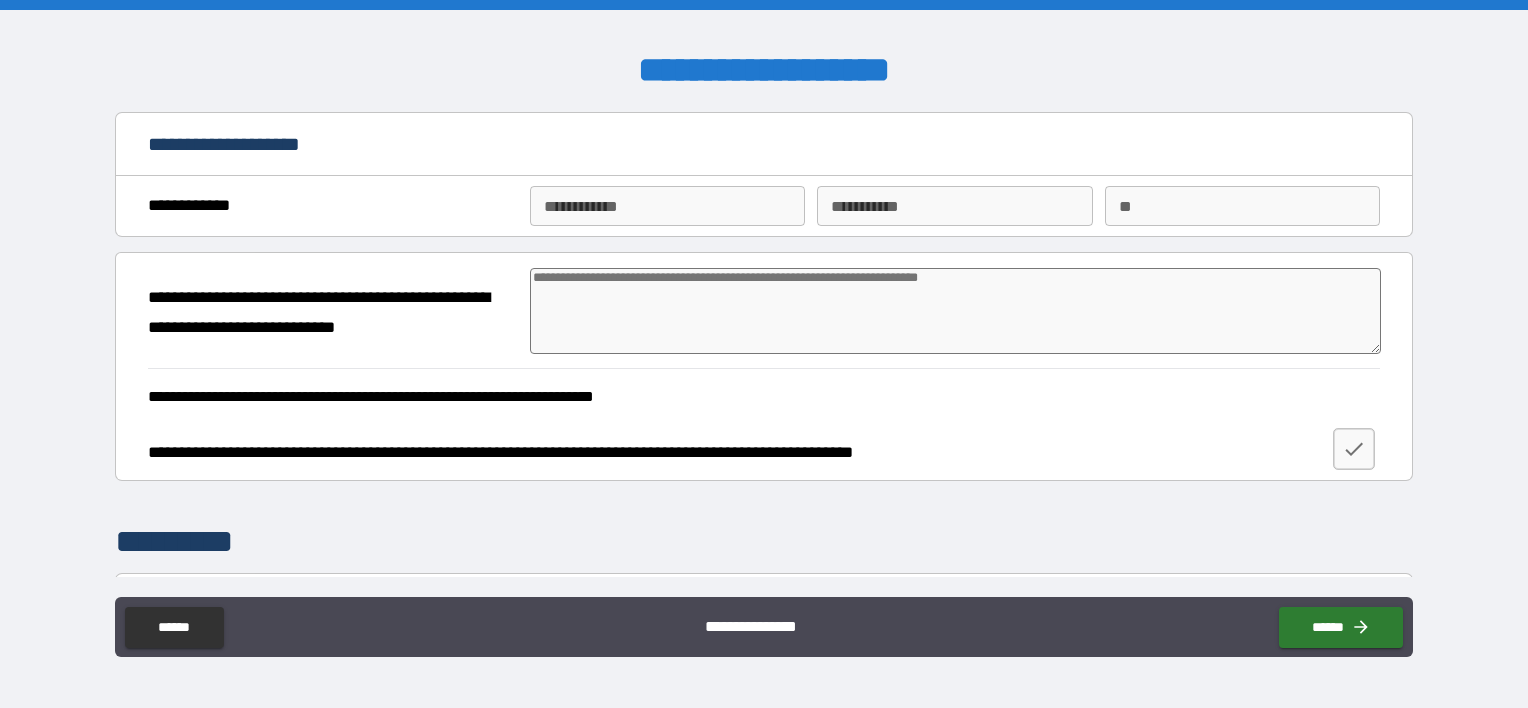 type on "*" 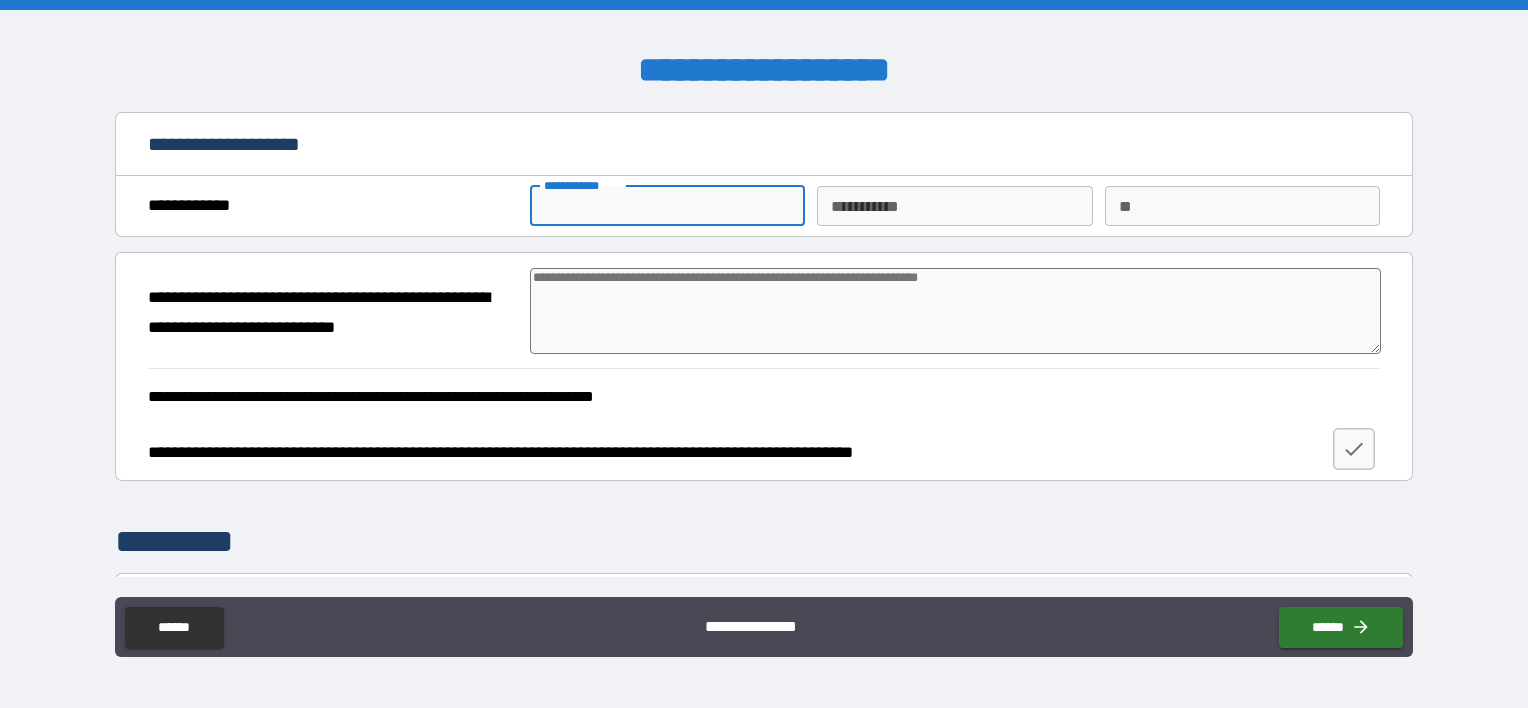 type on "*" 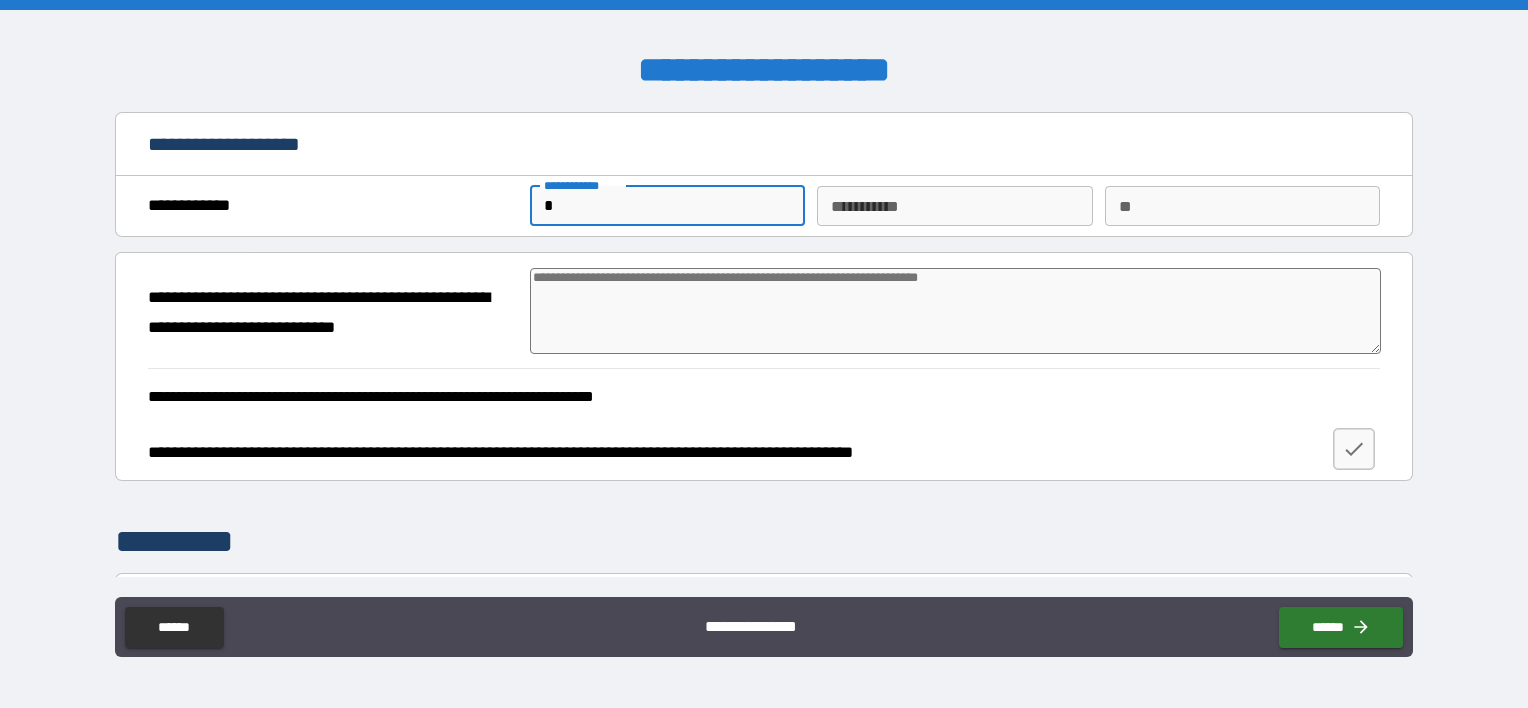 type on "*" 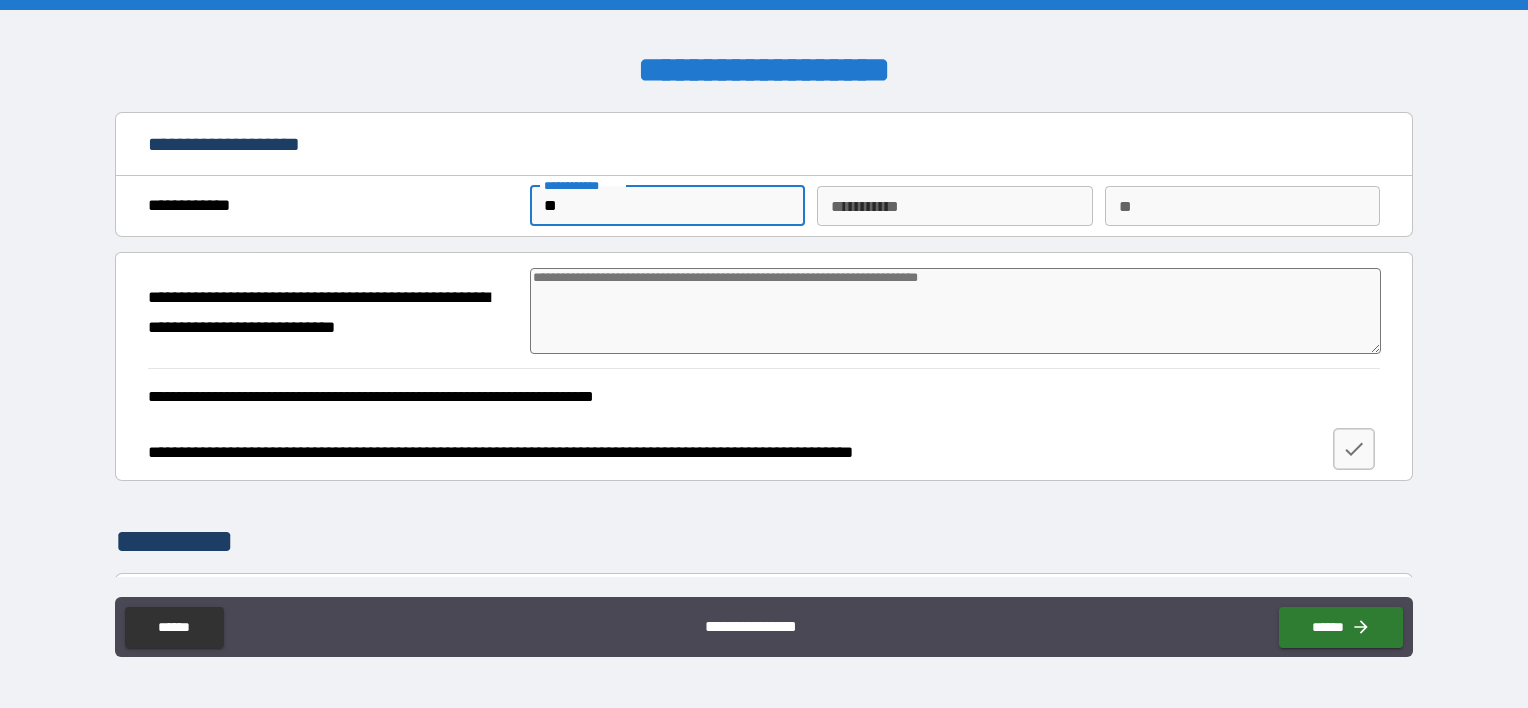 type on "*" 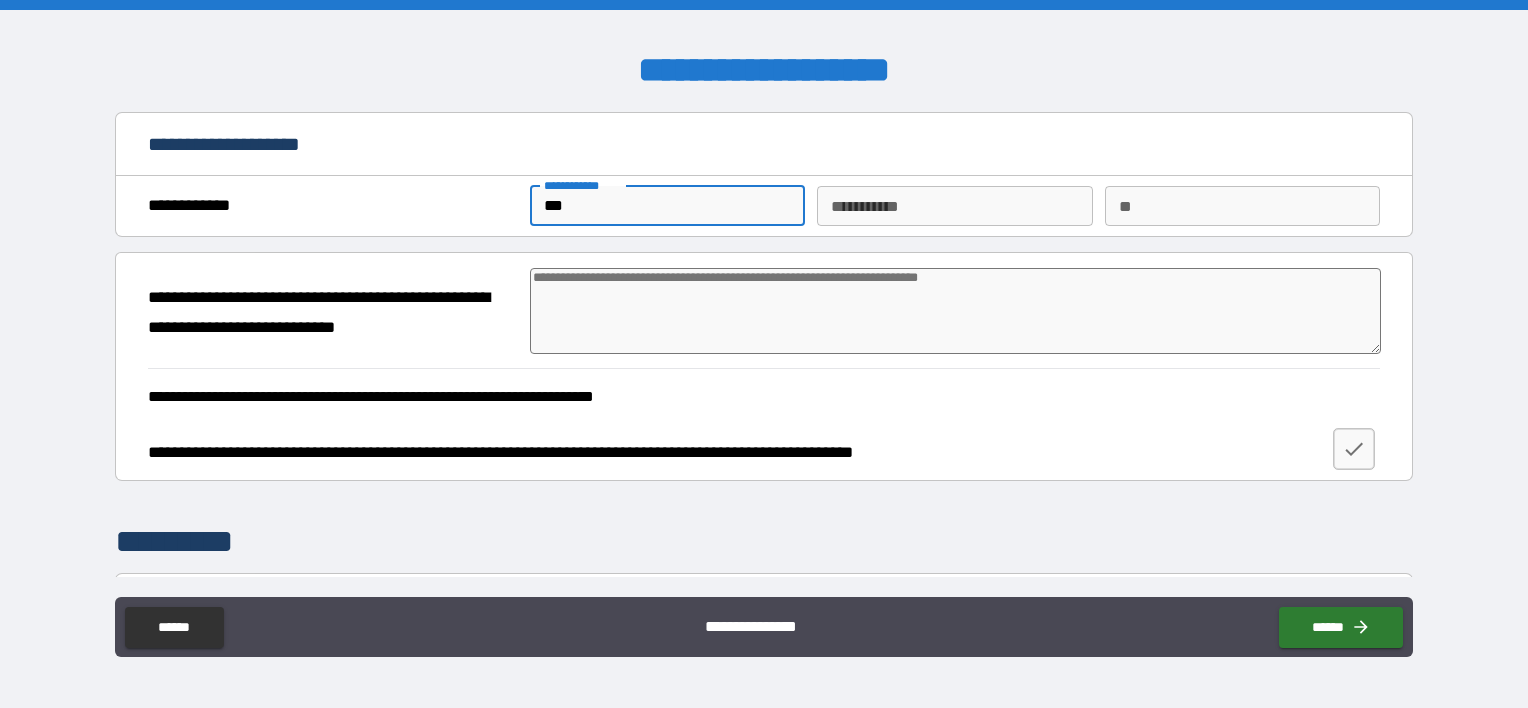 type on "*" 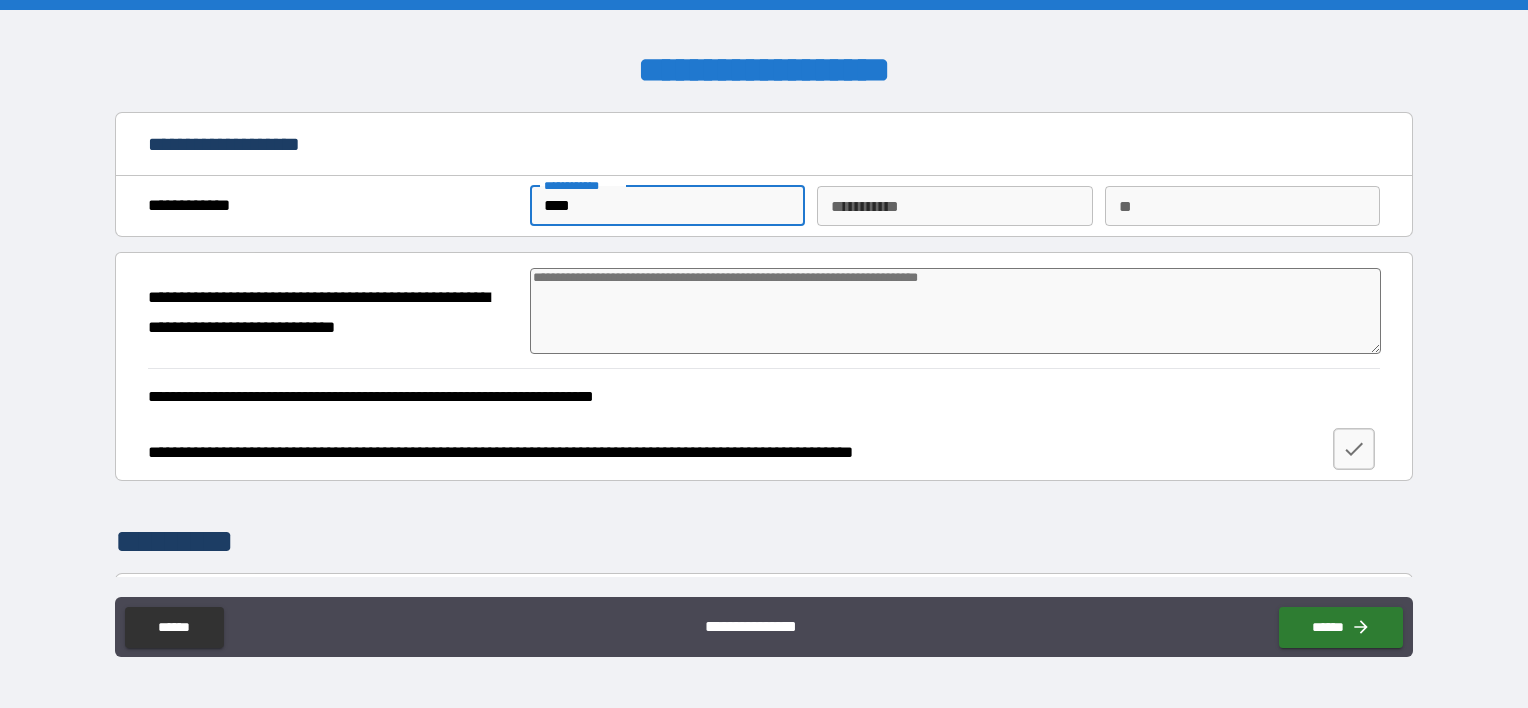 type on "*" 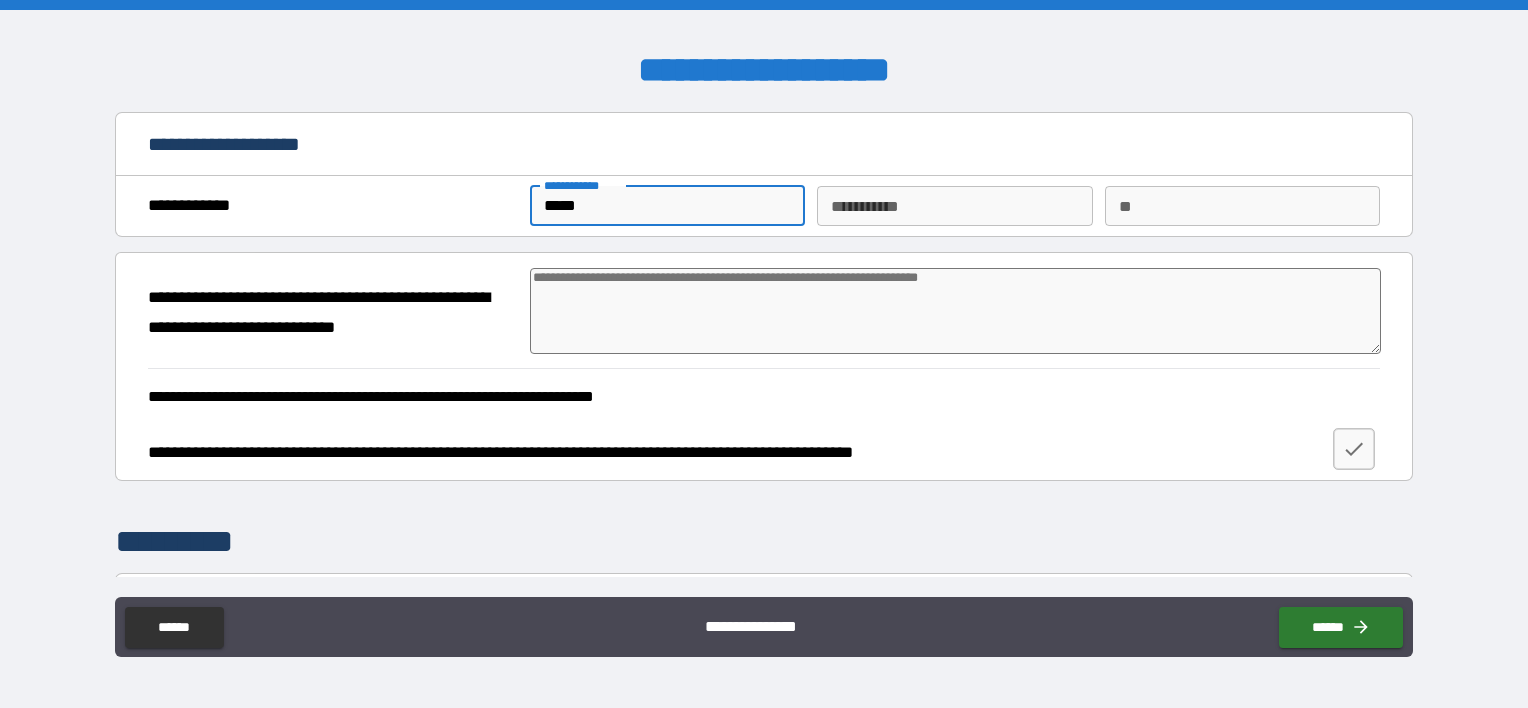 type on "*" 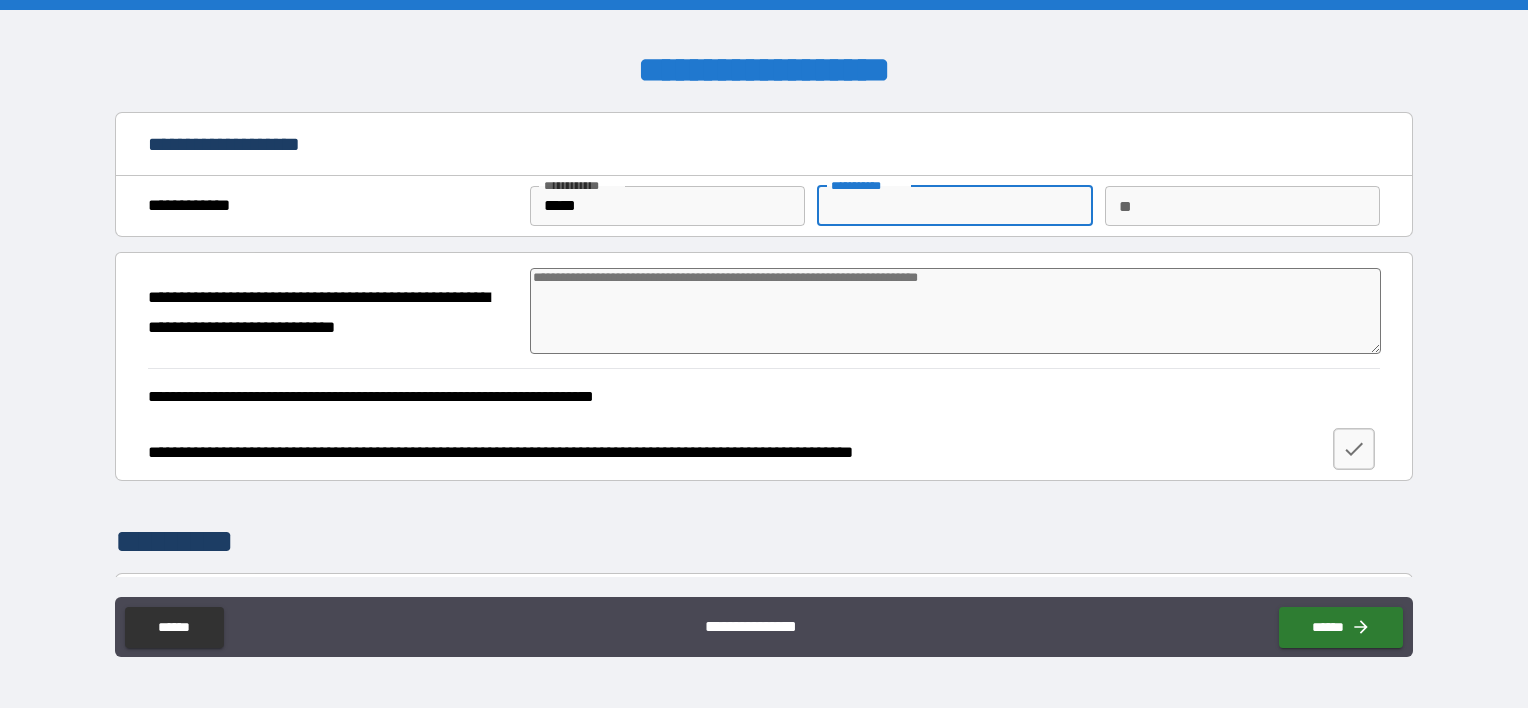 type on "*" 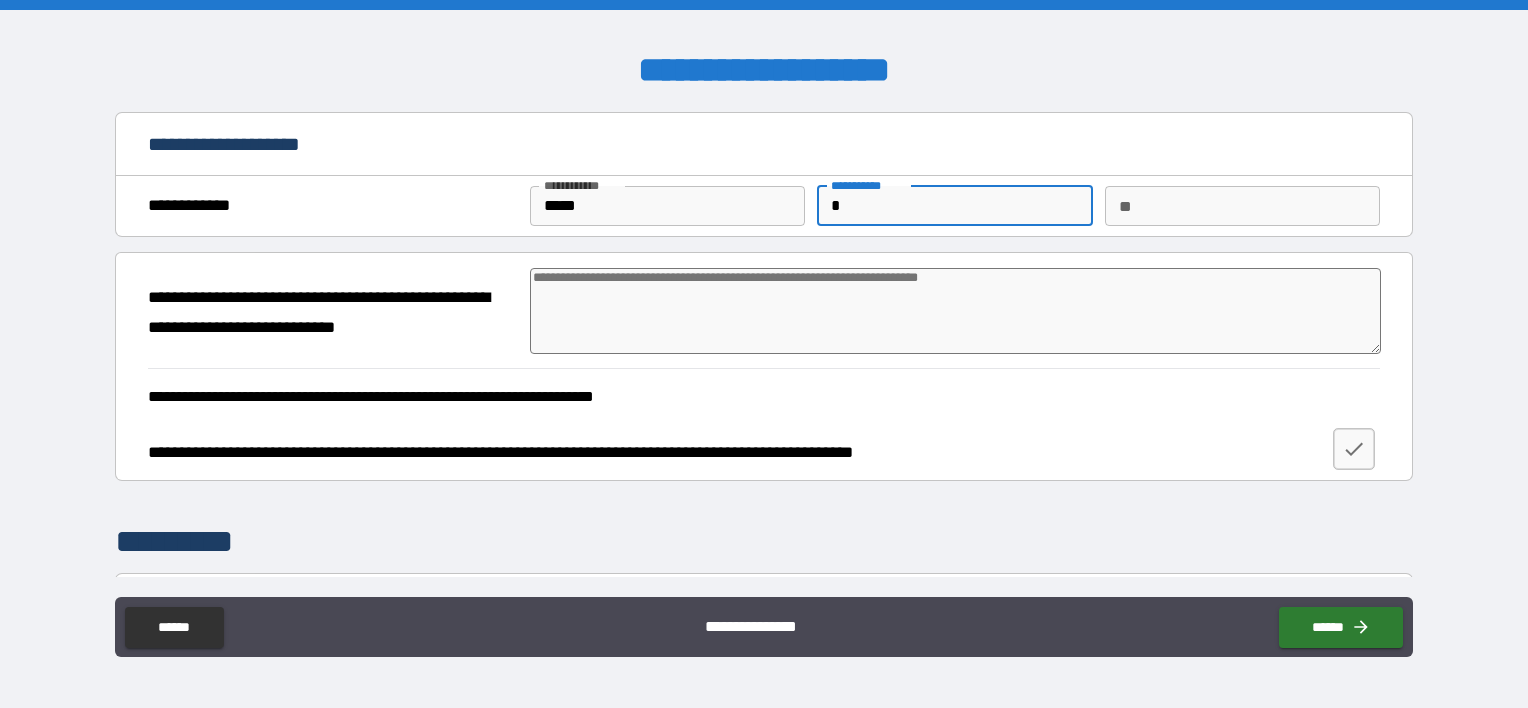 type on "*" 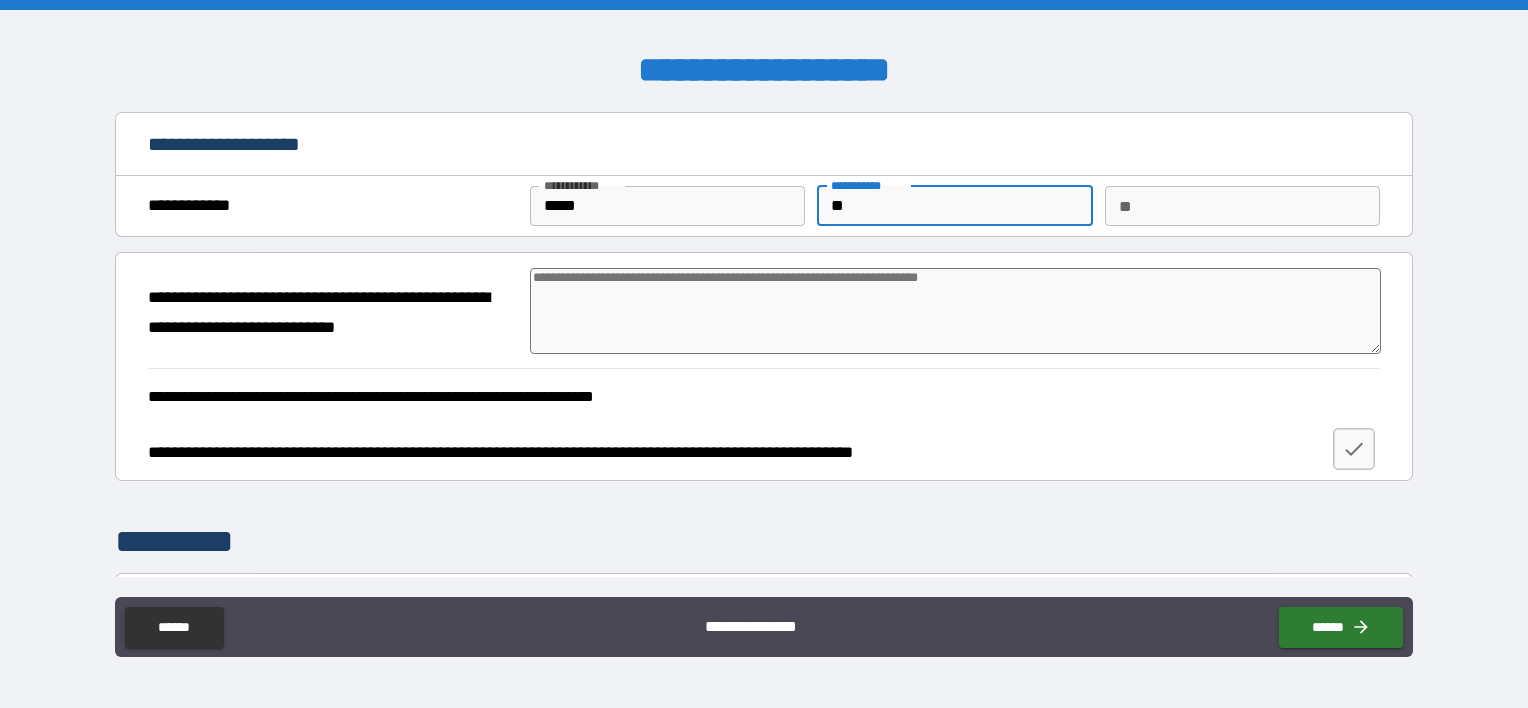 type on "*" 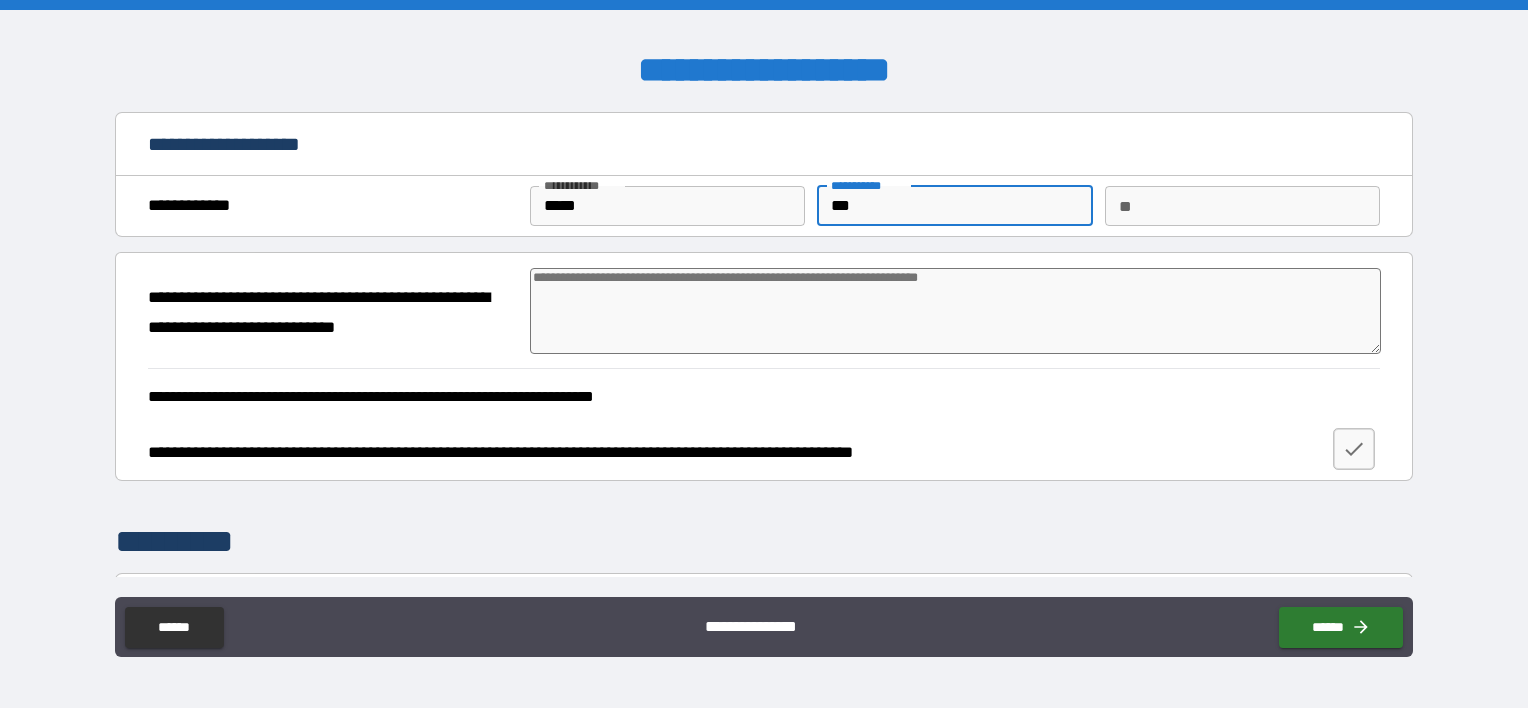 type on "*" 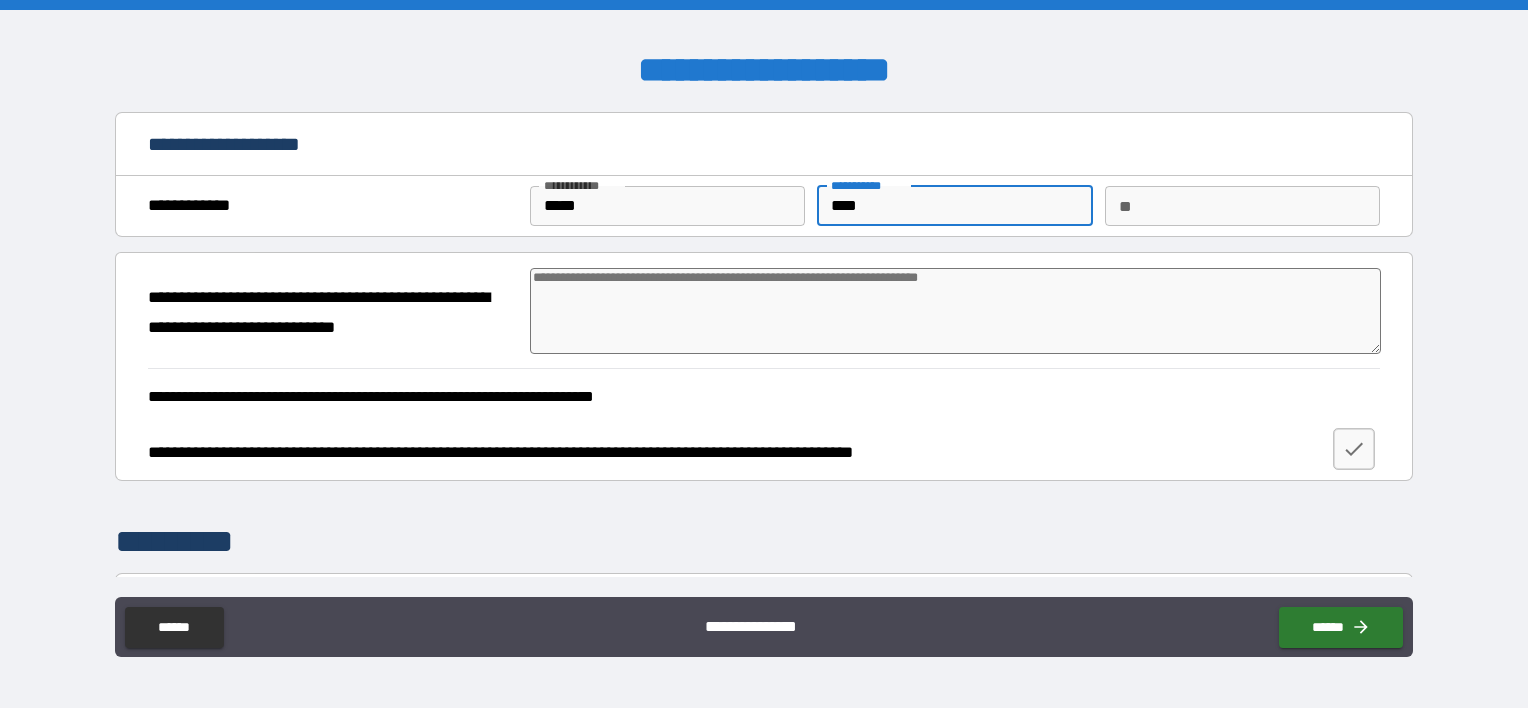 type on "*****" 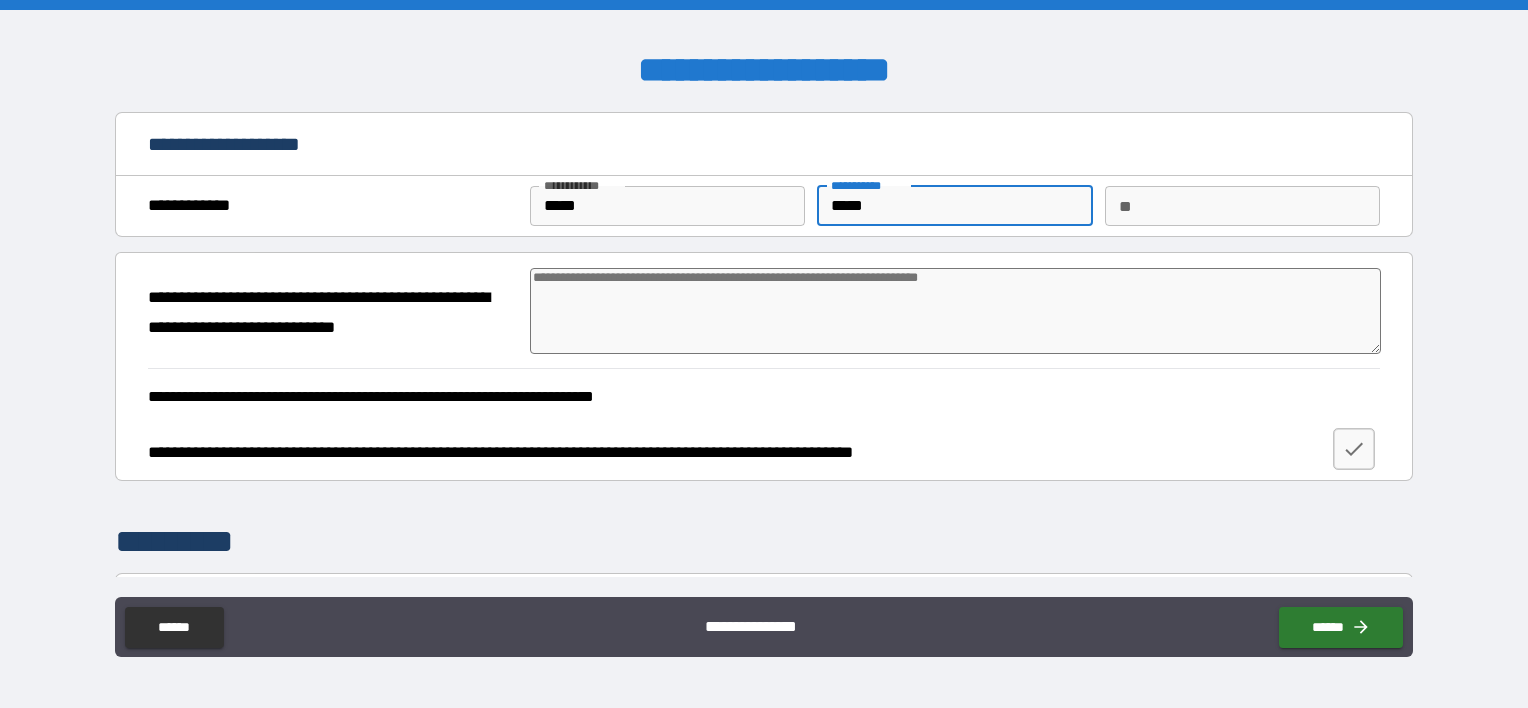 type on "*" 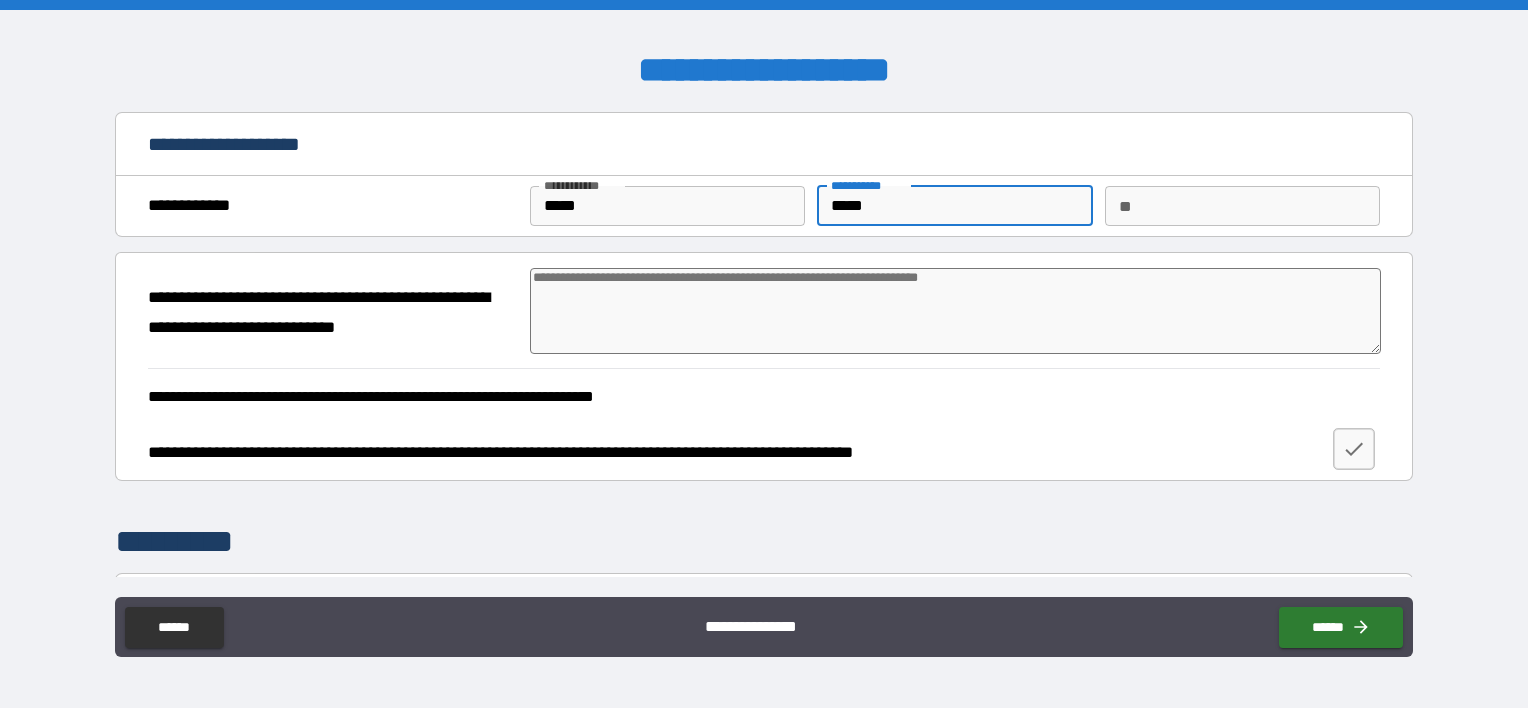 type on "*****" 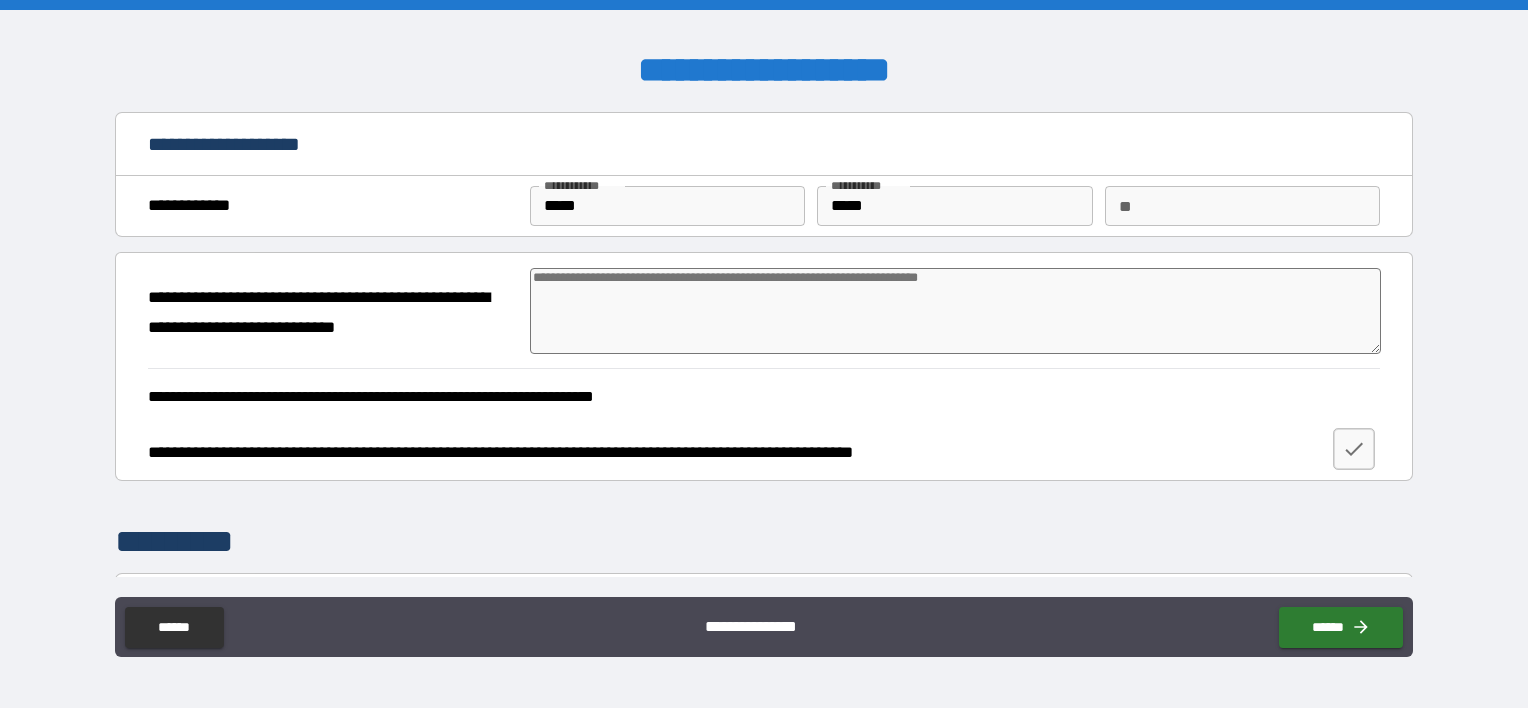 paste on "**********" 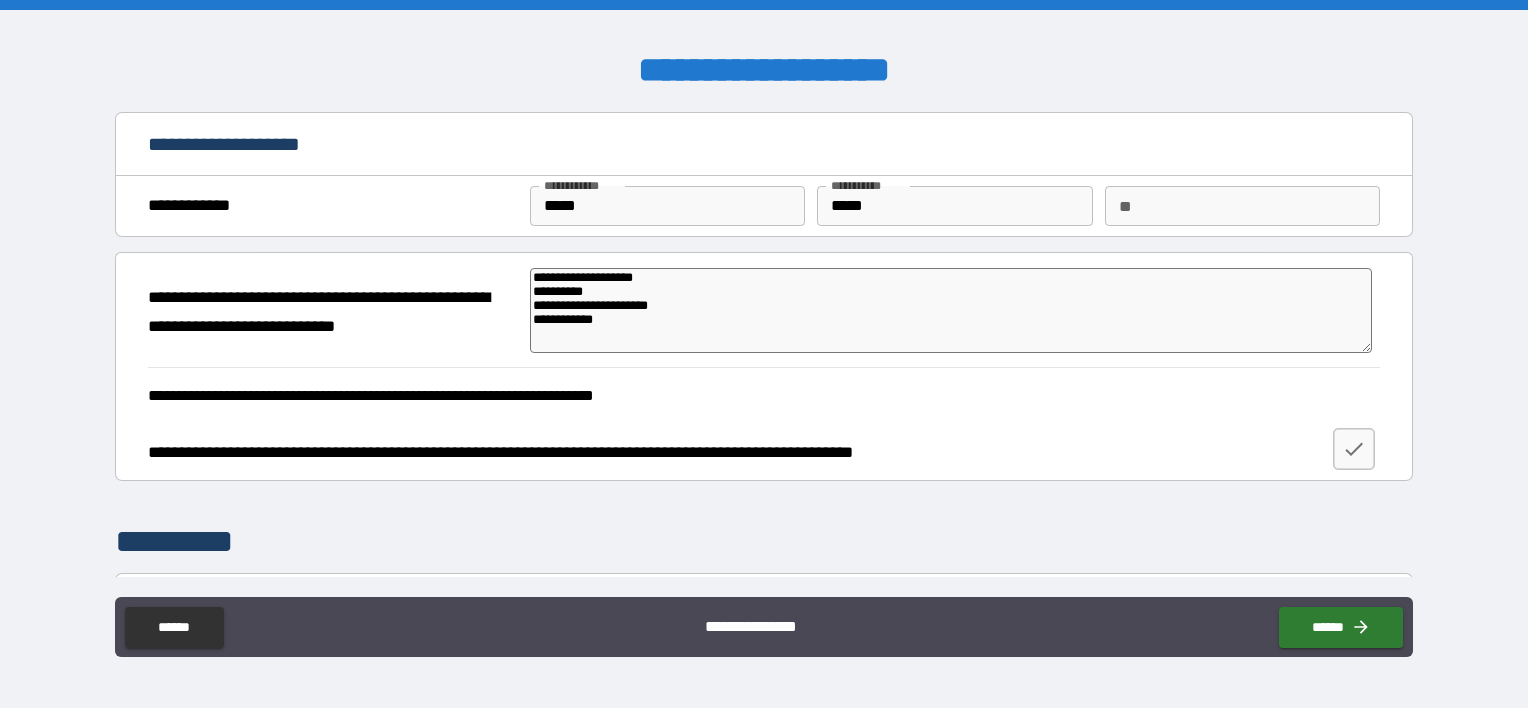 type on "*" 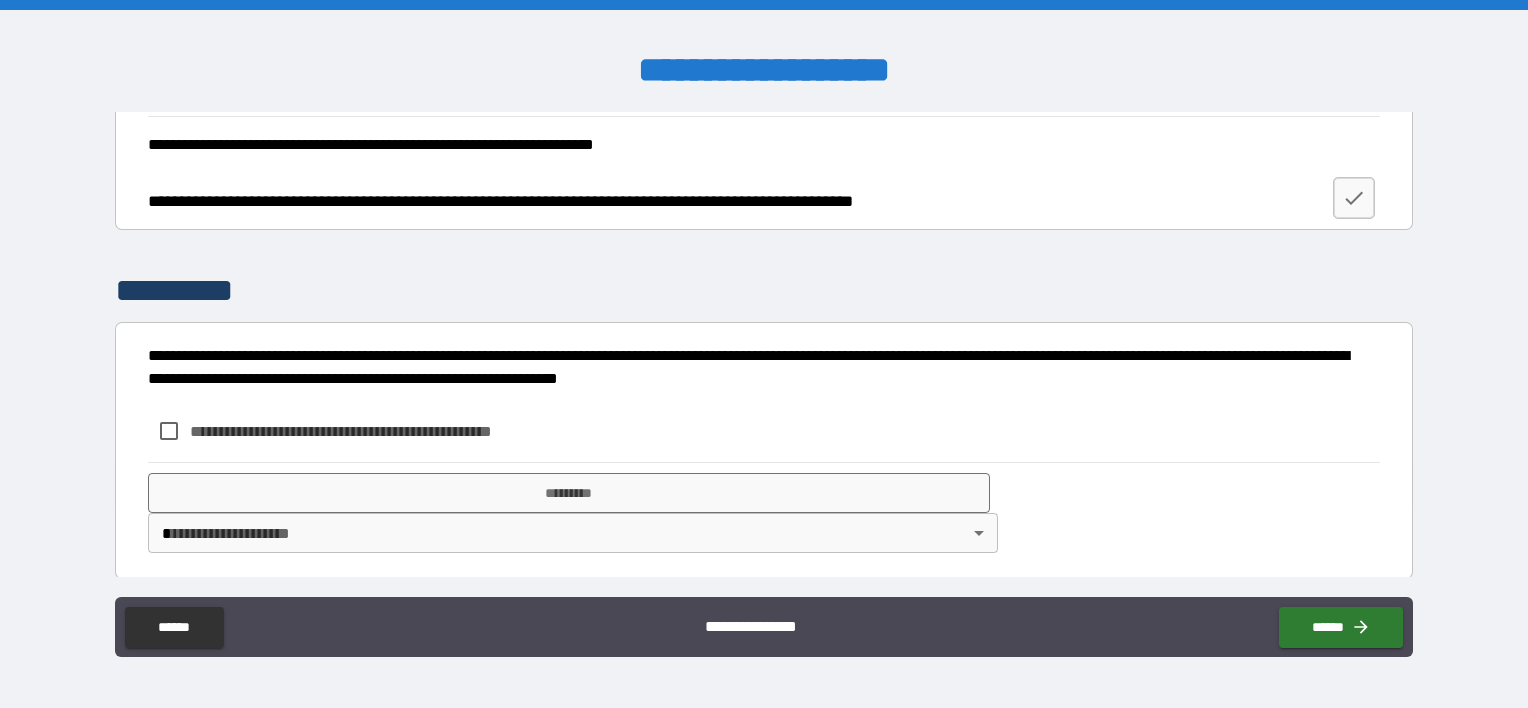 scroll, scrollTop: 255, scrollLeft: 0, axis: vertical 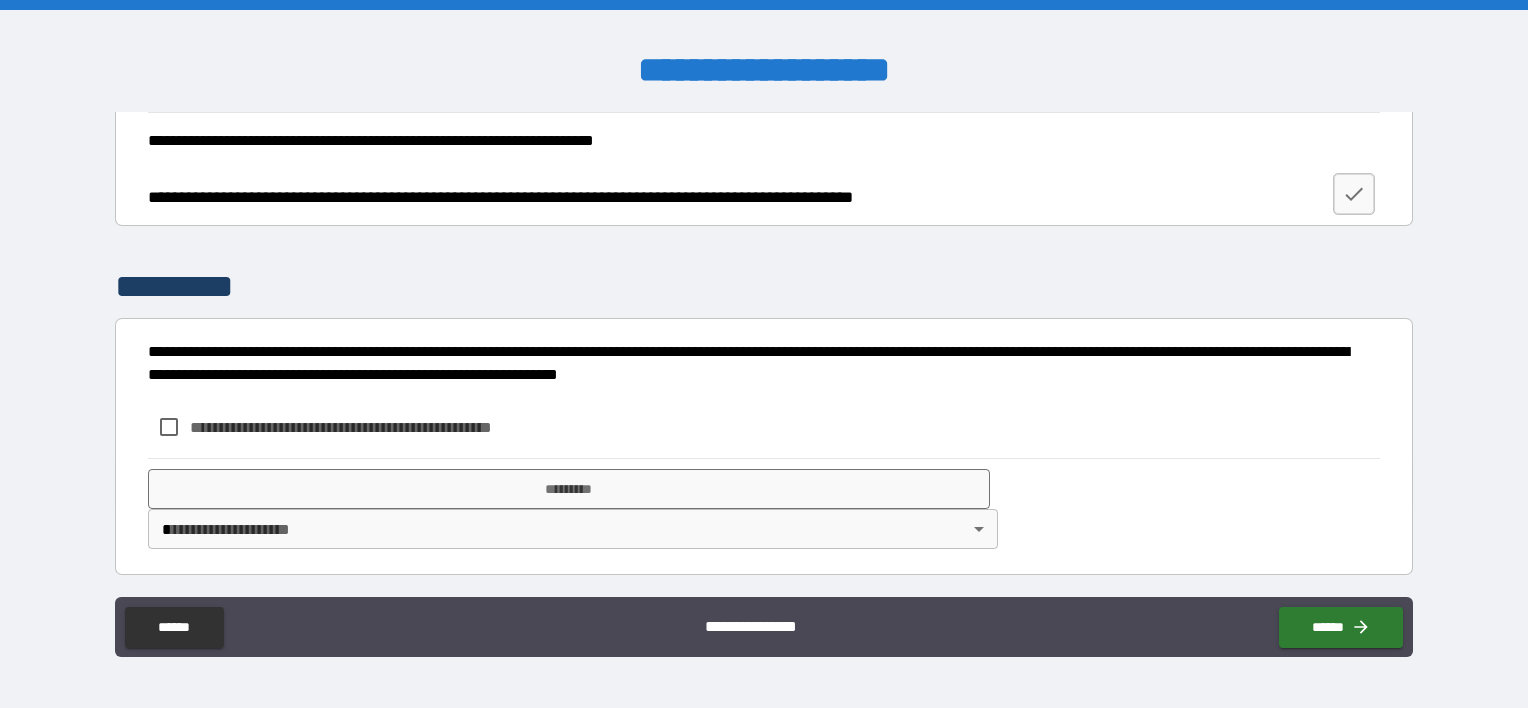 type on "**********" 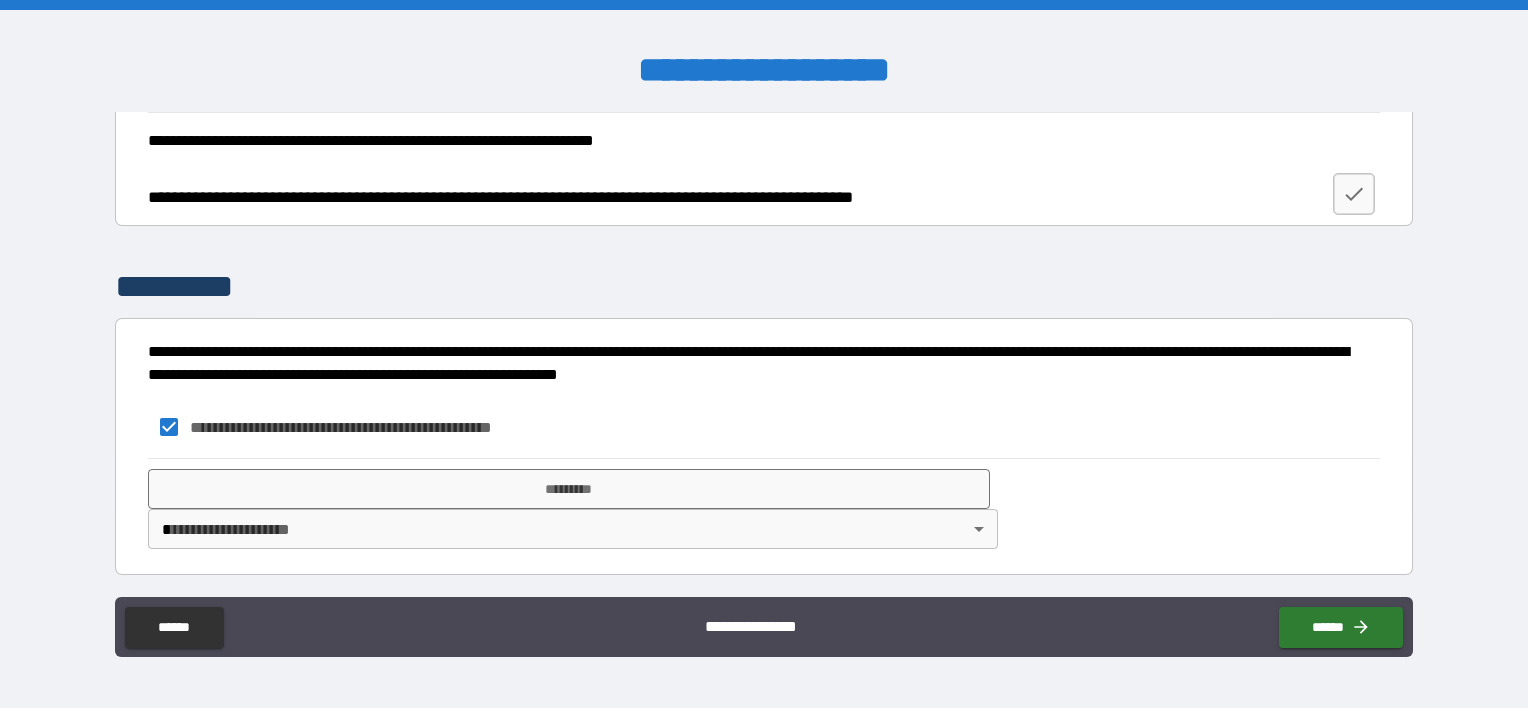 type on "*" 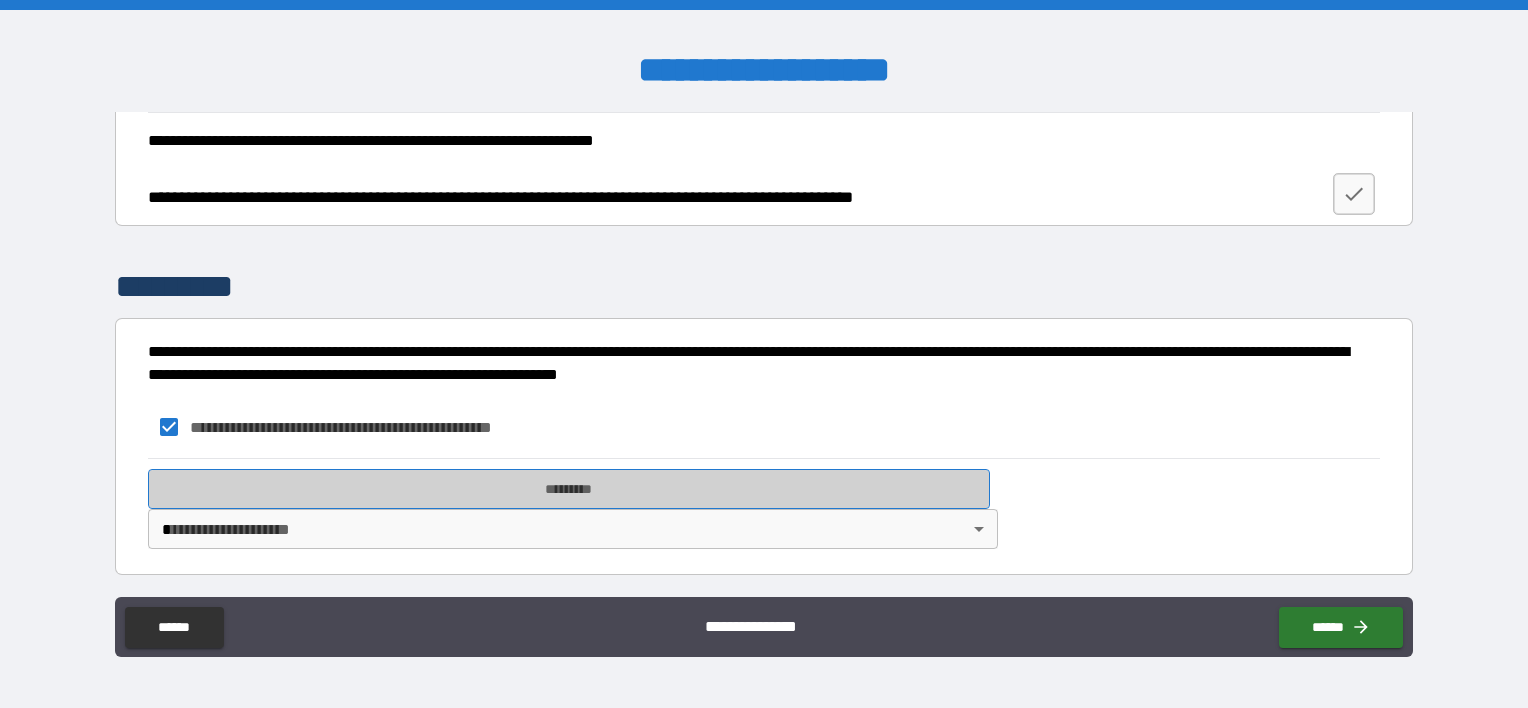 click on "*********" at bounding box center [569, 489] 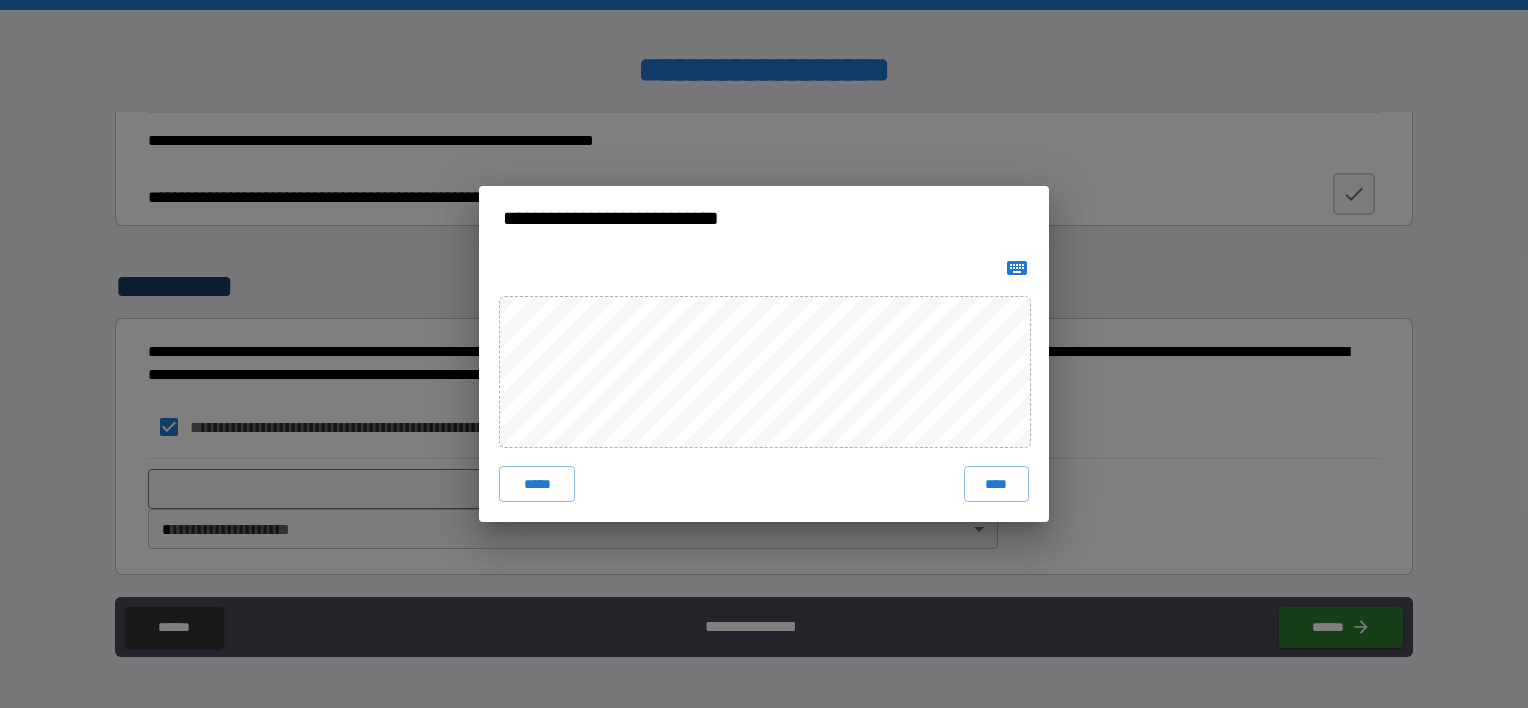 click 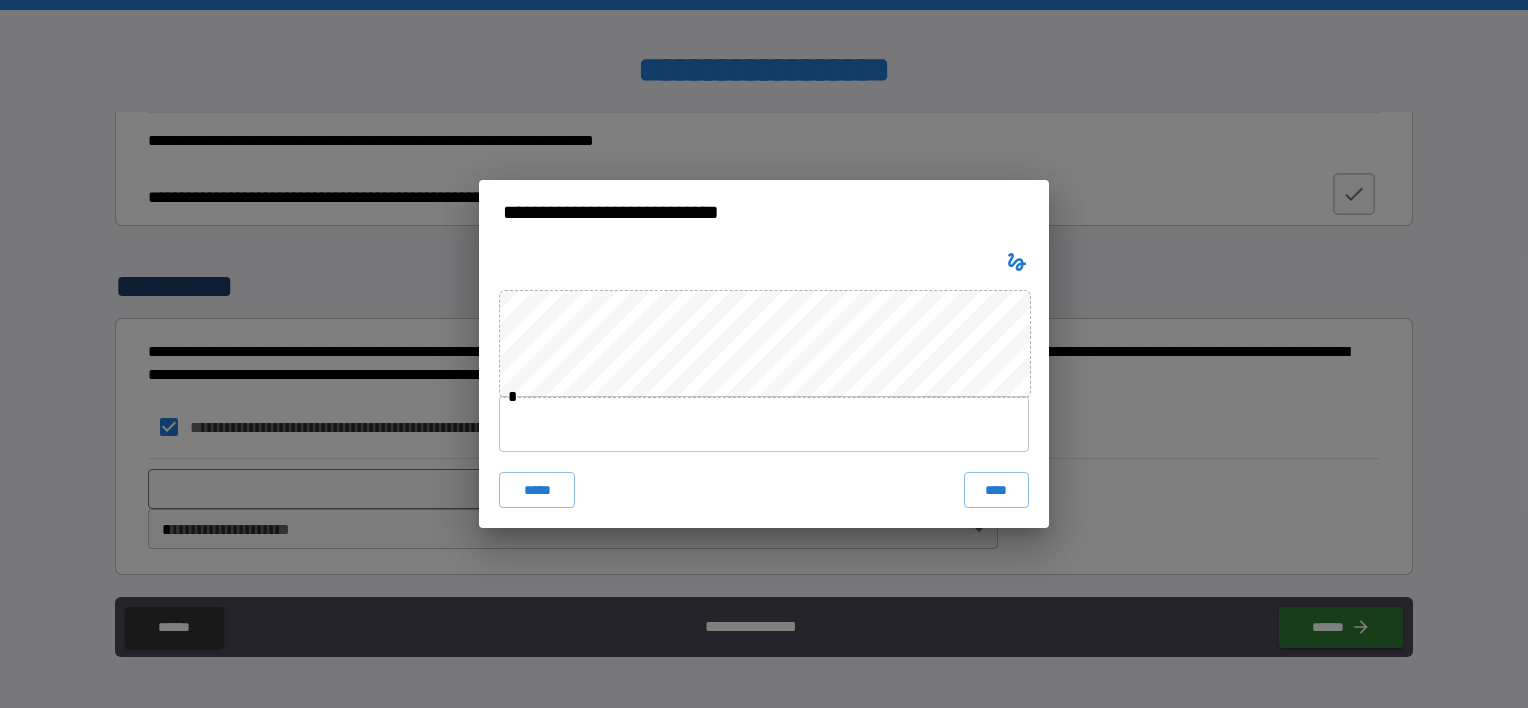 click at bounding box center [764, 424] 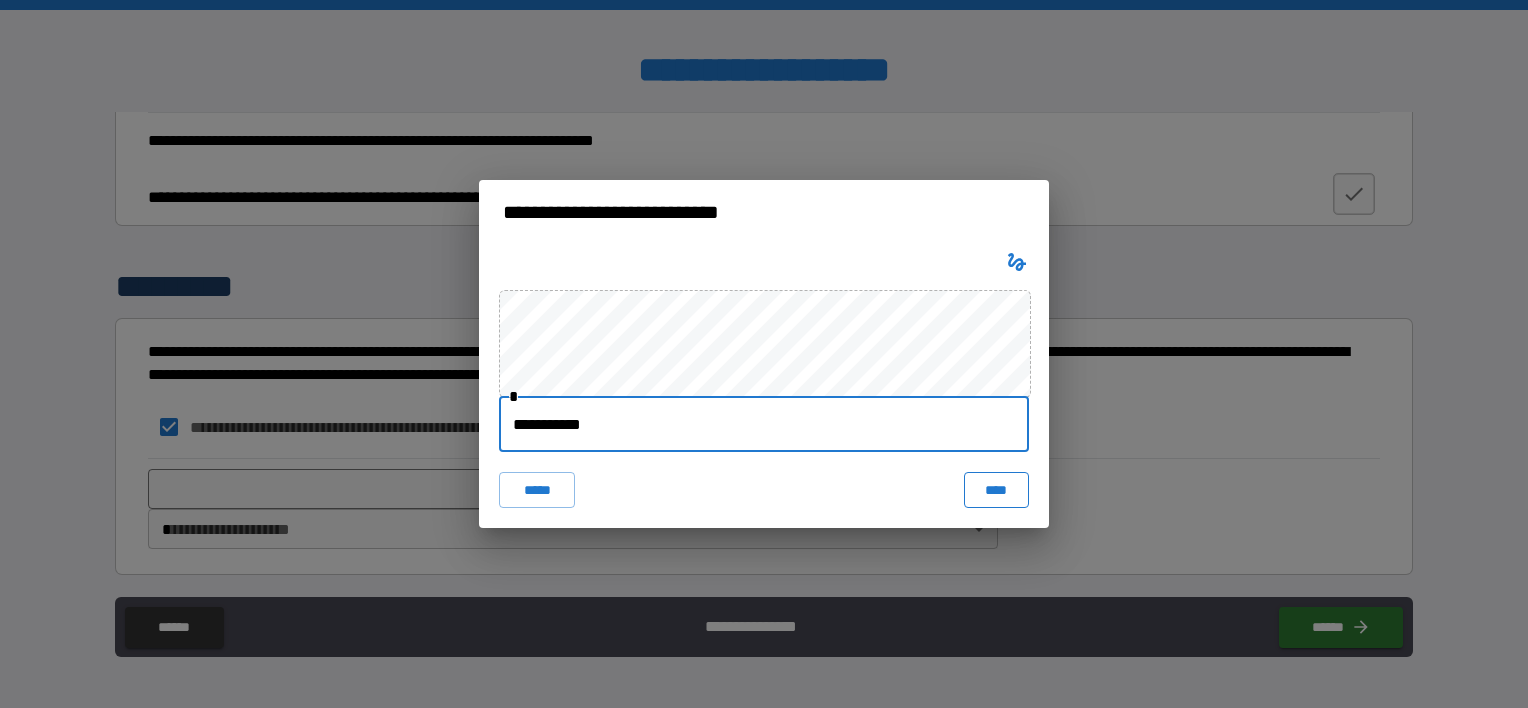type on "**********" 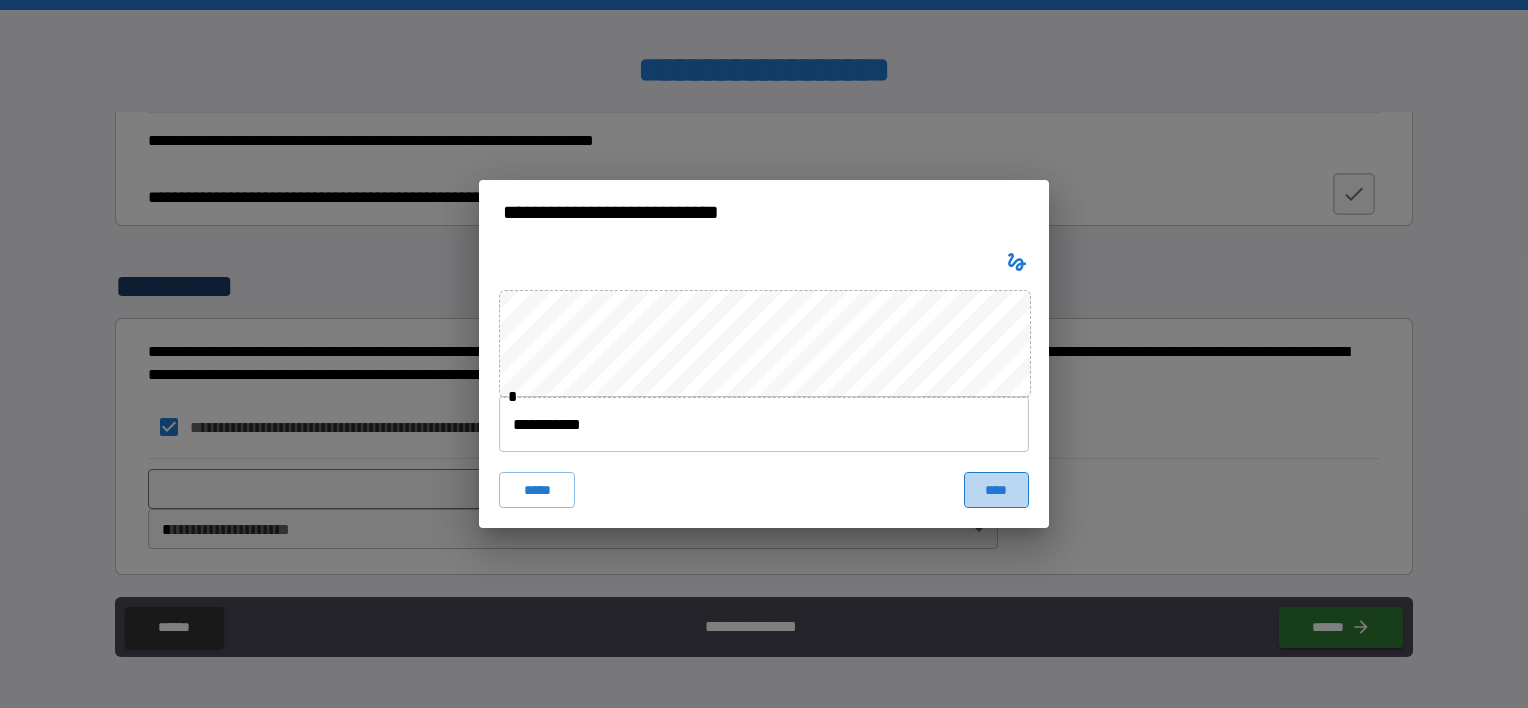 click on "****" at bounding box center (996, 490) 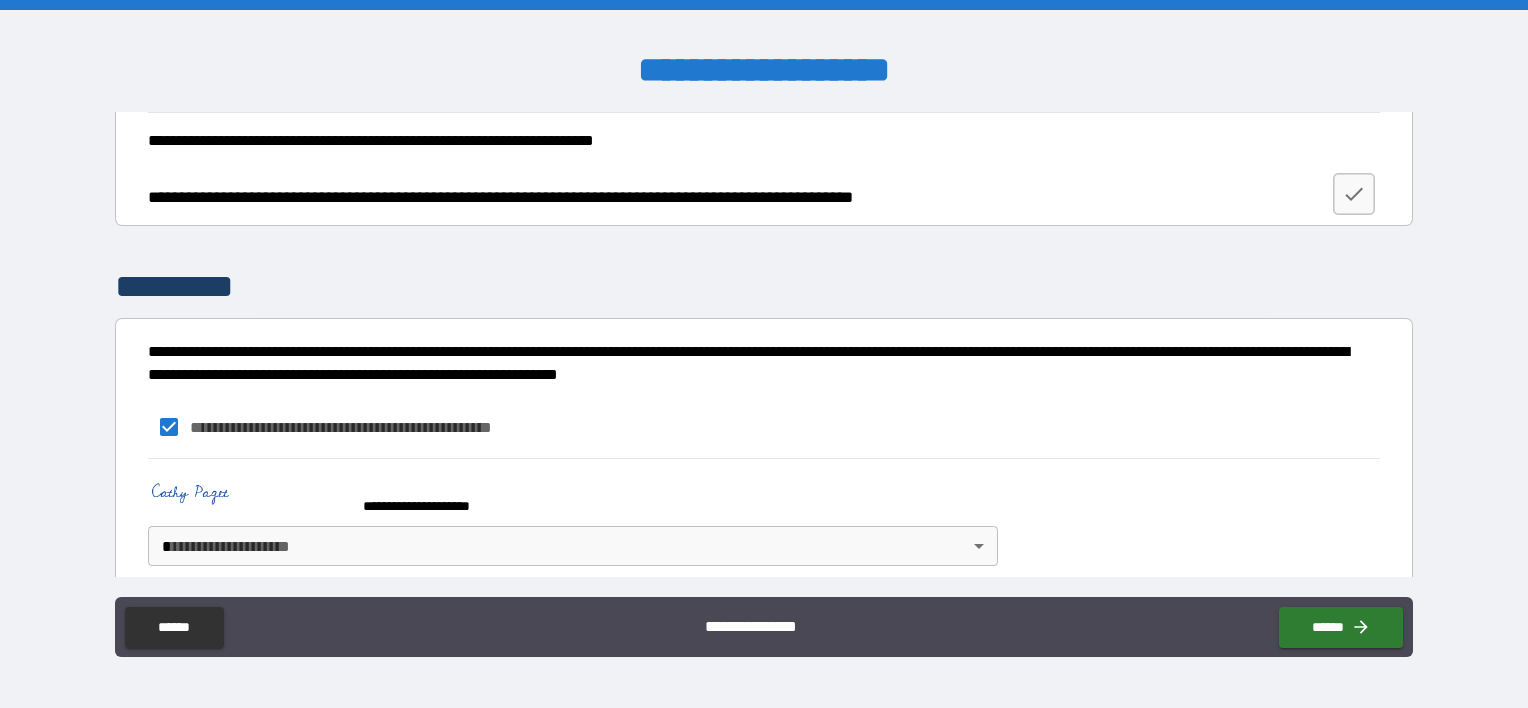 scroll, scrollTop: 272, scrollLeft: 0, axis: vertical 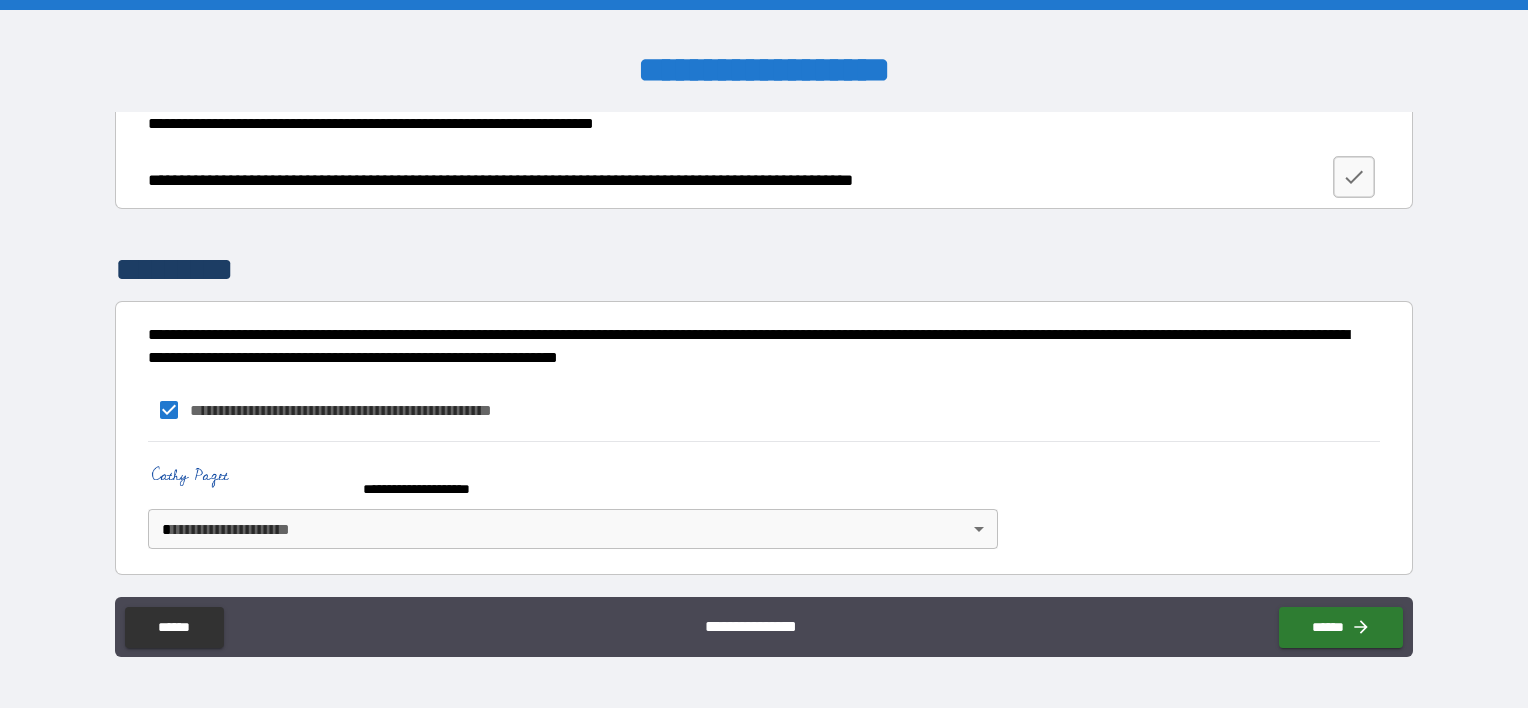 click on "**********" at bounding box center (764, 354) 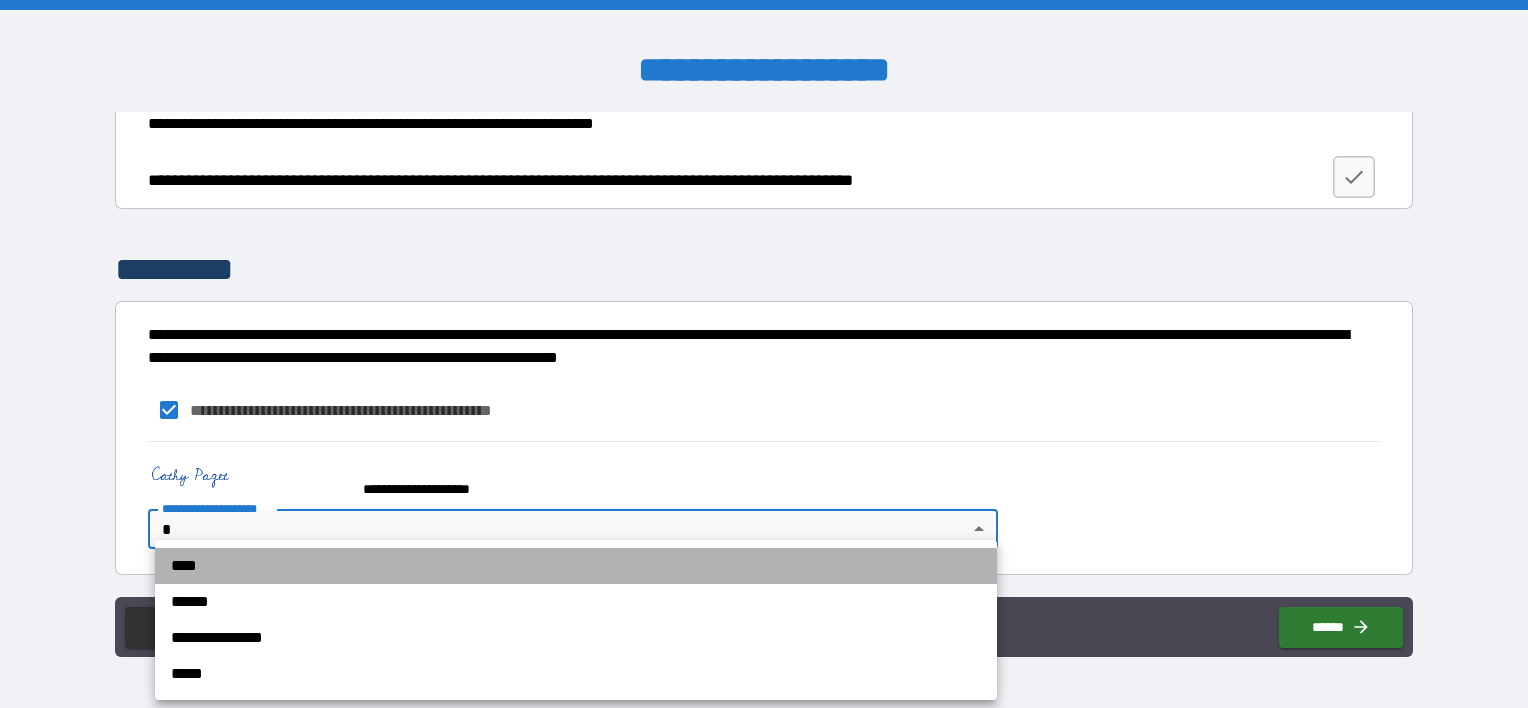 click on "****" at bounding box center [576, 566] 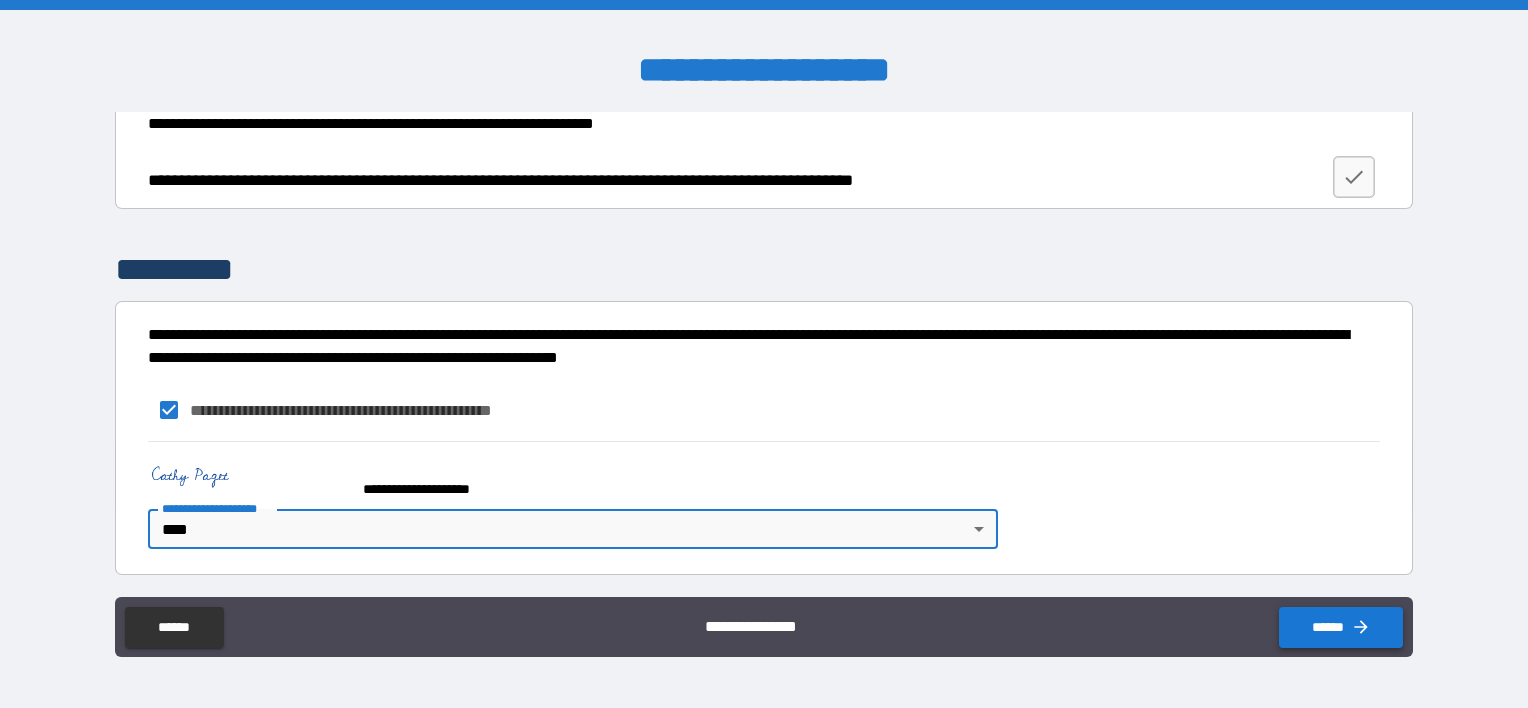 click on "******" at bounding box center (1341, 627) 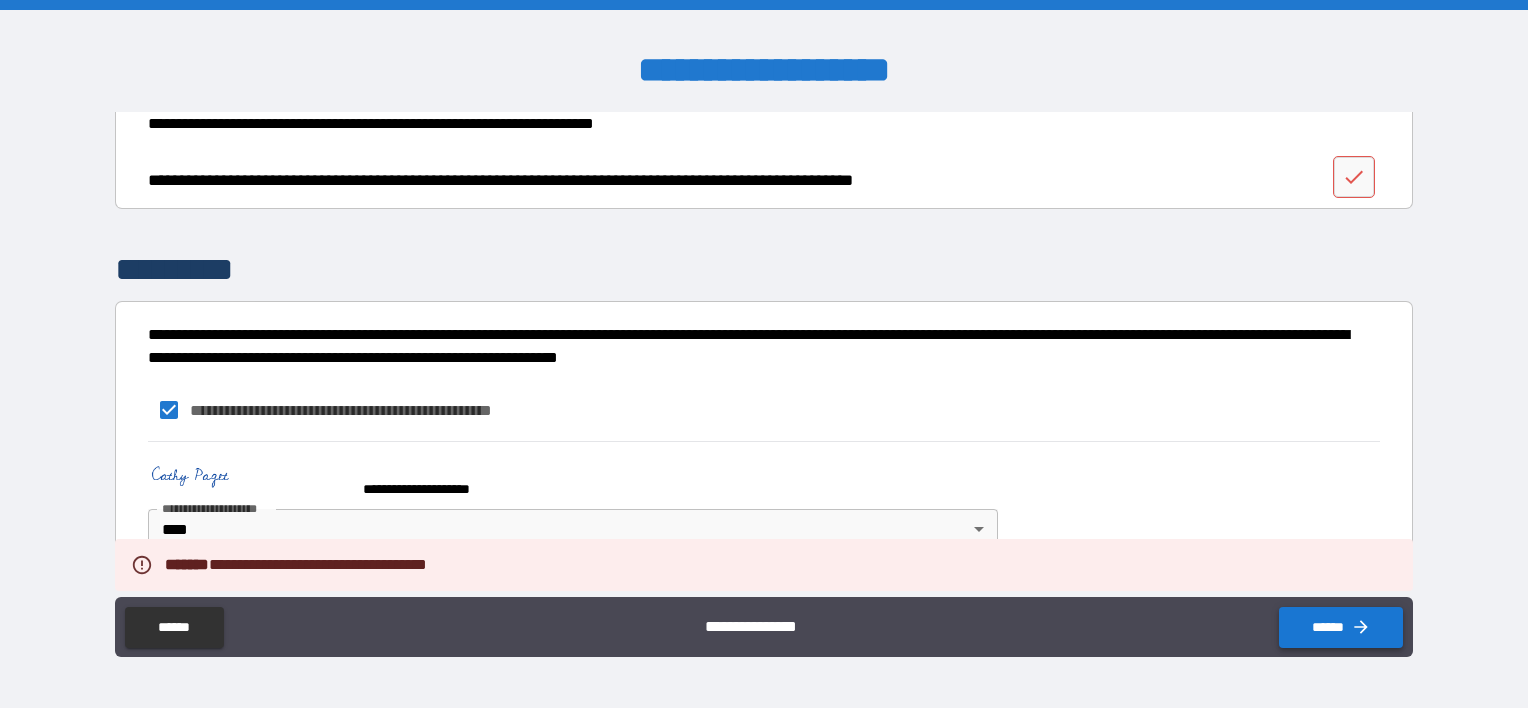 type on "*" 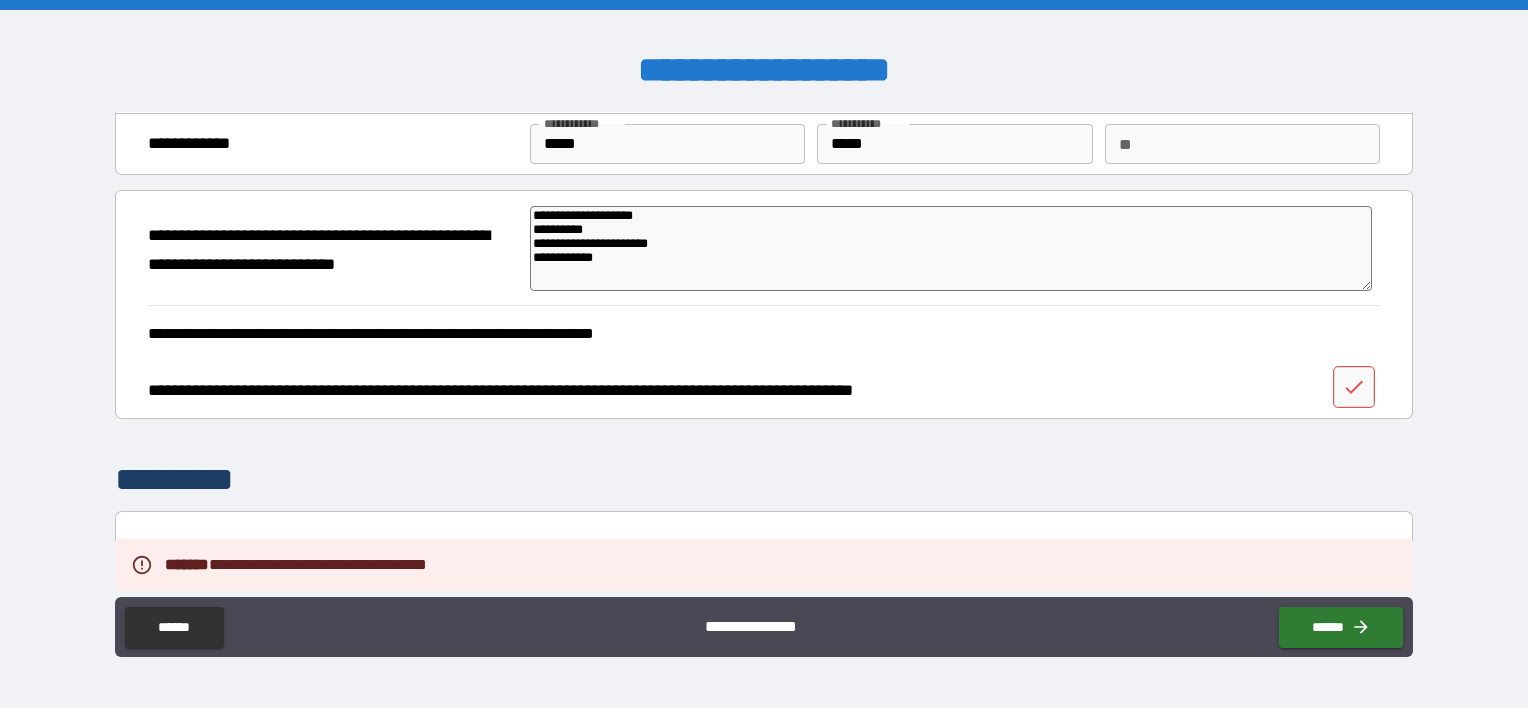 scroll, scrollTop: 0, scrollLeft: 0, axis: both 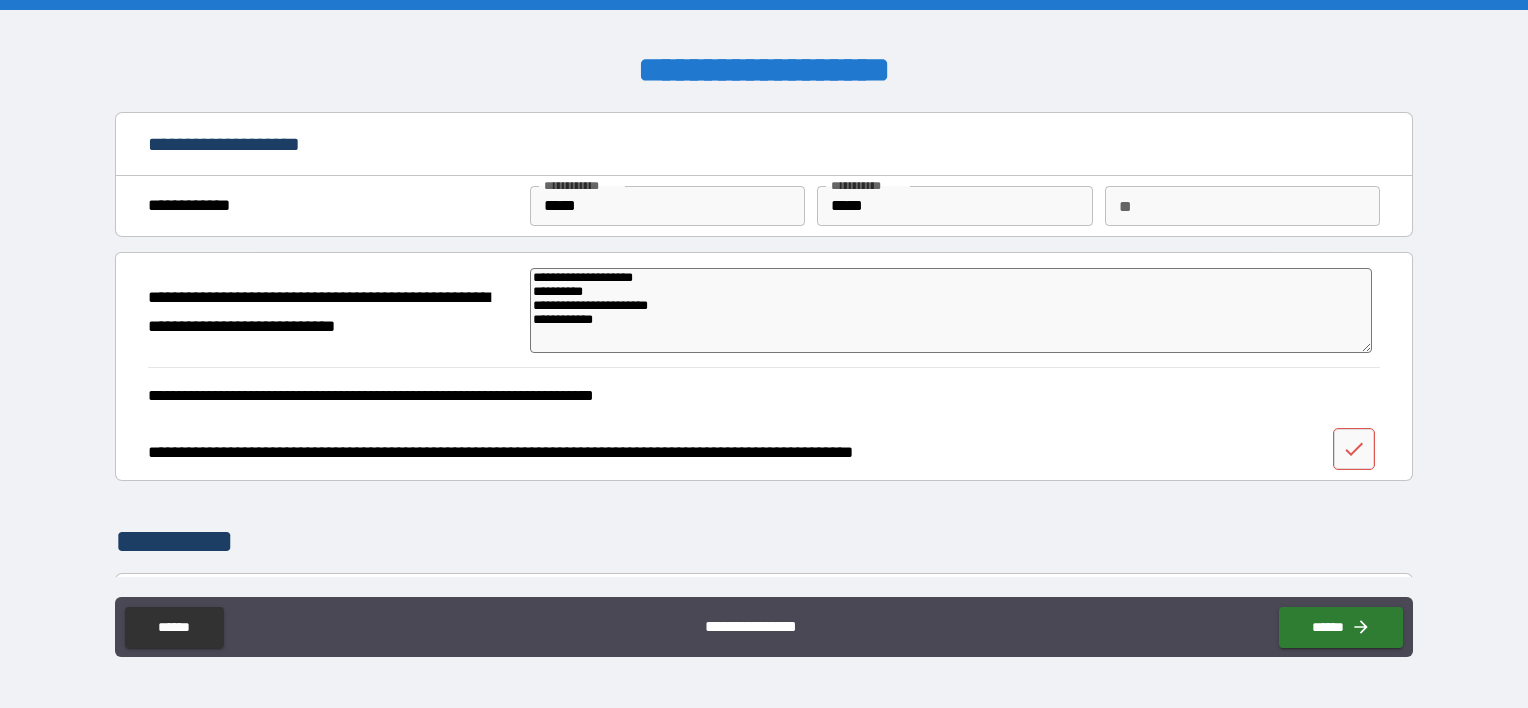 type on "**********" 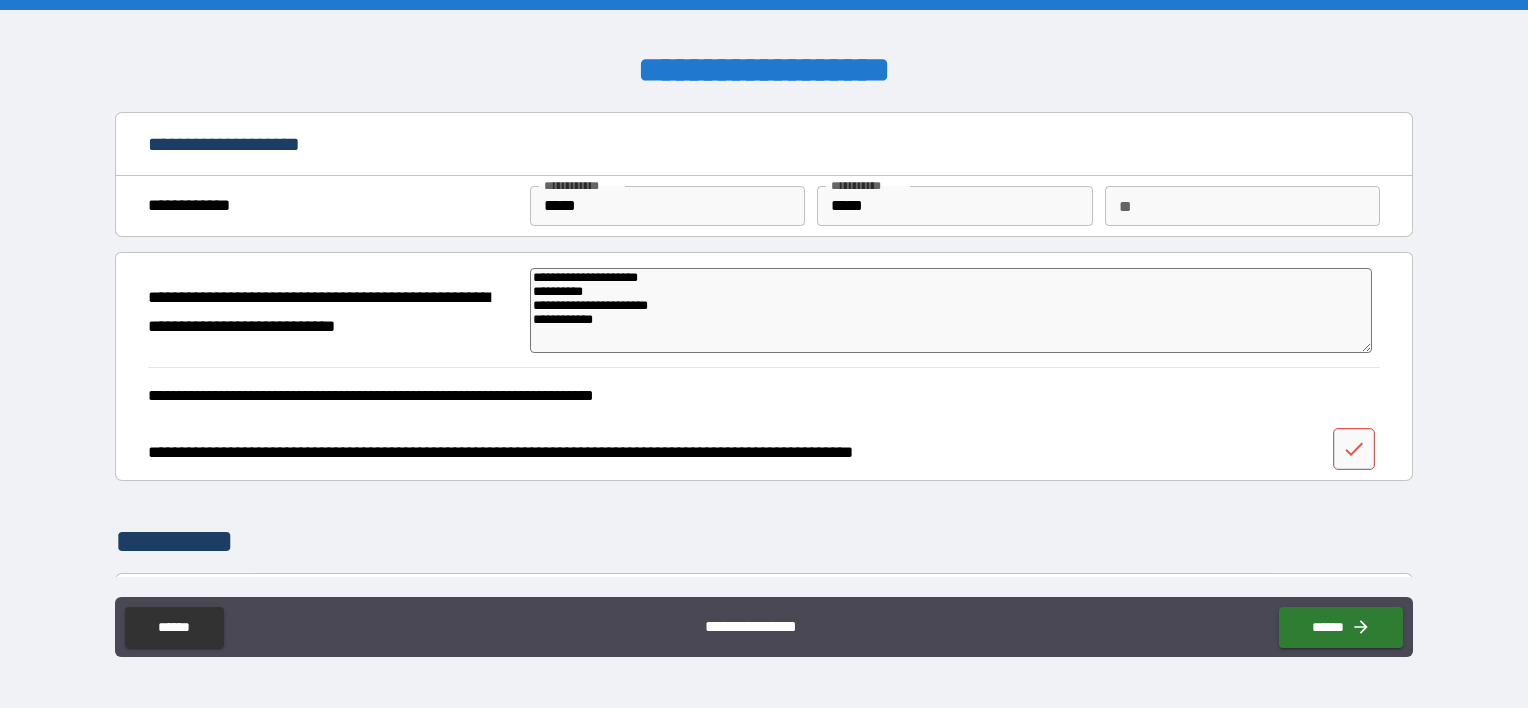 type on "*" 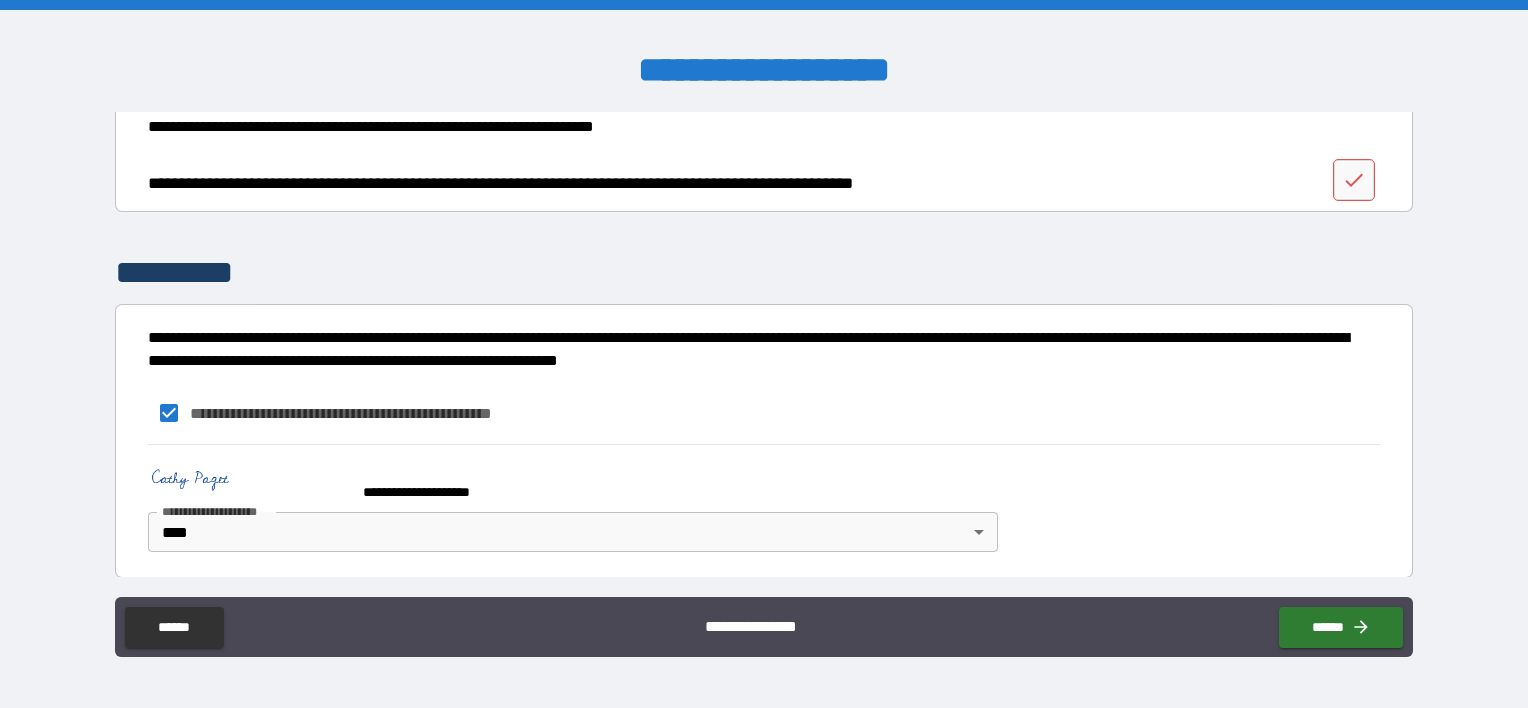 scroll, scrollTop: 272, scrollLeft: 0, axis: vertical 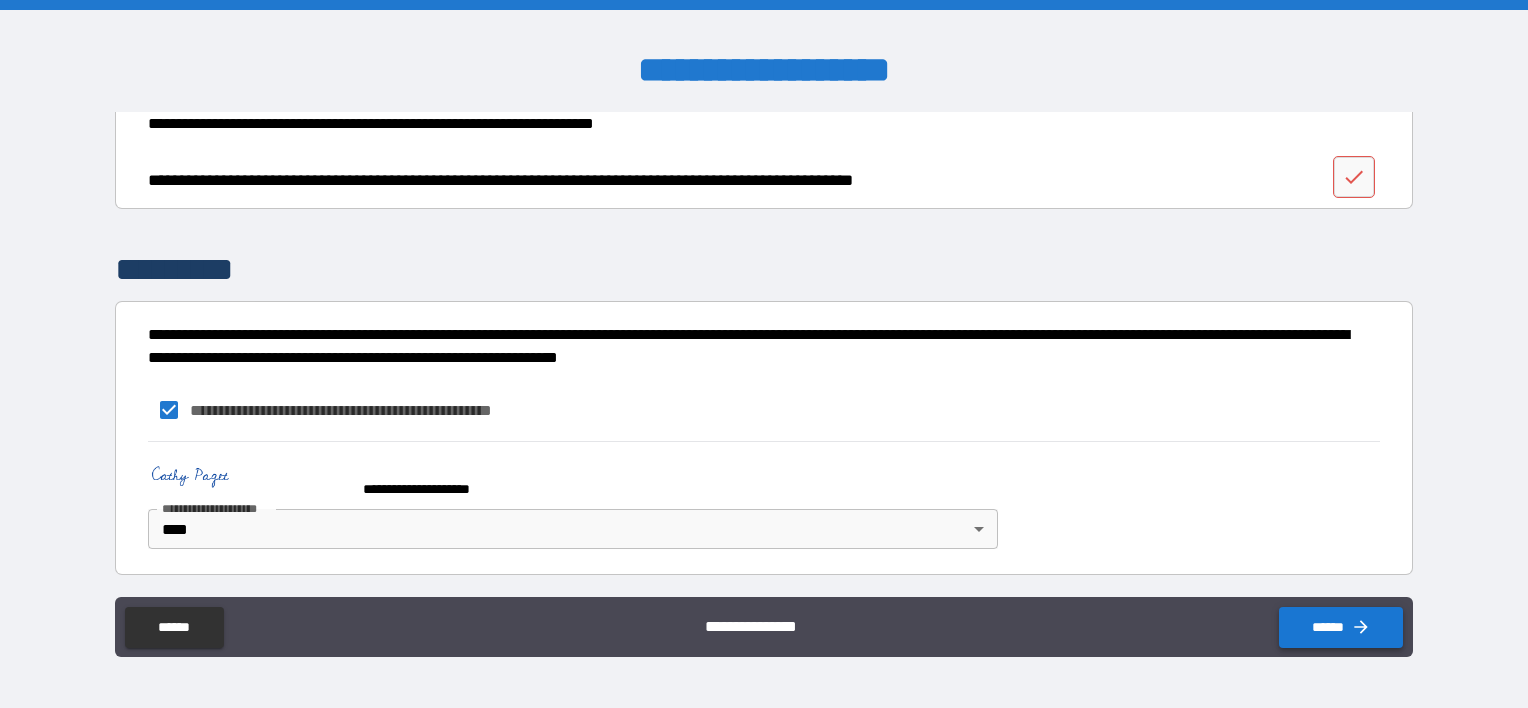 type on "**********" 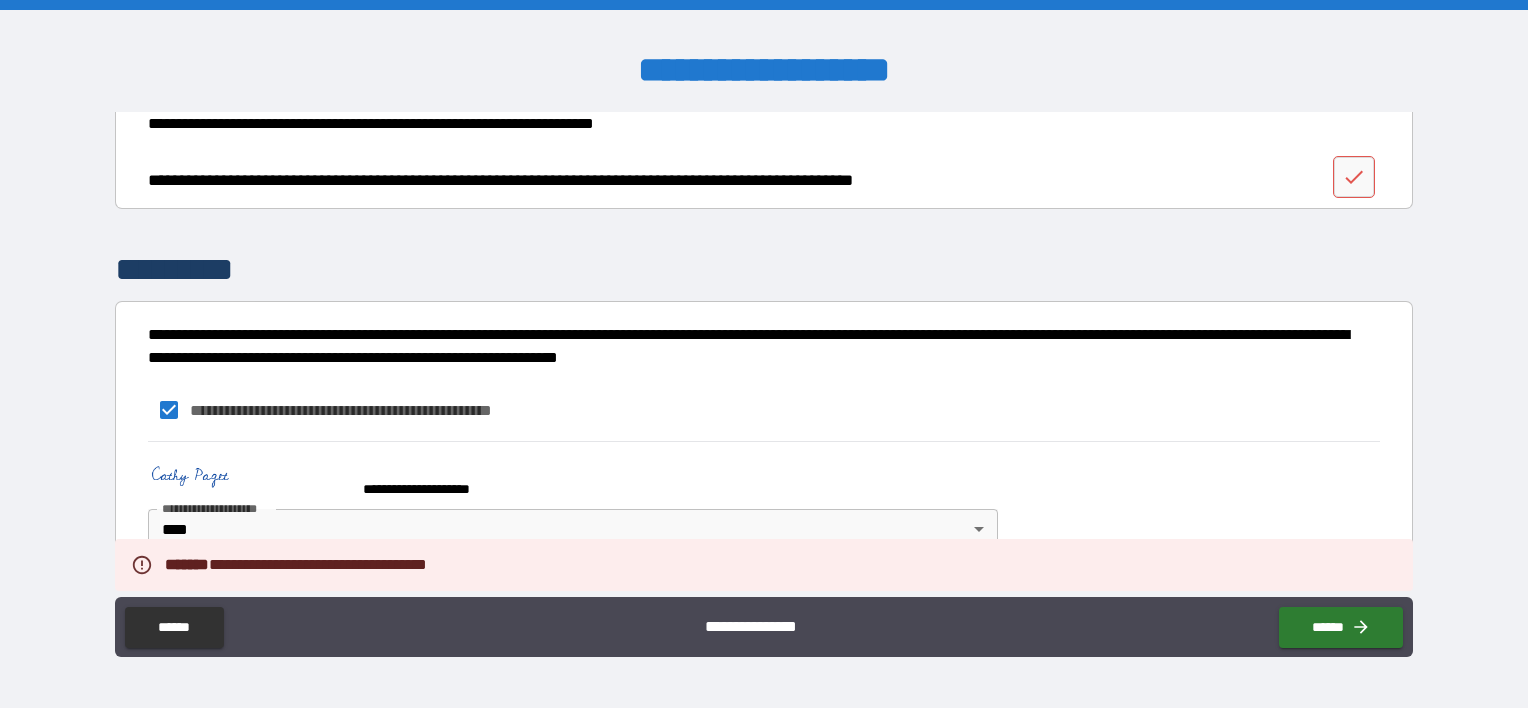 scroll, scrollTop: 0, scrollLeft: 0, axis: both 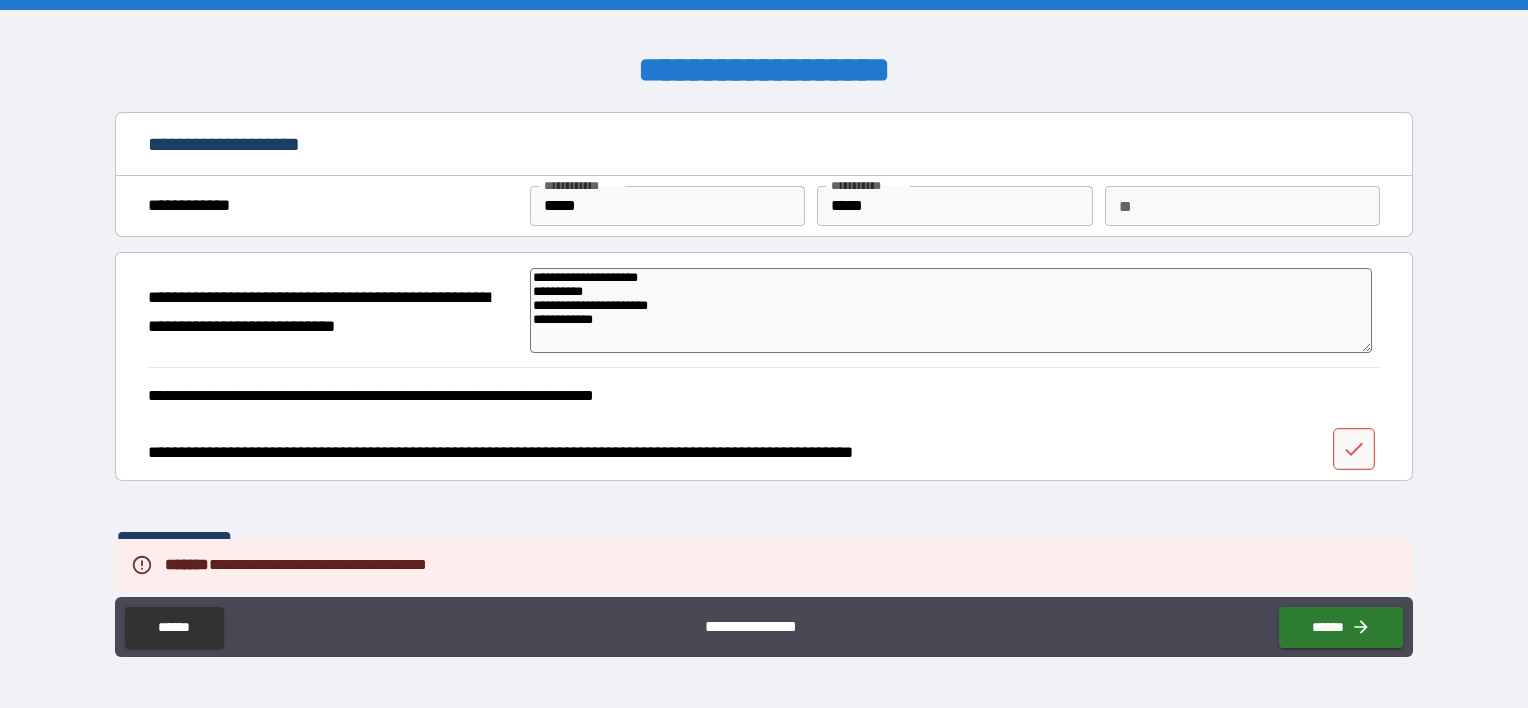 click on "**********" at bounding box center (758, 396) 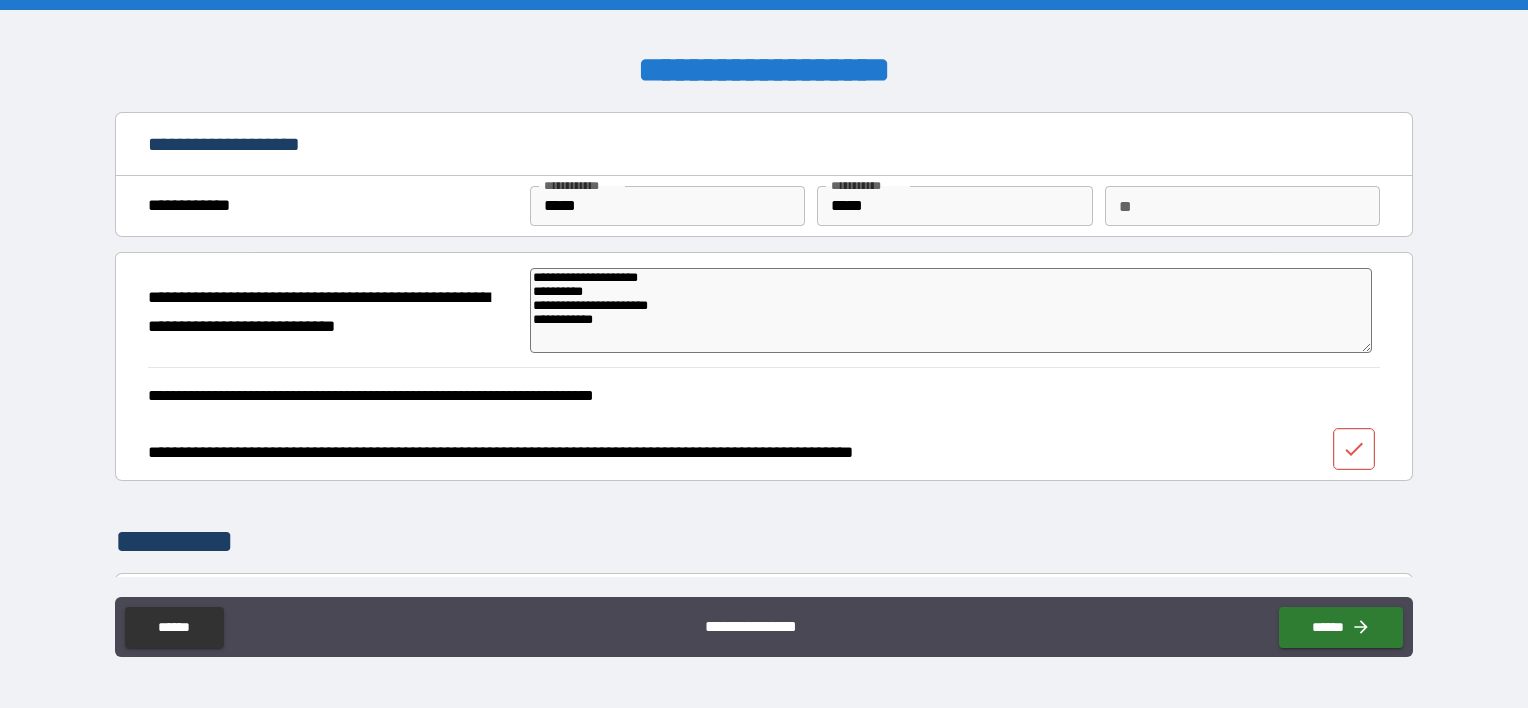 click 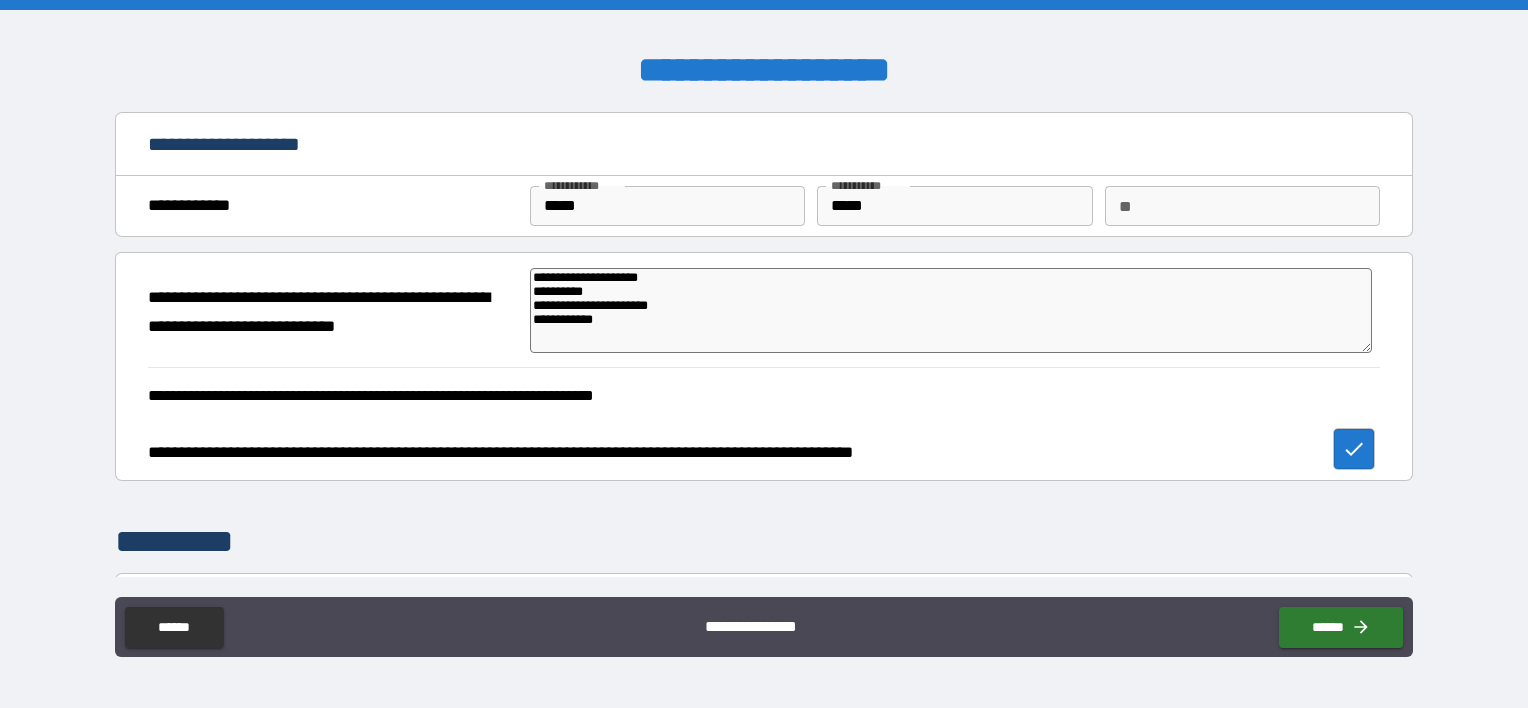 type on "*" 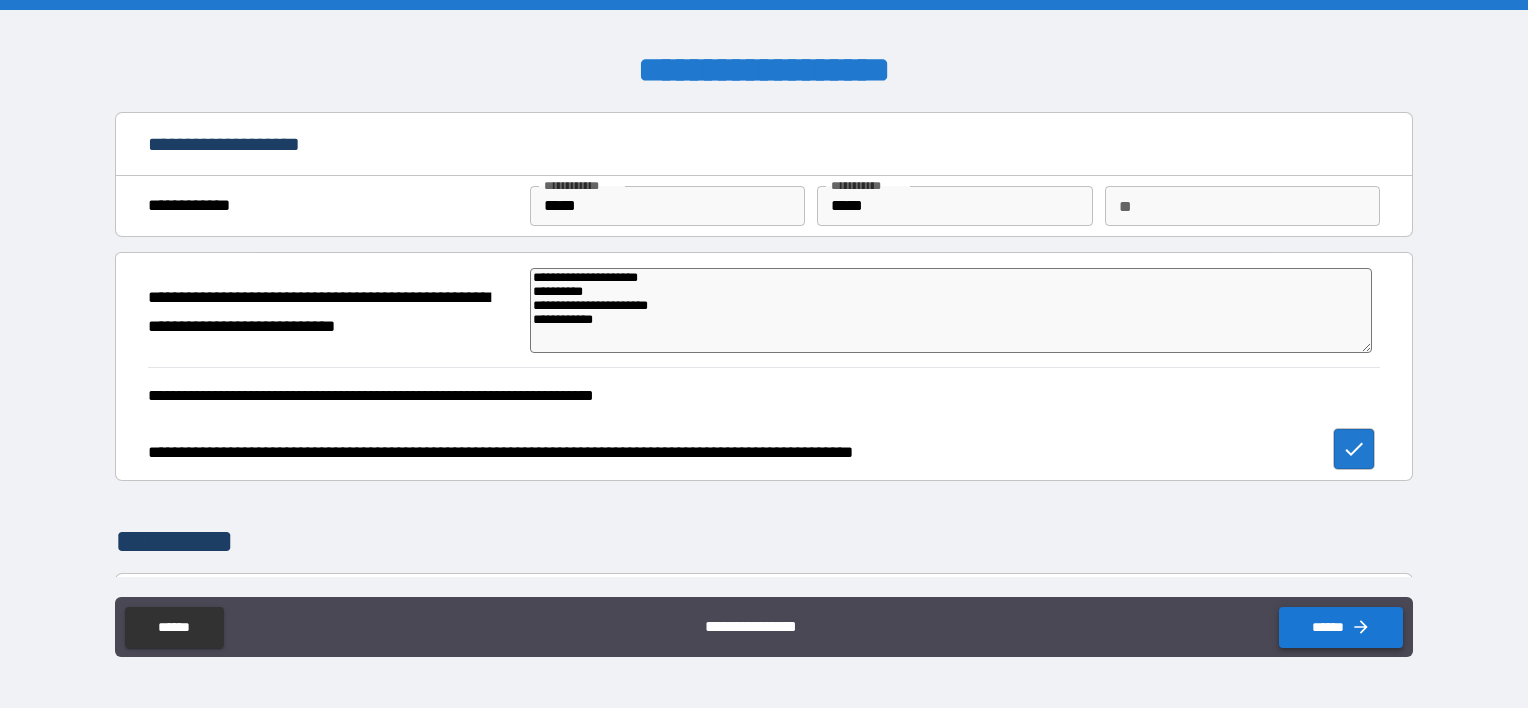 click on "******" at bounding box center (1341, 627) 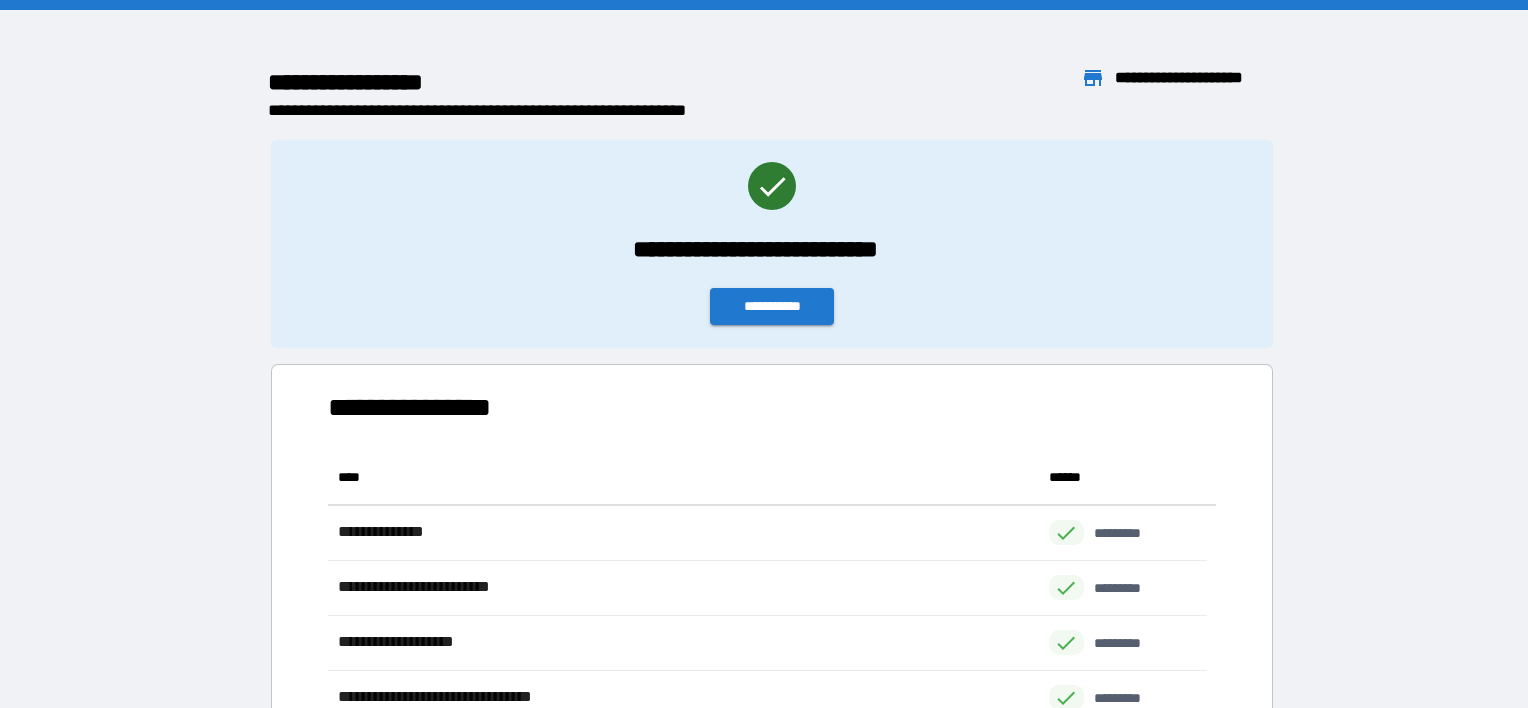 scroll, scrollTop: 316, scrollLeft: 863, axis: both 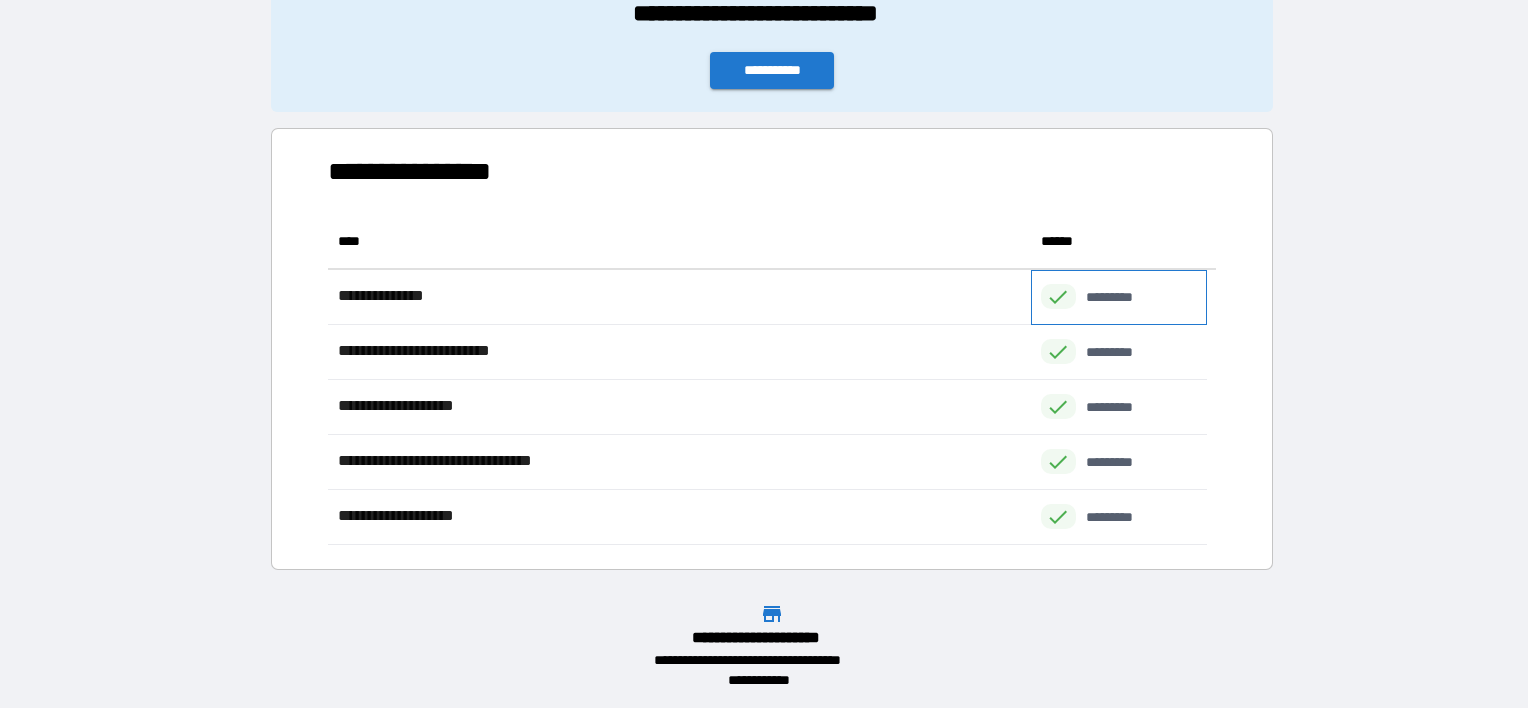 click on "*********" at bounding box center (1120, 297) 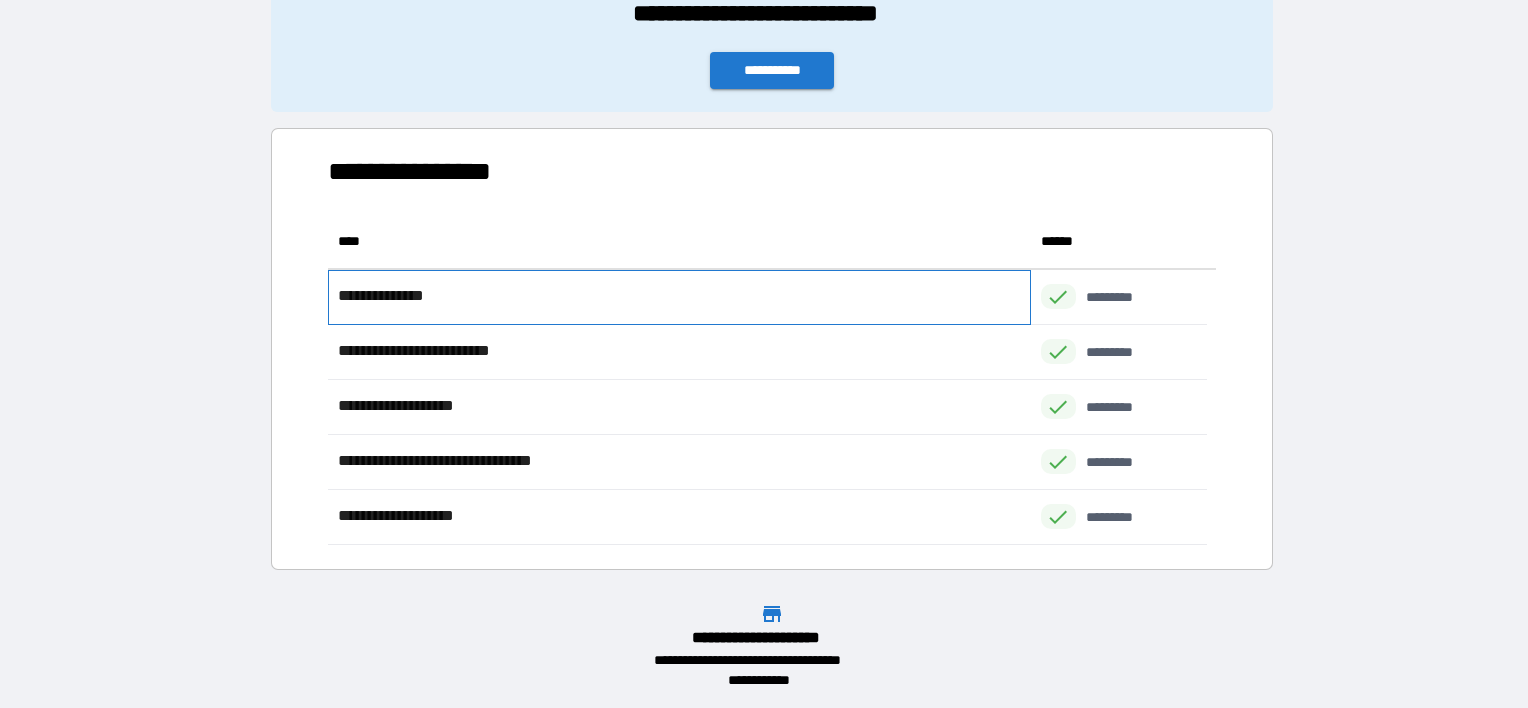 click on "**********" at bounding box center (390, 296) 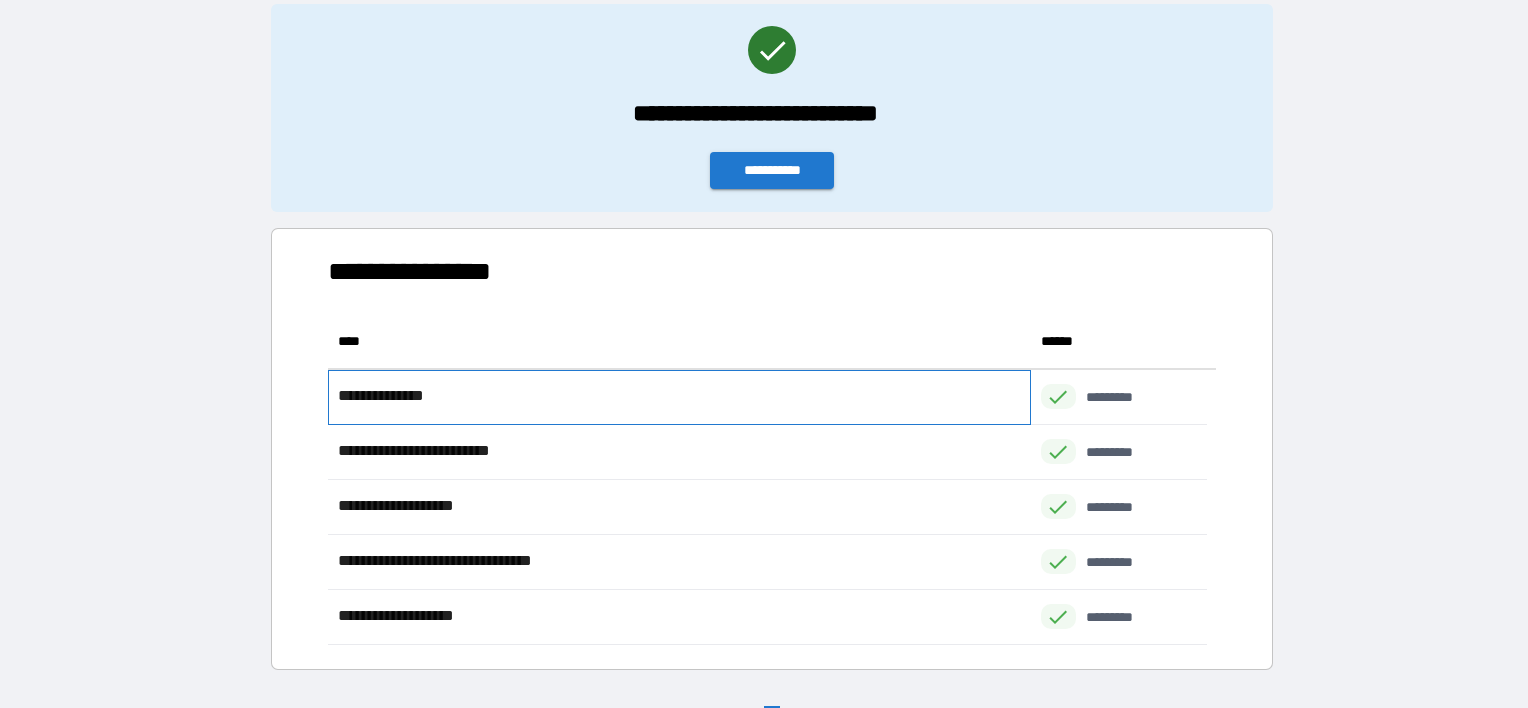 scroll, scrollTop: 236, scrollLeft: 0, axis: vertical 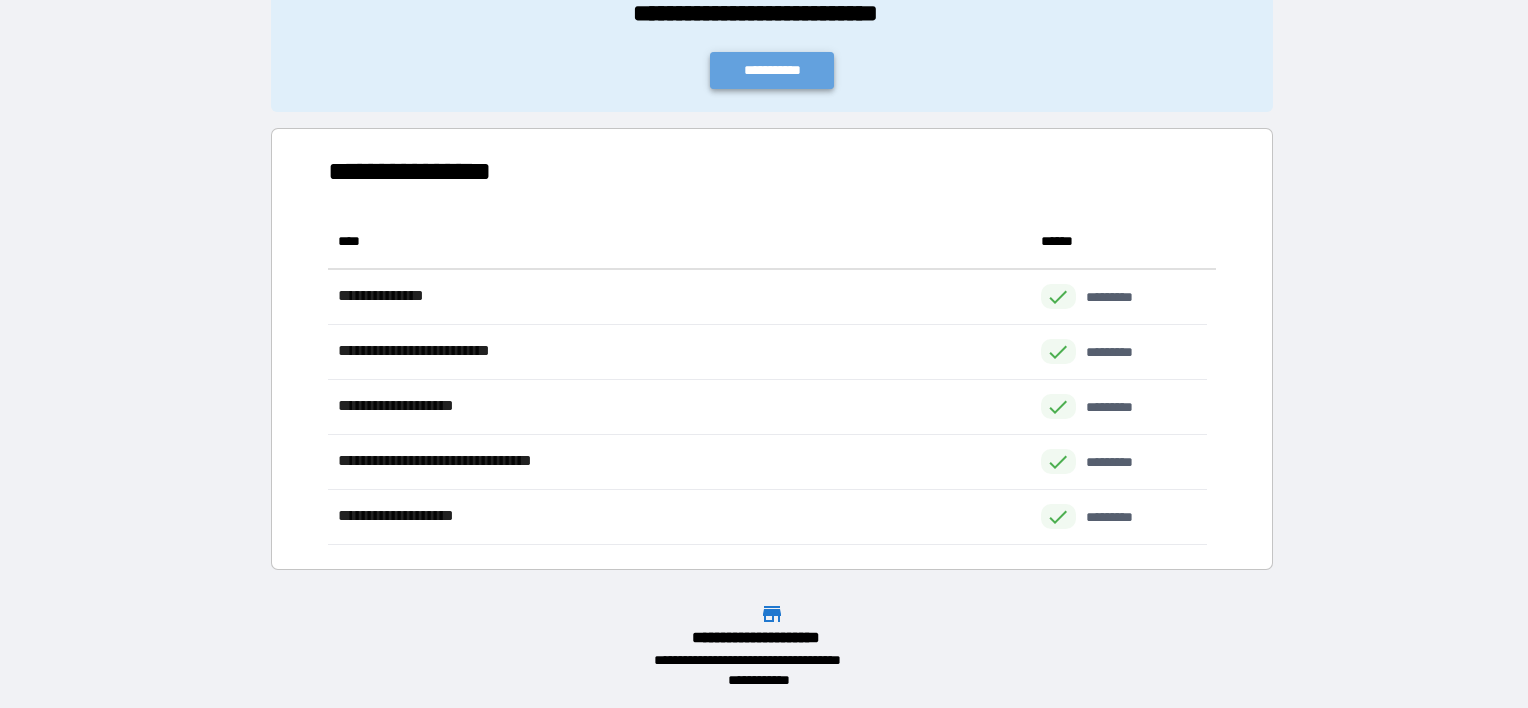 click on "**********" at bounding box center (772, 70) 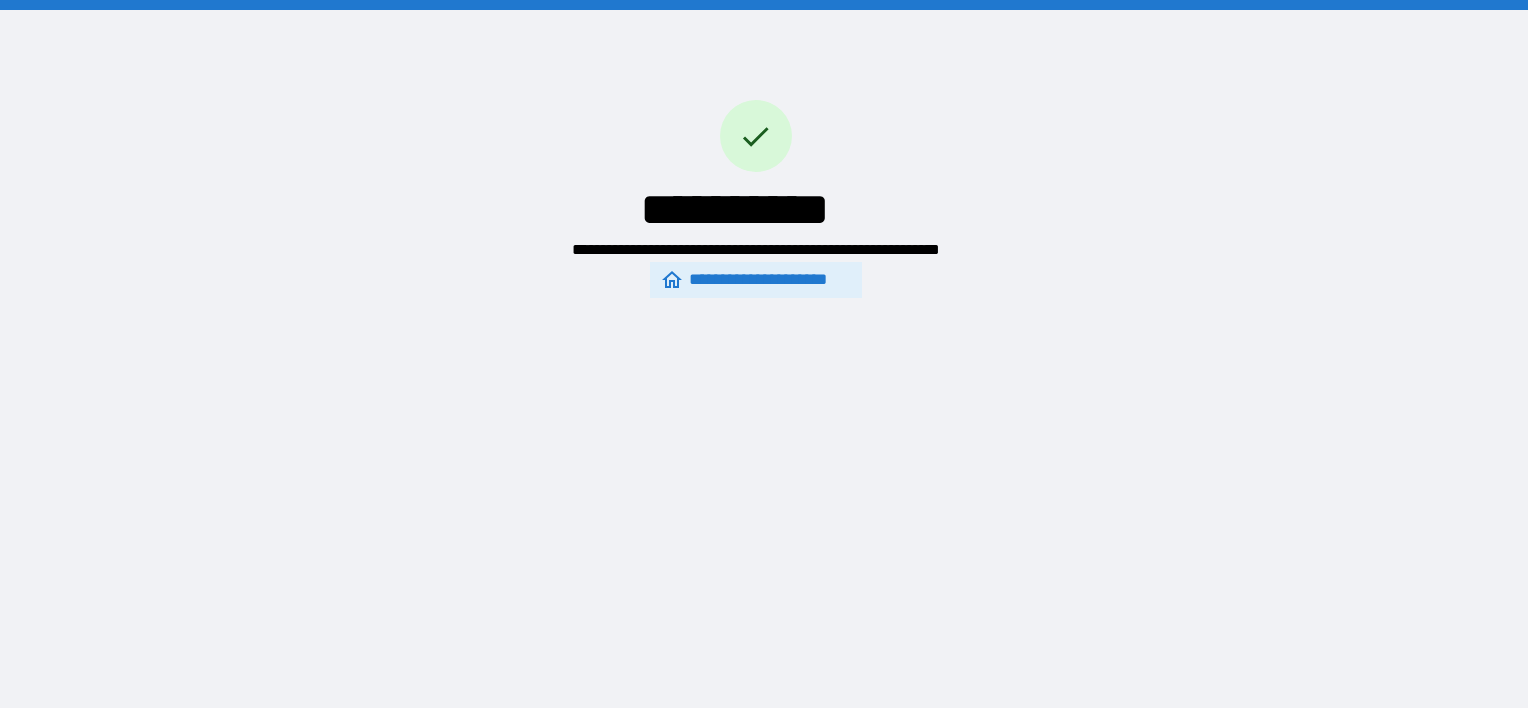 click on "**********" at bounding box center [755, 280] 